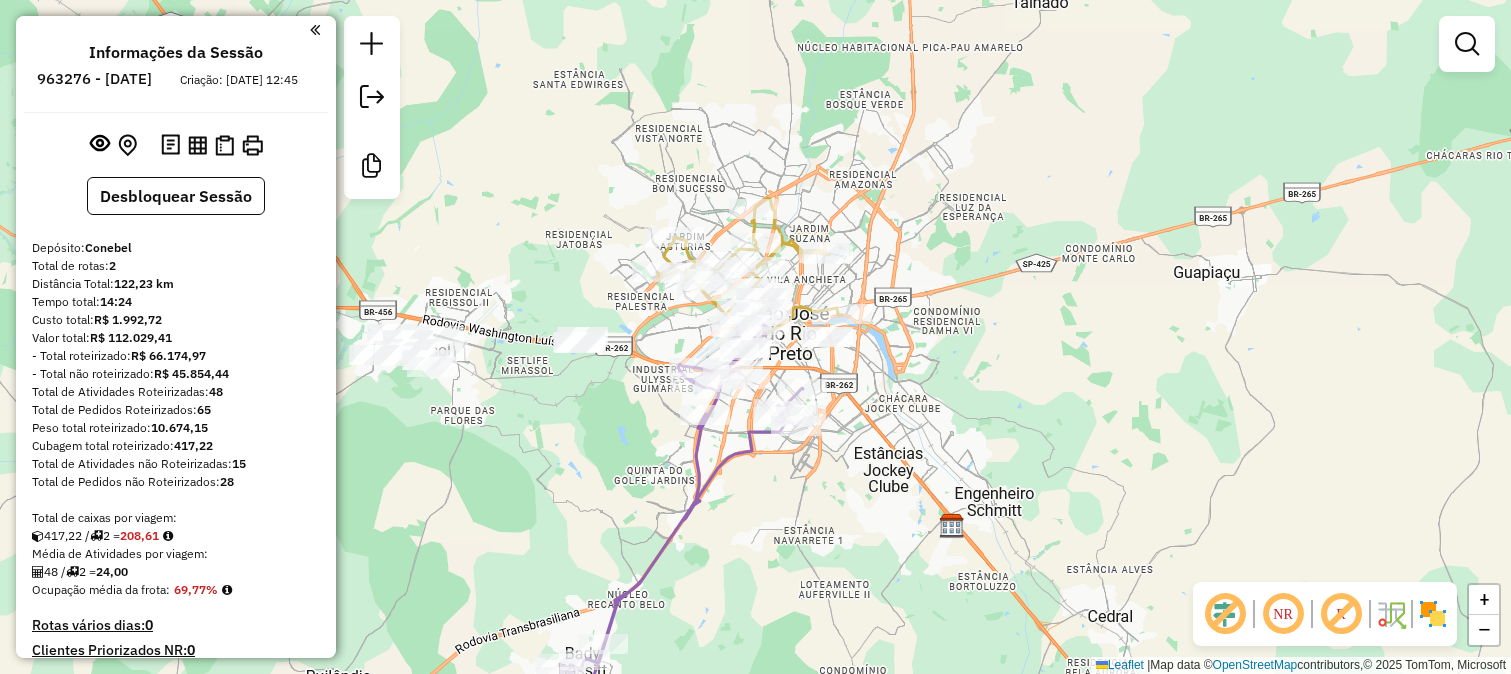 scroll, scrollTop: 0, scrollLeft: 0, axis: both 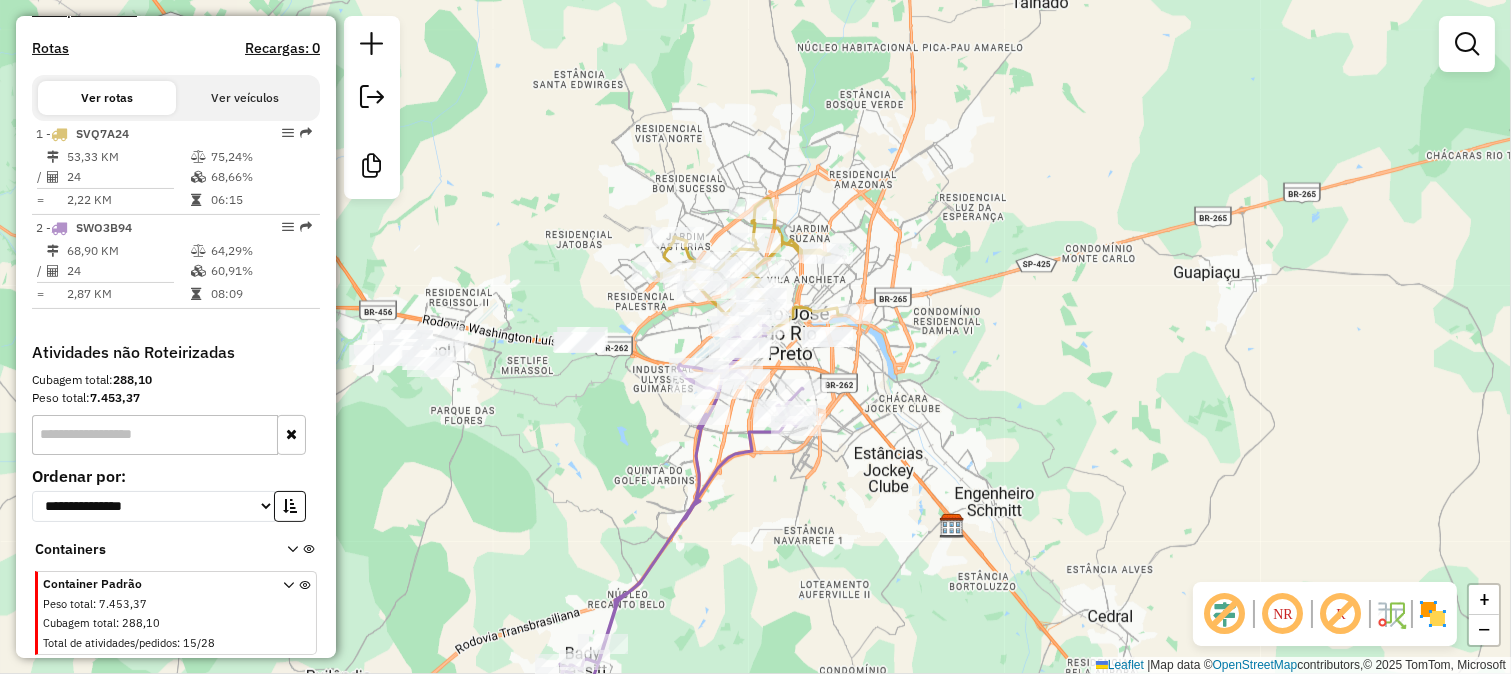 click on "Janela de atendimento Grade de atendimento Capacidade Transportadoras Veículos Cliente Pedidos  Rotas Selecione os dias de semana para filtrar as janelas de atendimento  Seg   Ter   Qua   Qui   Sex   Sáb   Dom  Informe o período da janela de atendimento: De: Até:  Filtrar exatamente a janela do cliente  Considerar janela de atendimento padrão  Selecione os dias de semana para filtrar as grades de atendimento  Seg   Ter   Qua   Qui   Sex   Sáb   Dom   Considerar clientes sem dia de atendimento cadastrado  Clientes fora do dia de atendimento selecionado Filtrar as atividades entre os valores definidos abaixo:  Peso mínimo:   Peso máximo:   Cubagem mínima:   Cubagem máxima:   De:   Até:  Filtrar as atividades entre o tempo de atendimento definido abaixo:  De:   Até:   Considerar capacidade total dos clientes não roteirizados Transportadora: Selecione um ou mais itens Tipo de veículo: Selecione um ou mais itens Veículo: Selecione um ou mais itens Motorista: Selecione um ou mais itens Nome: Rótulo:" 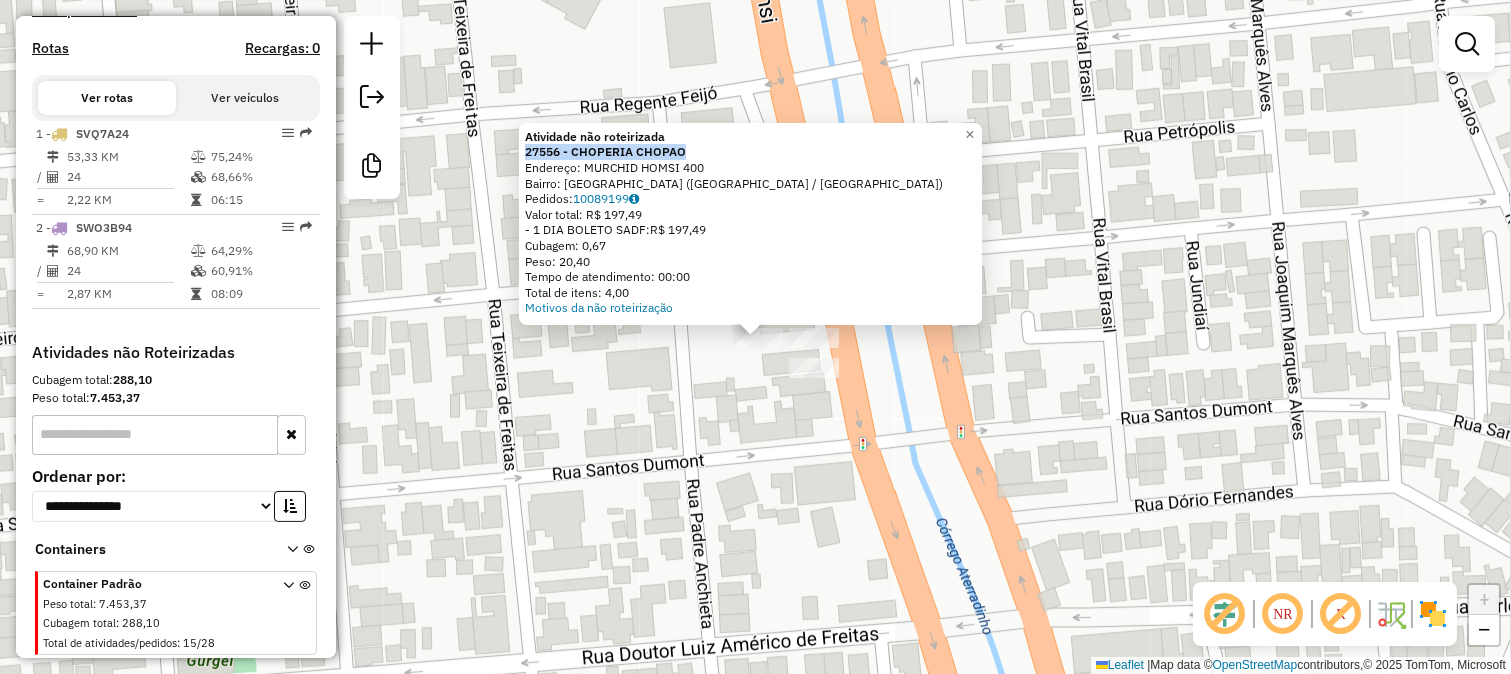 drag, startPoint x: 696, startPoint y: 158, endPoint x: 528, endPoint y: 156, distance: 168.0119 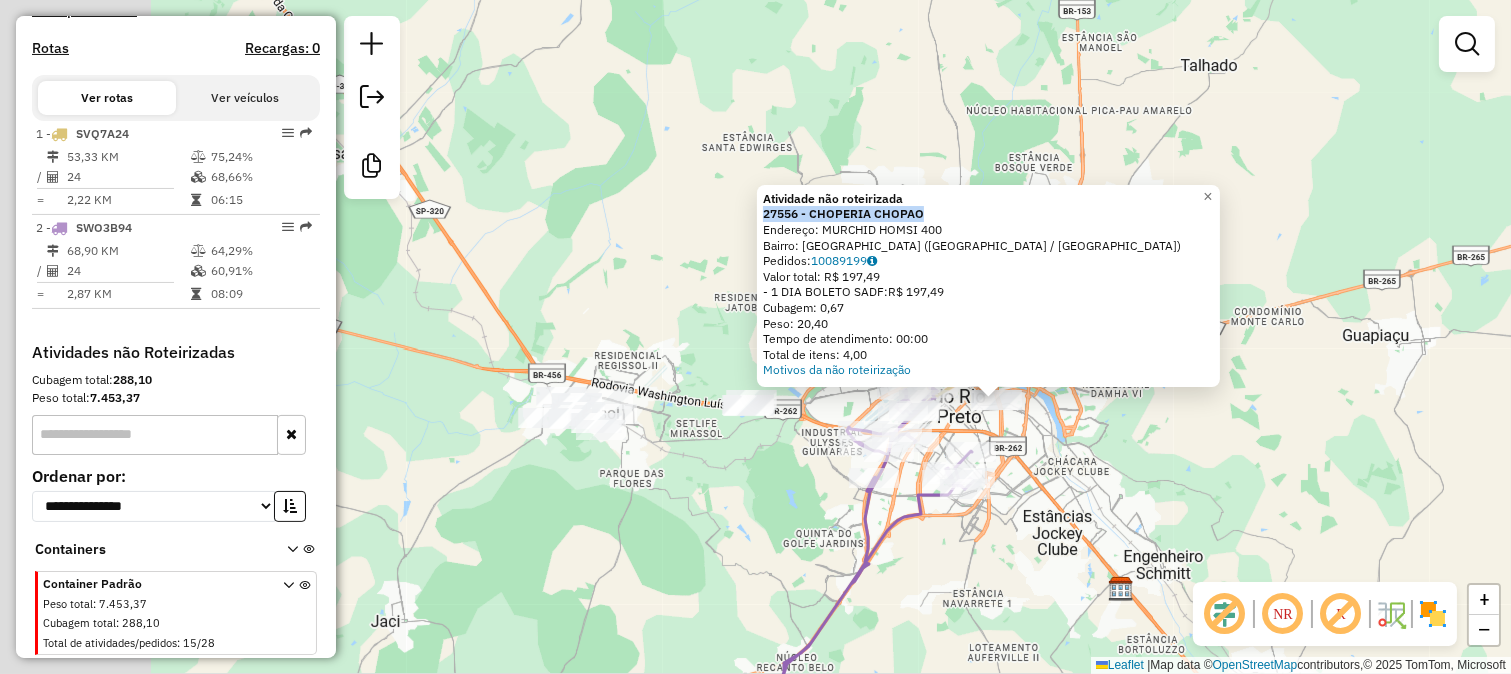 drag, startPoint x: 831, startPoint y: 482, endPoint x: 1027, endPoint y: 423, distance: 204.68756 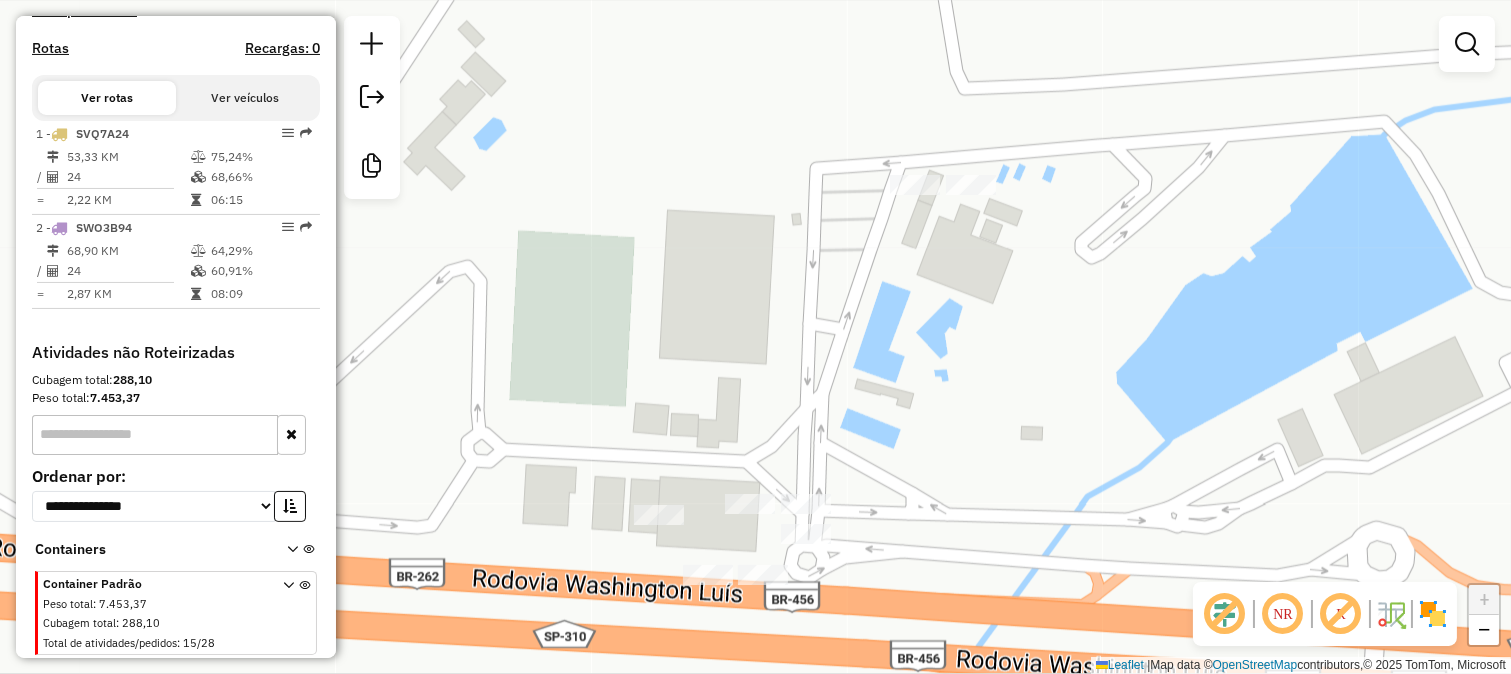click on "Atividade não roteirizada 27556 - CHOPERIA CHOPAO  Endereço:  MURCHID HOMSI 400   Bairro: VILA ERCILIA (SAO JOSE DO RIO PRETO / SP)   Pedidos:  10089199   Valor total: R$ 197,49   - 1 DIA BOLETO SADF:  R$ 197,49   Cubagem: 0,67   Peso: 20,40   Tempo de atendimento: 00:00   Total de itens: 4,00  Motivos da não roteirização × Janela de atendimento Grade de atendimento Capacidade Transportadoras Veículos Cliente Pedidos  Rotas Selecione os dias de semana para filtrar as janelas de atendimento  Seg   Ter   Qua   Qui   Sex   Sáb   Dom  Informe o período da janela de atendimento: De: Até:  Filtrar exatamente a janela do cliente  Considerar janela de atendimento padrão  Selecione os dias de semana para filtrar as grades de atendimento  Seg   Ter   Qua   Qui   Sex   Sáb   Dom   Considerar clientes sem dia de atendimento cadastrado  Clientes fora do dia de atendimento selecionado Filtrar as atividades entre os valores definidos abaixo:  Peso mínimo:   Peso máximo:   Cubagem mínima:   Cubagem máxima:  +" 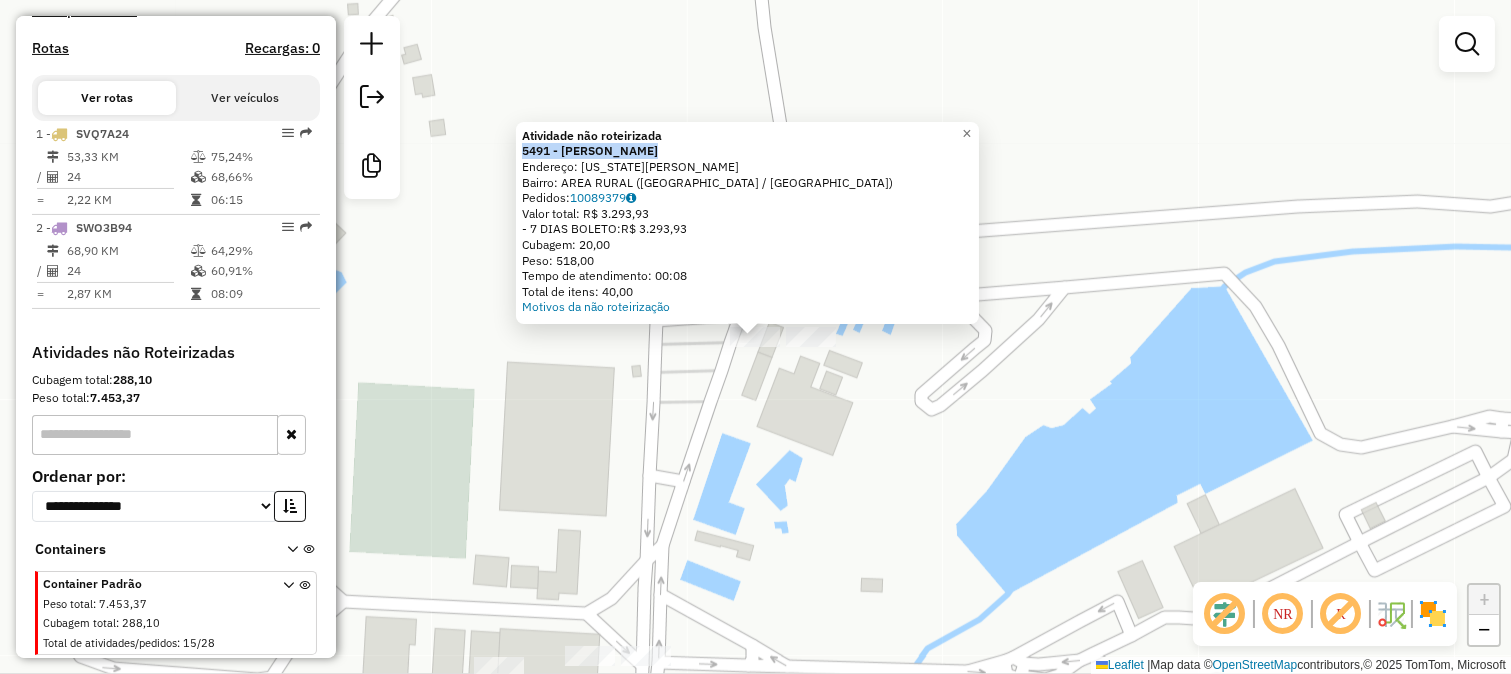 drag, startPoint x: 675, startPoint y: 154, endPoint x: 525, endPoint y: 153, distance: 150.00333 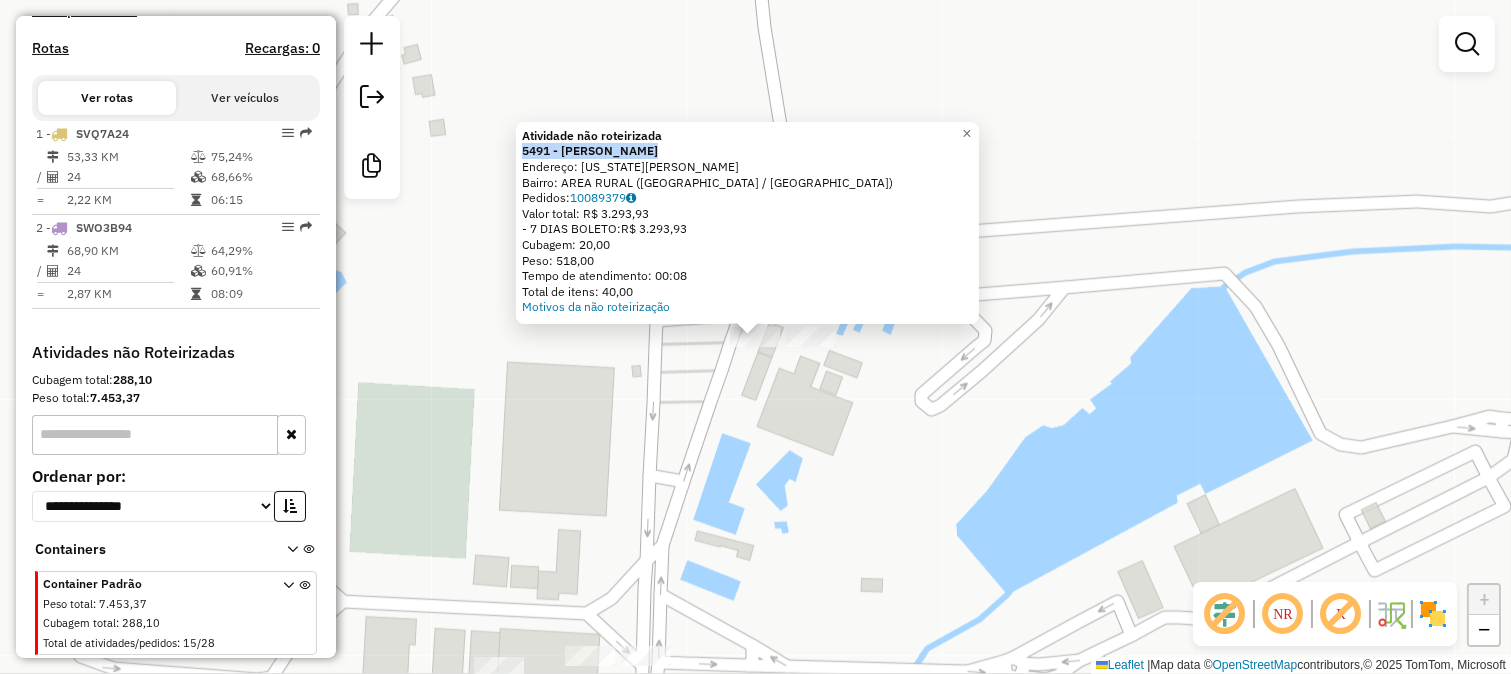 click on "Atividade não roteirizada 5491 - DOM CHIQUINHO  Endereço:  WASHINGTON LUIZ SN   Bairro: AREA RURAL (MIRASSOL / SP)   Pedidos:  10089379   Valor total: R$ 3.293,93   - 7 DIAS BOLETO:  R$ 3.293,93   Cubagem: 20,00   Peso: 518,00   Tempo de atendimento: 00:08   Total de itens: 40,00  Motivos da não roteirização × Janela de atendimento Grade de atendimento Capacidade Transportadoras Veículos Cliente Pedidos  Rotas Selecione os dias de semana para filtrar as janelas de atendimento  Seg   Ter   Qua   Qui   Sex   Sáb   Dom  Informe o período da janela de atendimento: De: Até:  Filtrar exatamente a janela do cliente  Considerar janela de atendimento padrão  Selecione os dias de semana para filtrar as grades de atendimento  Seg   Ter   Qua   Qui   Sex   Sáb   Dom   Considerar clientes sem dia de atendimento cadastrado  Clientes fora do dia de atendimento selecionado Filtrar as atividades entre os valores definidos abaixo:  Peso mínimo:   Peso máximo:   Cubagem mínima:   Cubagem máxima:   De:   Até:  +" 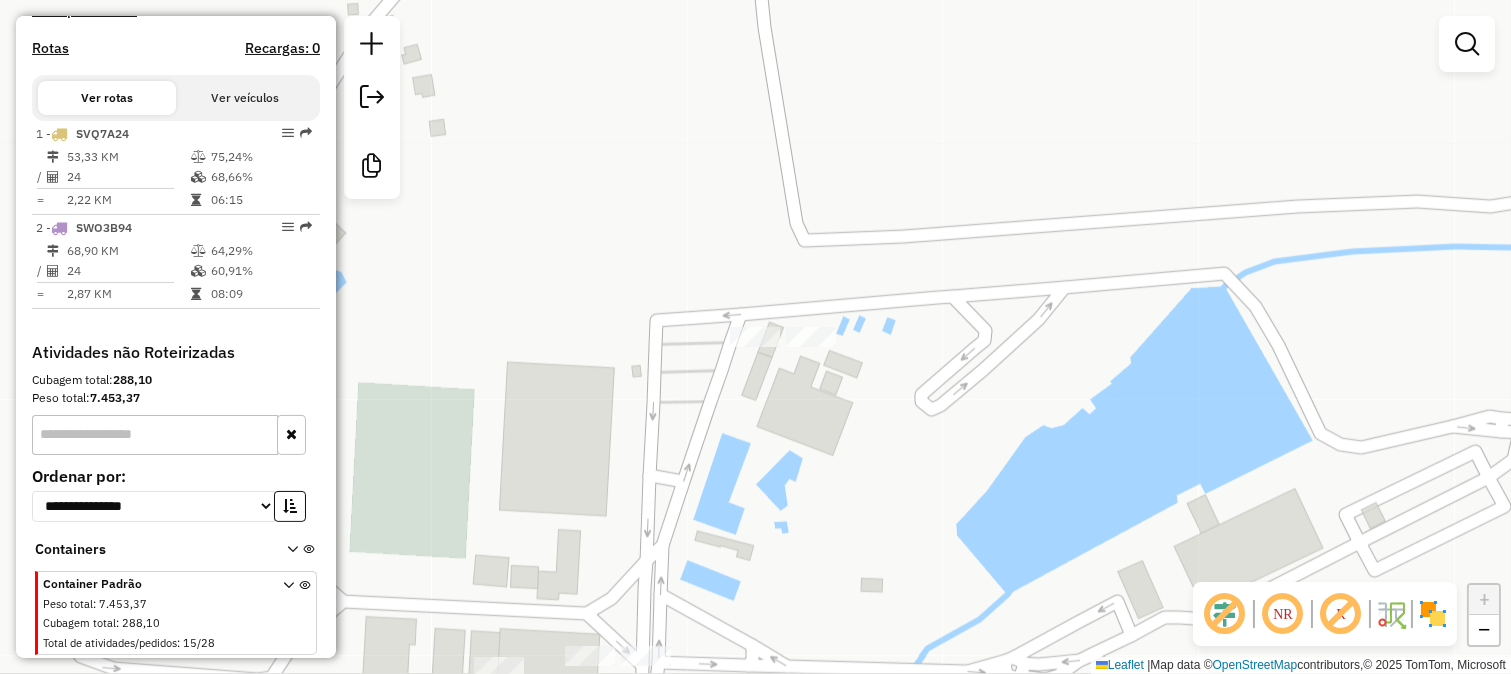 drag, startPoint x: 747, startPoint y: 490, endPoint x: 816, endPoint y: 313, distance: 189.97368 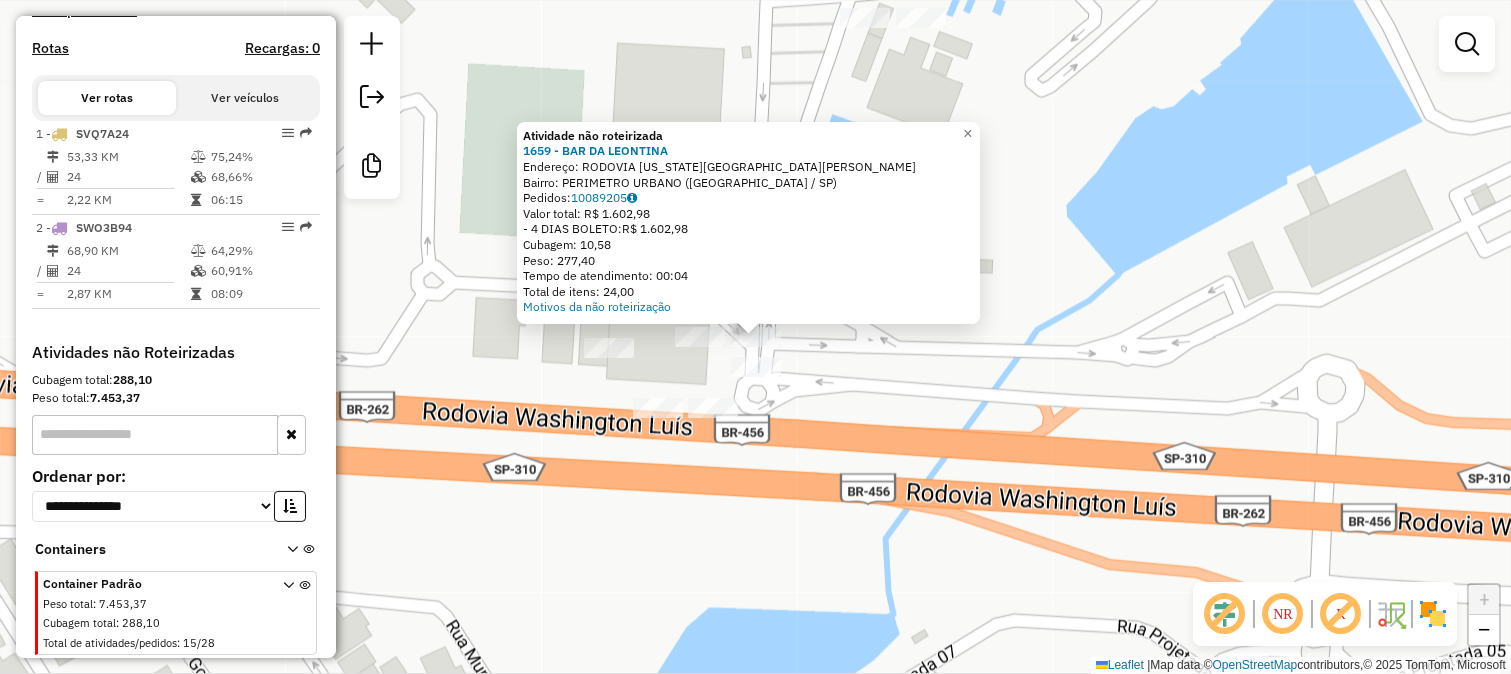 click on "Atividade não roteirizada 1659 - BAR DA LEONTINA  Endereço:  RODOVIA WASHINGTON LUIS SN   Bairro: PERIMETRO URBANO (MIRASSOL / SP)   Pedidos:  10089205   Valor total: R$ 1.602,98   - 4 DIAS BOLETO:  R$ 1.602,98   Cubagem: 10,58   Peso: 277,40   Tempo de atendimento: 00:04   Total de itens: 24,00  Motivos da não roteirização × Janela de atendimento Grade de atendimento Capacidade Transportadoras Veículos Cliente Pedidos  Rotas Selecione os dias de semana para filtrar as janelas de atendimento  Seg   Ter   Qua   Qui   Sex   Sáb   Dom  Informe o período da janela de atendimento: De: Até:  Filtrar exatamente a janela do cliente  Considerar janela de atendimento padrão  Selecione os dias de semana para filtrar as grades de atendimento  Seg   Ter   Qua   Qui   Sex   Sáb   Dom   Considerar clientes sem dia de atendimento cadastrado  Clientes fora do dia de atendimento selecionado Filtrar as atividades entre os valores definidos abaixo:  Peso mínimo:   Peso máximo:   Cubagem mínima:   Cubagem máxima:" 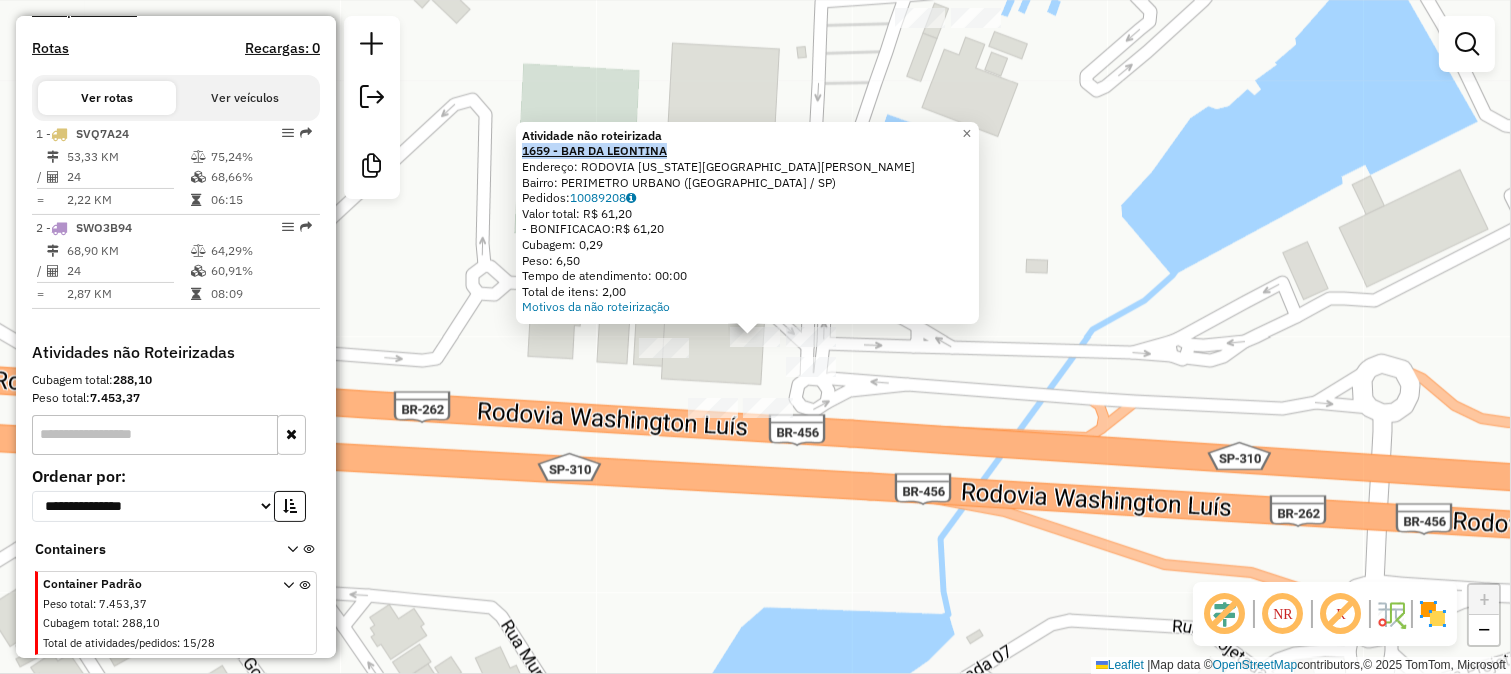 drag, startPoint x: 686, startPoint y: 146, endPoint x: 532, endPoint y: 144, distance: 154.01299 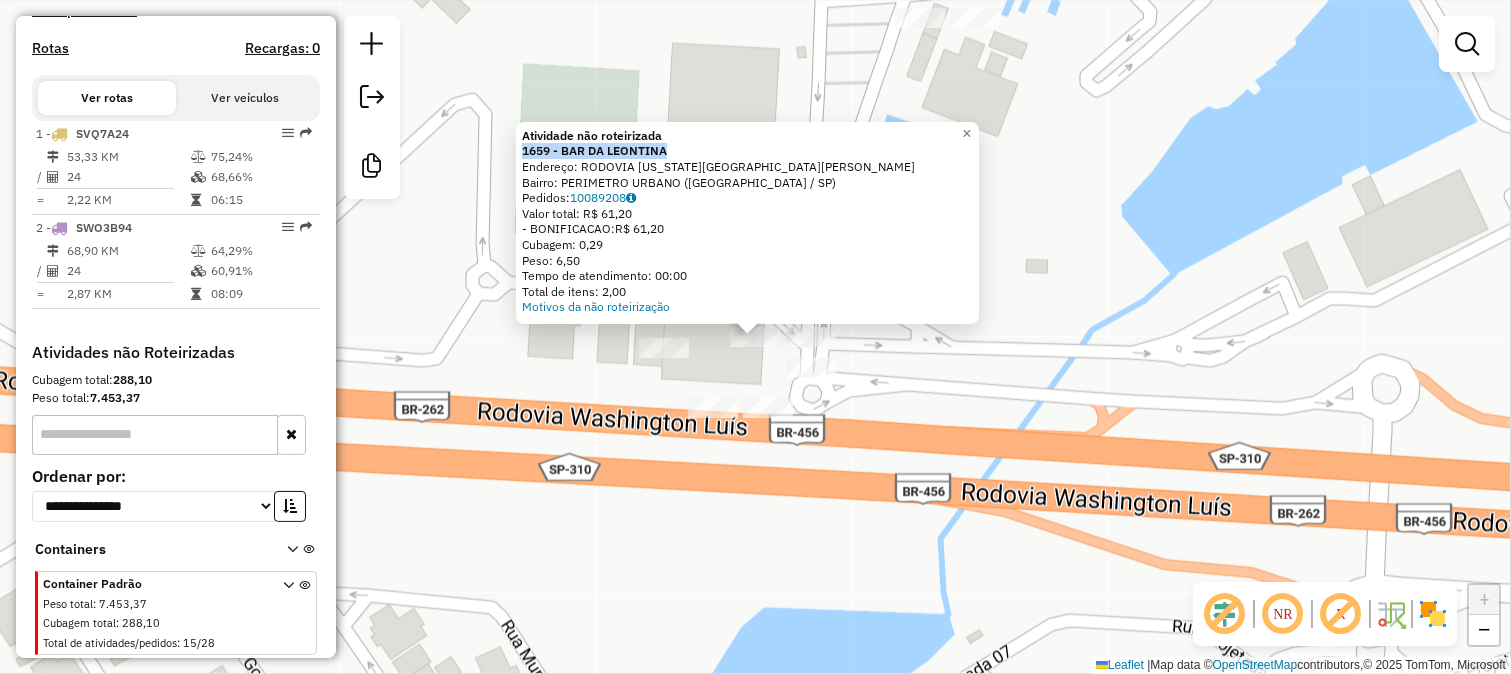 copy on "1659 - BAR DA LEONTINA" 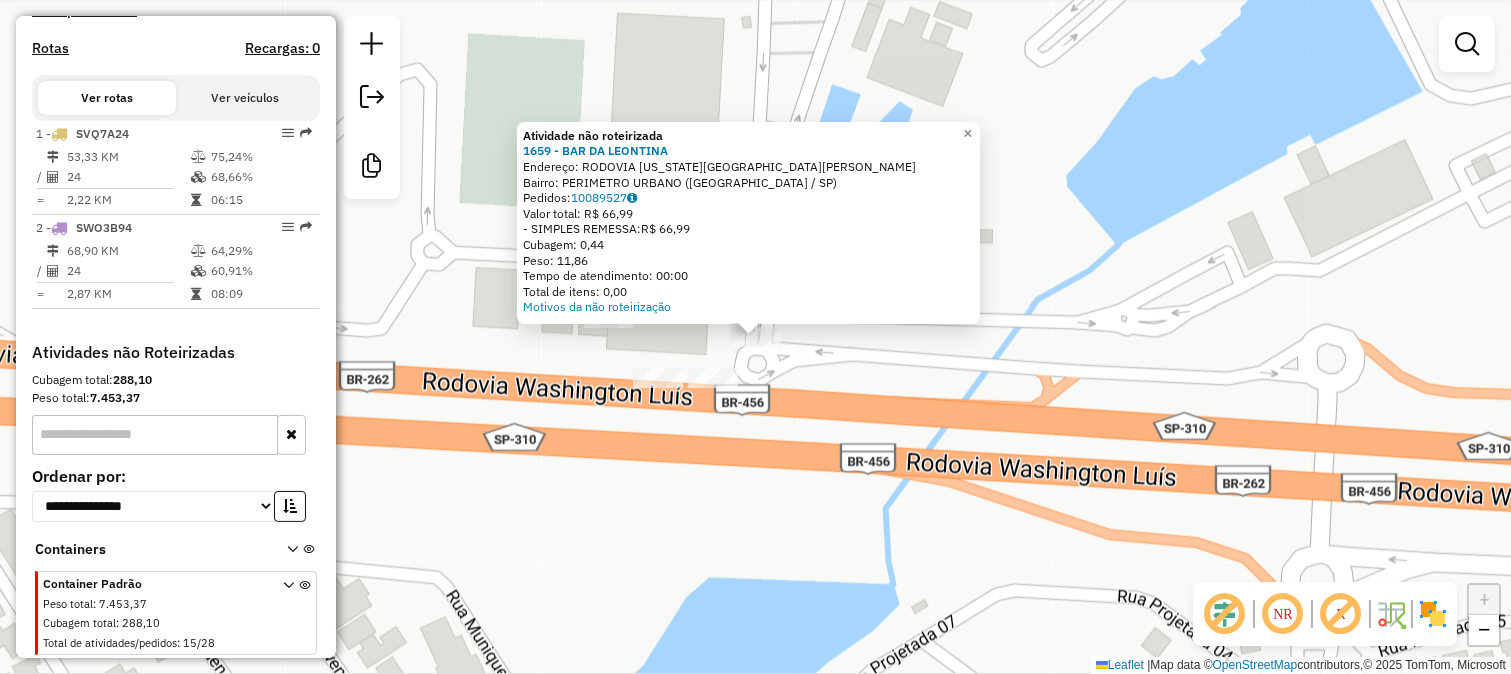 click on "Atividade não roteirizada 1659 - BAR DA LEONTINA  Endereço:  RODOVIA WASHINGTON LUIS SN   Bairro: PERIMETRO URBANO (MIRASSOL / SP)   Pedidos:  10089527   Valor total: R$ 66,99   - SIMPLES REMESSA:  R$ 66,99   Cubagem: 0,44   Peso: 11,86   Tempo de atendimento: 00:00   Total de itens: 0,00  Motivos da não roteirização × Janela de atendimento Grade de atendimento Capacidade Transportadoras Veículos Cliente Pedidos  Rotas Selecione os dias de semana para filtrar as janelas de atendimento  Seg   Ter   Qua   Qui   Sex   Sáb   Dom  Informe o período da janela de atendimento: De: Até:  Filtrar exatamente a janela do cliente  Considerar janela de atendimento padrão  Selecione os dias de semana para filtrar as grades de atendimento  Seg   Ter   Qua   Qui   Sex   Sáb   Dom   Considerar clientes sem dia de atendimento cadastrado  Clientes fora do dia de atendimento selecionado Filtrar as atividades entre os valores definidos abaixo:  Peso mínimo:   Peso máximo:   Cubagem mínima:   Cubagem máxima:   De:" 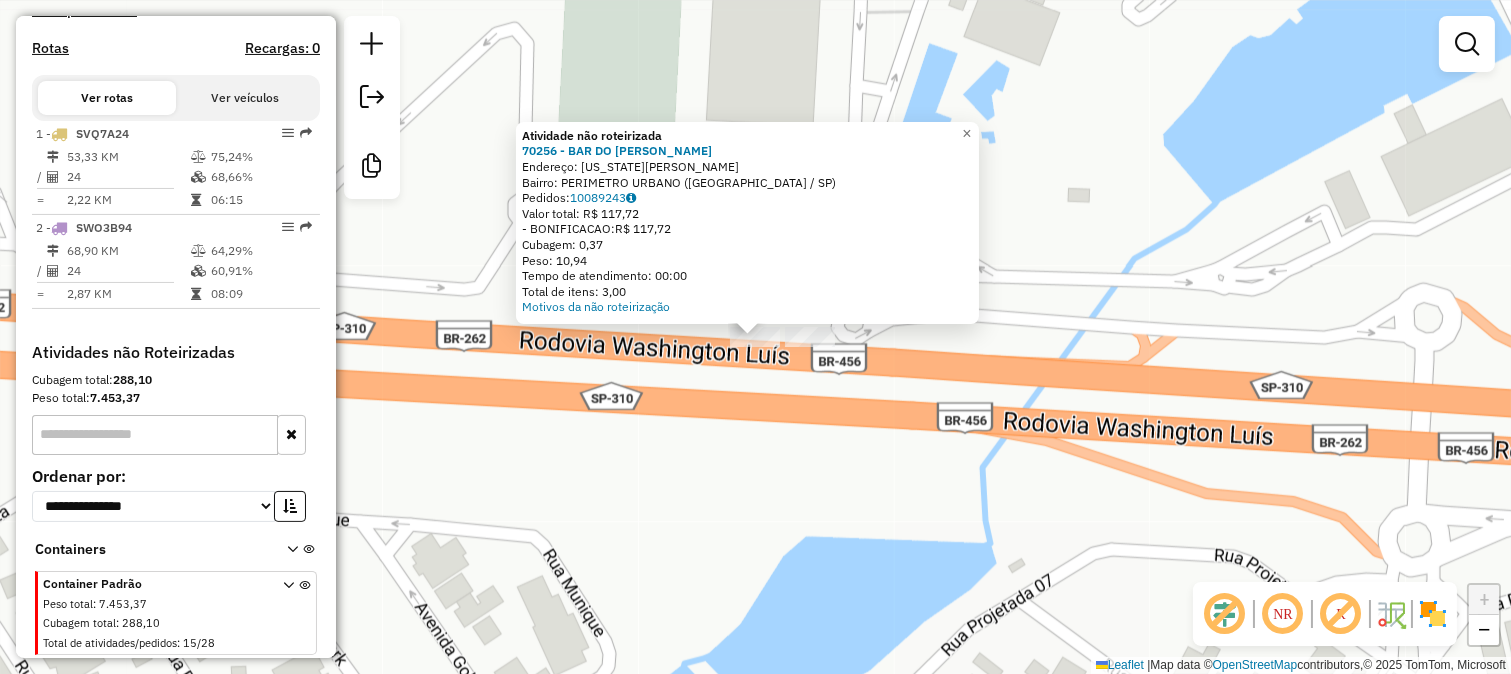 click on "× Atividade não roteirizada 70256 - BAR DO ROBERTO  Endereço:  WASHINGTON LUIZ SN   Bairro: PERIMETRO URBANO (MIRASSOL / SP)   Pedidos:  10089243   Valor total: R$ 117,72   - BONIFICACAO:  R$ 117,72   Cubagem: 0,37   Peso: 10,94   Tempo de atendimento: 00:00   Total de itens: 3,00  Motivos da não roteirização × Janela de atendimento Grade de atendimento Capacidade Transportadoras Veículos Cliente Pedidos  Rotas Selecione os dias de semana para filtrar as janelas de atendimento  Seg   Ter   Qua   Qui   Sex   Sáb   Dom  Informe o período da janela de atendimento: De: Até:  Filtrar exatamente a janela do cliente  Considerar janela de atendimento padrão  Selecione os dias de semana para filtrar as grades de atendimento  Seg   Ter   Qua   Qui   Sex   Sáb   Dom   Considerar clientes sem dia de atendimento cadastrado  Clientes fora do dia de atendimento selecionado Filtrar as atividades entre os valores definidos abaixo:  Peso mínimo:   Peso máximo:   Cubagem mínima:   Cubagem máxima:   De:   Até:" 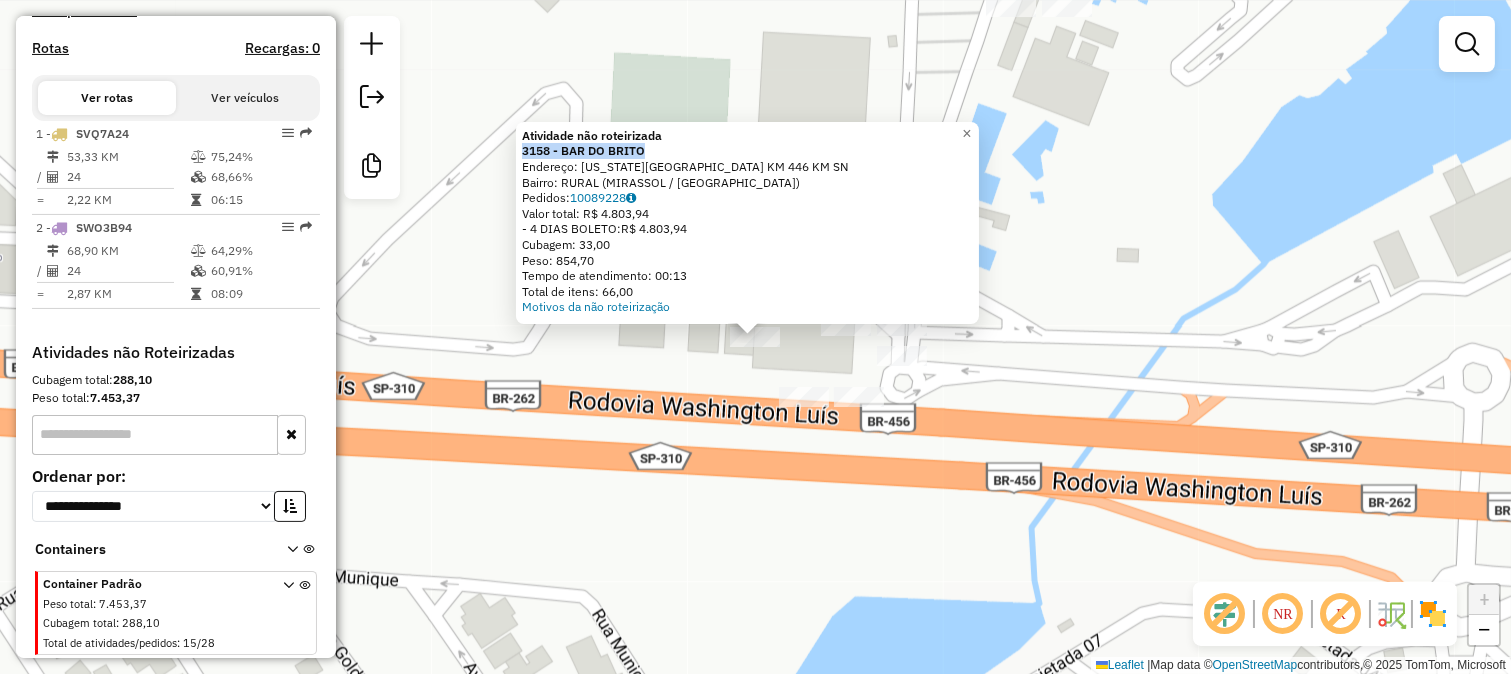 drag, startPoint x: 655, startPoint y: 154, endPoint x: 527, endPoint y: 152, distance: 128.01562 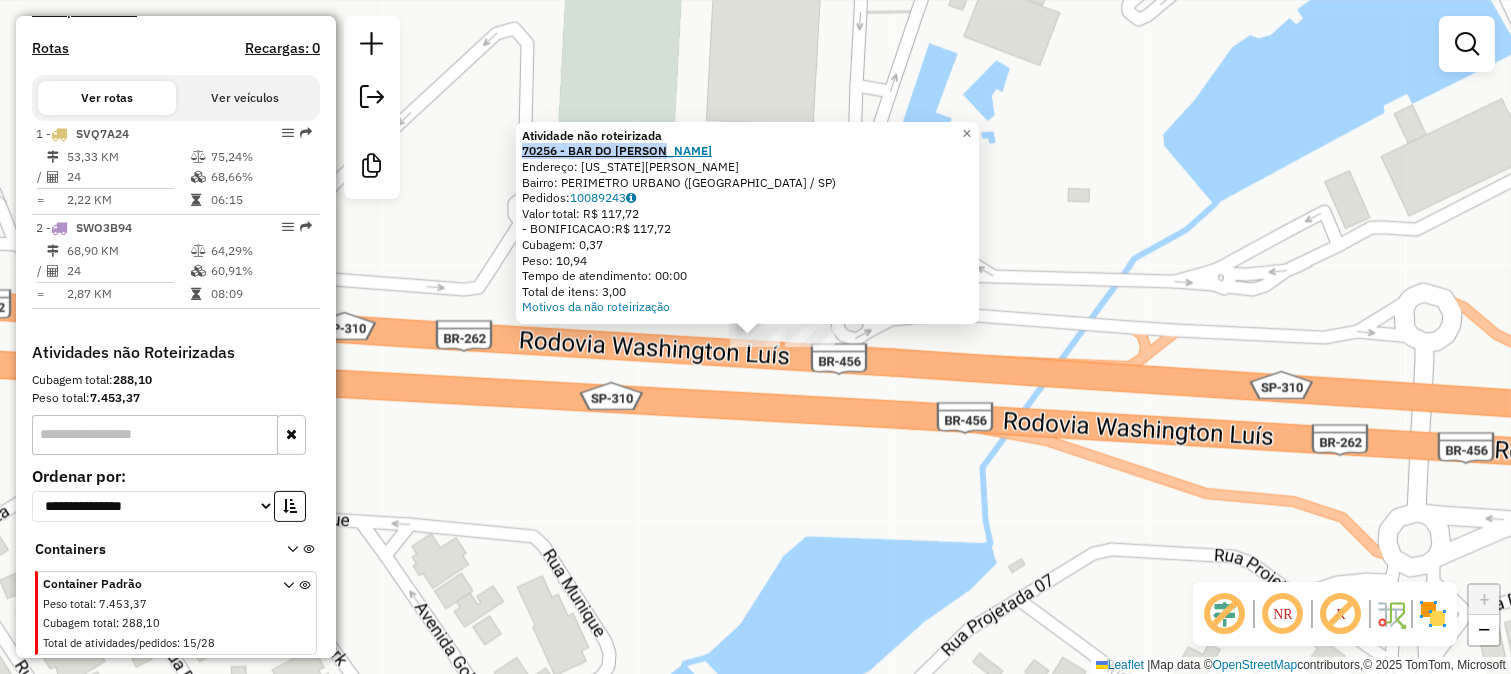 drag, startPoint x: 676, startPoint y: 145, endPoint x: 530, endPoint y: 145, distance: 146 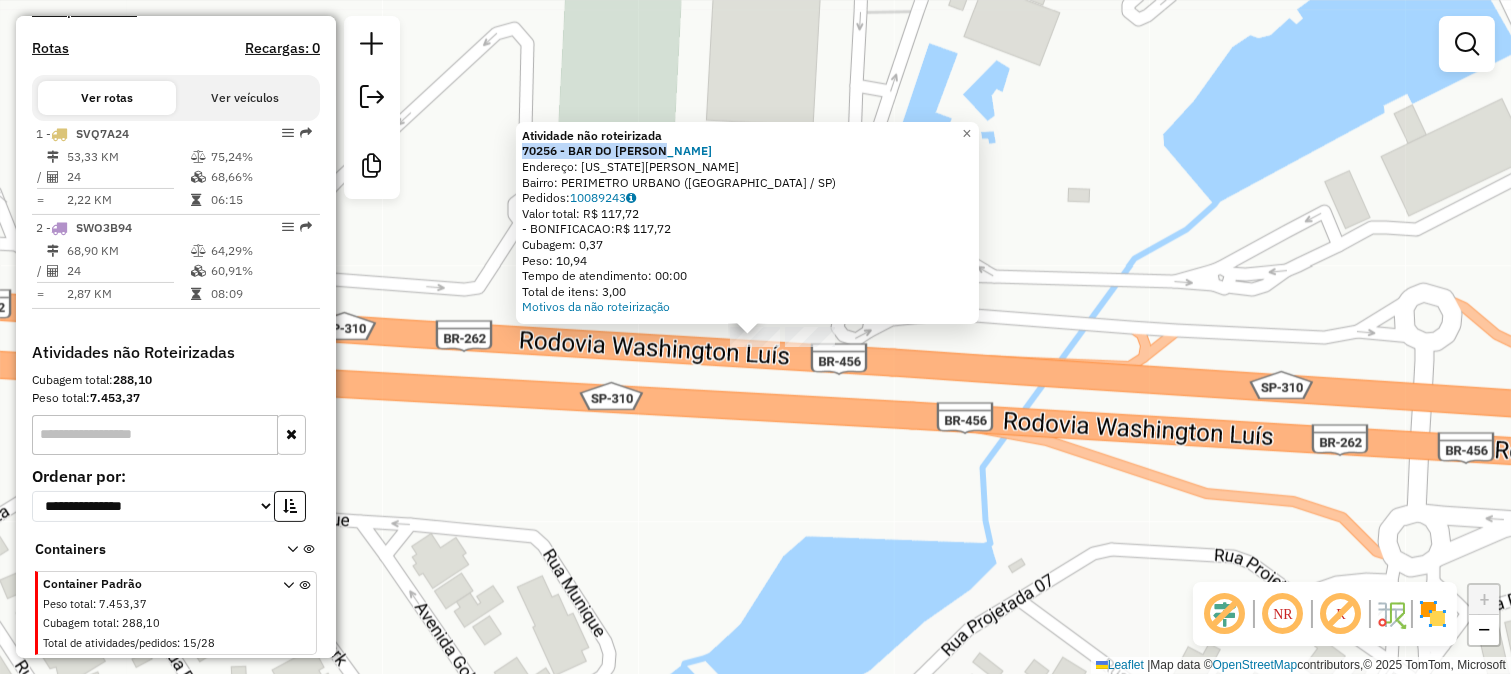 copy on "70256 - BAR DO ROBERTO" 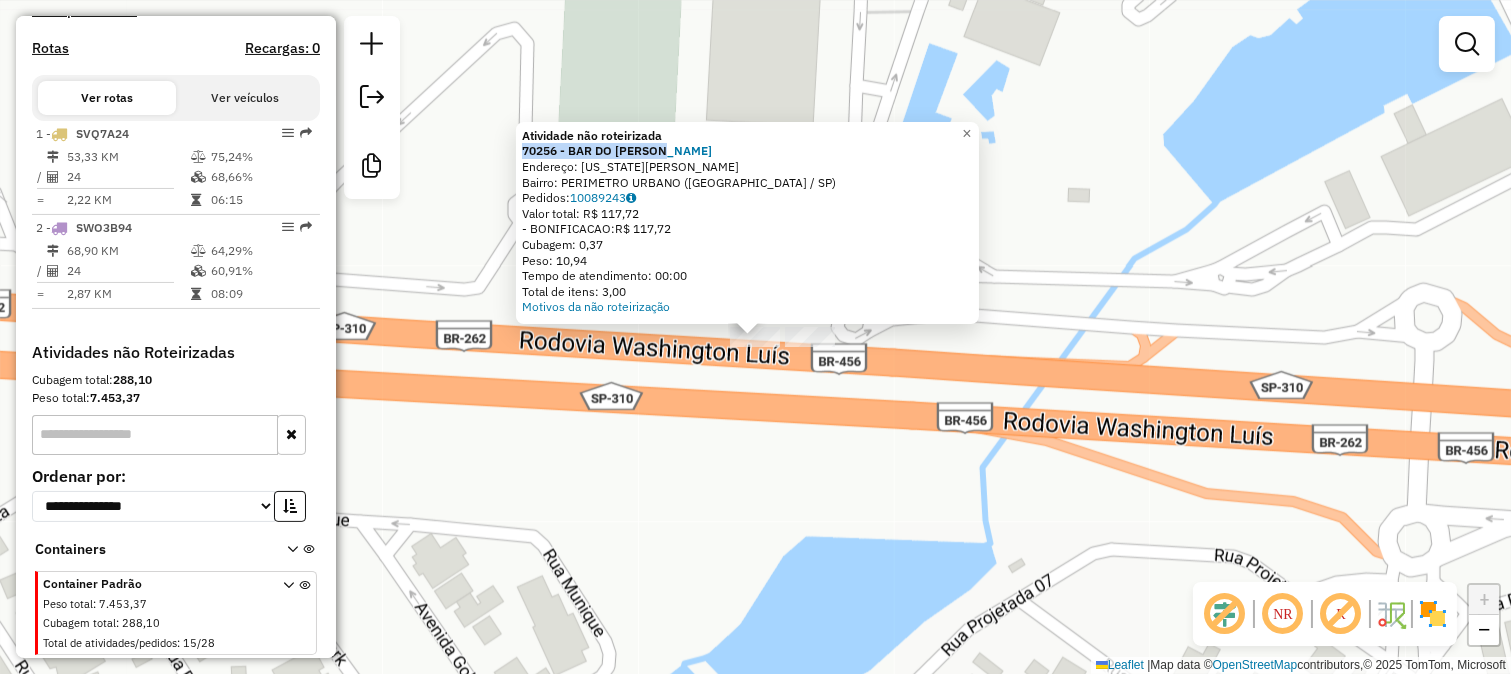 click on "Atividade não roteirizada 70256 - BAR DO ROBERTO  Endereço:  WASHINGTON LUIZ SN   Bairro: PERIMETRO URBANO (MIRASSOL / SP)   Pedidos:  10089243   Valor total: R$ 117,72   - BONIFICACAO:  R$ 117,72   Cubagem: 0,37   Peso: 10,94   Tempo de atendimento: 00:00   Total de itens: 3,00  Motivos da não roteirização × Janela de atendimento Grade de atendimento Capacidade Transportadoras Veículos Cliente Pedidos  Rotas Selecione os dias de semana para filtrar as janelas de atendimento  Seg   Ter   Qua   Qui   Sex   Sáb   Dom  Informe o período da janela de atendimento: De: Até:  Filtrar exatamente a janela do cliente  Considerar janela de atendimento padrão  Selecione os dias de semana para filtrar as grades de atendimento  Seg   Ter   Qua   Qui   Sex   Sáb   Dom   Considerar clientes sem dia de atendimento cadastrado  Clientes fora do dia de atendimento selecionado Filtrar as atividades entre os valores definidos abaixo:  Peso mínimo:   Peso máximo:   Cubagem mínima:   Cubagem máxima:   De:   Até:  +" 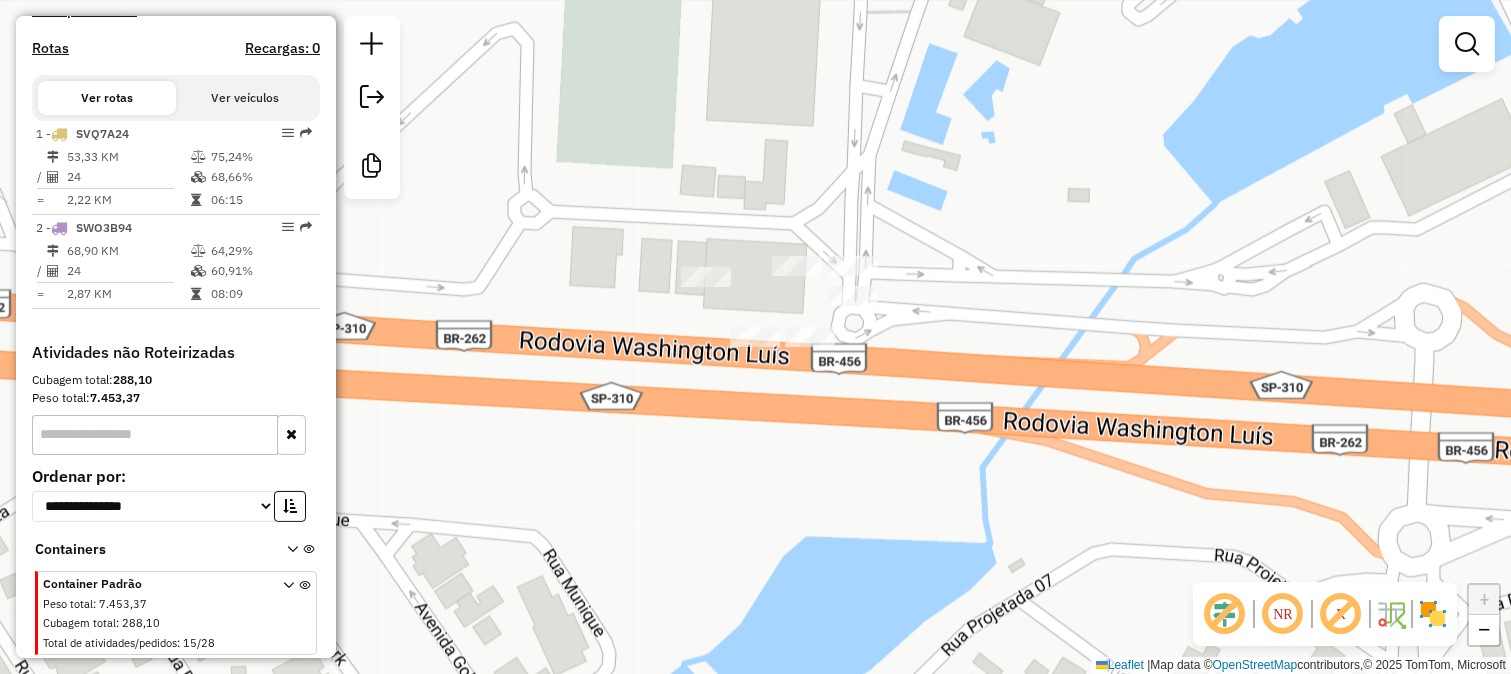 drag, startPoint x: 657, startPoint y: 475, endPoint x: 998, endPoint y: 364, distance: 358.6112 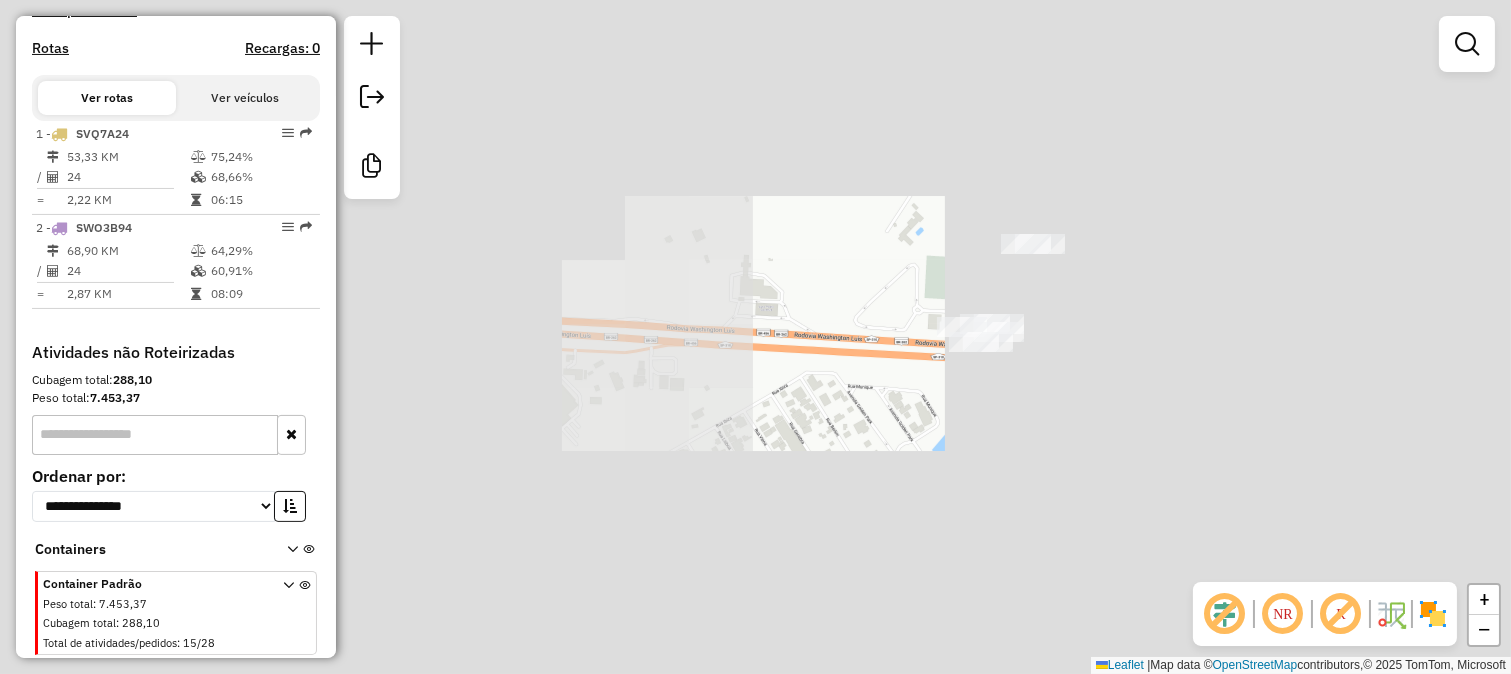drag, startPoint x: 770, startPoint y: 327, endPoint x: 1128, endPoint y: 348, distance: 358.6154 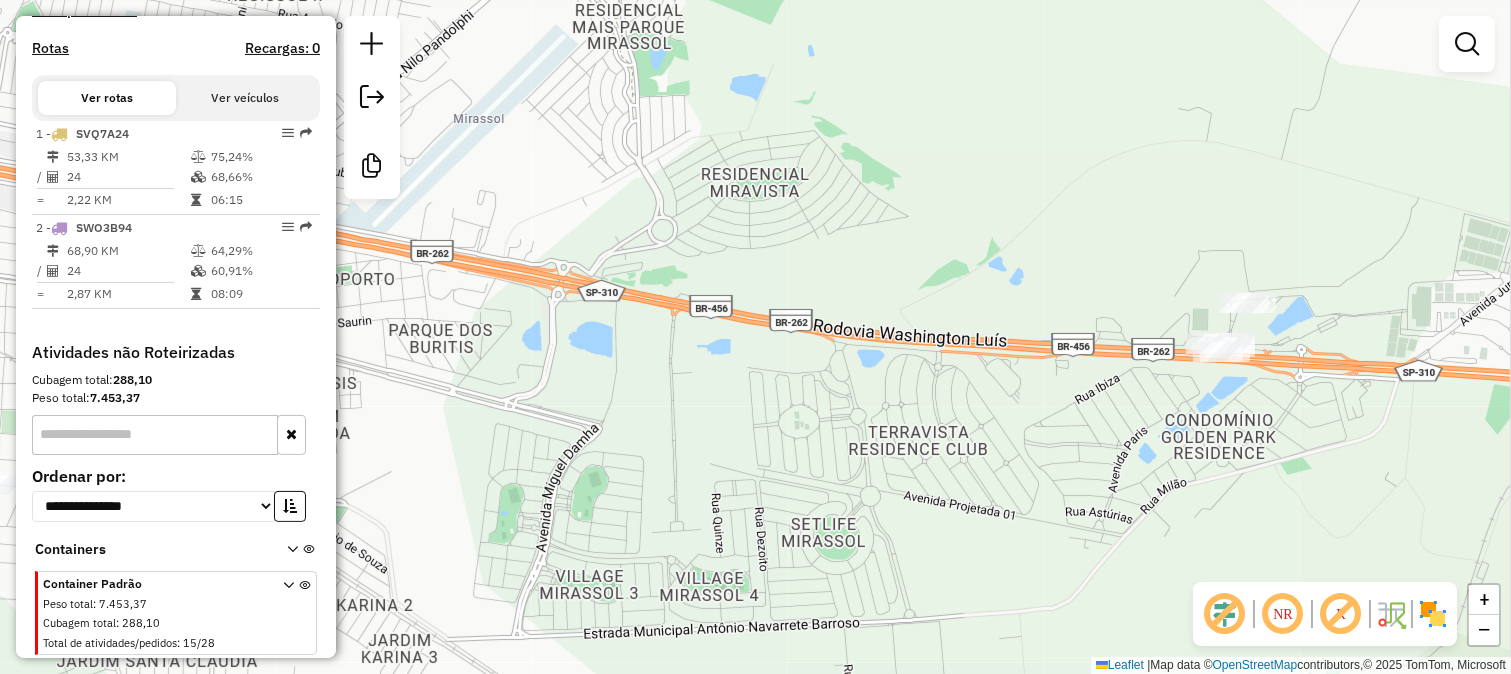 drag, startPoint x: 730, startPoint y: 243, endPoint x: 1122, endPoint y: 373, distance: 412.99396 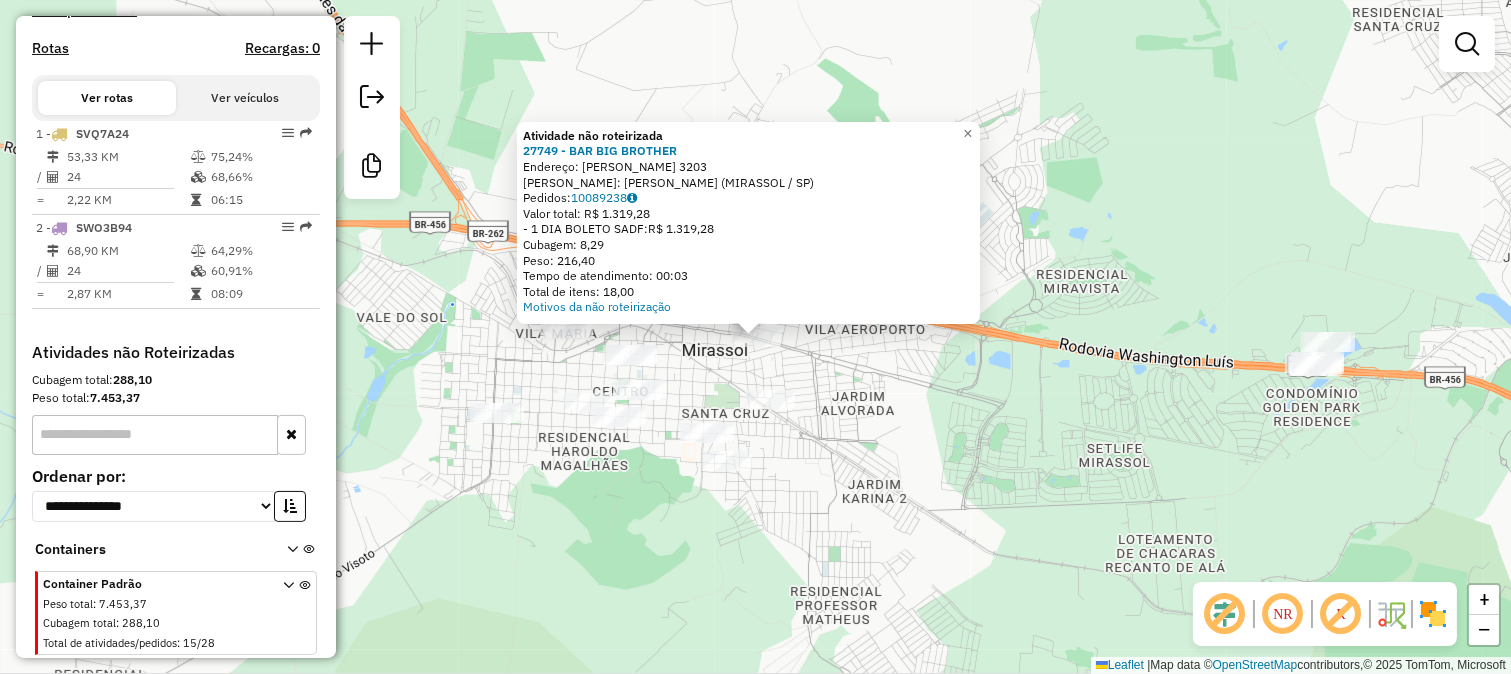 drag, startPoint x: 678, startPoint y: 152, endPoint x: 518, endPoint y: 160, distance: 160.19987 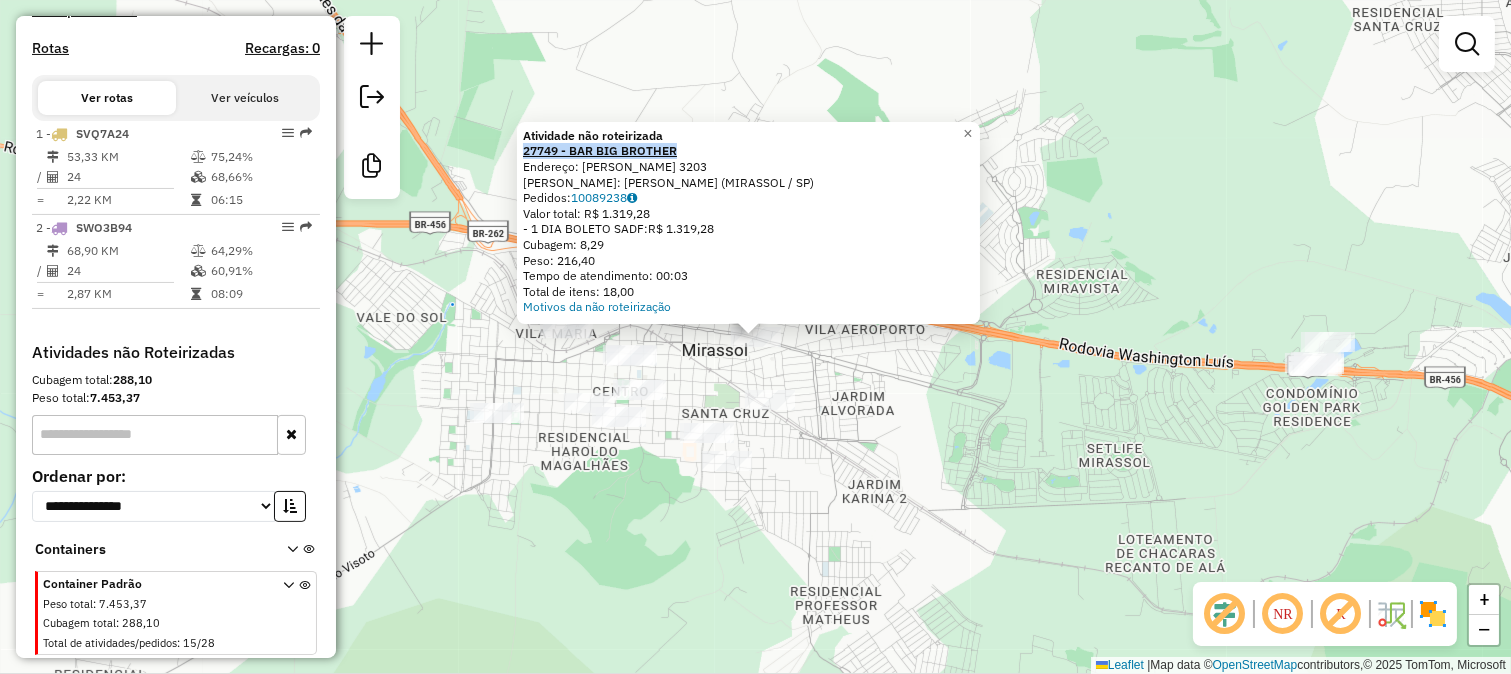drag, startPoint x: 687, startPoint y: 151, endPoint x: 530, endPoint y: 152, distance: 157.00319 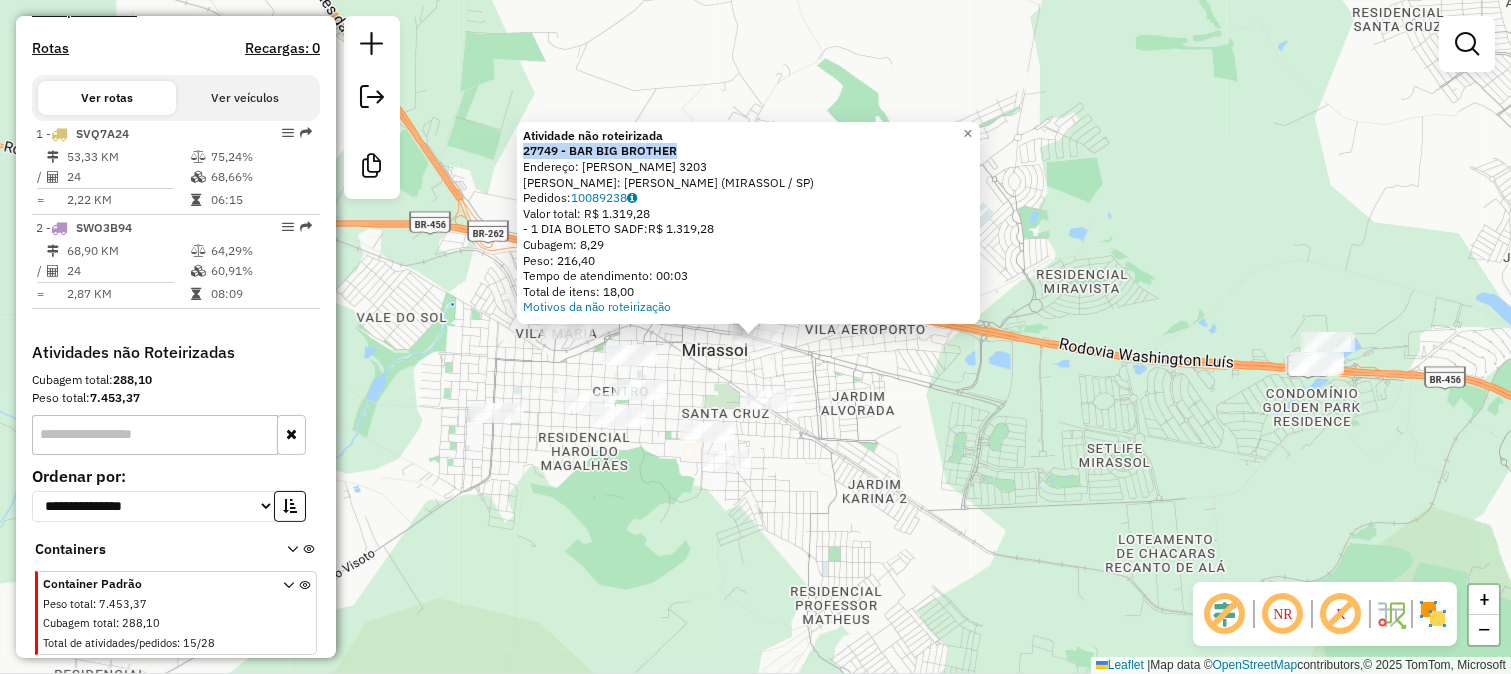 copy on "27749 - BAR BIG BROTHER" 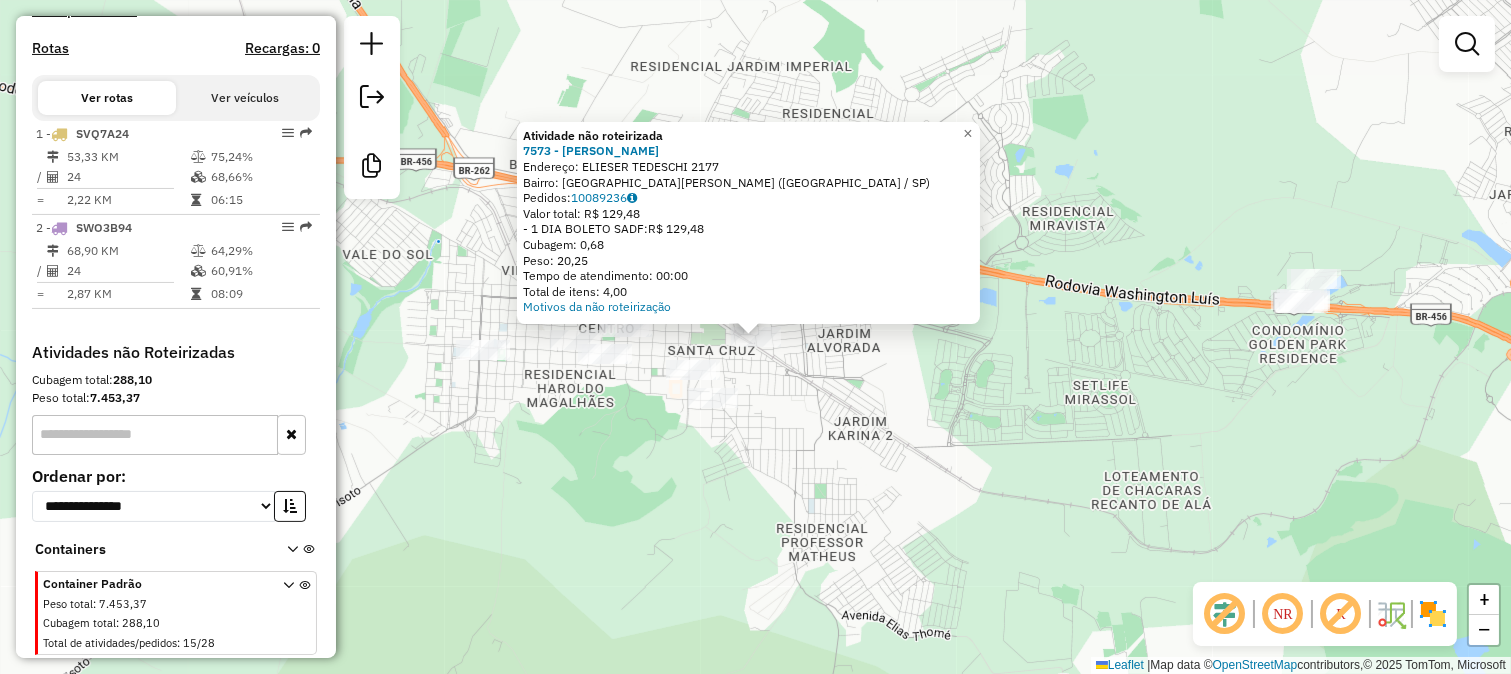 drag, startPoint x: 722, startPoint y: 146, endPoint x: 518, endPoint y: 156, distance: 204.24495 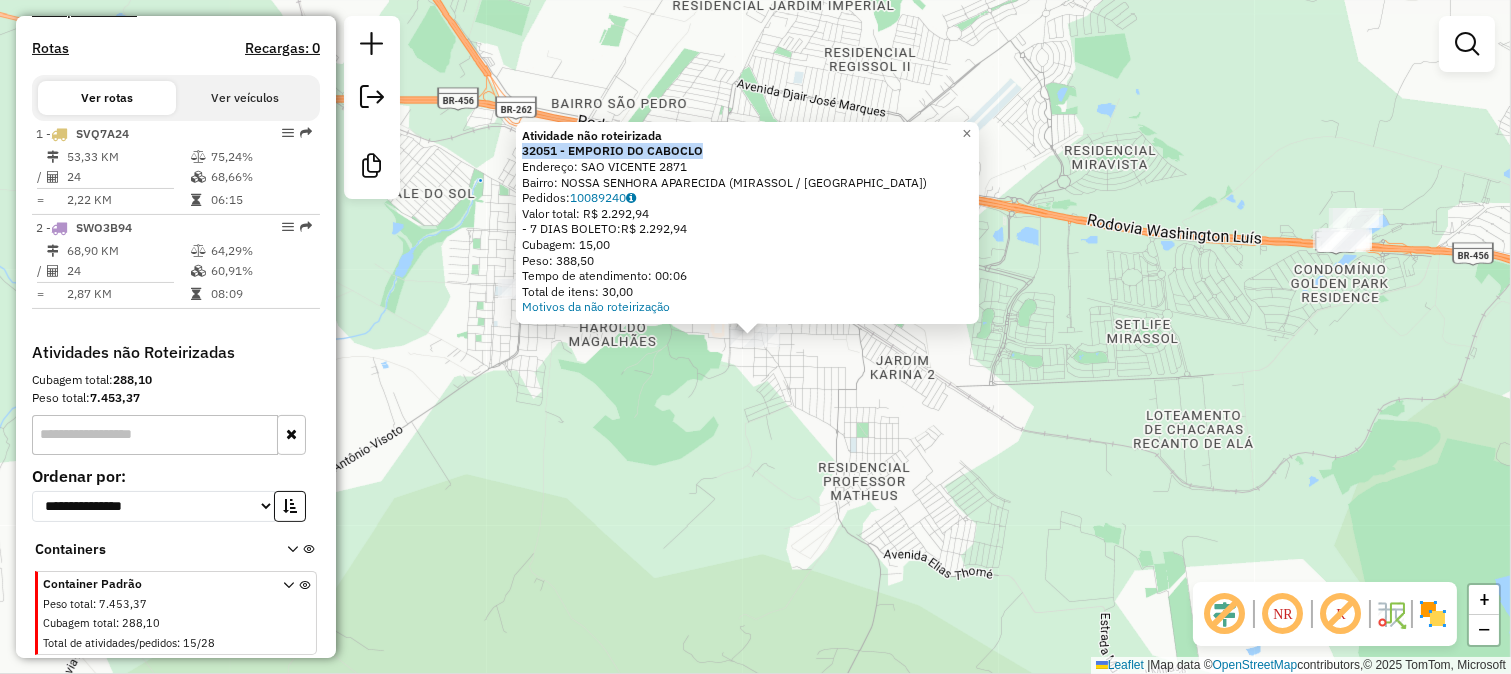 drag, startPoint x: 720, startPoint y: 146, endPoint x: 525, endPoint y: 148, distance: 195.01025 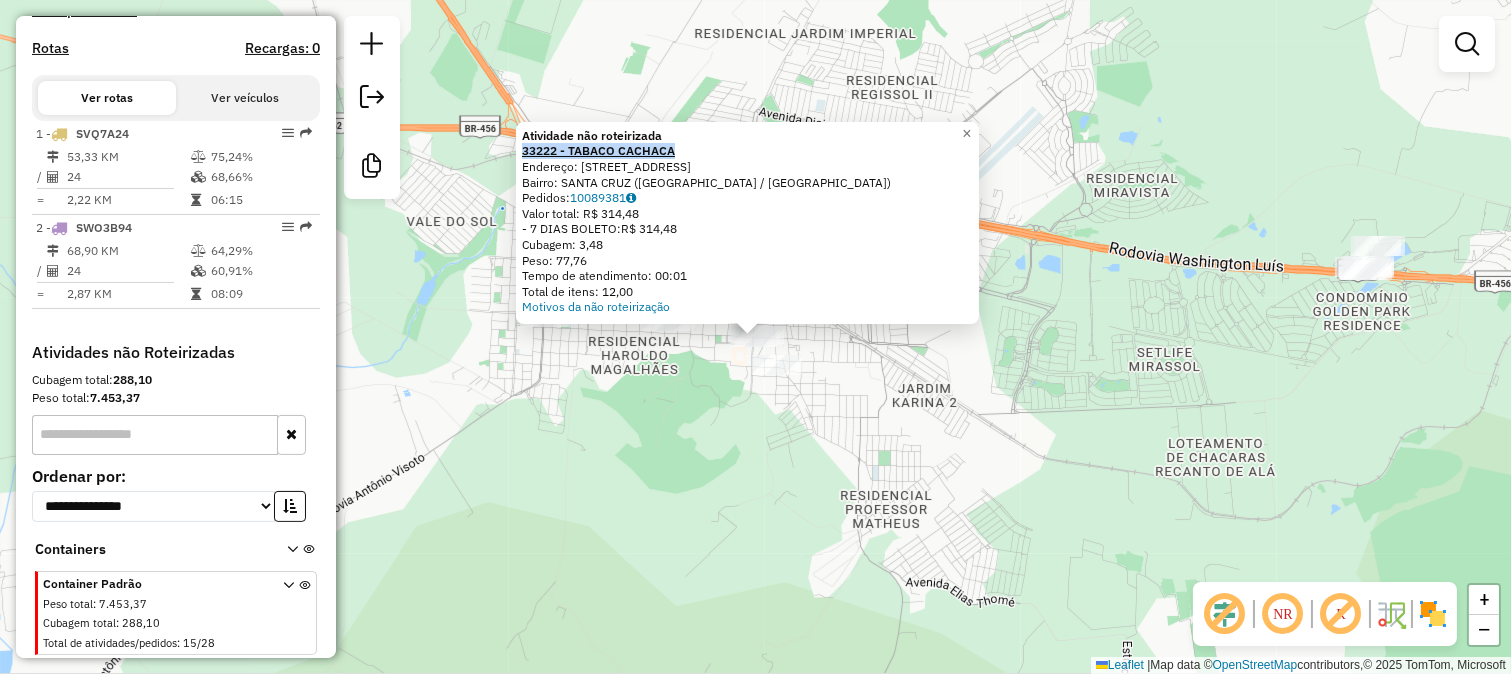 drag, startPoint x: 722, startPoint y: 133, endPoint x: 675, endPoint y: 150, distance: 49.979996 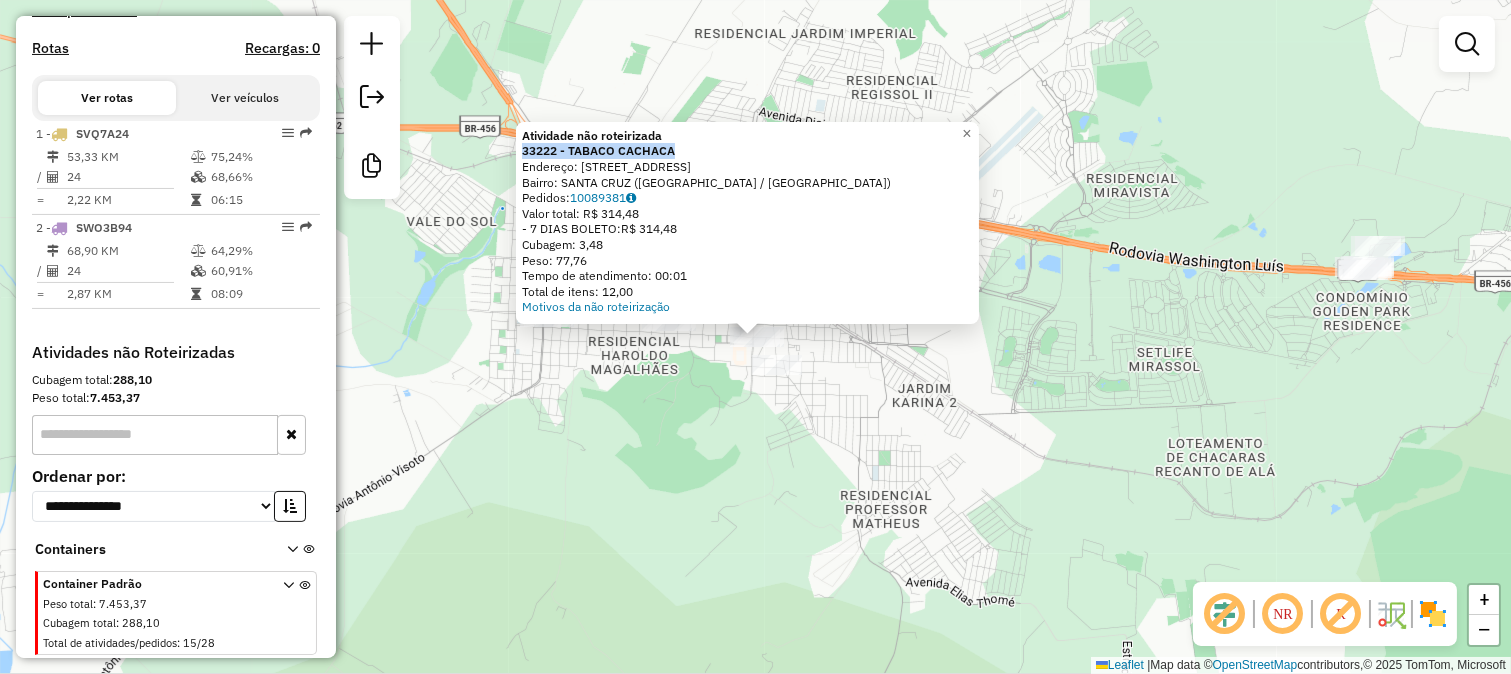 copy on "Atividade não roteirizada 33222 - TABACO CACHACA" 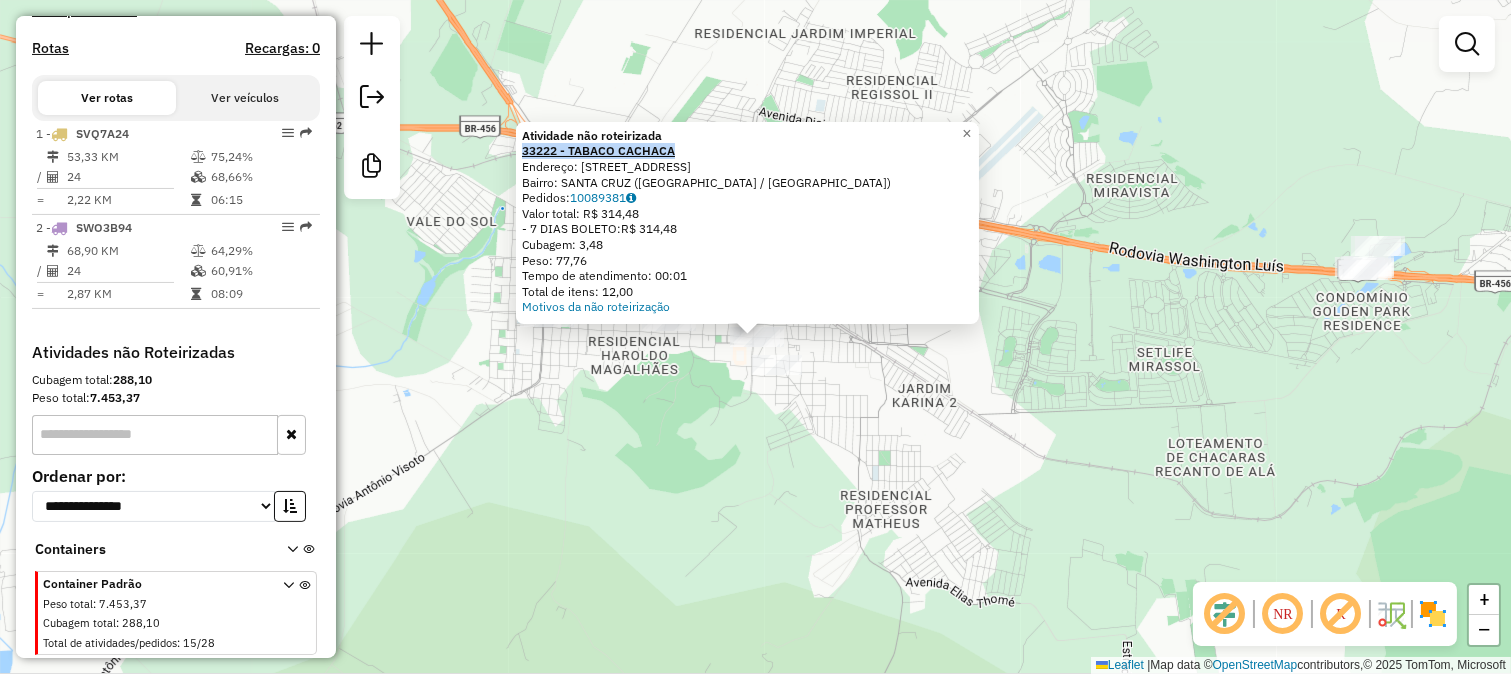 drag, startPoint x: 687, startPoint y: 150, endPoint x: 531, endPoint y: 152, distance: 156.01282 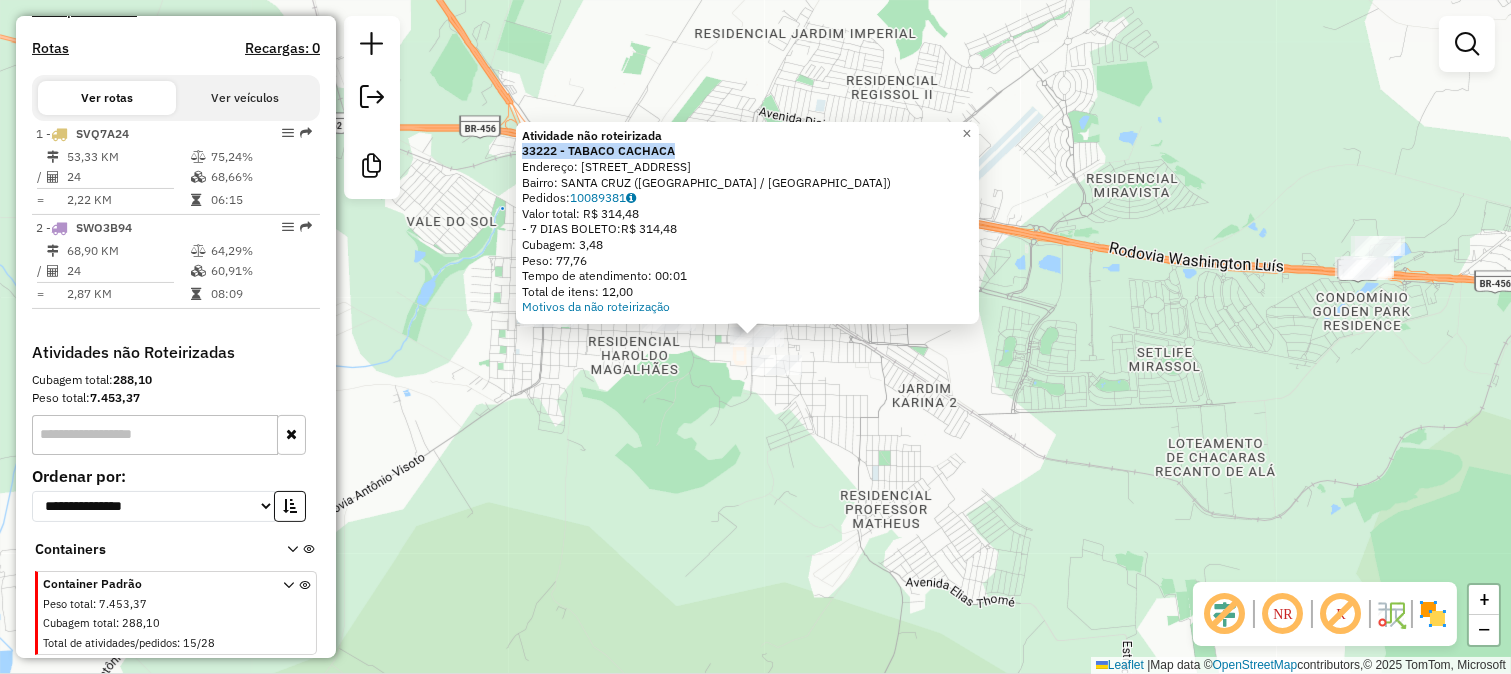 copy on "33222 - TABACO CACHACA" 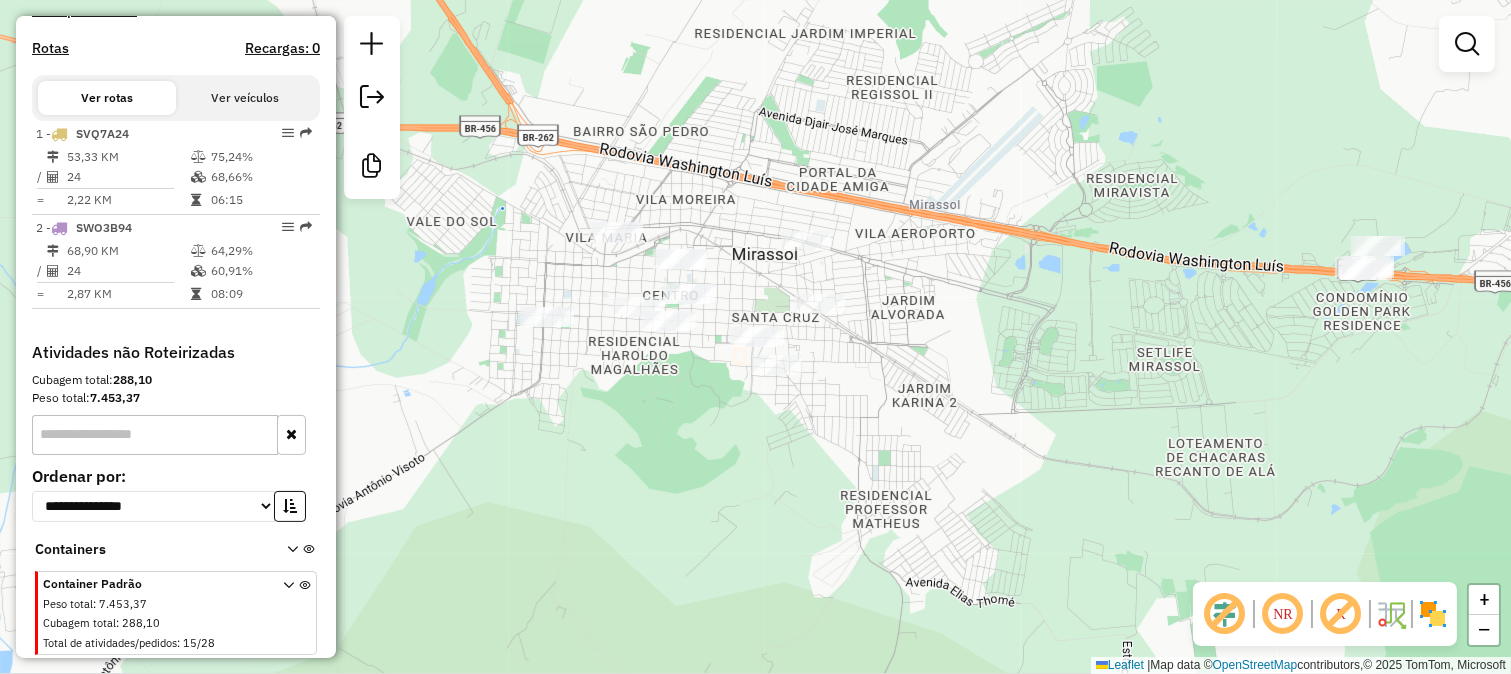 click on "Janela de atendimento Grade de atendimento Capacidade Transportadoras Veículos Cliente Pedidos  Rotas Selecione os dias de semana para filtrar as janelas de atendimento  Seg   Ter   Qua   Qui   Sex   Sáb   Dom  Informe o período da janela de atendimento: De: Até:  Filtrar exatamente a janela do cliente  Considerar janela de atendimento padrão  Selecione os dias de semana para filtrar as grades de atendimento  Seg   Ter   Qua   Qui   Sex   Sáb   Dom   Considerar clientes sem dia de atendimento cadastrado  Clientes fora do dia de atendimento selecionado Filtrar as atividades entre os valores definidos abaixo:  Peso mínimo:   Peso máximo:   Cubagem mínima:   Cubagem máxima:   De:   Até:  Filtrar as atividades entre o tempo de atendimento definido abaixo:  De:   Até:   Considerar capacidade total dos clientes não roteirizados Transportadora: Selecione um ou mais itens Tipo de veículo: Selecione um ou mais itens Veículo: Selecione um ou mais itens Motorista: Selecione um ou mais itens Nome: Rótulo:" 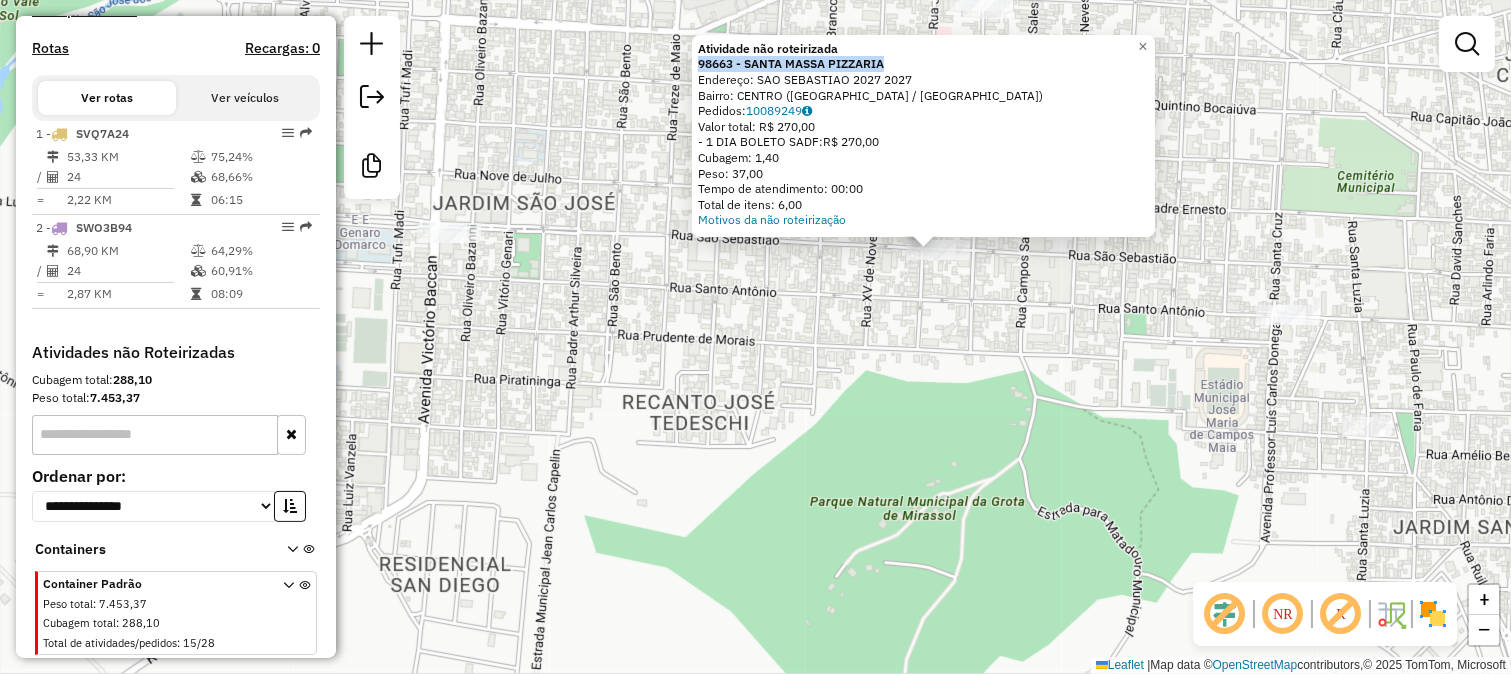 drag, startPoint x: 895, startPoint y: 64, endPoint x: 640, endPoint y: 147, distance: 268.16785 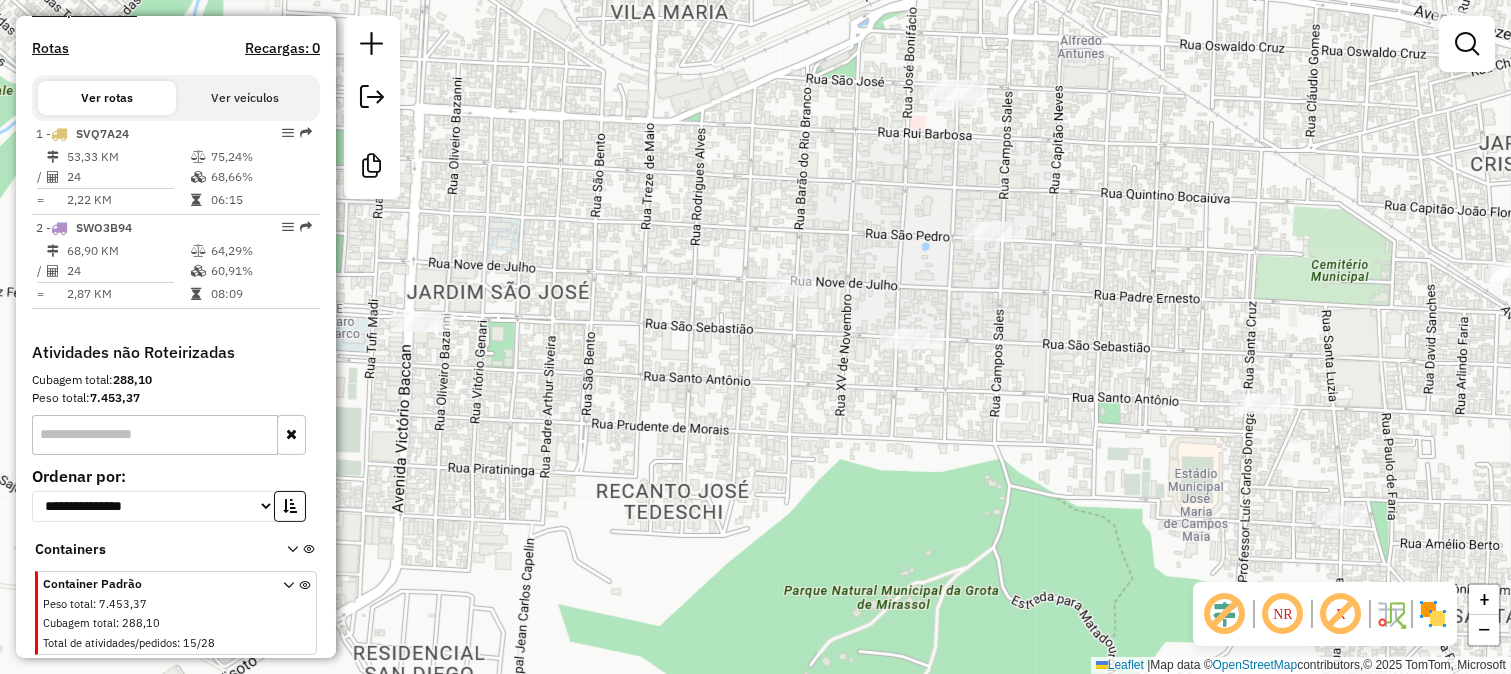 drag, startPoint x: 936, startPoint y: 327, endPoint x: 886, endPoint y: 472, distance: 153.37862 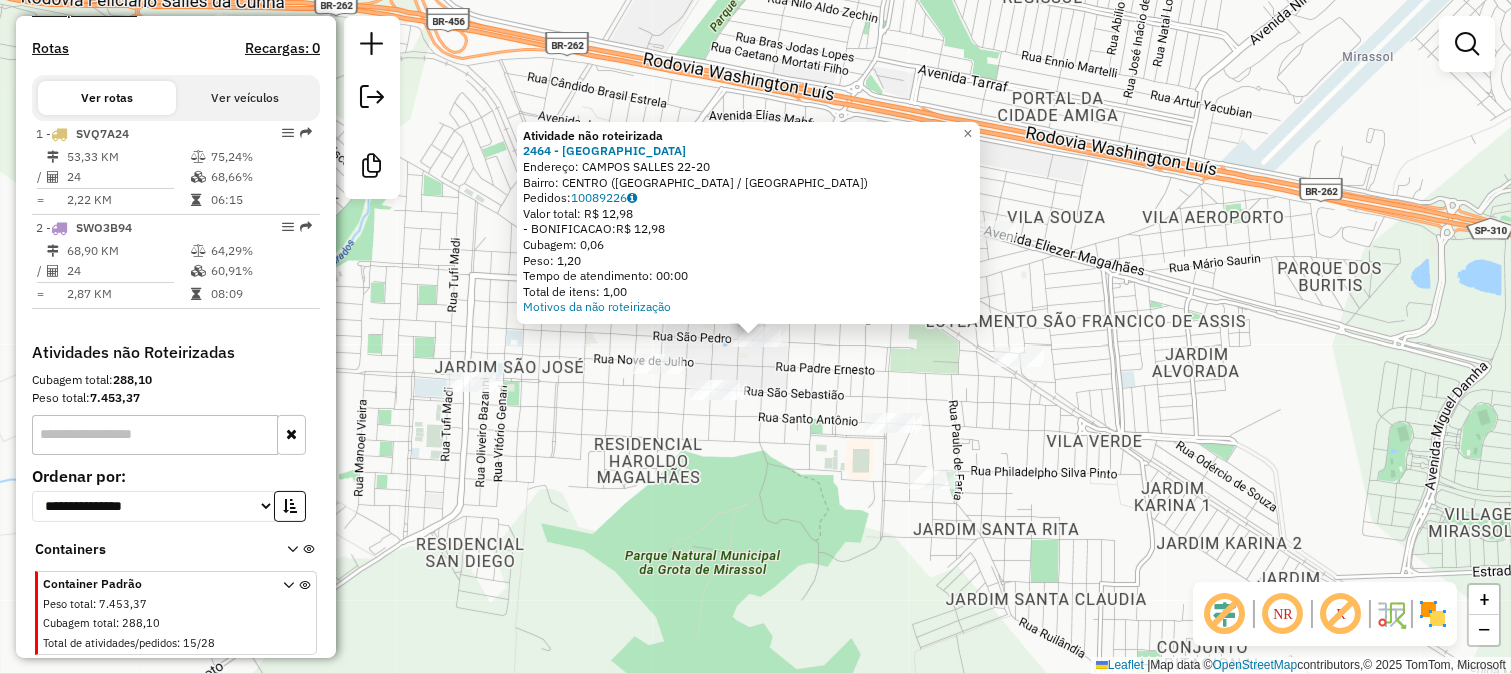 click on "2464 - SANTO ARCO" 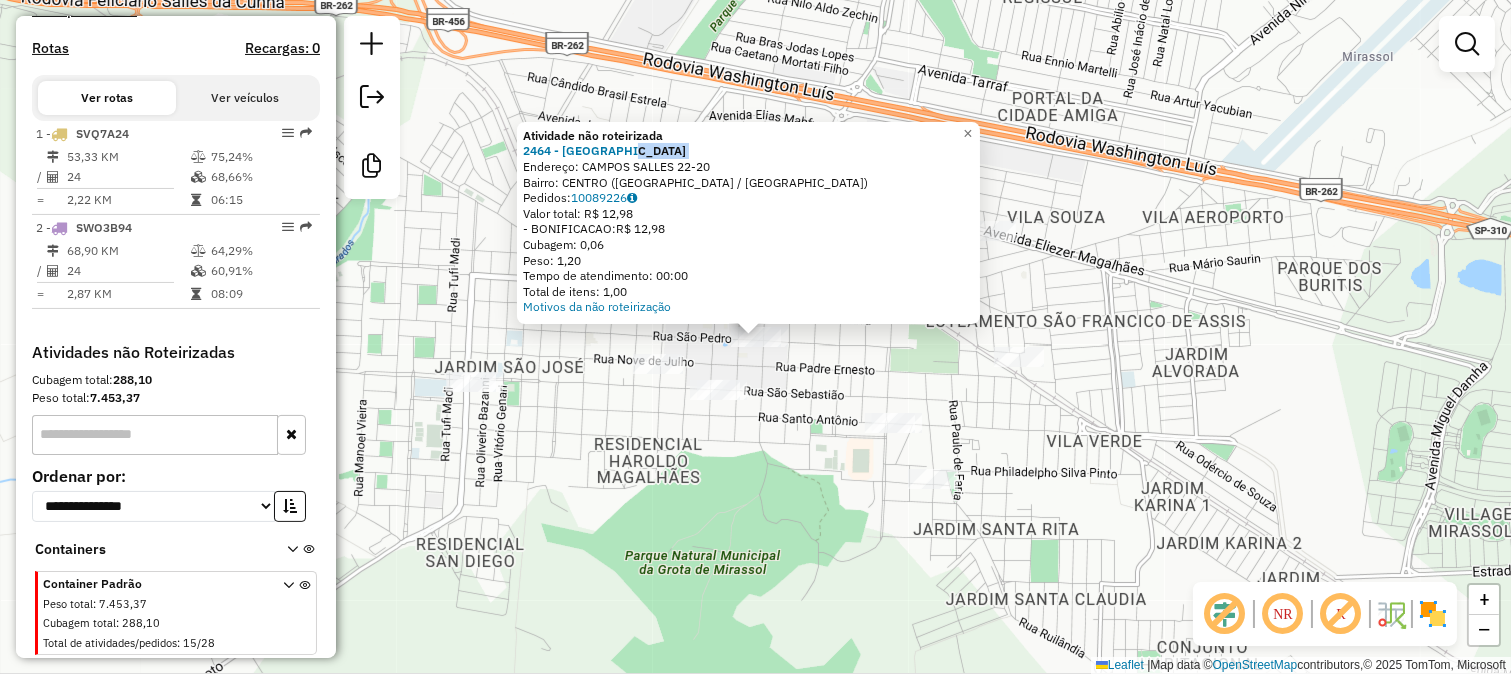 click on "2464 - SANTO ARCO" 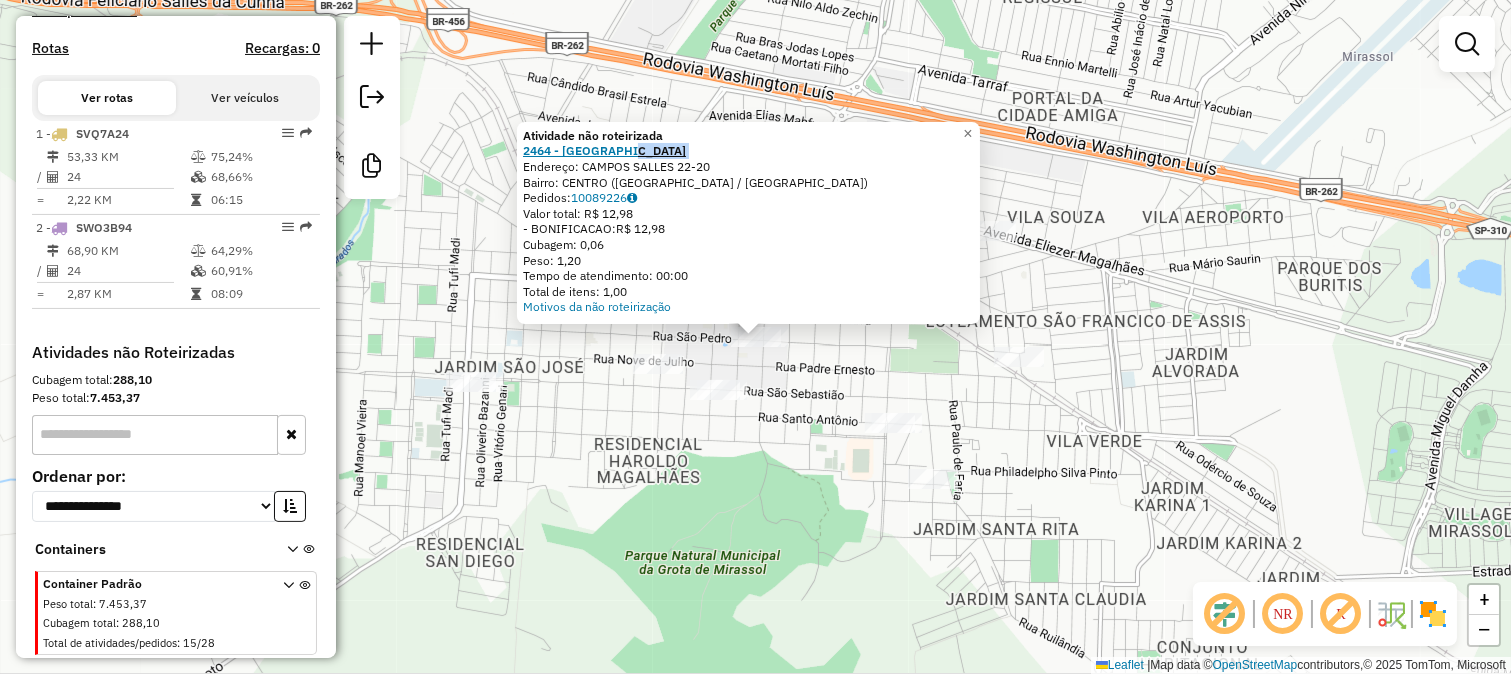 click on "2464 - SANTO ARCO" 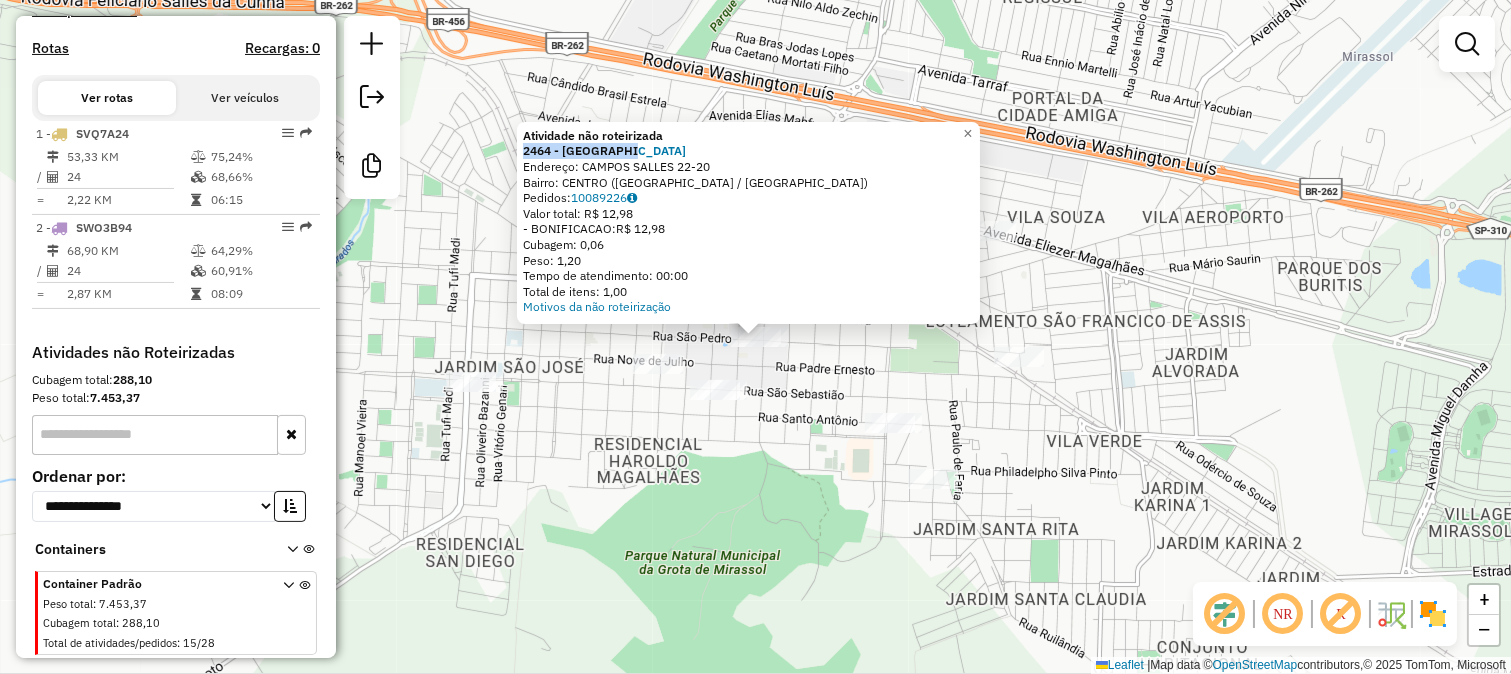 drag, startPoint x: 527, startPoint y: 146, endPoint x: 653, endPoint y: 155, distance: 126.32102 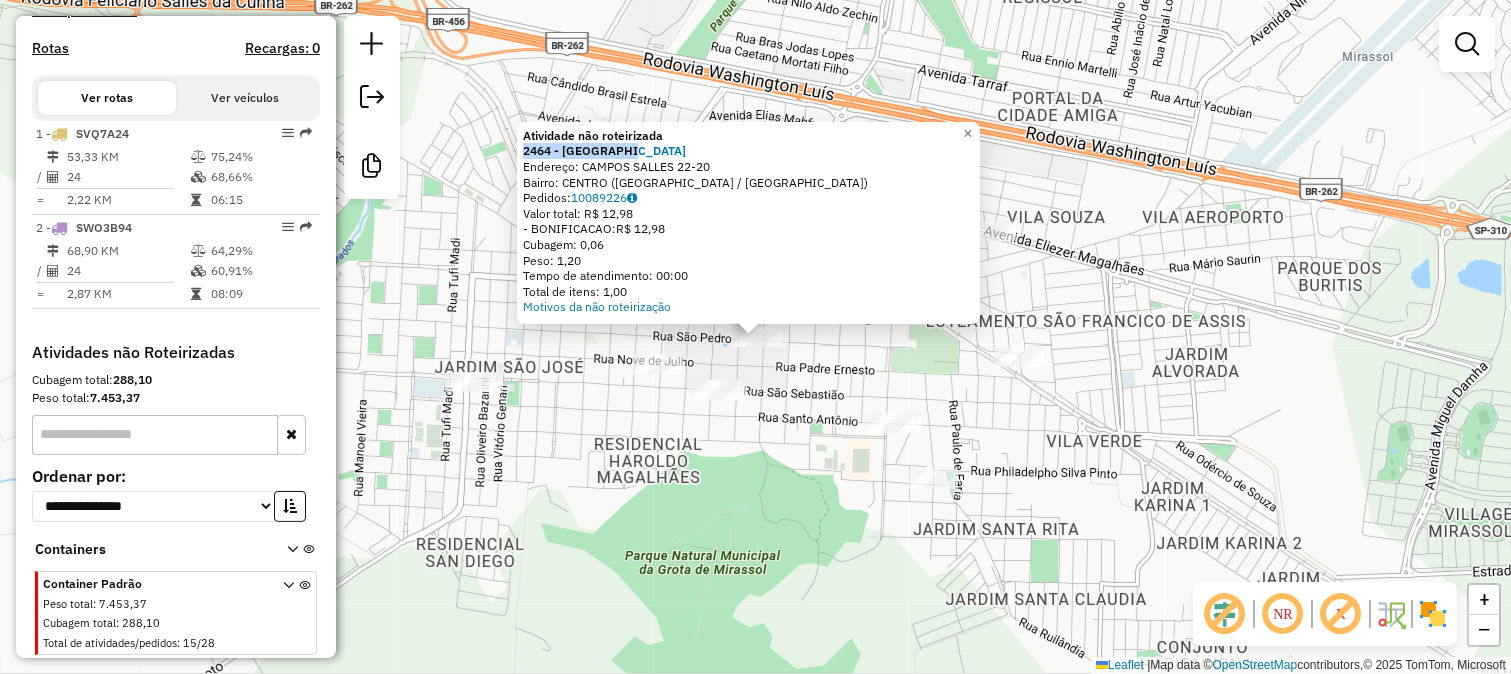 click on "Atividade não roteirizada 2464 - SANTO ARCO  Endereço:  CAMPOS SALLES 22-20   Bairro: CENTRO (MIRASSOL / SP)   Pedidos:  10089226   Valor total: R$ 12,98   - BONIFICACAO:  R$ 12,98   Cubagem: 0,06   Peso: 1,20   Tempo de atendimento: 00:00   Total de itens: 1,00  Motivos da não roteirização × Janela de atendimento Grade de atendimento Capacidade Transportadoras Veículos Cliente Pedidos  Rotas Selecione os dias de semana para filtrar as janelas de atendimento  Seg   Ter   Qua   Qui   Sex   Sáb   Dom  Informe o período da janela de atendimento: De: Até:  Filtrar exatamente a janela do cliente  Considerar janela de atendimento padrão  Selecione os dias de semana para filtrar as grades de atendimento  Seg   Ter   Qua   Qui   Sex   Sáb   Dom   Considerar clientes sem dia de atendimento cadastrado  Clientes fora do dia de atendimento selecionado Filtrar as atividades entre os valores definidos abaixo:  Peso mínimo:   Peso máximo:   Cubagem mínima:   Cubagem máxima:   De:   Até:   De:   Até:  Nome:" 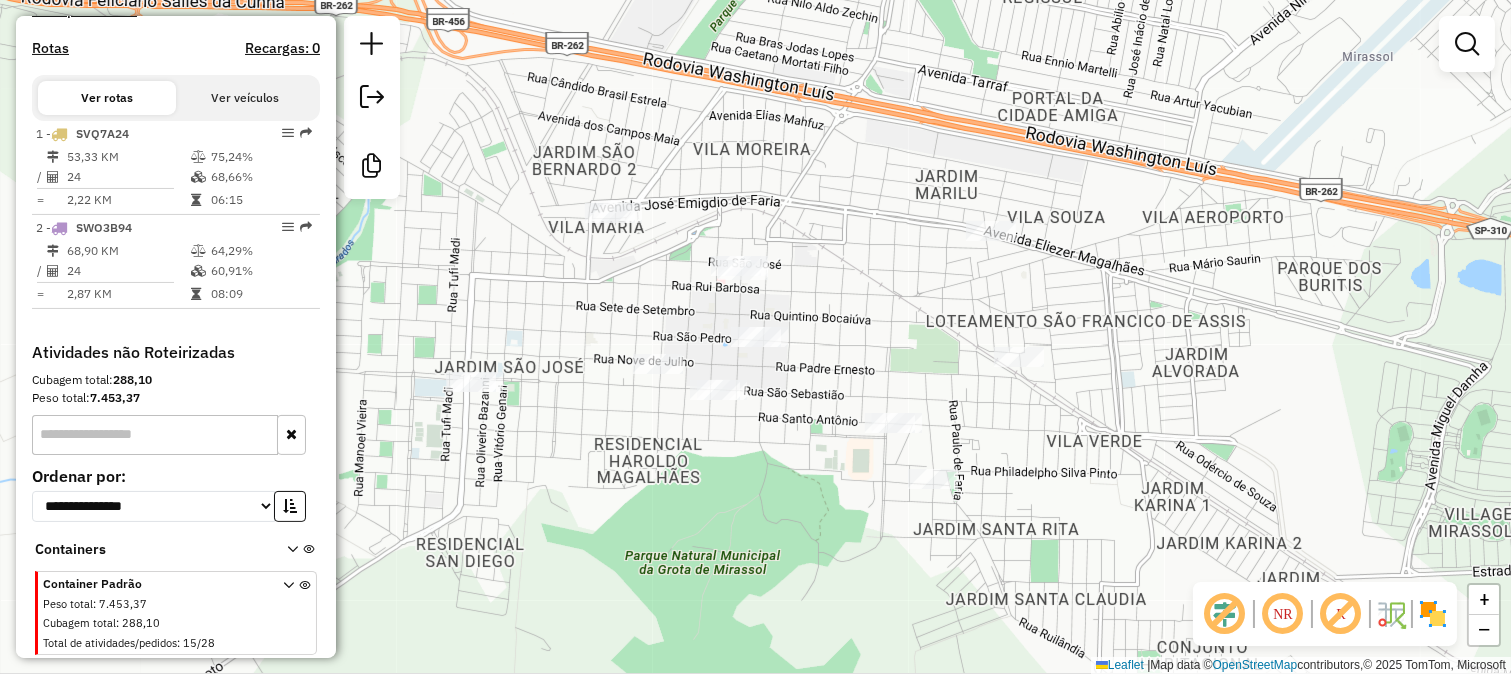 click 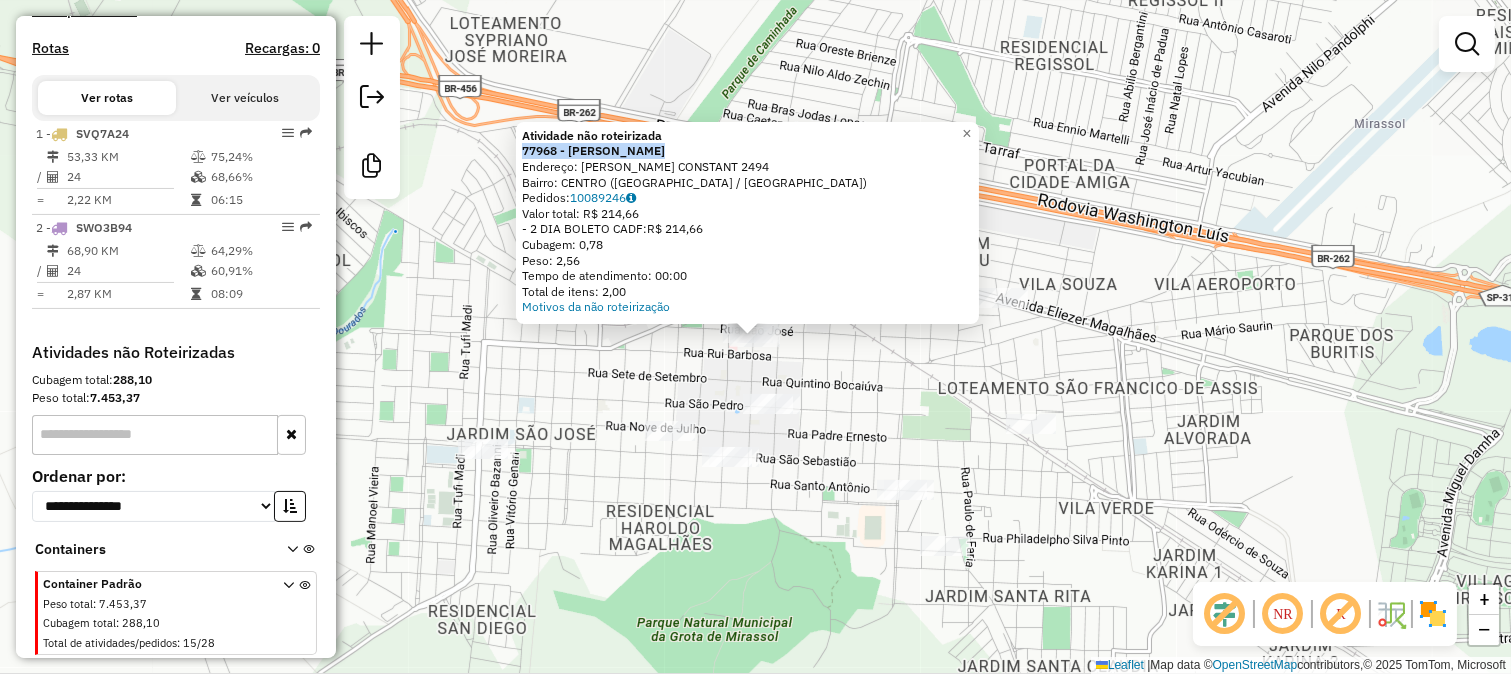 drag, startPoint x: 680, startPoint y: 148, endPoint x: 522, endPoint y: 156, distance: 158.20241 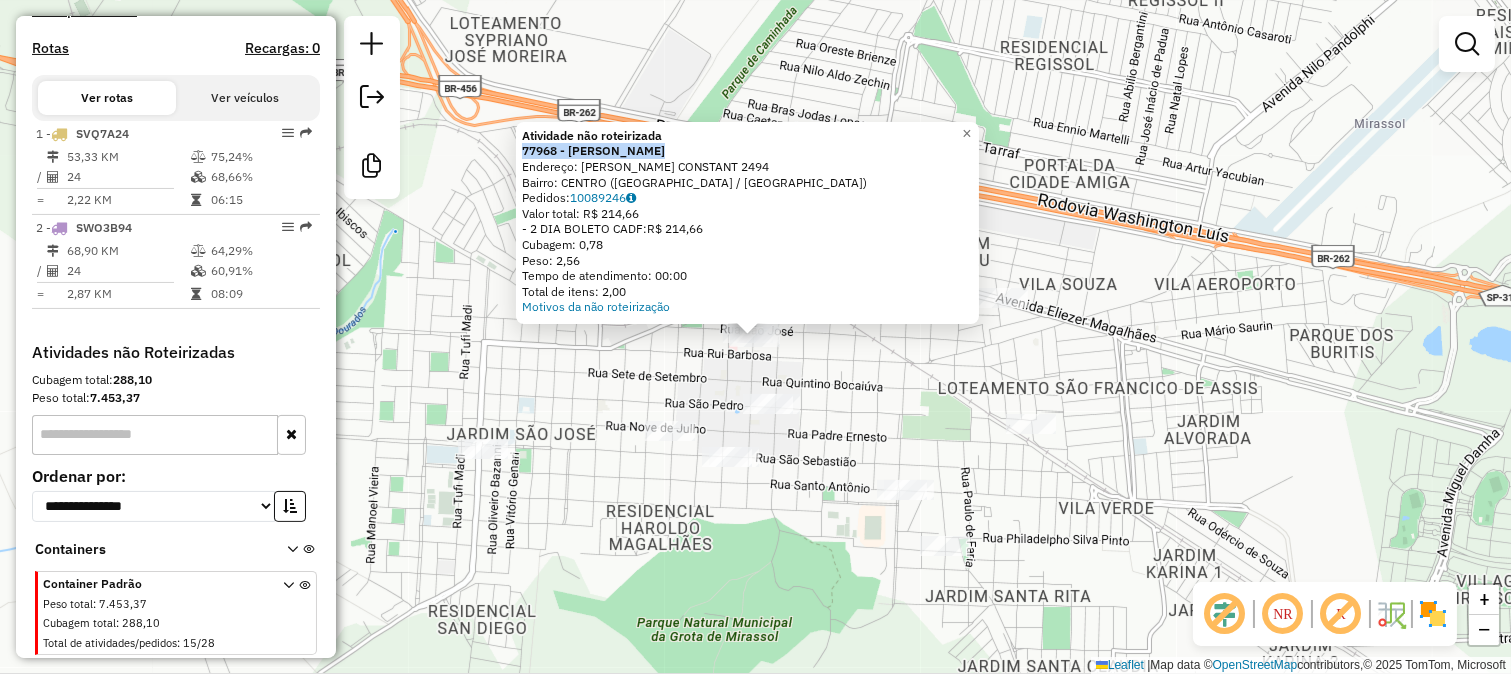 click 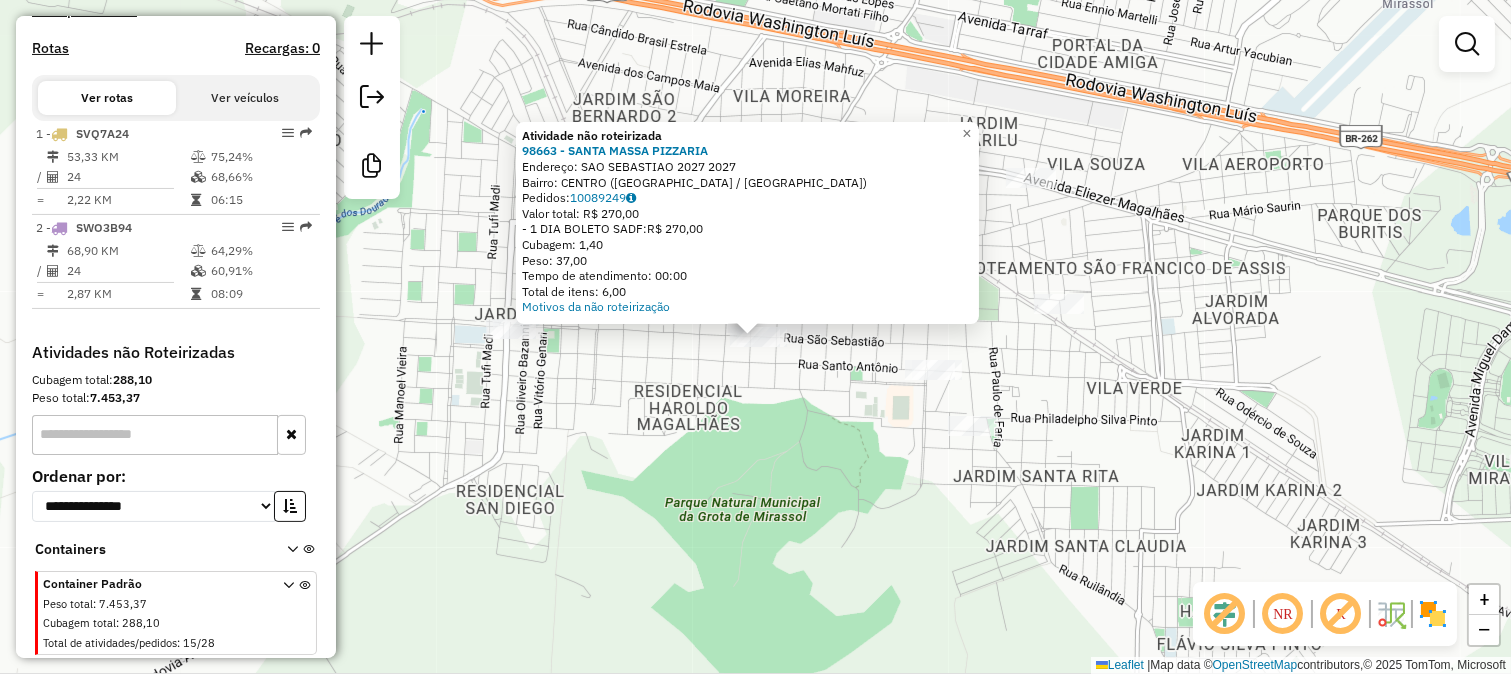click on "Atividade não roteirizada 98663 - SANTA MASSA PIZZARIA  Endereço:  SAO SEBASTIAO 2027 2027   Bairro: CENTRO (MIRASSOL / SP)   Pedidos:  10089249   Valor total: R$ 270,00   - 1 DIA BOLETO SADF:  R$ 270,00   Cubagem: 1,40   Peso: 37,00   Tempo de atendimento: 00:00   Total de itens: 6,00  Motivos da não roteirização × Janela de atendimento Grade de atendimento Capacidade Transportadoras Veículos Cliente Pedidos  Rotas Selecione os dias de semana para filtrar as janelas de atendimento  Seg   Ter   Qua   Qui   Sex   Sáb   Dom  Informe o período da janela de atendimento: De: Até:  Filtrar exatamente a janela do cliente  Considerar janela de atendimento padrão  Selecione os dias de semana para filtrar as grades de atendimento  Seg   Ter   Qua   Qui   Sex   Sáb   Dom   Considerar clientes sem dia de atendimento cadastrado  Clientes fora do dia de atendimento selecionado Filtrar as atividades entre os valores definidos abaixo:  Peso mínimo:   Peso máximo:   Cubagem mínima:   Cubagem máxima:   De:  De:" 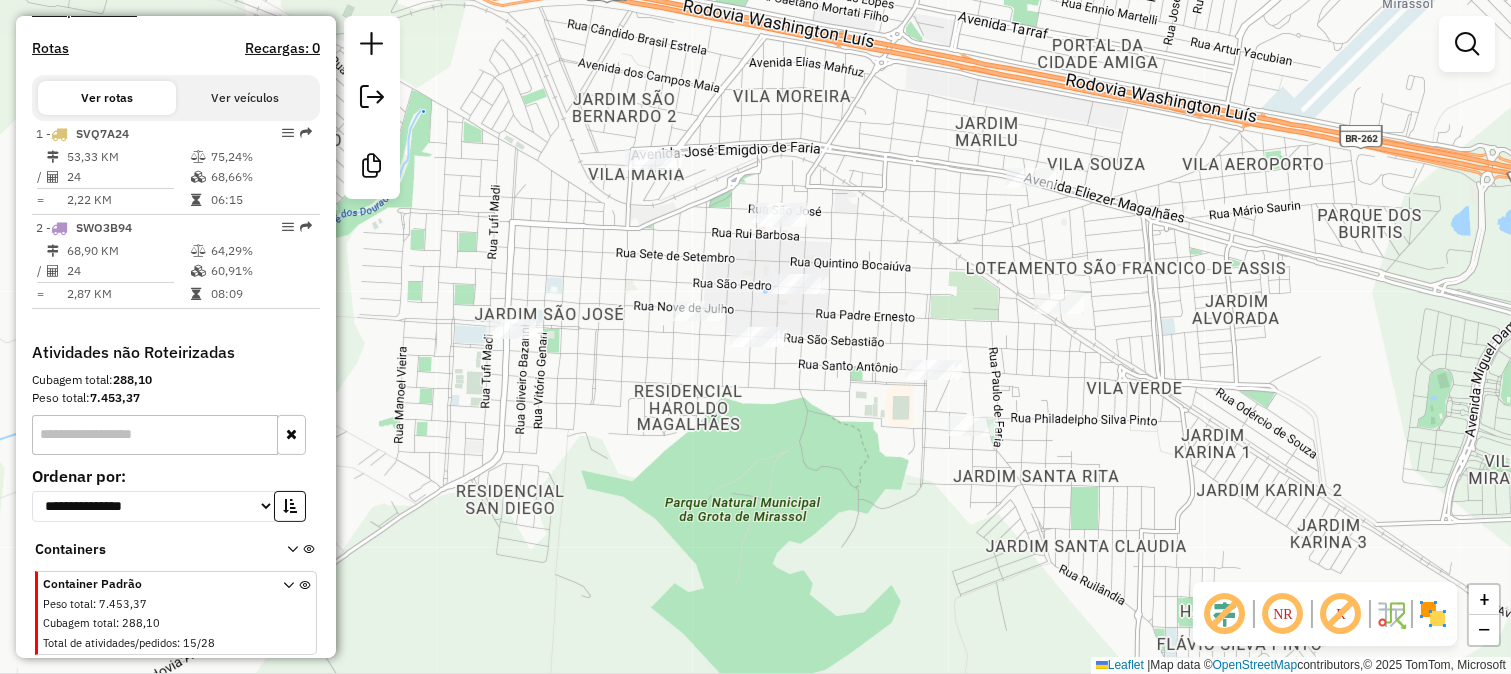 click 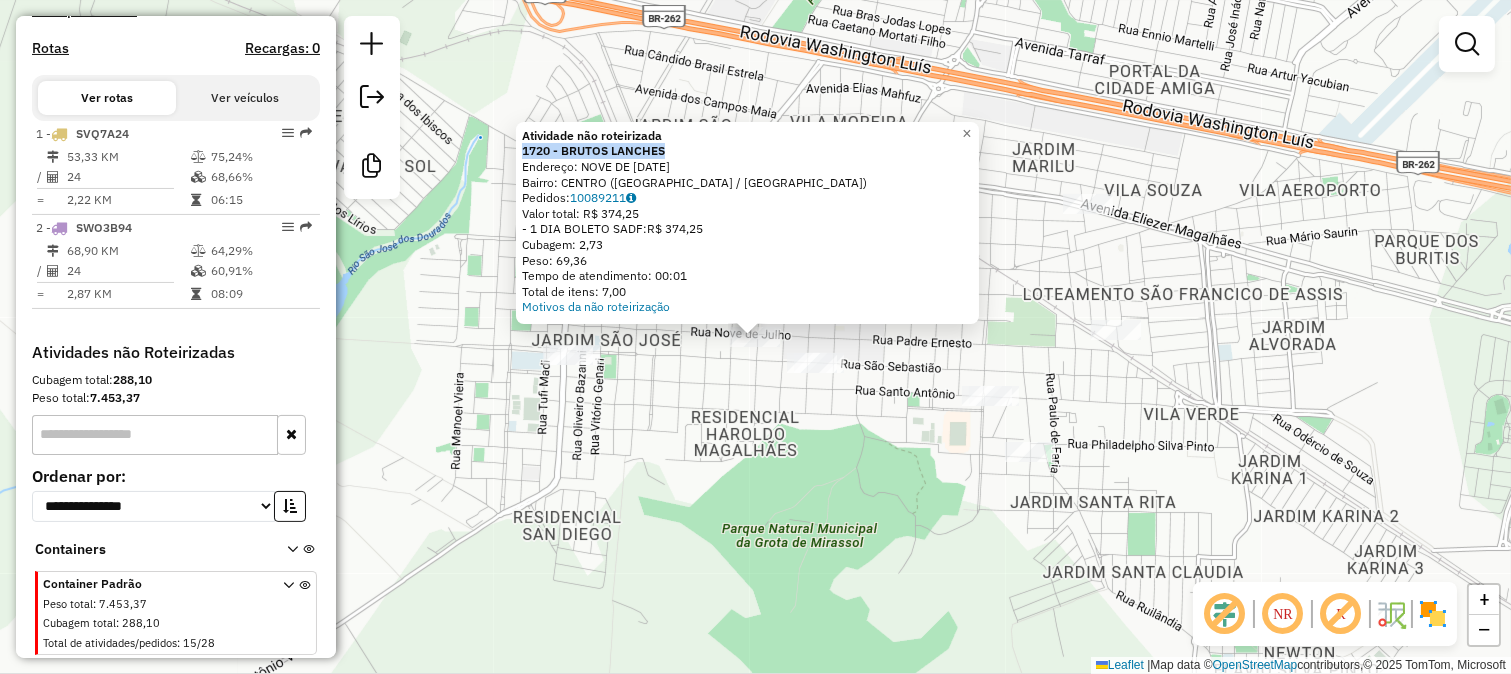 drag, startPoint x: 678, startPoint y: 152, endPoint x: 525, endPoint y: 151, distance: 153.00327 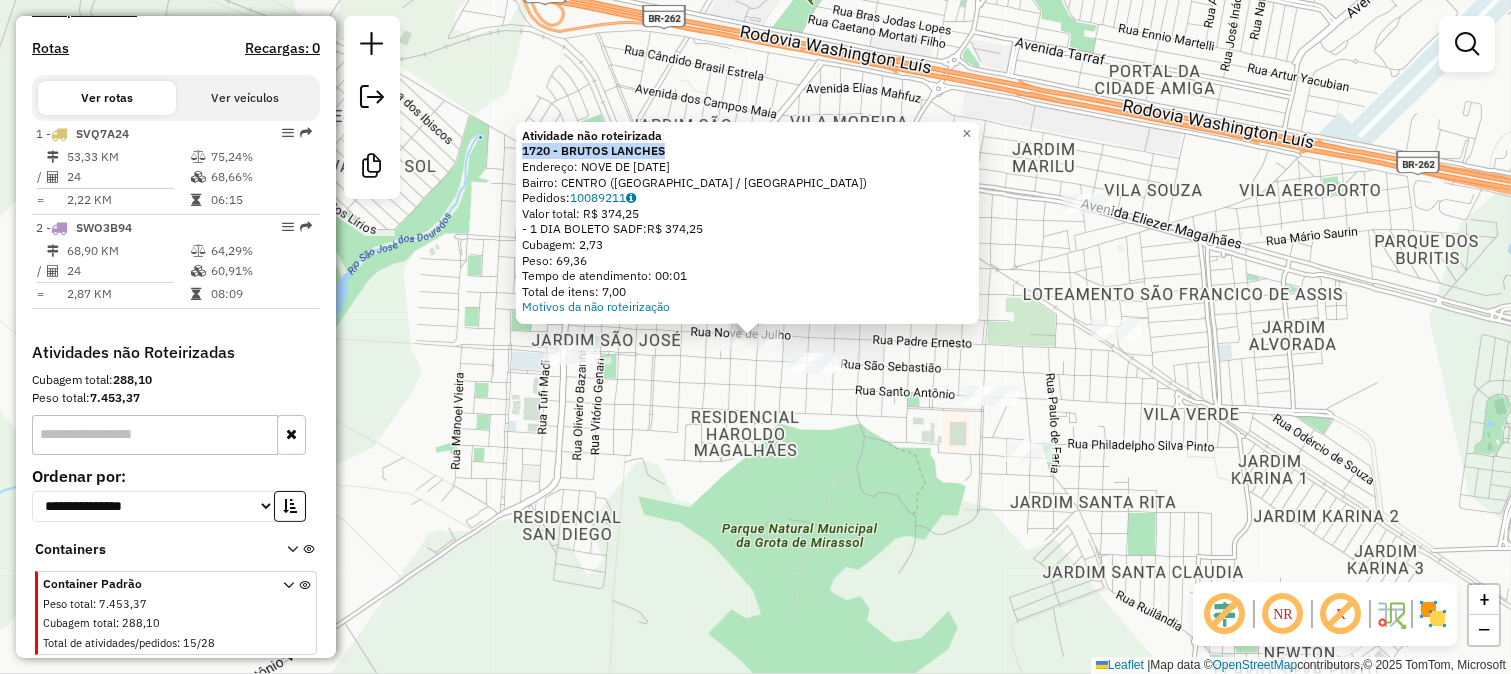 click on "Atividade não roteirizada 1720 - BRUTOS LANCHES  Endereço:  NOVE DE JULHO 1790   Bairro: CENTRO (MIRASSOL / SP)   Pedidos:  10089211   Valor total: R$ 374,25   - 1 DIA BOLETO SADF:  R$ 374,25   Cubagem: 2,73   Peso: 69,36   Tempo de atendimento: 00:01   Total de itens: 7,00  Motivos da não roteirização × Janela de atendimento Grade de atendimento Capacidade Transportadoras Veículos Cliente Pedidos  Rotas Selecione os dias de semana para filtrar as janelas de atendimento  Seg   Ter   Qua   Qui   Sex   Sáb   Dom  Informe o período da janela de atendimento: De: Até:  Filtrar exatamente a janela do cliente  Considerar janela de atendimento padrão  Selecione os dias de semana para filtrar as grades de atendimento  Seg   Ter   Qua   Qui   Sex   Sáb   Dom   Considerar clientes sem dia de atendimento cadastrado  Clientes fora do dia de atendimento selecionado Filtrar as atividades entre os valores definidos abaixo:  Peso mínimo:   Peso máximo:   Cubagem mínima:   Cubagem máxima:   De:   Até:   De:  +" 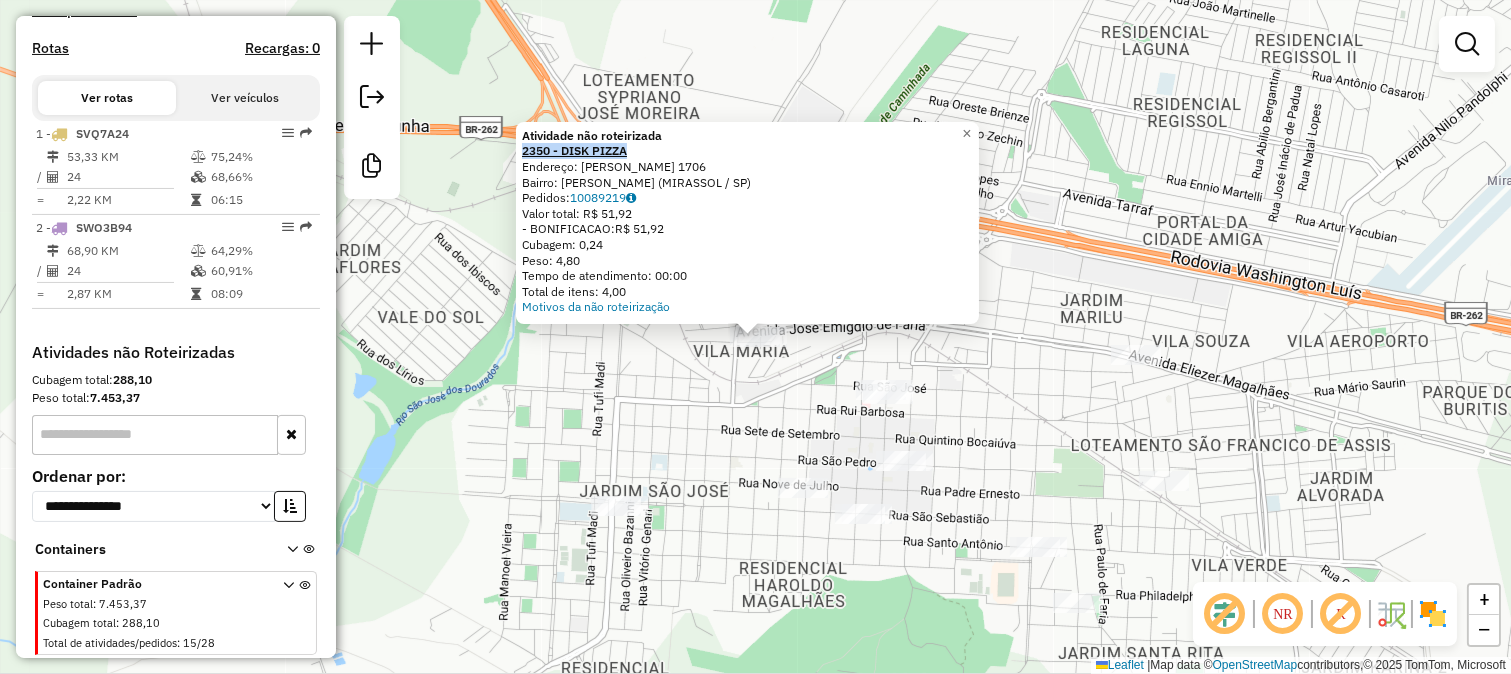 drag, startPoint x: 643, startPoint y: 146, endPoint x: 528, endPoint y: 155, distance: 115.35164 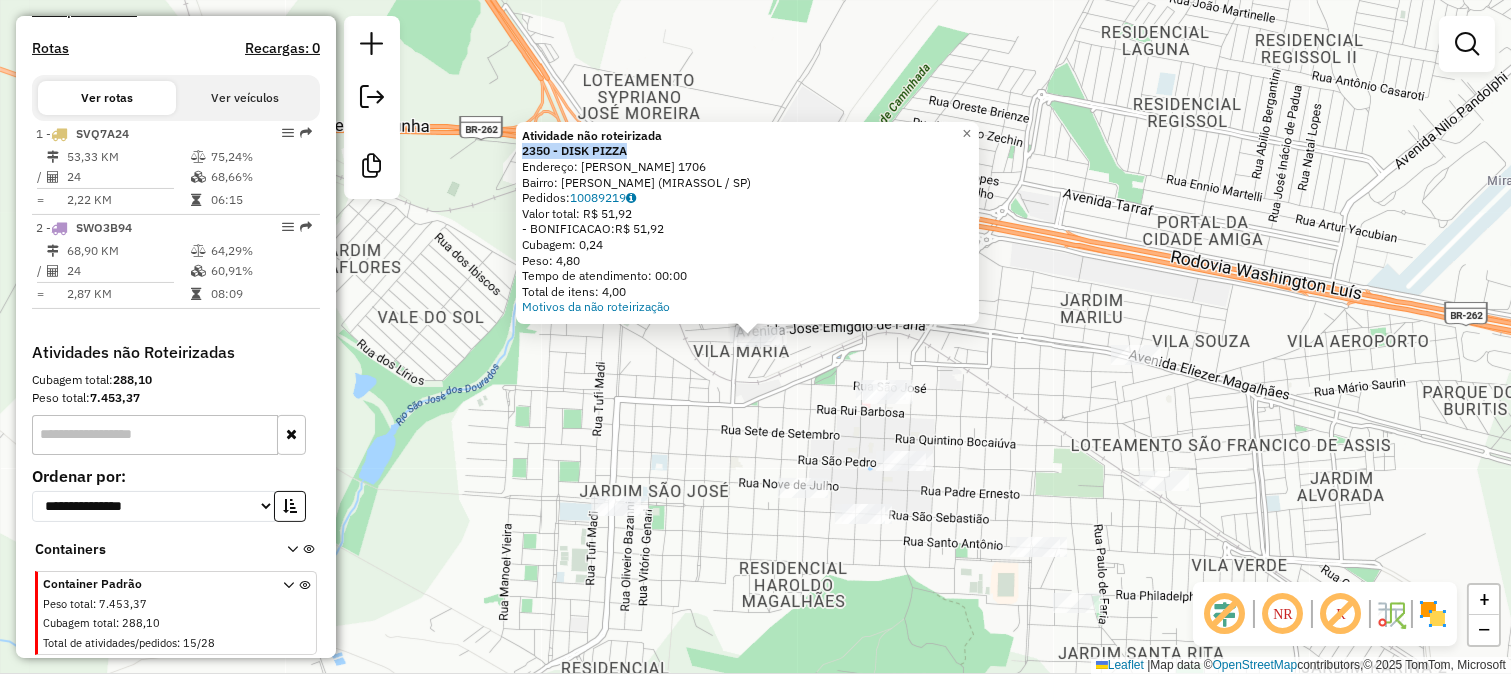 click on "Atividade não roteirizada 2350 - DISK PIZZA  Endereço:  JOSE EMIGDIO DE FARIA 1706   Bairro: MOREIRA (MIRASSOL / SP)   Pedidos:  10089219   Valor total: R$ 51,92   - BONIFICACAO:  R$ 51,92   Cubagem: 0,24   Peso: 4,80   Tempo de atendimento: 00:00   Total de itens: 4,00  Motivos da não roteirização × Janela de atendimento Grade de atendimento Capacidade Transportadoras Veículos Cliente Pedidos  Rotas Selecione os dias de semana para filtrar as janelas de atendimento  Seg   Ter   Qua   Qui   Sex   Sáb   Dom  Informe o período da janela de atendimento: De: Até:  Filtrar exatamente a janela do cliente  Considerar janela de atendimento padrão  Selecione os dias de semana para filtrar as grades de atendimento  Seg   Ter   Qua   Qui   Sex   Sáb   Dom   Considerar clientes sem dia de atendimento cadastrado  Clientes fora do dia de atendimento selecionado Filtrar as atividades entre os valores definidos abaixo:  Peso mínimo:   Peso máximo:   Cubagem mínima:   Cubagem máxima:   De:   Até:   De:  Nome:" 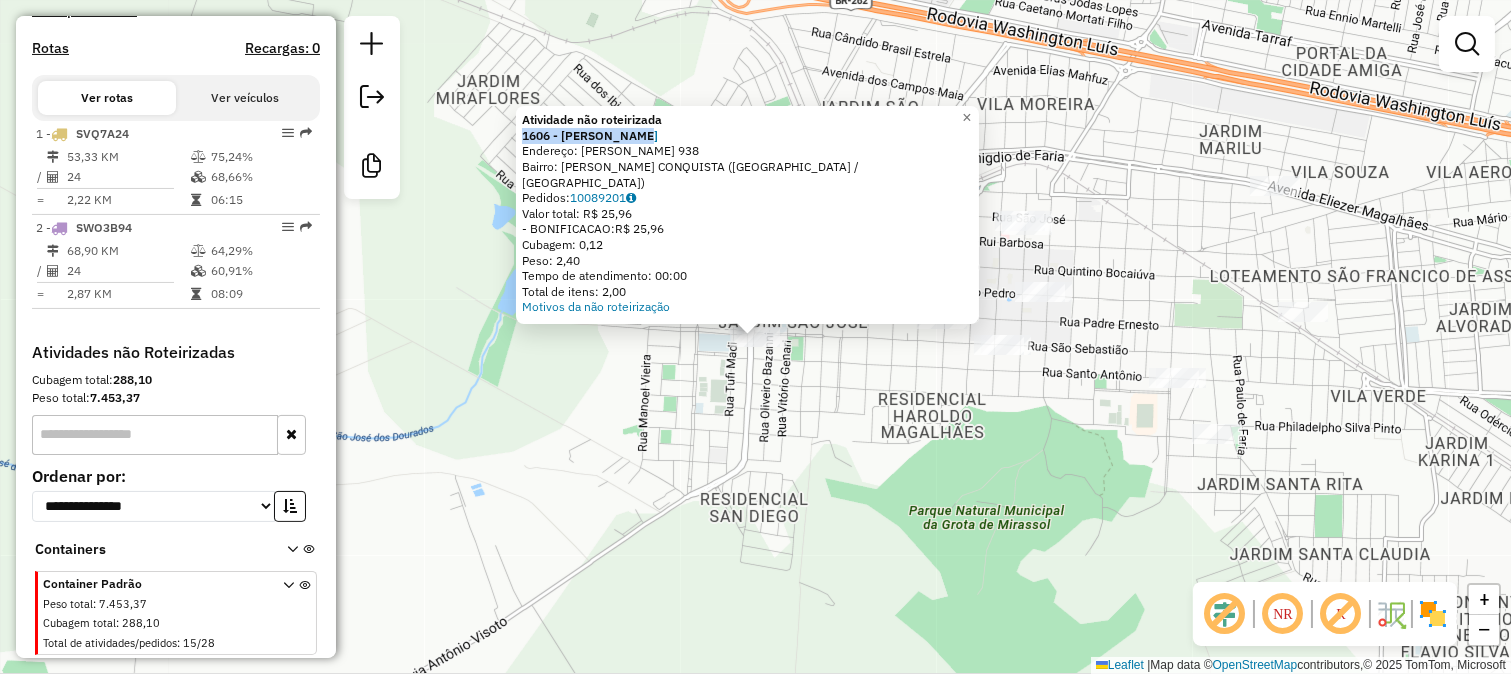 drag, startPoint x: 665, startPoint y: 146, endPoint x: 526, endPoint y: 150, distance: 139.05754 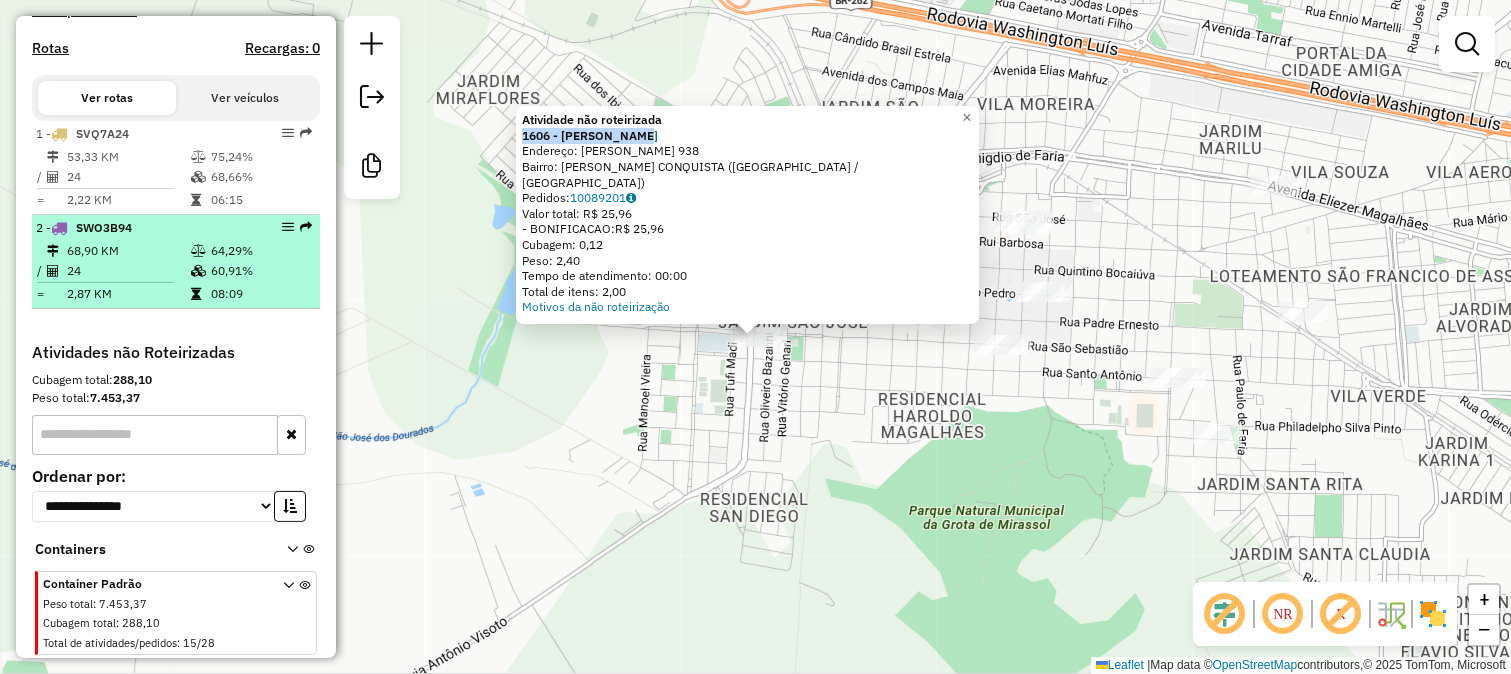 scroll, scrollTop: 144, scrollLeft: 0, axis: vertical 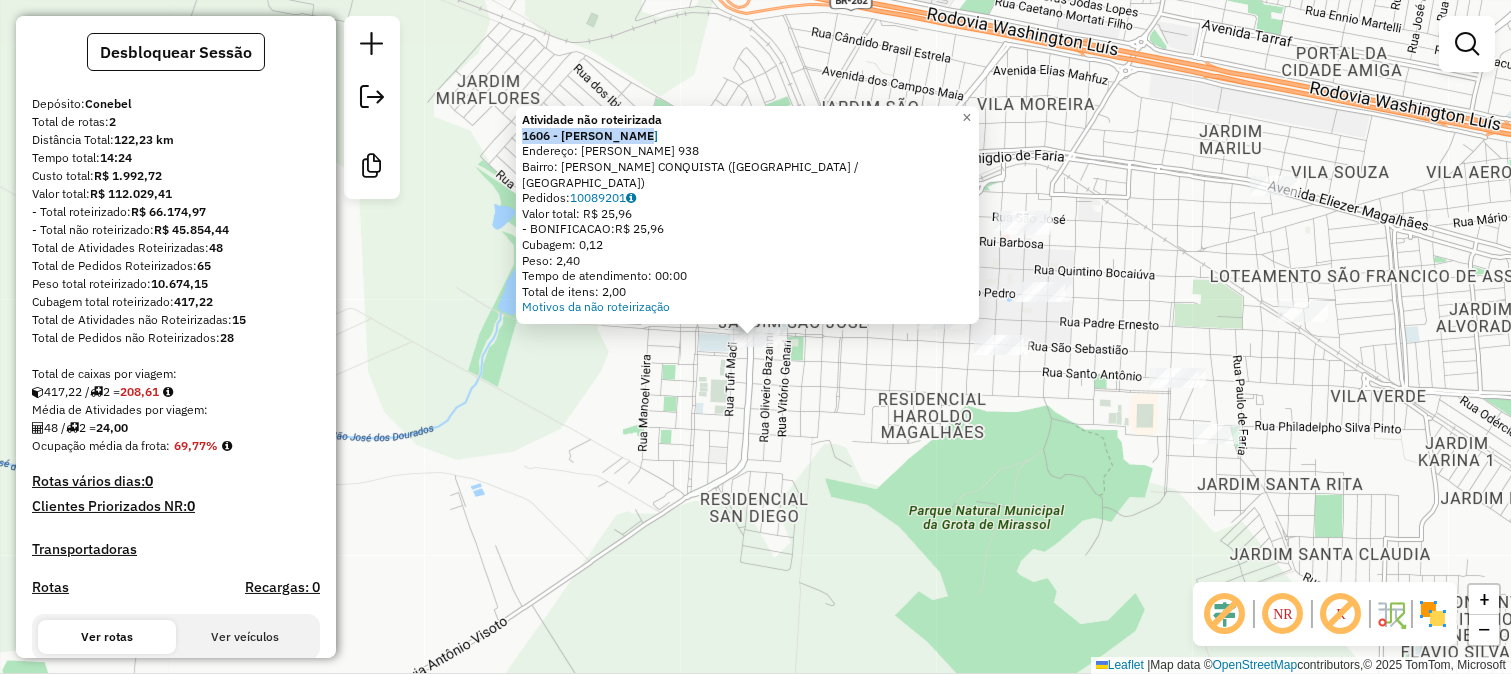 click on "Atividade não roteirizada 1606 - SIDS LANCHES  Endereço:  LUIZ FERNANDO MOREIRA 938   Bairro: JD NOVA CONQUISTA (MIRASSOL / SP)   Pedidos:  10089201   Valor total: R$ 25,96   - BONIFICACAO:  R$ 25,96   Cubagem: 0,12   Peso: 2,40   Tempo de atendimento: 00:00   Total de itens: 2,00  Motivos da não roteirização × Janela de atendimento Grade de atendimento Capacidade Transportadoras Veículos Cliente Pedidos  Rotas Selecione os dias de semana para filtrar as janelas de atendimento  Seg   Ter   Qua   Qui   Sex   Sáb   Dom  Informe o período da janela de atendimento: De: Até:  Filtrar exatamente a janela do cliente  Considerar janela de atendimento padrão  Selecione os dias de semana para filtrar as grades de atendimento  Seg   Ter   Qua   Qui   Sex   Sáb   Dom   Considerar clientes sem dia de atendimento cadastrado  Clientes fora do dia de atendimento selecionado Filtrar as atividades entre os valores definidos abaixo:  Peso mínimo:   Peso máximo:   Cubagem mínima:   Cubagem máxima:   De:   Até:" 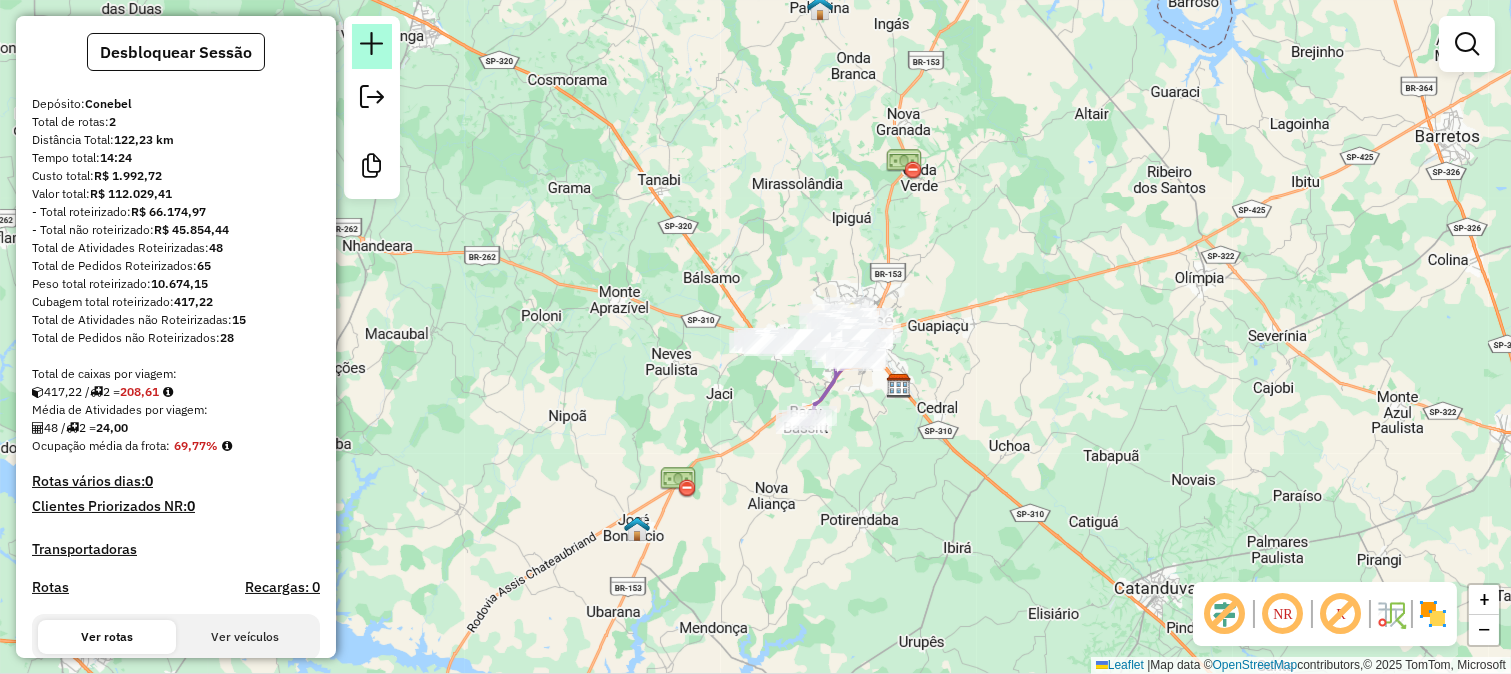 click 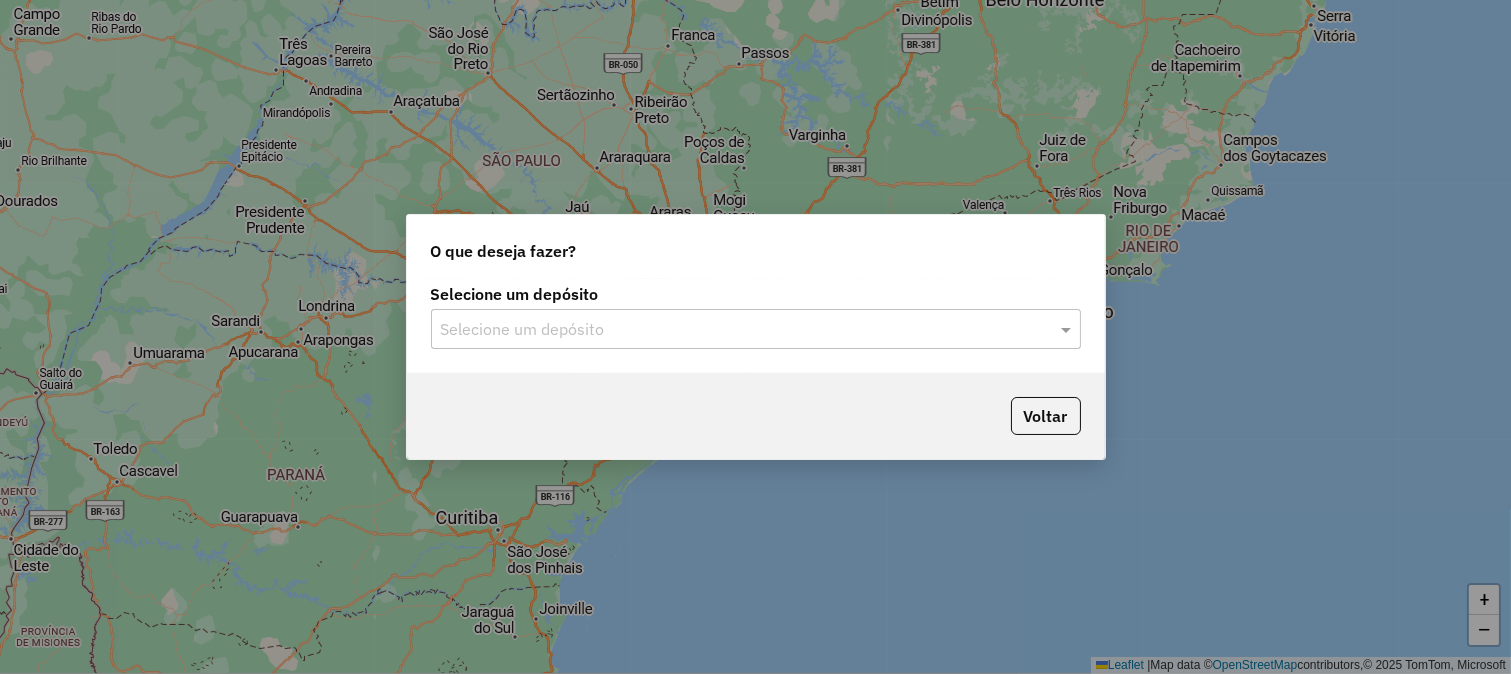 click on "Selecione um depósito" 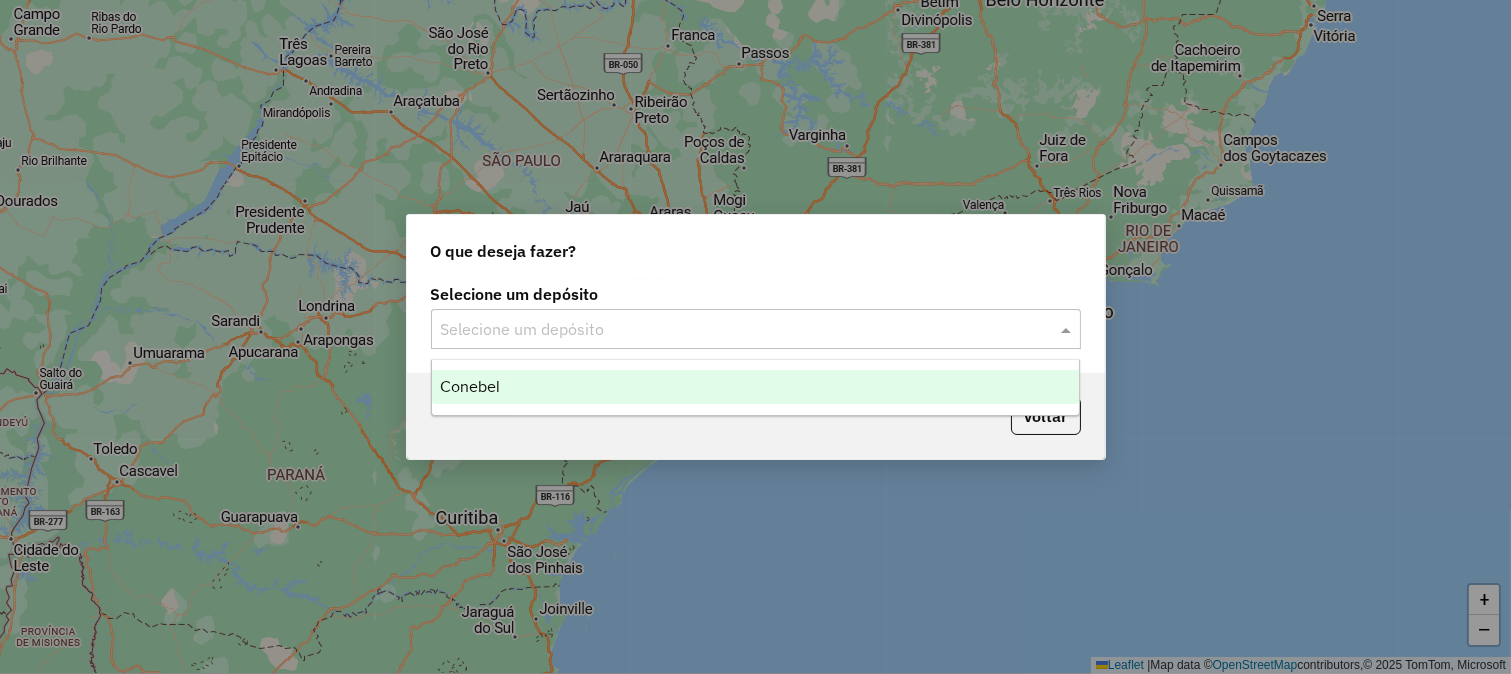 click on "Conebel" at bounding box center [756, 387] 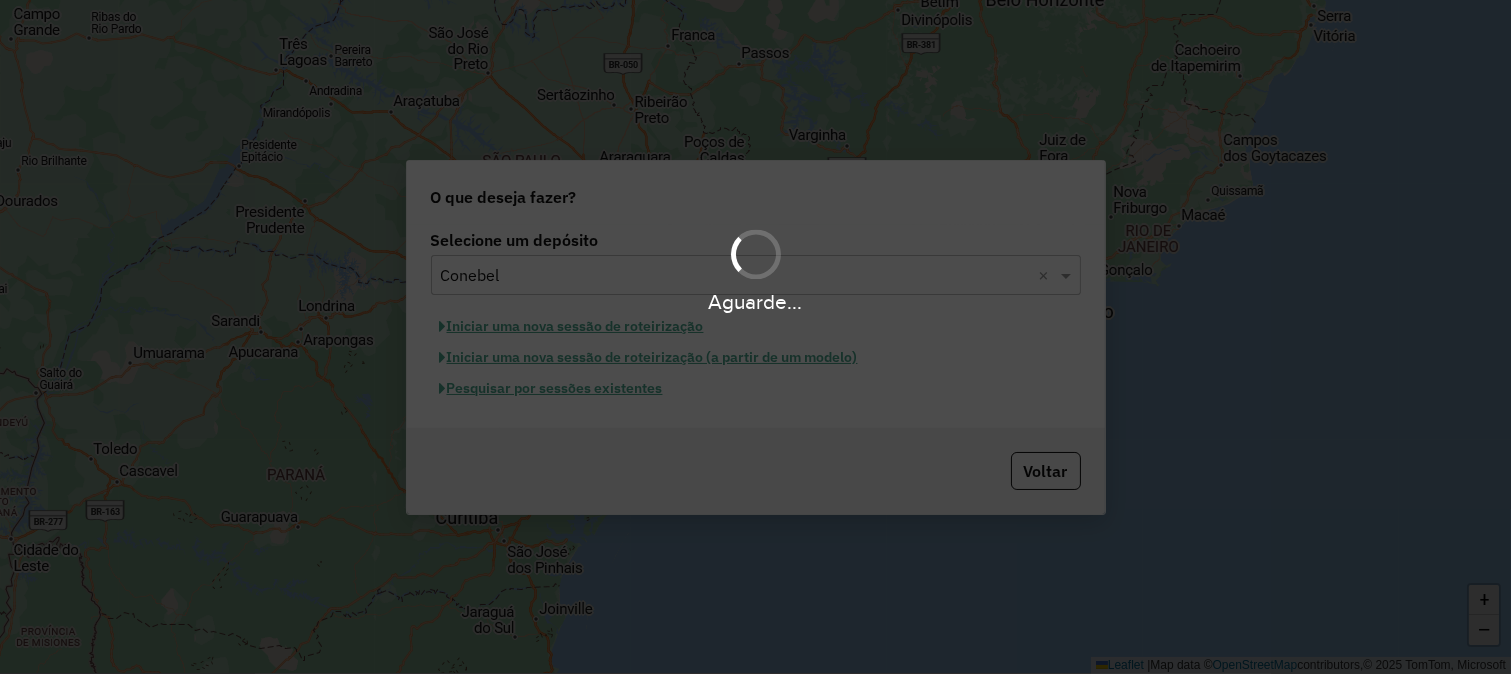 click on "Aguarde..." at bounding box center (755, 337) 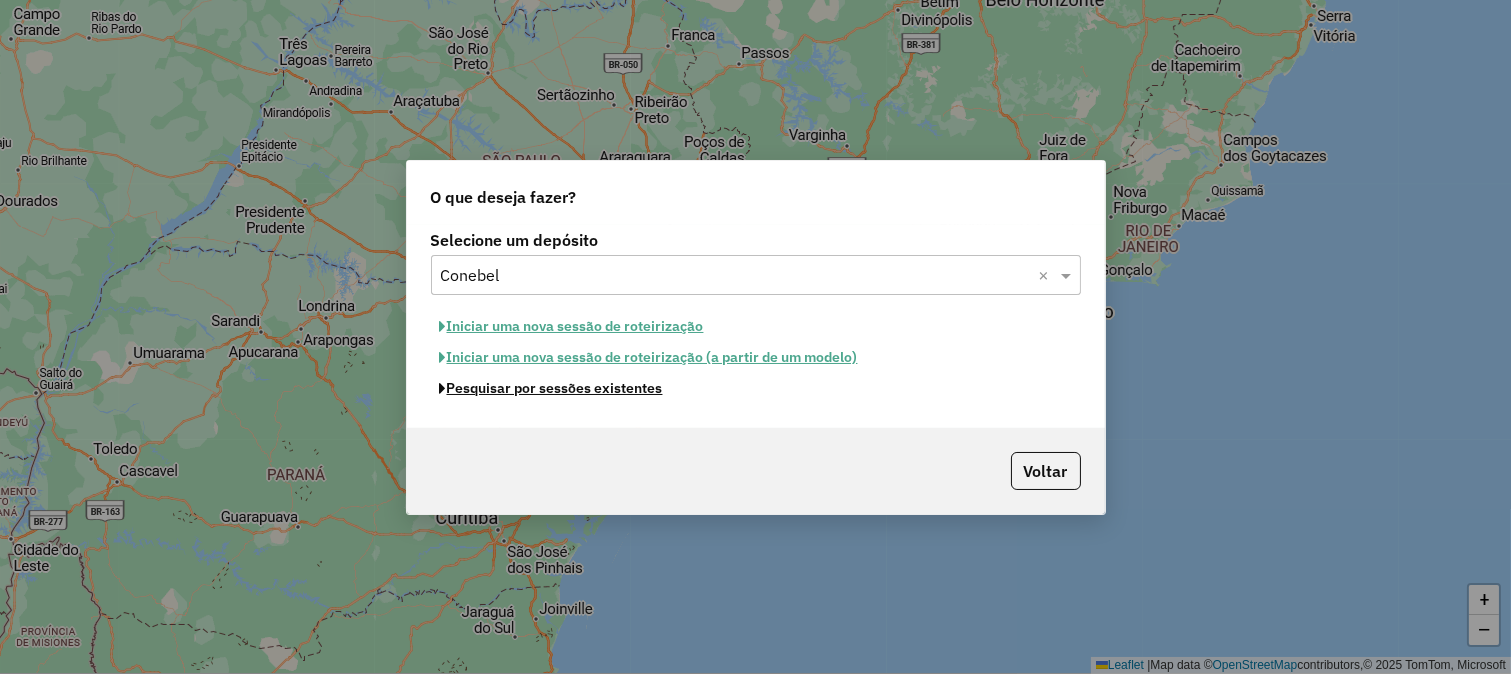 click on "Pesquisar por sessões existentes" 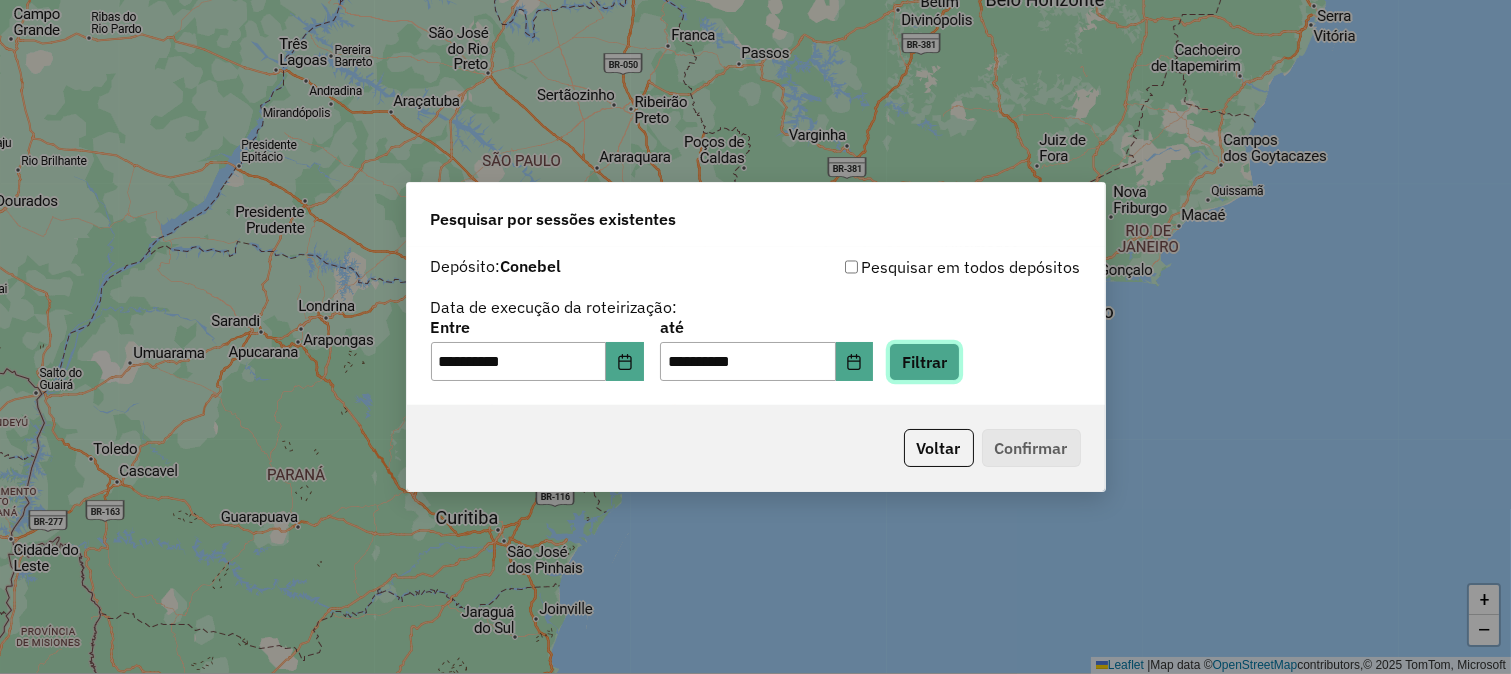 click on "Filtrar" 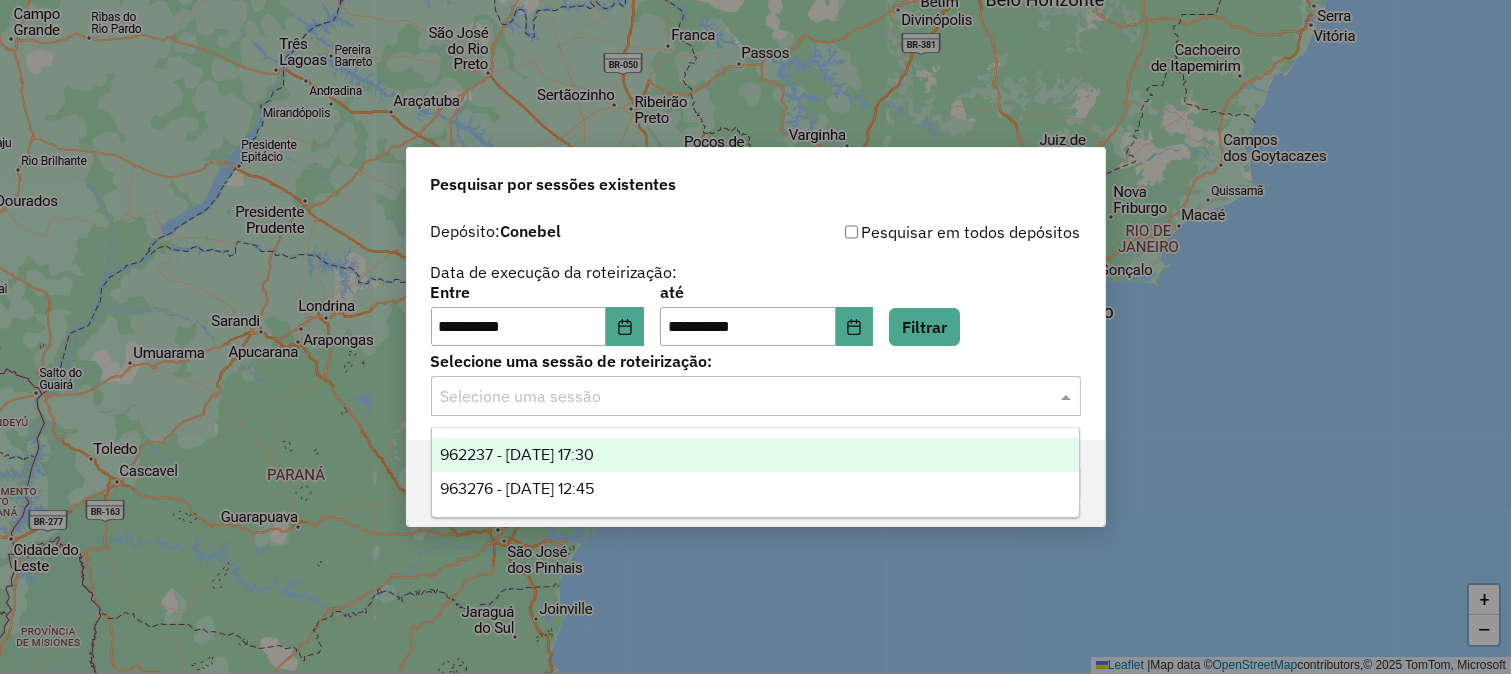 click on "Selecione uma sessão" 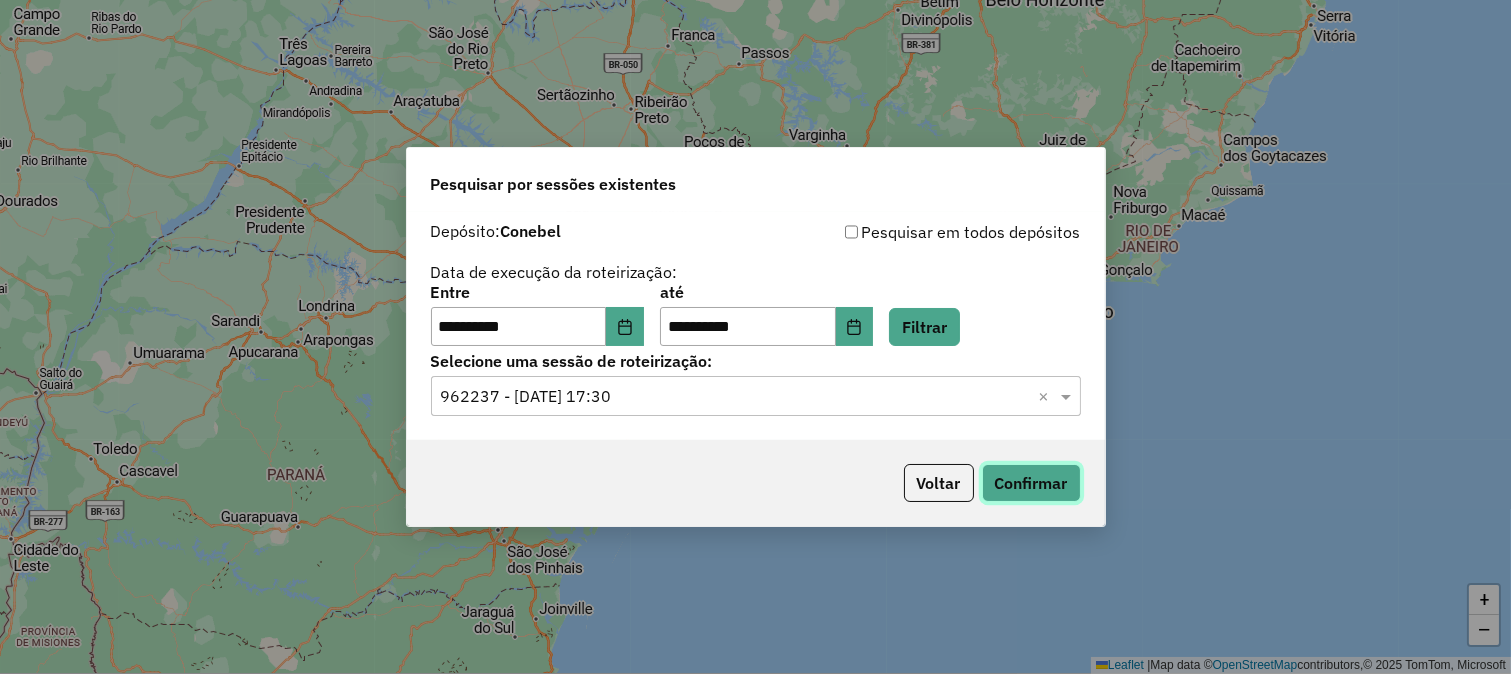 click on "Confirmar" 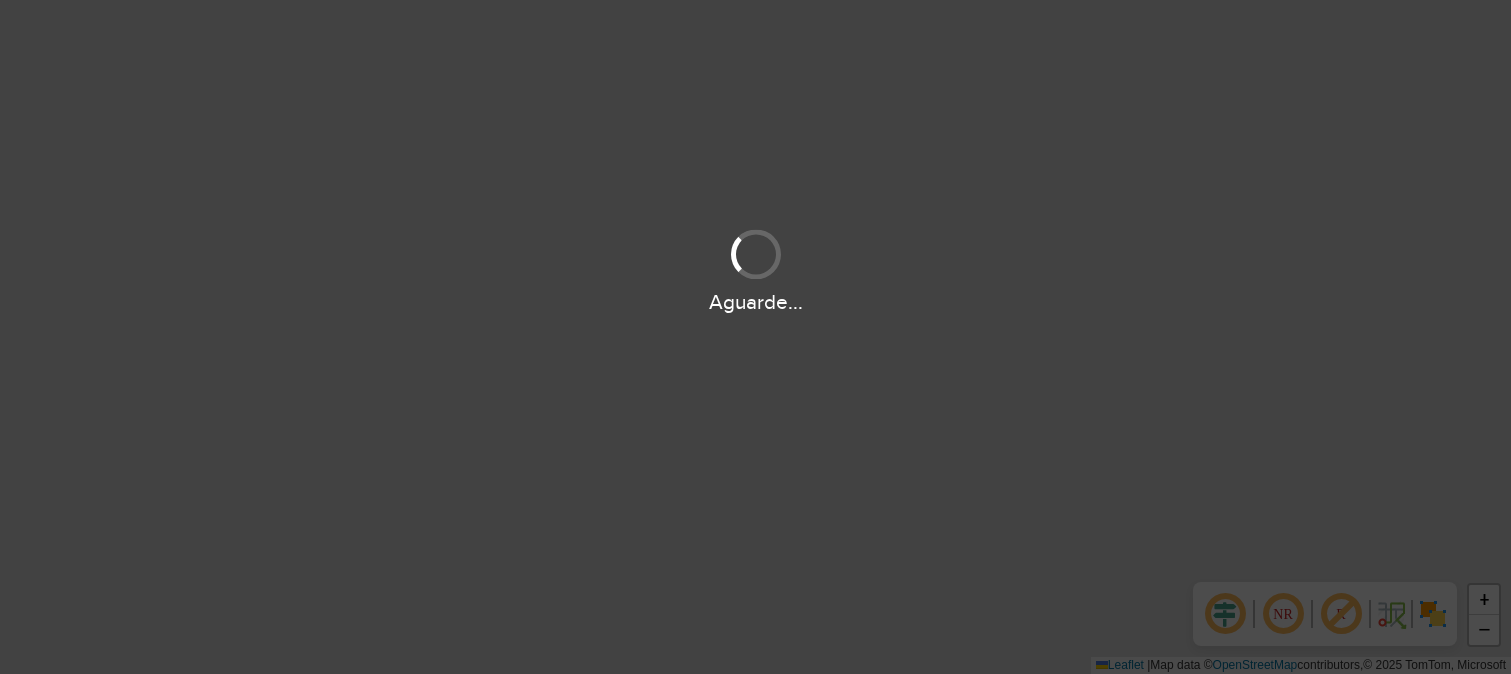 scroll, scrollTop: 0, scrollLeft: 0, axis: both 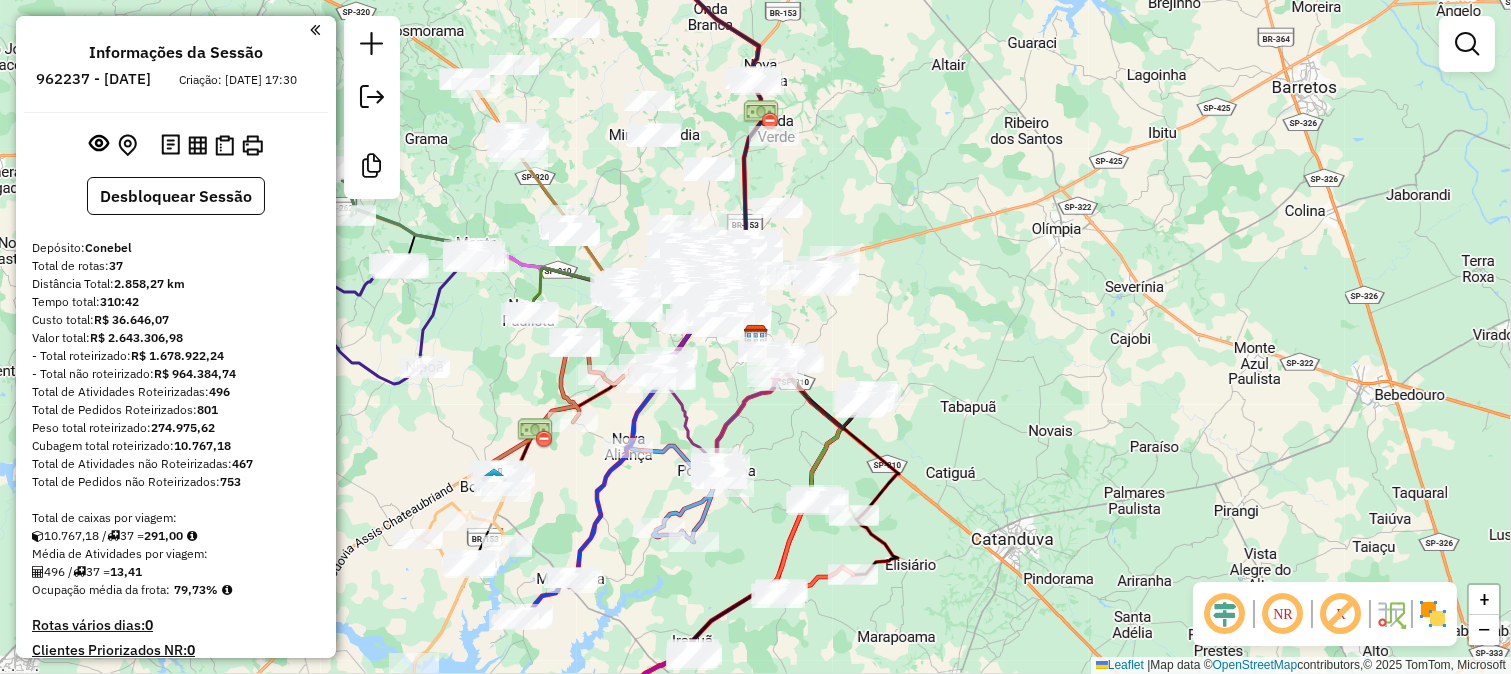 click 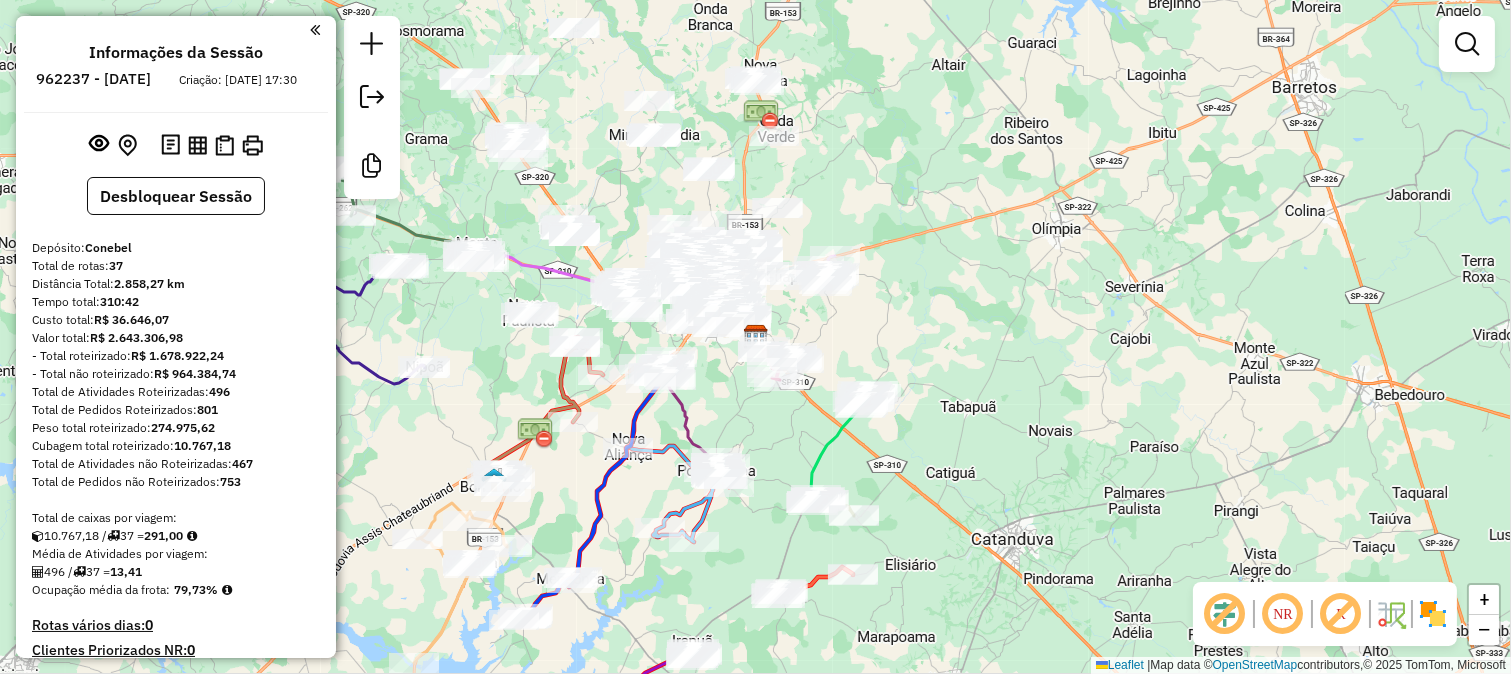 drag, startPoint x: 558, startPoint y: 498, endPoint x: 716, endPoint y: 458, distance: 162.98466 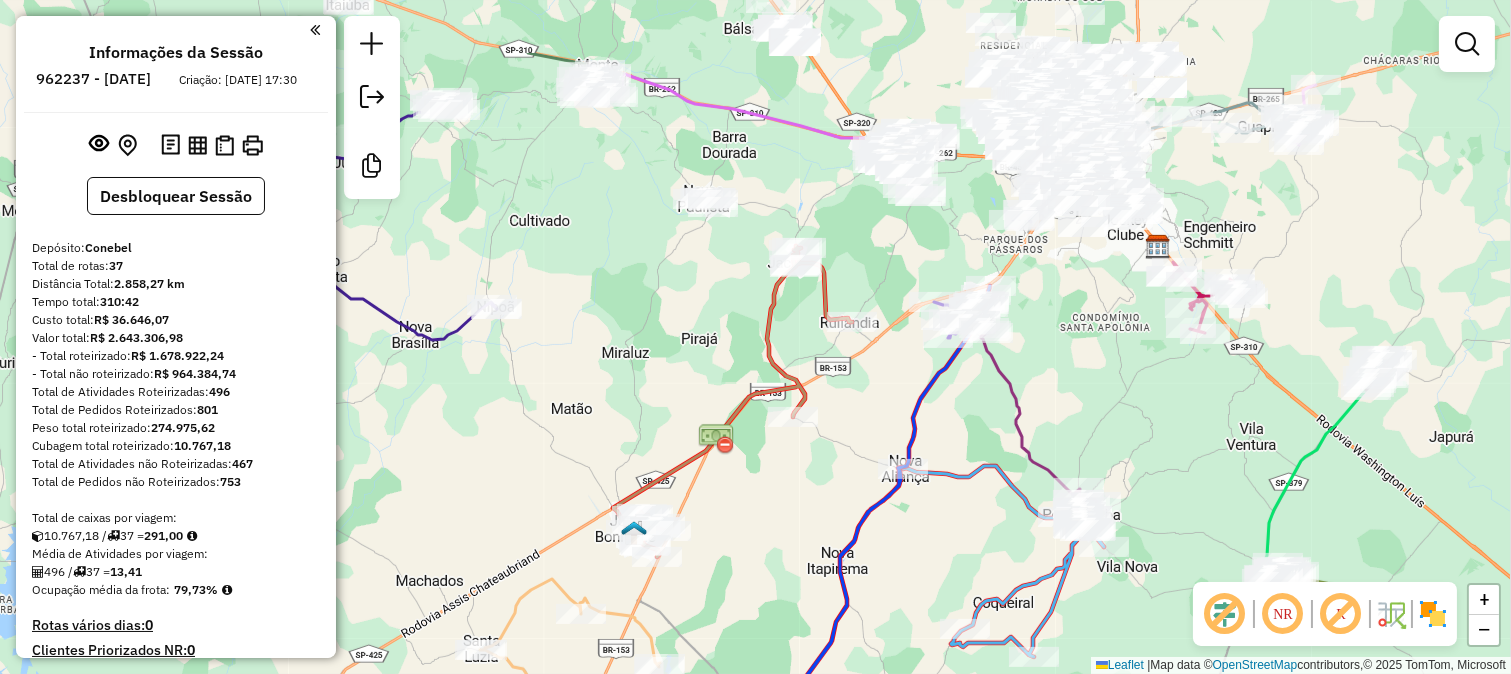 drag, startPoint x: 863, startPoint y: 343, endPoint x: 840, endPoint y: 455, distance: 114.33722 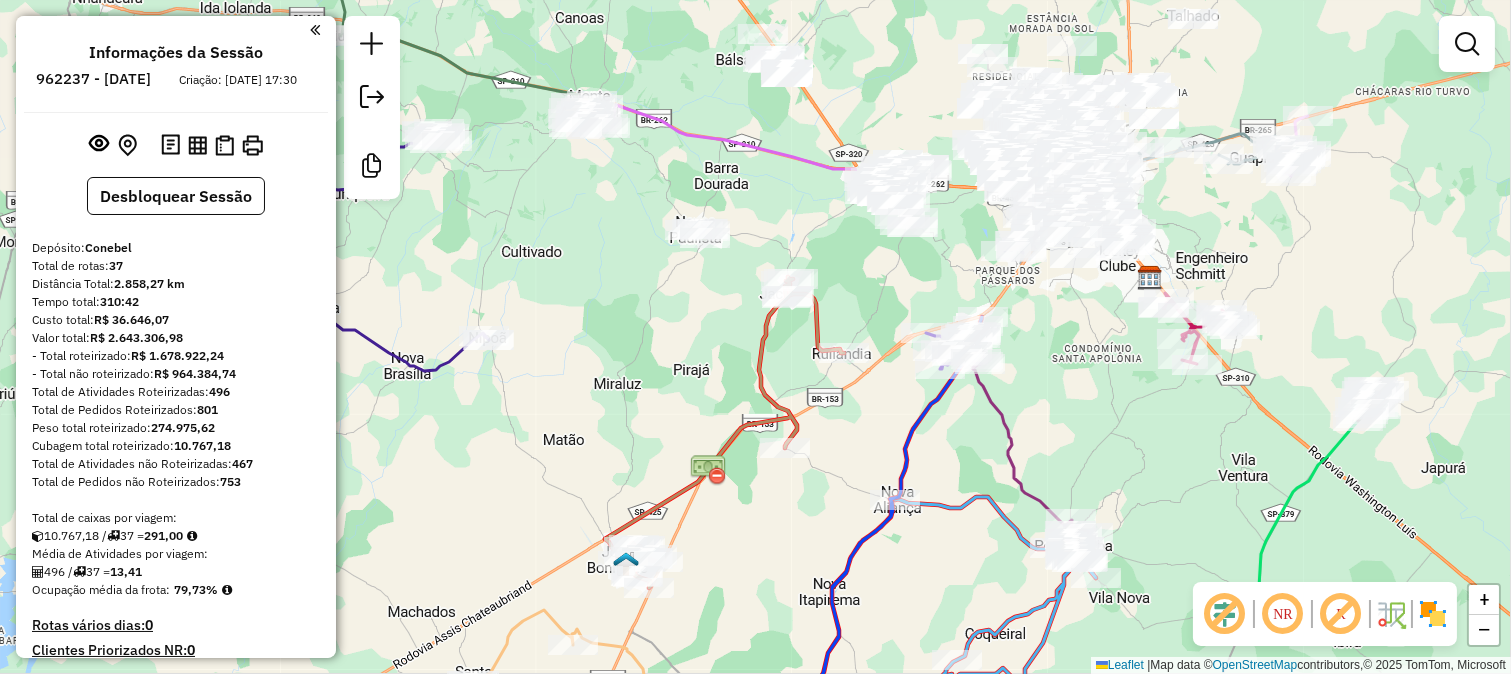 drag, startPoint x: 806, startPoint y: 371, endPoint x: 814, endPoint y: 457, distance: 86.37129 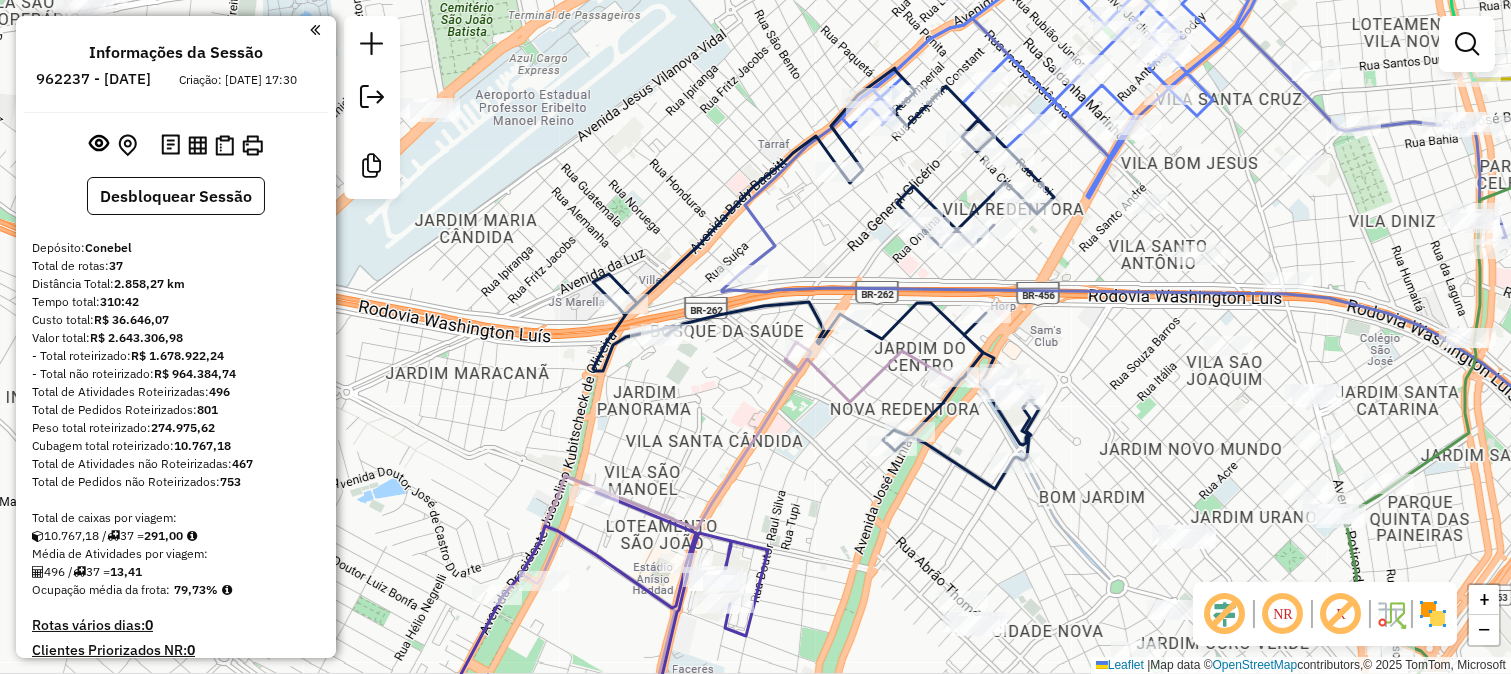 drag, startPoint x: 1046, startPoint y: 275, endPoint x: 722, endPoint y: 520, distance: 406.20316 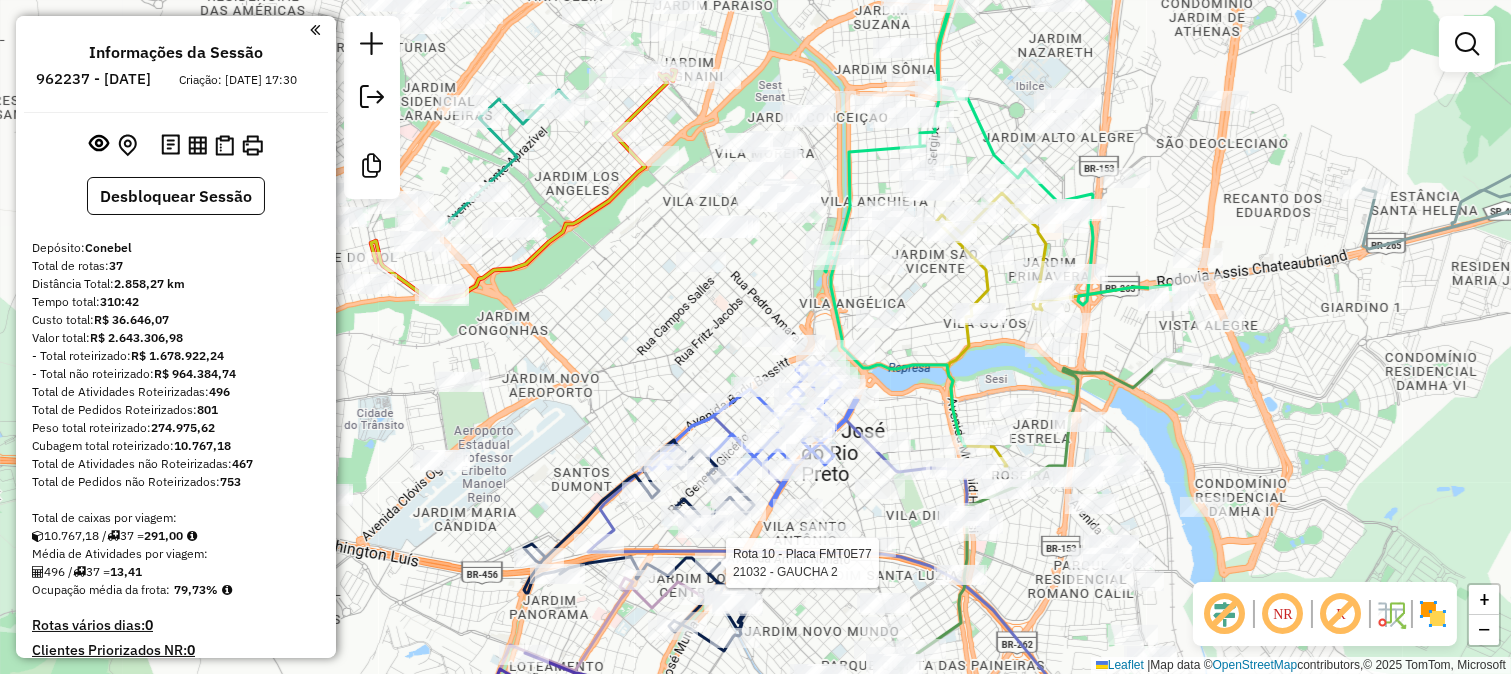 drag, startPoint x: 882, startPoint y: 322, endPoint x: 910, endPoint y: 392, distance: 75.39231 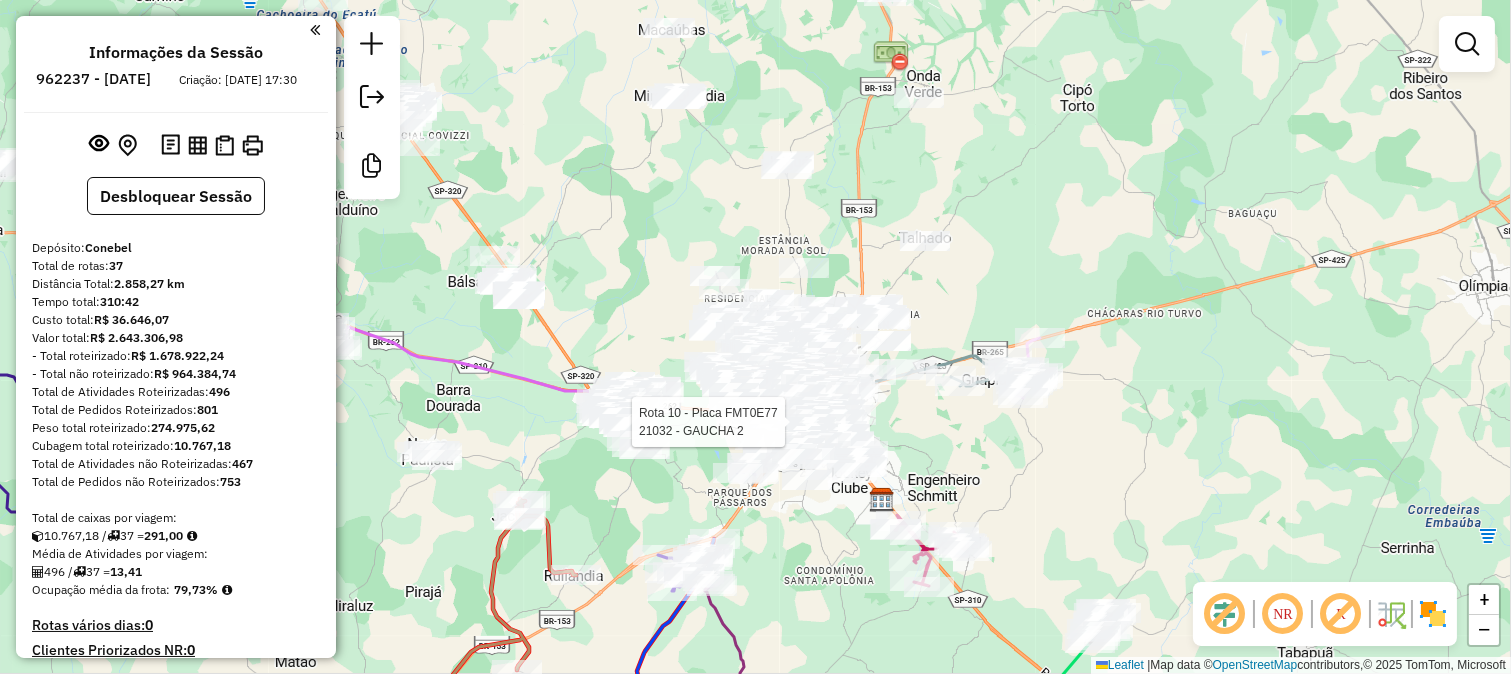 drag, startPoint x: 793, startPoint y: 301, endPoint x: 956, endPoint y: 331, distance: 165.73775 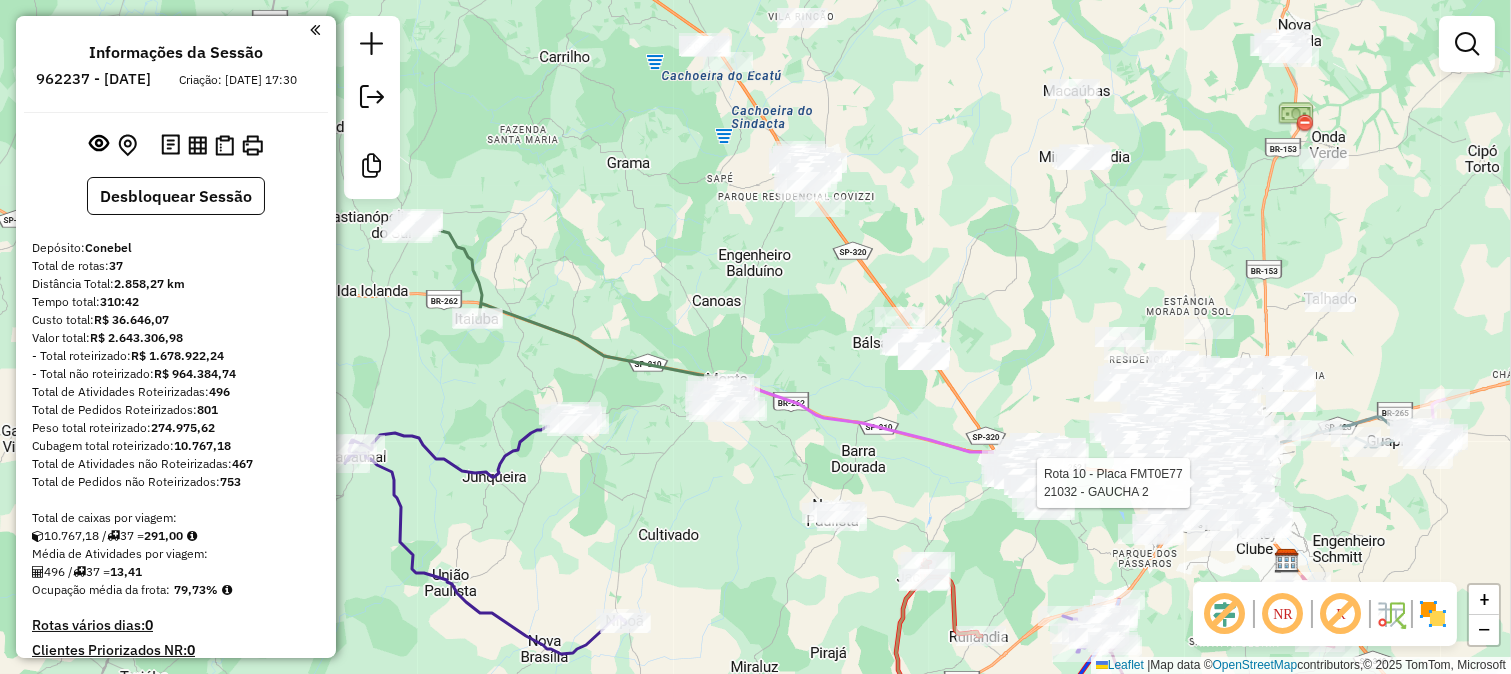 click 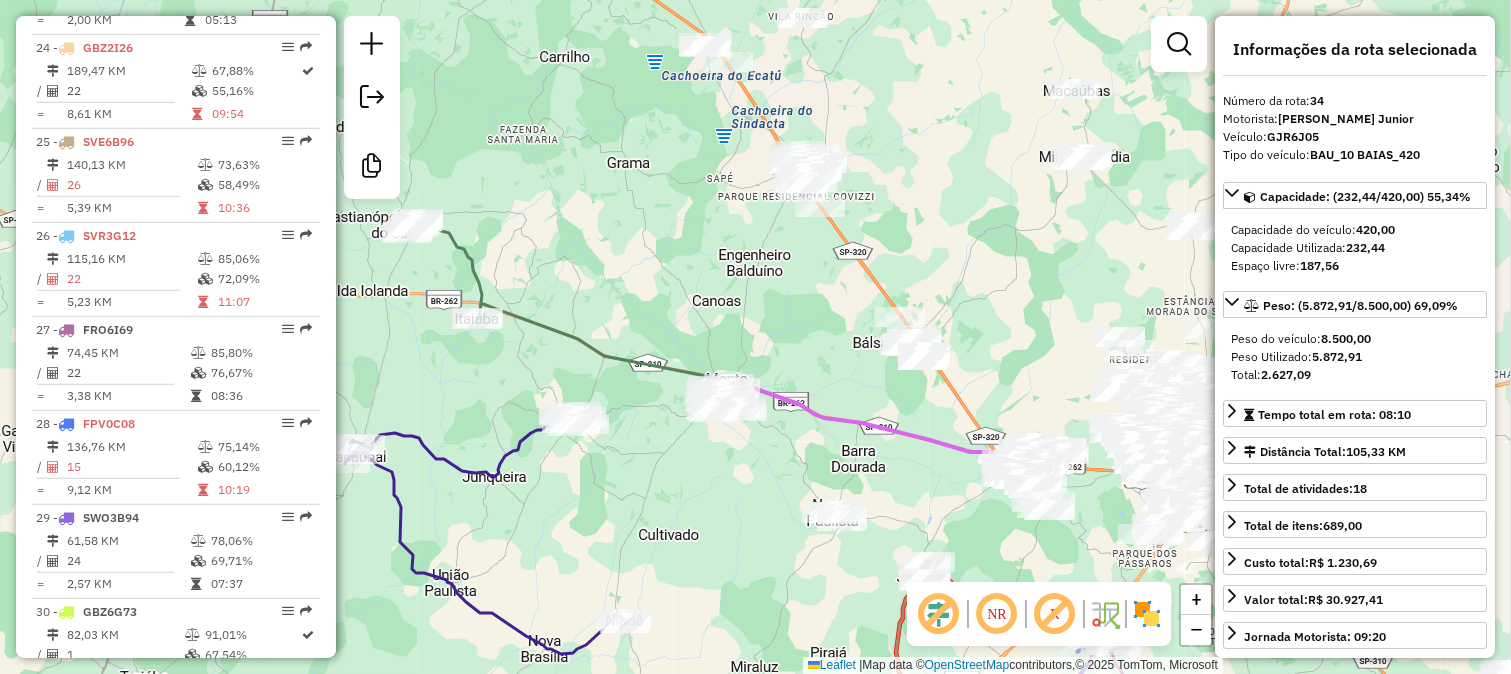 scroll, scrollTop: 3905, scrollLeft: 0, axis: vertical 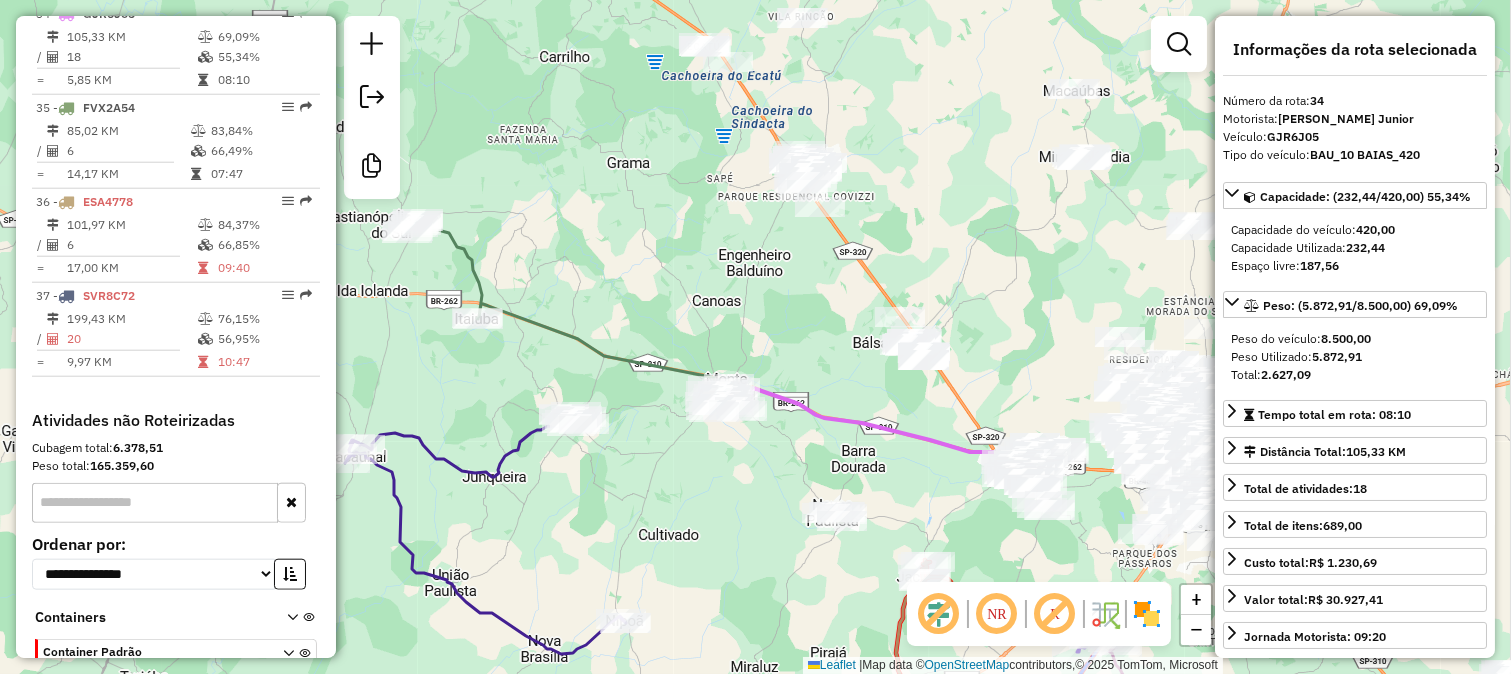 click 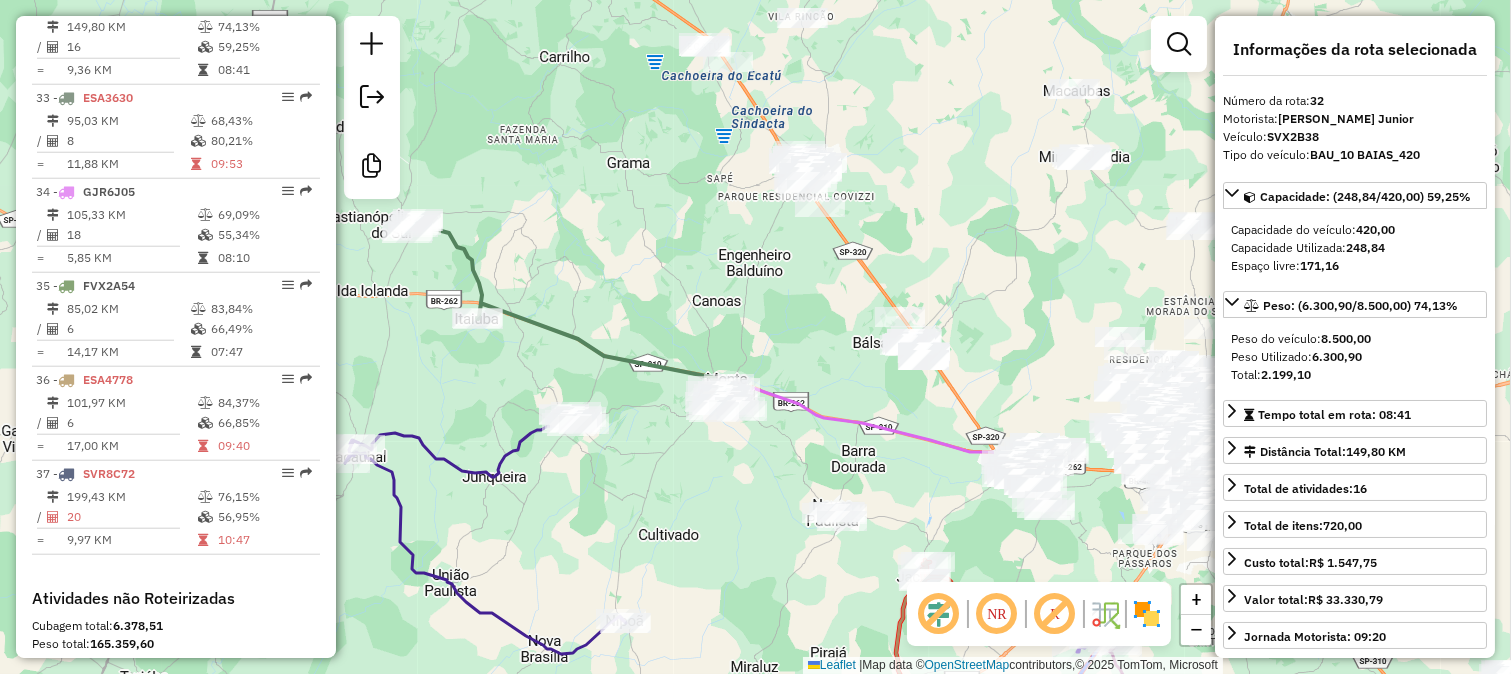 scroll, scrollTop: 3717, scrollLeft: 0, axis: vertical 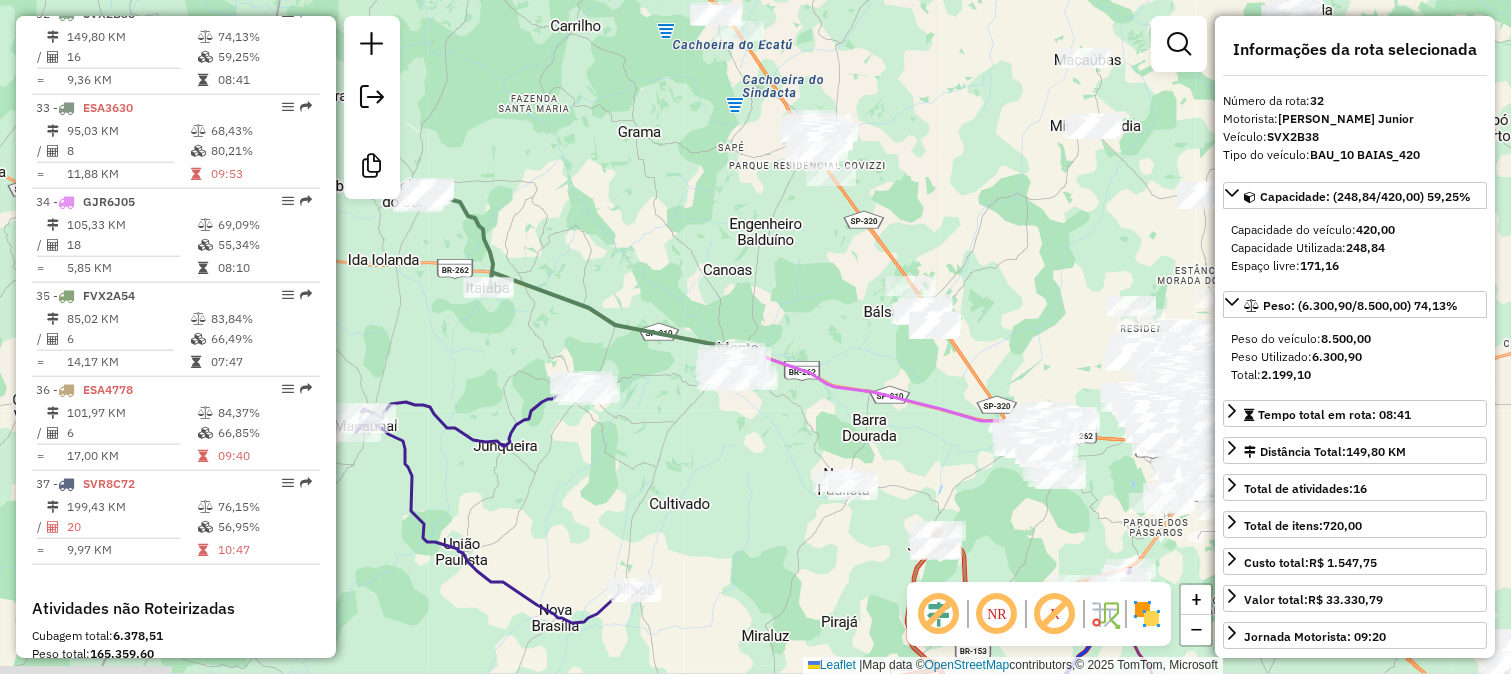 click on "Janela de atendimento Grade de atendimento Capacidade Transportadoras Veículos Cliente Pedidos  Rotas Selecione os dias de semana para filtrar as janelas de atendimento  Seg   Ter   Qua   Qui   Sex   Sáb   Dom  Informe o período da janela de atendimento: De: Até:  Filtrar exatamente a janela do cliente  Considerar janela de atendimento padrão  Selecione os dias de semana para filtrar as grades de atendimento  Seg   Ter   Qua   Qui   Sex   Sáb   Dom   Considerar clientes sem dia de atendimento cadastrado  Clientes fora do dia de atendimento selecionado Filtrar as atividades entre os valores definidos abaixo:  Peso mínimo:   Peso máximo:   Cubagem mínima:   Cubagem máxima:   De:   Até:  Filtrar as atividades entre o tempo de atendimento definido abaixo:  De:   Até:   Considerar capacidade total dos clientes não roteirizados Transportadora: Selecione um ou mais itens Tipo de veículo: Selecione um ou mais itens Veículo: Selecione um ou mais itens Motorista: Selecione um ou mais itens Nome: Rótulo:" 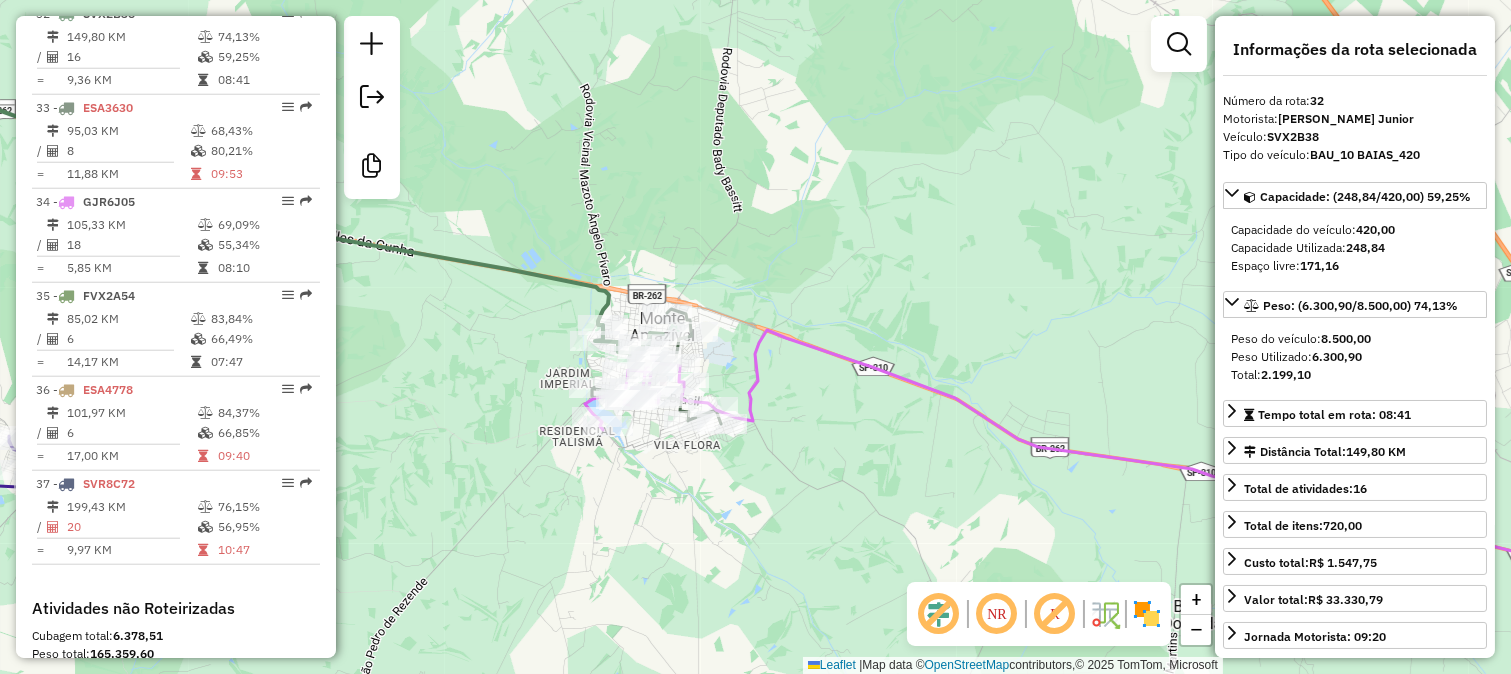 drag, startPoint x: 921, startPoint y: 315, endPoint x: 758, endPoint y: 105, distance: 265.83643 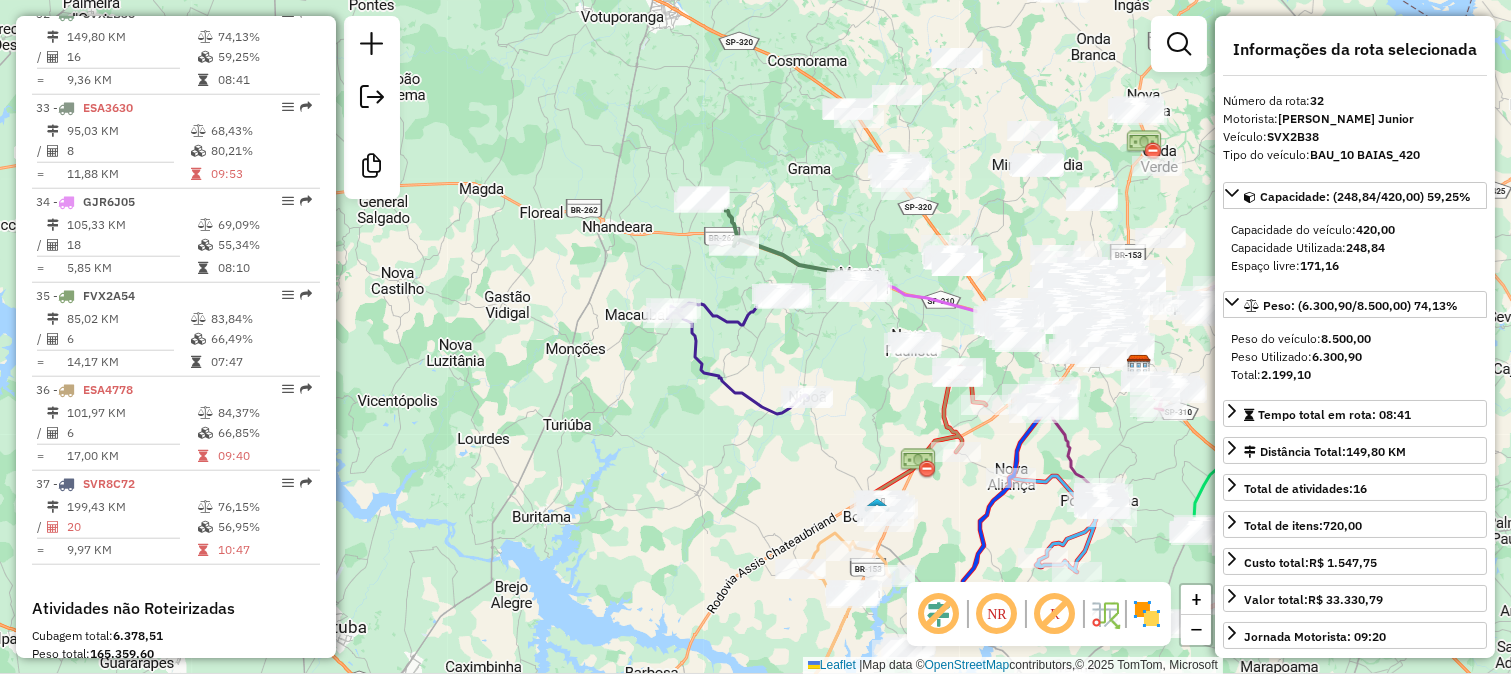 drag, startPoint x: 966, startPoint y: 483, endPoint x: 943, endPoint y: 423, distance: 64.25729 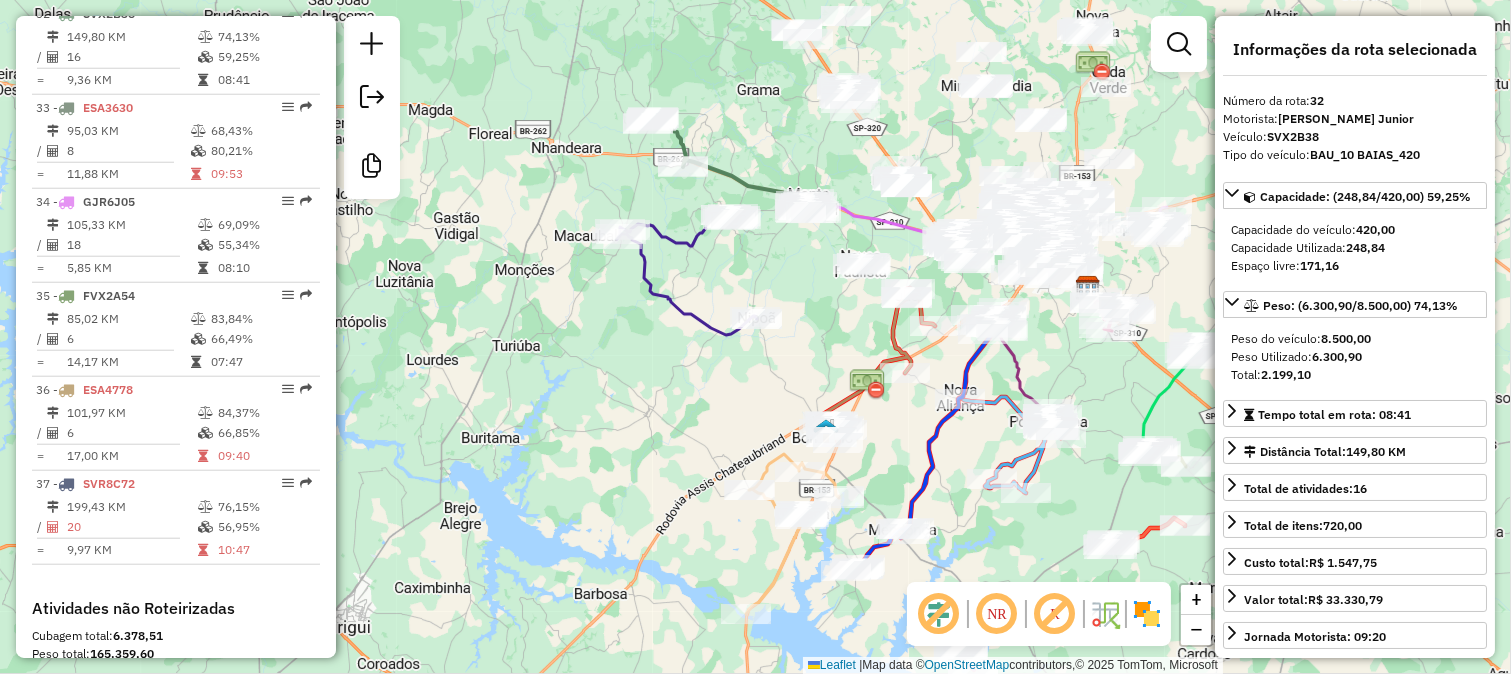 drag, startPoint x: 978, startPoint y: 511, endPoint x: 934, endPoint y: 473, distance: 58.137768 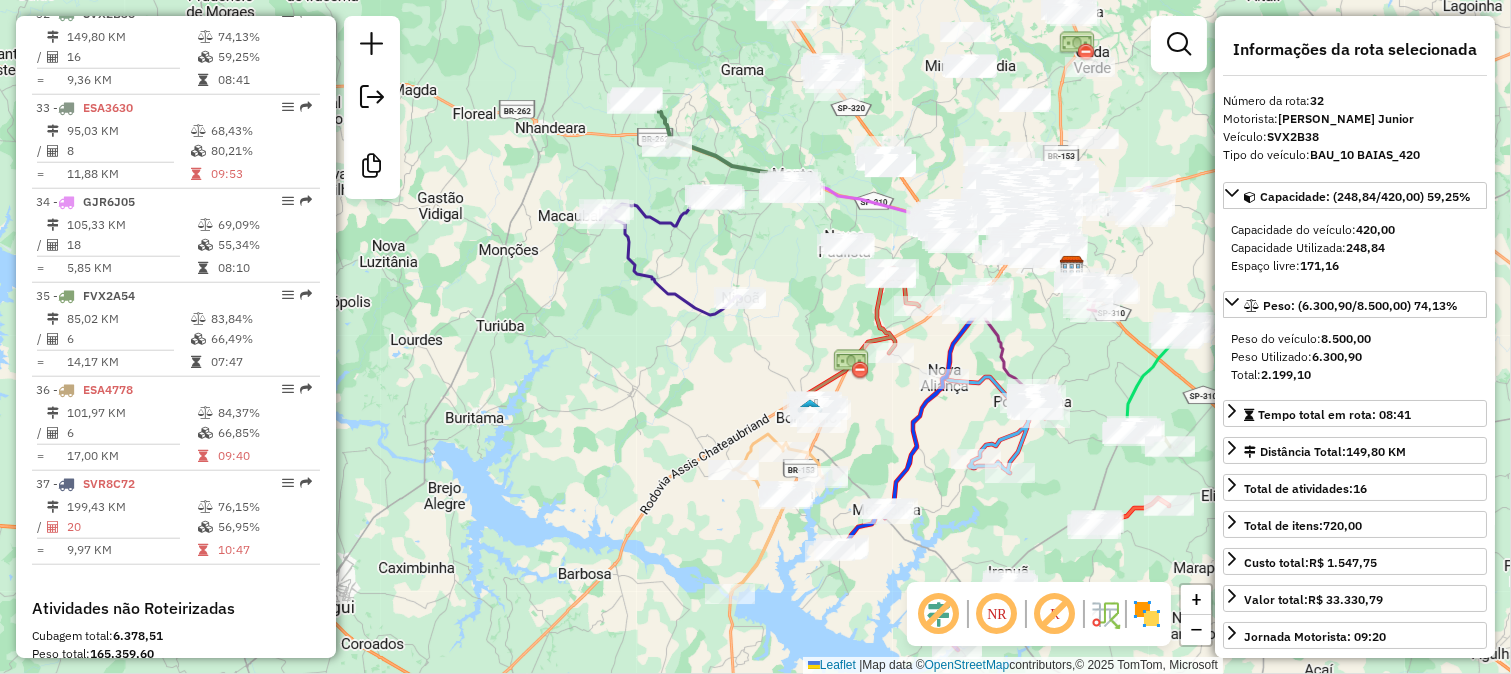 click on "Janela de atendimento Grade de atendimento Capacidade Transportadoras Veículos Cliente Pedidos  Rotas Selecione os dias de semana para filtrar as janelas de atendimento  Seg   Ter   Qua   Qui   Sex   Sáb   Dom  Informe o período da janela de atendimento: De: Até:  Filtrar exatamente a janela do cliente  Considerar janela de atendimento padrão  Selecione os dias de semana para filtrar as grades de atendimento  Seg   Ter   Qua   Qui   Sex   Sáb   Dom   Considerar clientes sem dia de atendimento cadastrado  Clientes fora do dia de atendimento selecionado Filtrar as atividades entre os valores definidos abaixo:  Peso mínimo:   Peso máximo:   Cubagem mínima:   Cubagem máxima:   De:   Até:  Filtrar as atividades entre o tempo de atendimento definido abaixo:  De:   Até:   Considerar capacidade total dos clientes não roteirizados Transportadora: Selecione um ou mais itens Tipo de veículo: Selecione um ou mais itens Veículo: Selecione um ou mais itens Motorista: Selecione um ou mais itens Nome: Rótulo:" 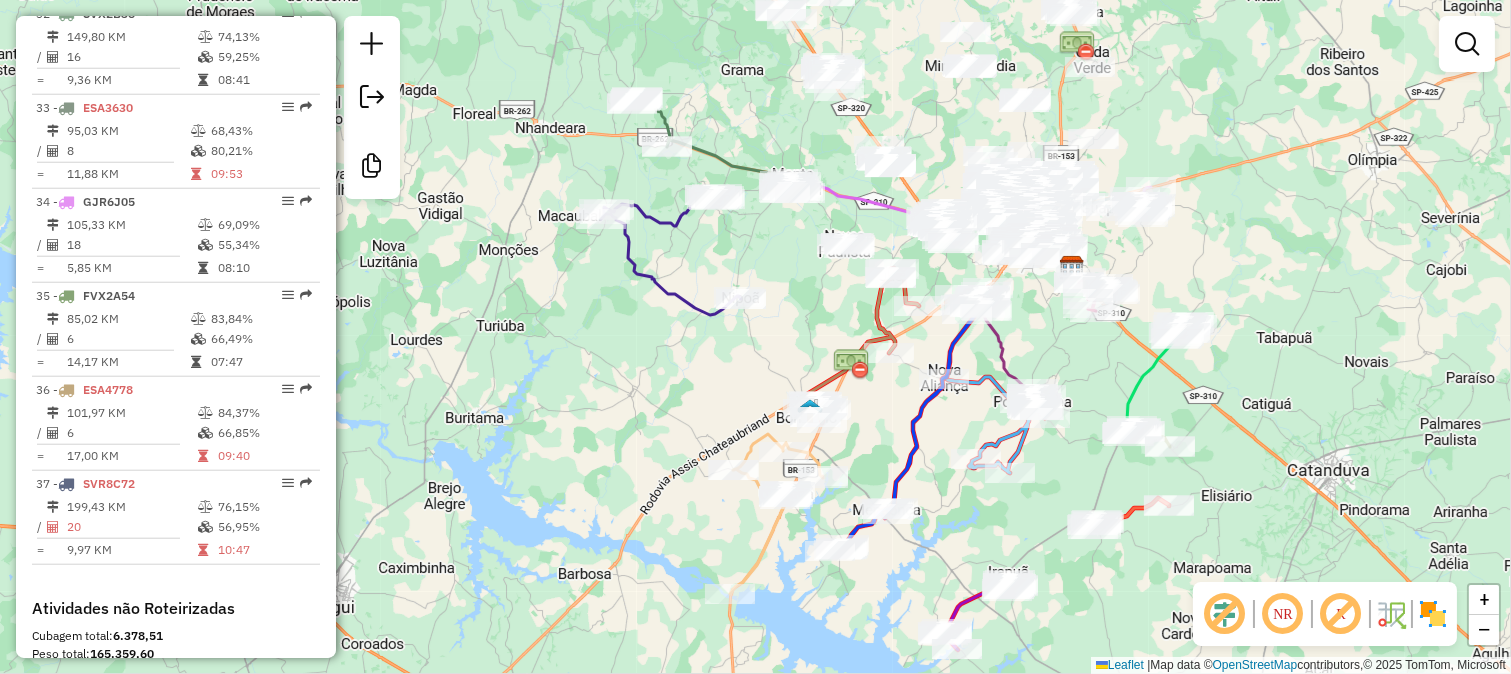 click 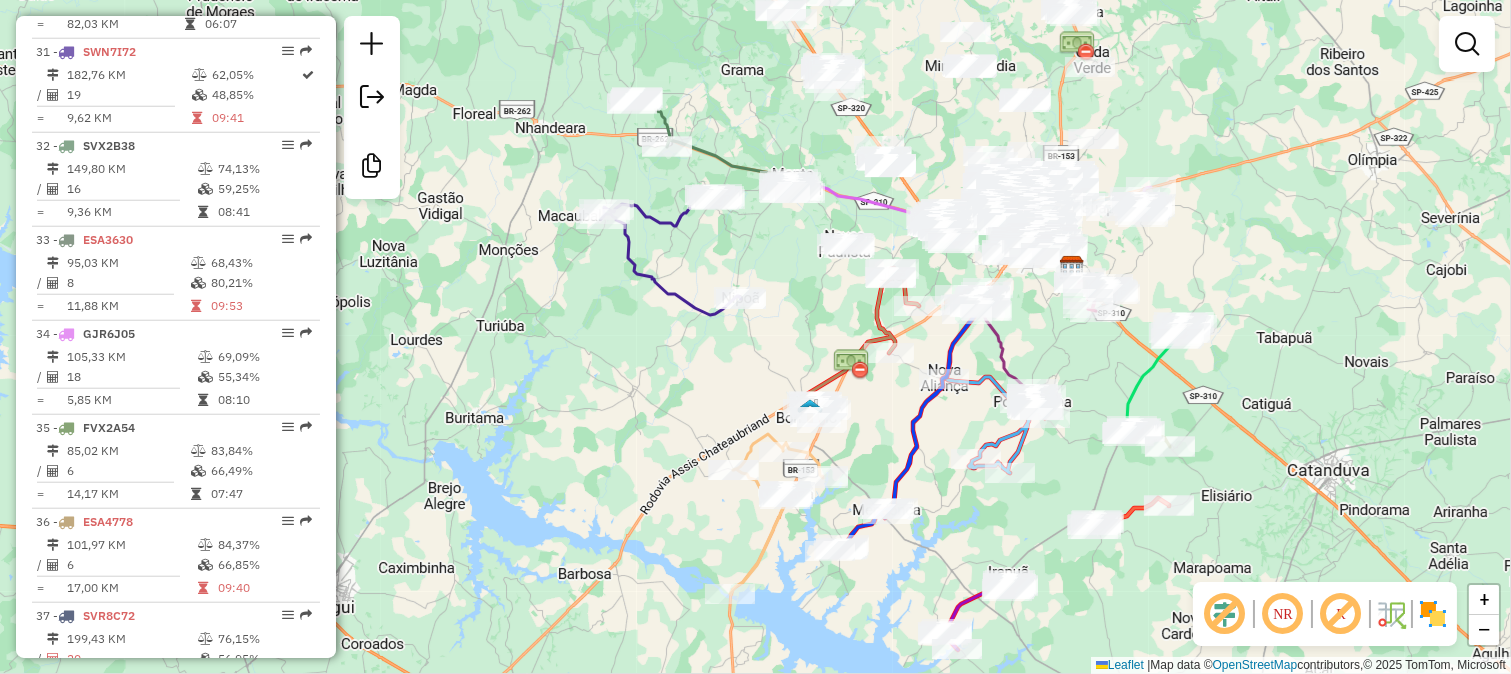 select on "**********" 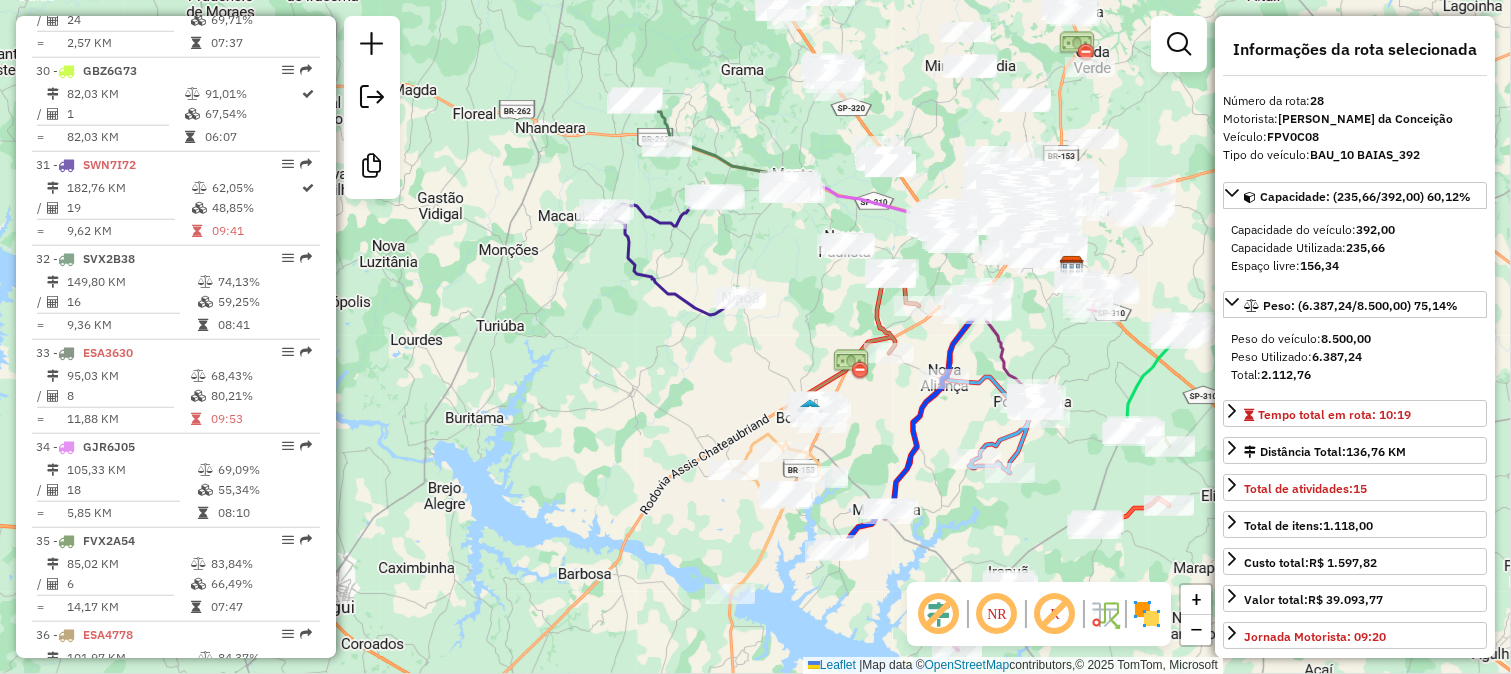 scroll, scrollTop: 3342, scrollLeft: 0, axis: vertical 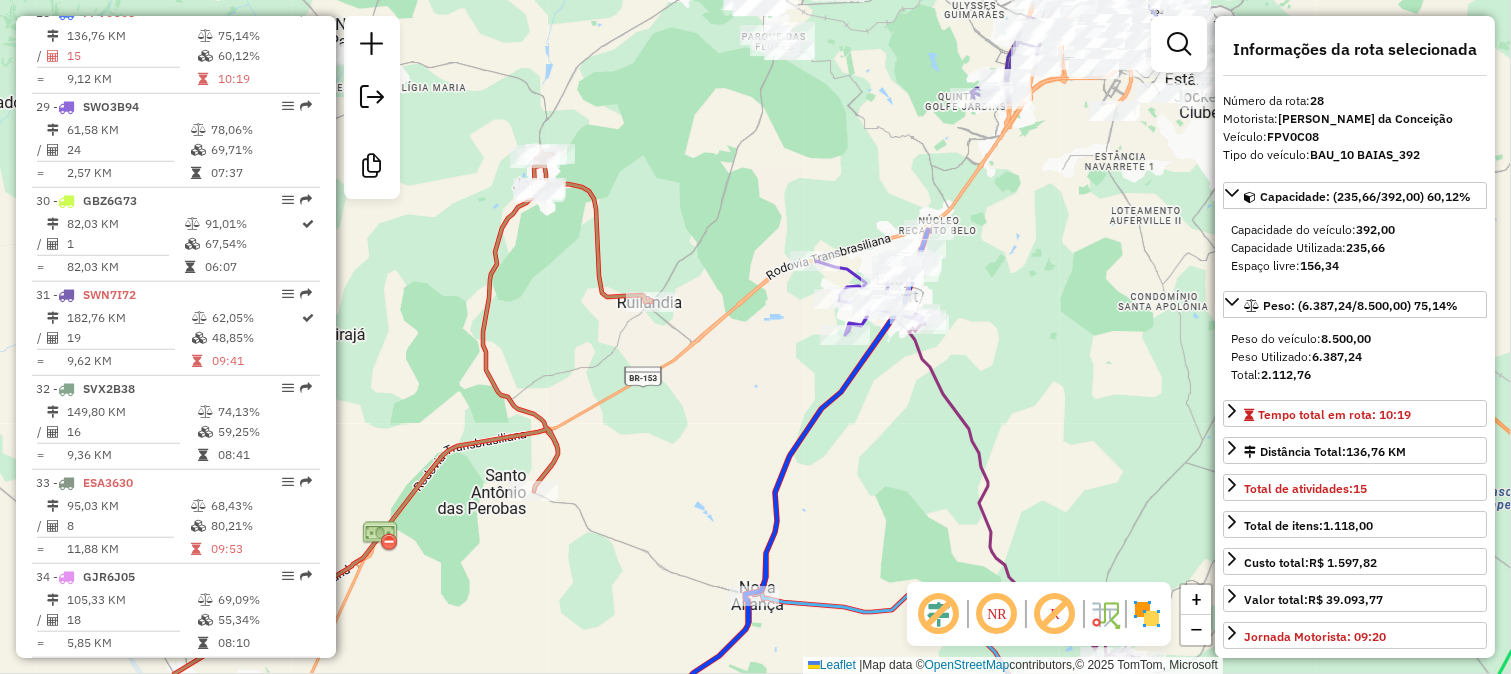 drag, startPoint x: 1110, startPoint y: 402, endPoint x: 862, endPoint y: 213, distance: 311.80923 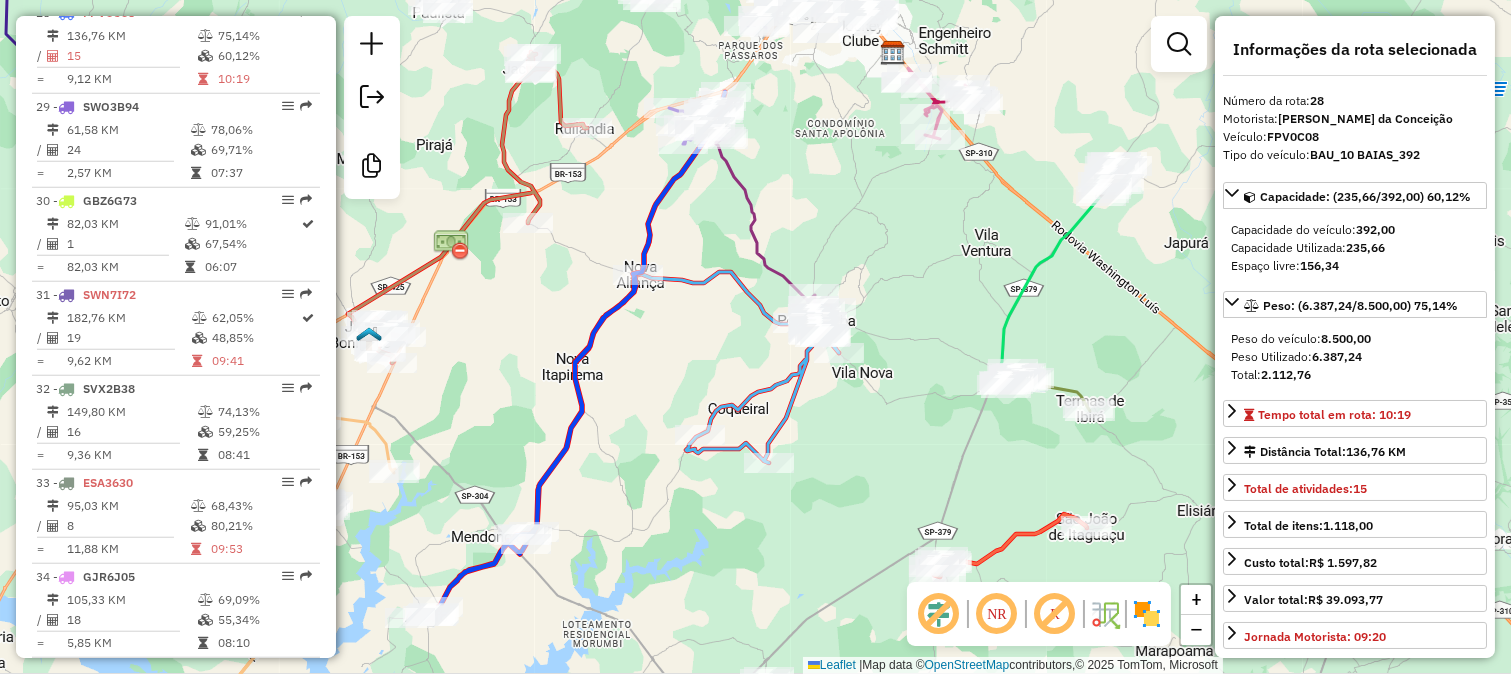 click on "Janela de atendimento Grade de atendimento Capacidade Transportadoras Veículos Cliente Pedidos  Rotas Selecione os dias de semana para filtrar as janelas de atendimento  Seg   Ter   Qua   Qui   Sex   Sáb   Dom  Informe o período da janela de atendimento: De: Até:  Filtrar exatamente a janela do cliente  Considerar janela de atendimento padrão  Selecione os dias de semana para filtrar as grades de atendimento  Seg   Ter   Qua   Qui   Sex   Sáb   Dom   Considerar clientes sem dia de atendimento cadastrado  Clientes fora do dia de atendimento selecionado Filtrar as atividades entre os valores definidos abaixo:  Peso mínimo:   Peso máximo:   Cubagem mínima:   Cubagem máxima:   De:   Até:  Filtrar as atividades entre o tempo de atendimento definido abaixo:  De:   Até:   Considerar capacidade total dos clientes não roteirizados Transportadora: Selecione um ou mais itens Tipo de veículo: Selecione um ou mais itens Veículo: Selecione um ou mais itens Motorista: Selecione um ou mais itens Nome: Rótulo:" 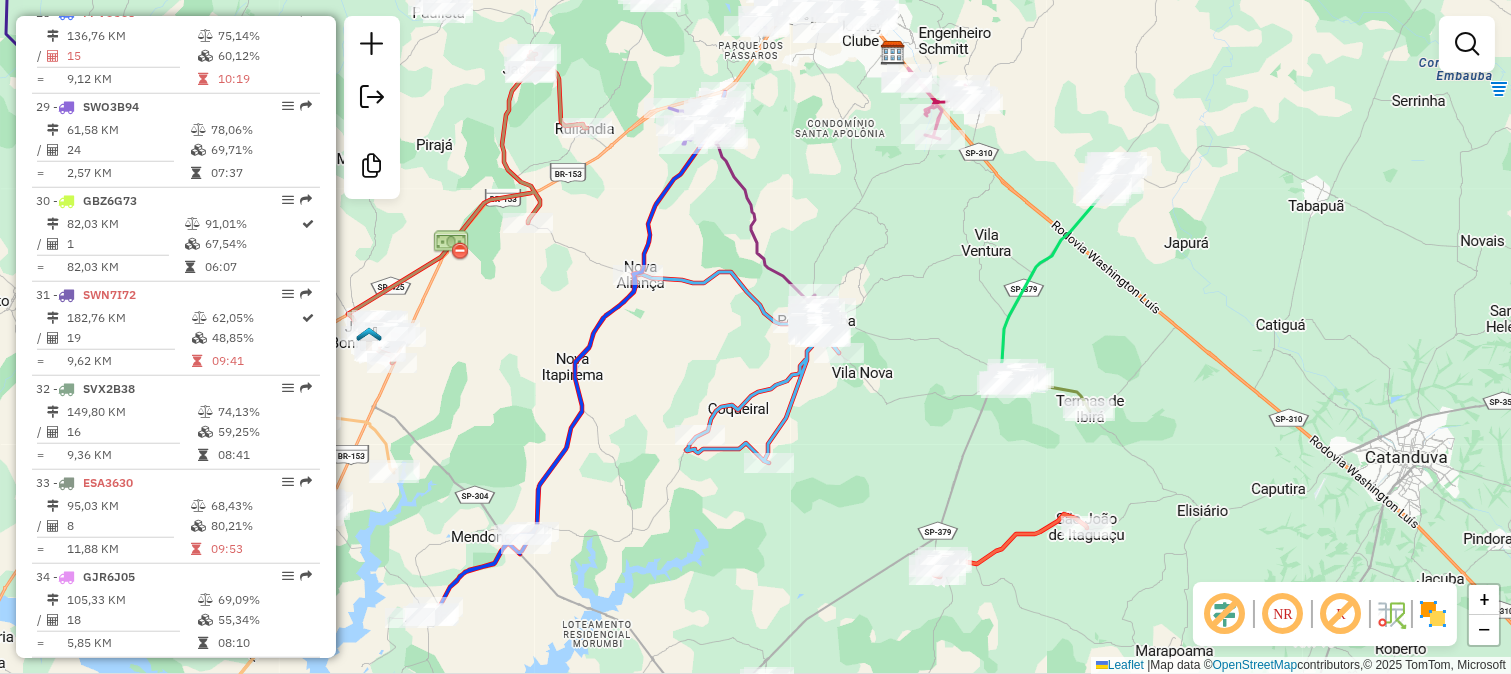 click 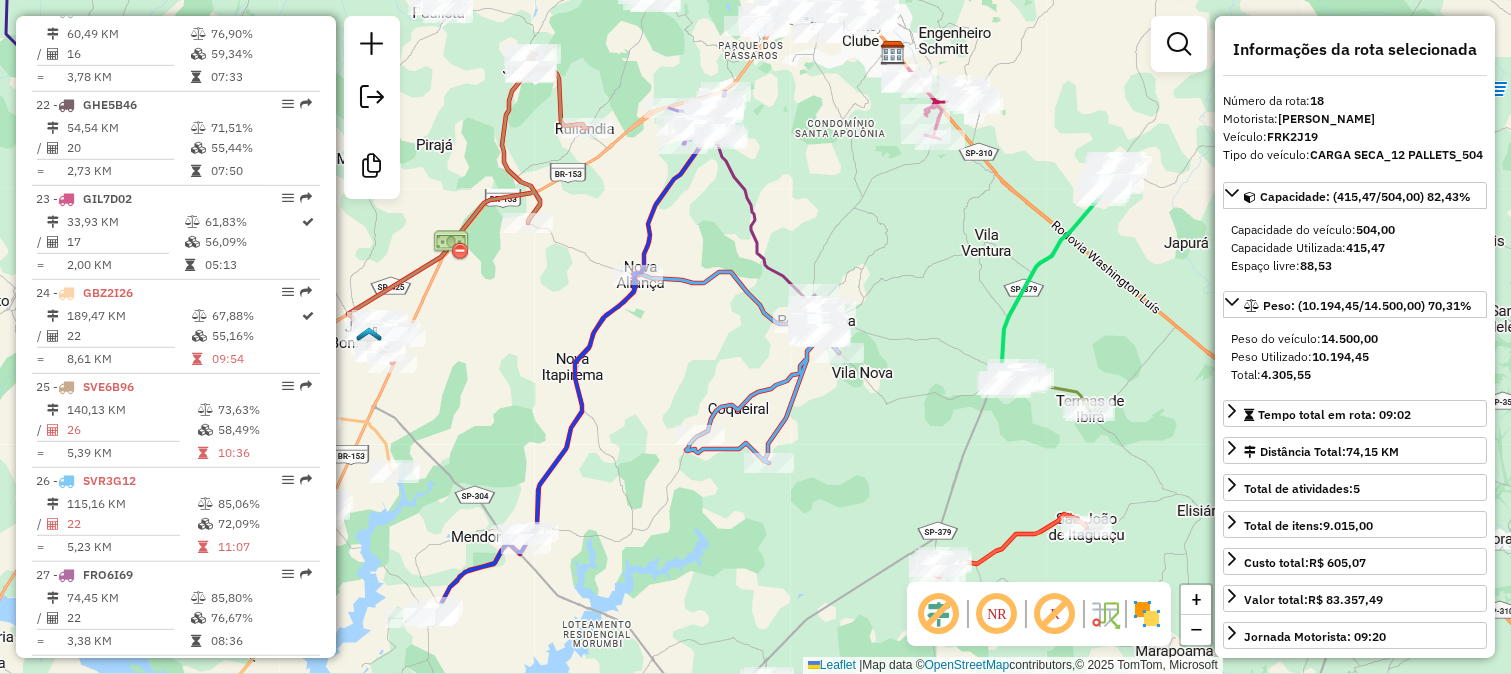 scroll, scrollTop: 2403, scrollLeft: 0, axis: vertical 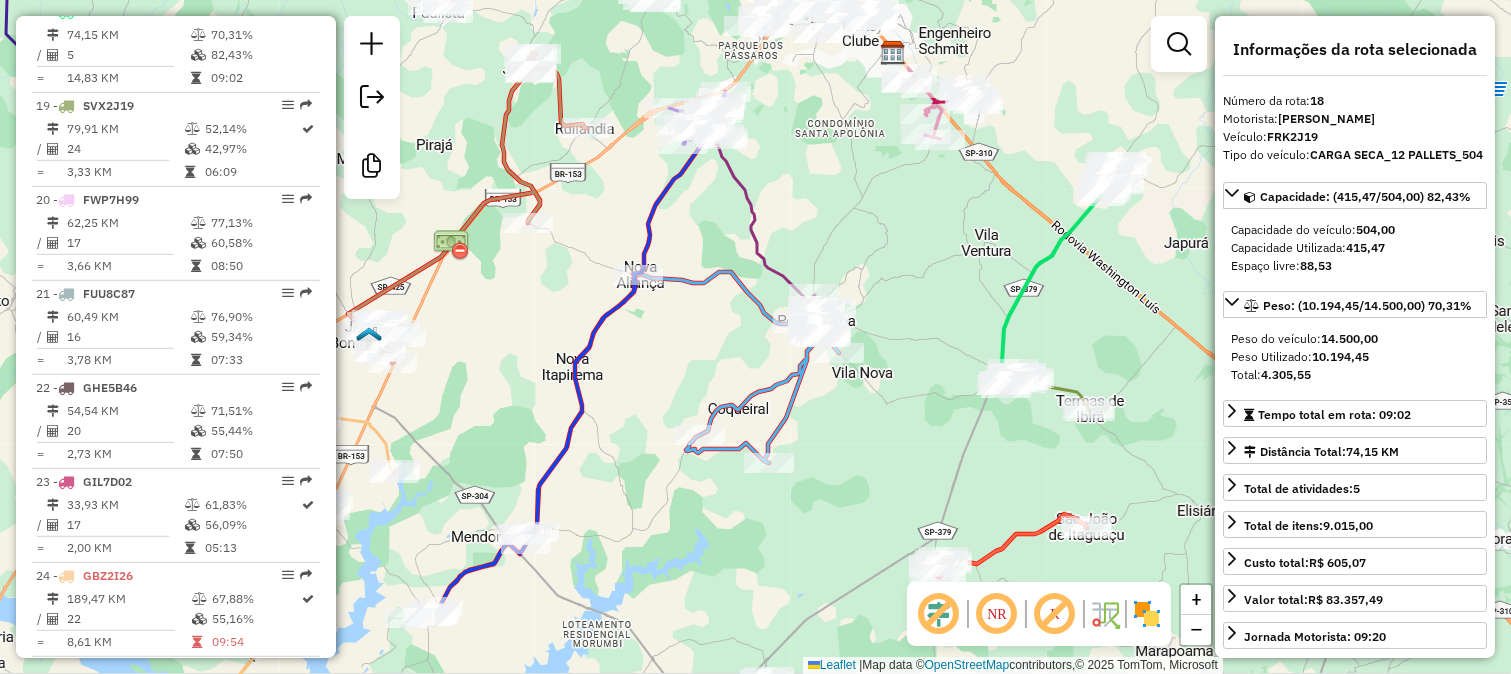 click on "Rota 19 - Placa SVX2J19  2418 - MERC PERPETUA Janela de atendimento Grade de atendimento Capacidade Transportadoras Veículos Cliente Pedidos  Rotas Selecione os dias de semana para filtrar as janelas de atendimento  Seg   Ter   Qua   Qui   Sex   Sáb   Dom  Informe o período da janela de atendimento: De: Até:  Filtrar exatamente a janela do cliente  Considerar janela de atendimento padrão  Selecione os dias de semana para filtrar as grades de atendimento  Seg   Ter   Qua   Qui   Sex   Sáb   Dom   Considerar clientes sem dia de atendimento cadastrado  Clientes fora do dia de atendimento selecionado Filtrar as atividades entre os valores definidos abaixo:  Peso mínimo:   Peso máximo:   Cubagem mínima:   Cubagem máxima:   De:   Até:  Filtrar as atividades entre o tempo de atendimento definido abaixo:  De:   Até:   Considerar capacidade total dos clientes não roteirizados Transportadora: Selecione um ou mais itens Tipo de veículo: Selecione um ou mais itens Veículo: Selecione um ou mais itens Nome:" 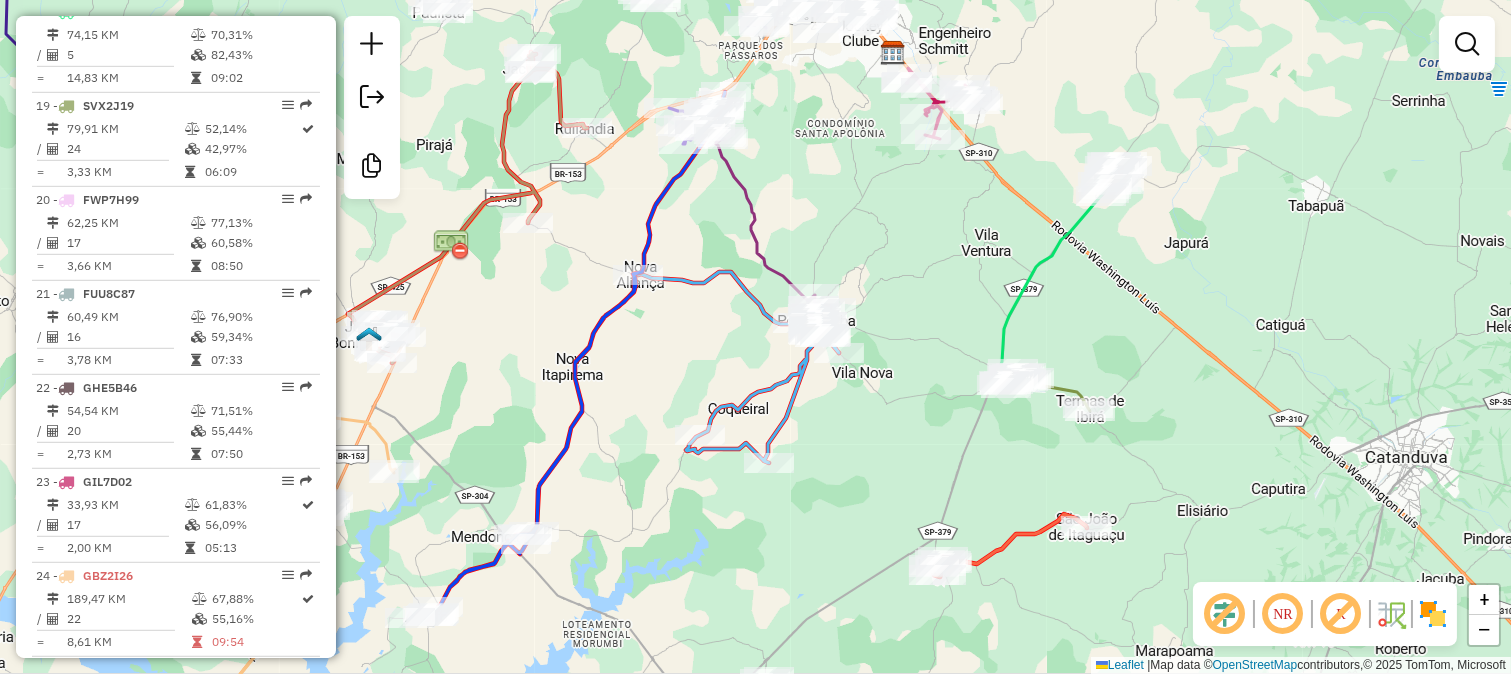 drag, startPoint x: 1000, startPoint y: 505, endPoint x: 1024, endPoint y: 297, distance: 209.38004 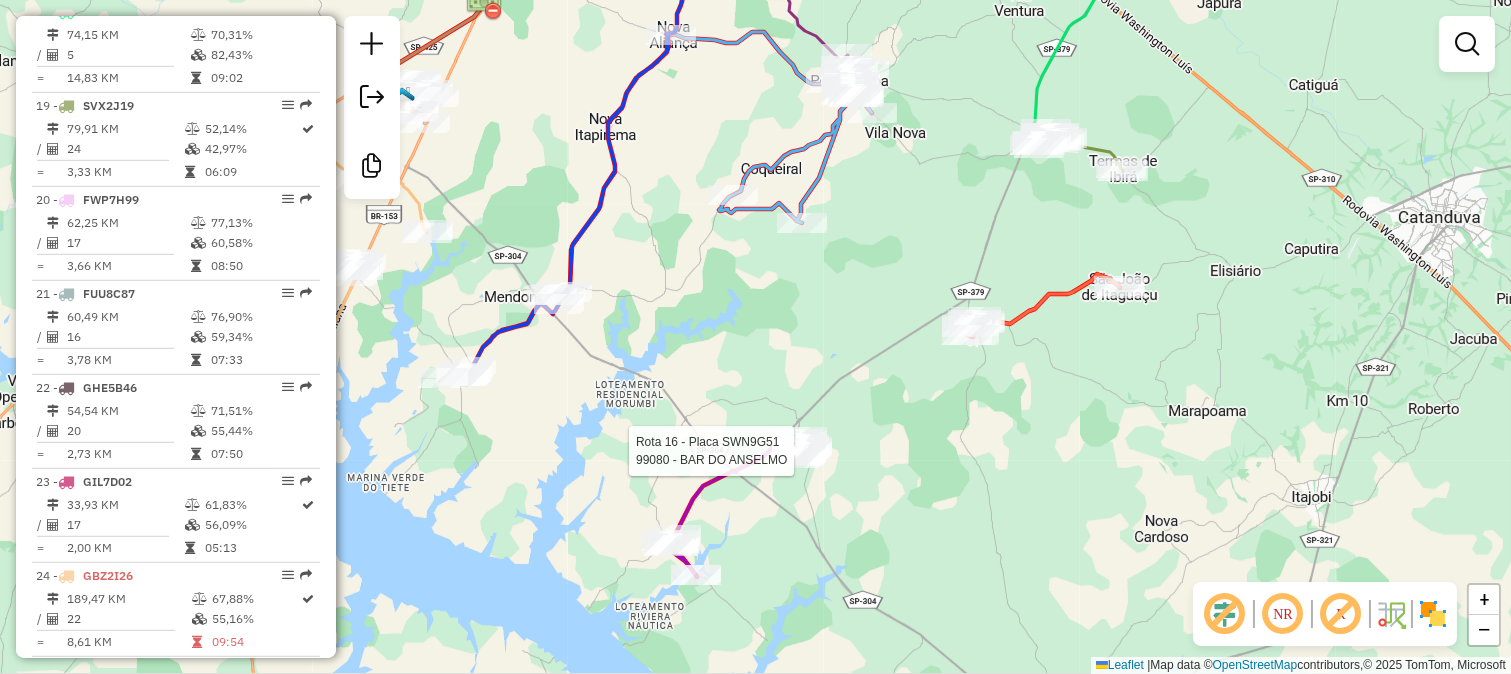 select on "**********" 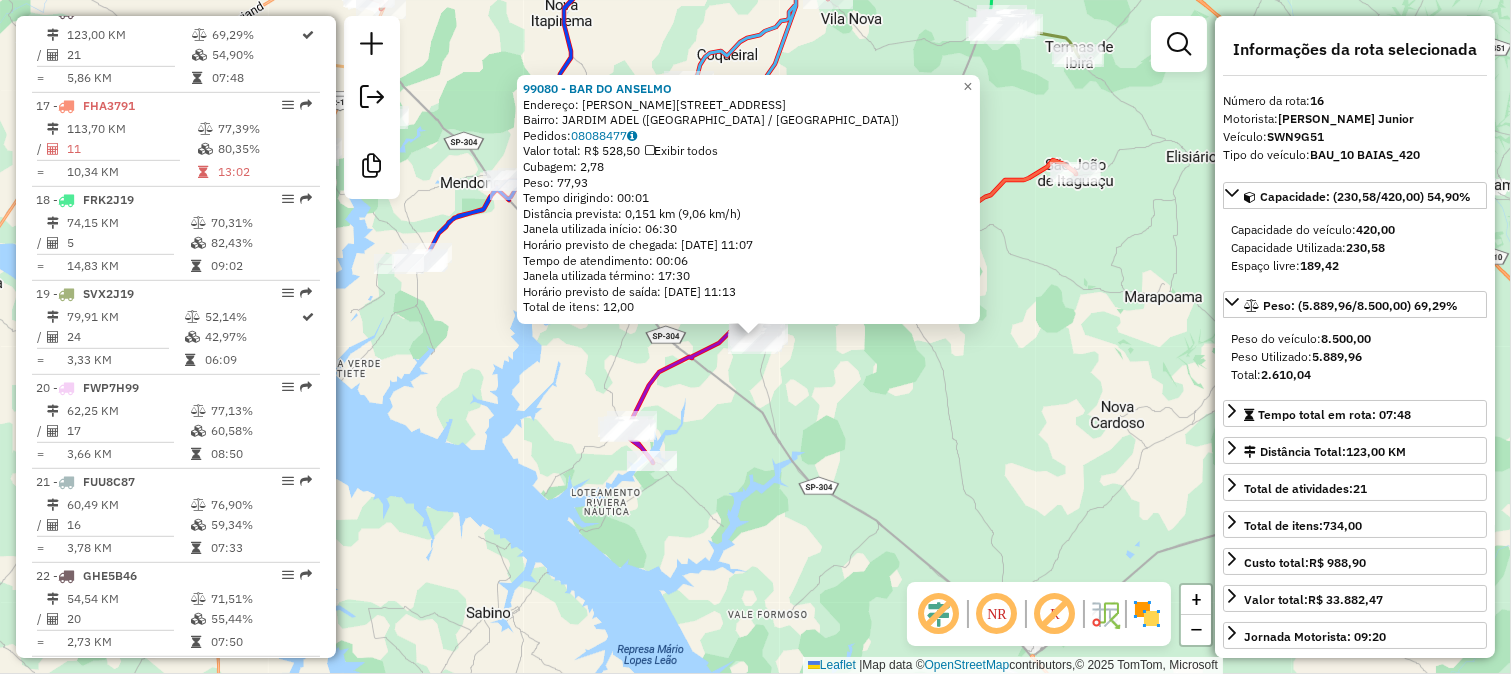 click 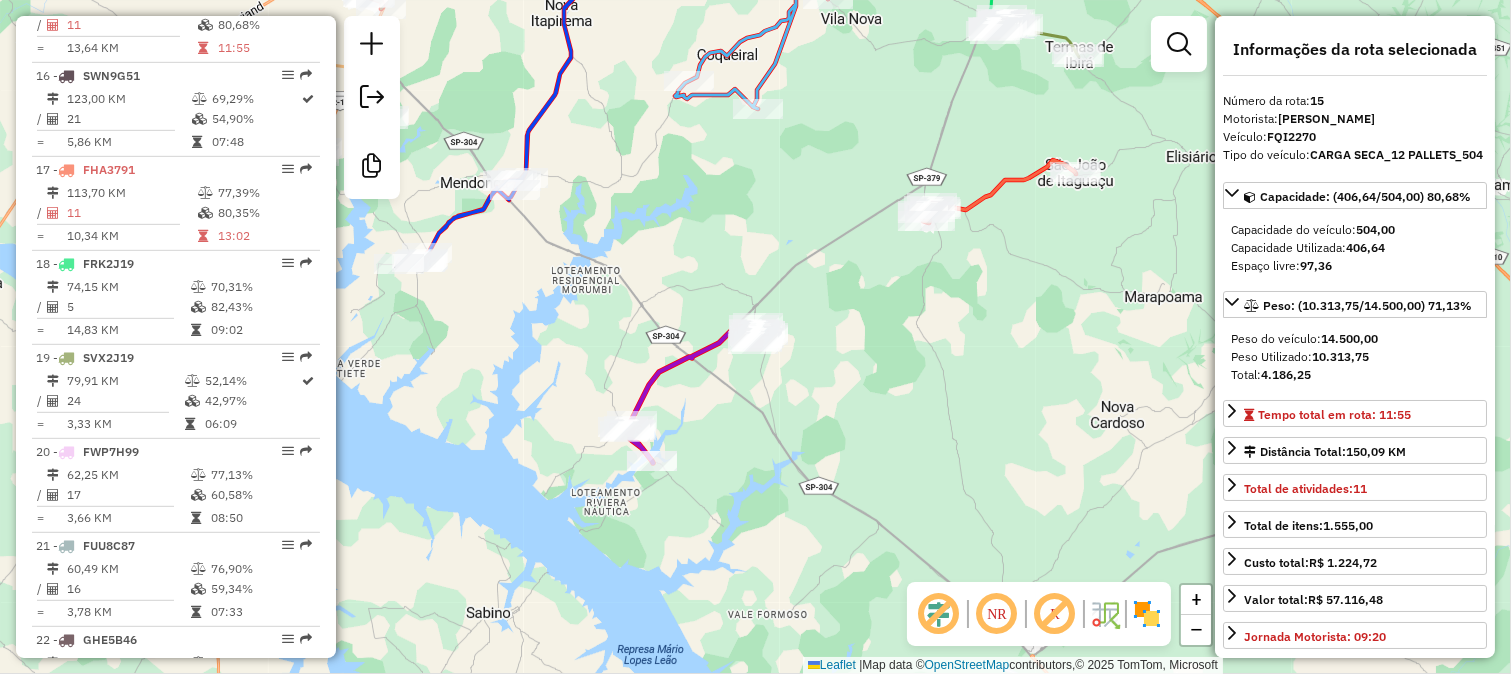scroll, scrollTop: 2121, scrollLeft: 0, axis: vertical 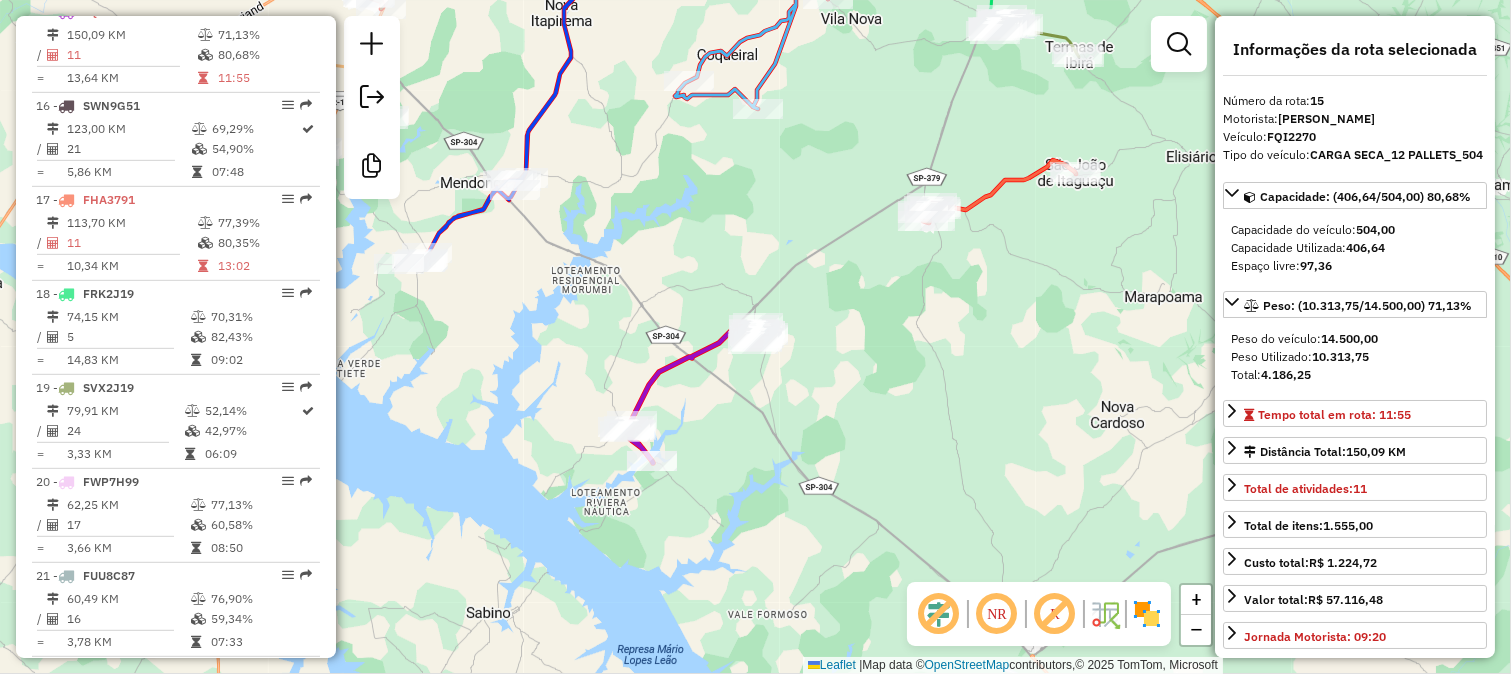 drag, startPoint x: 798, startPoint y: 385, endPoint x: 751, endPoint y: 482, distance: 107.78683 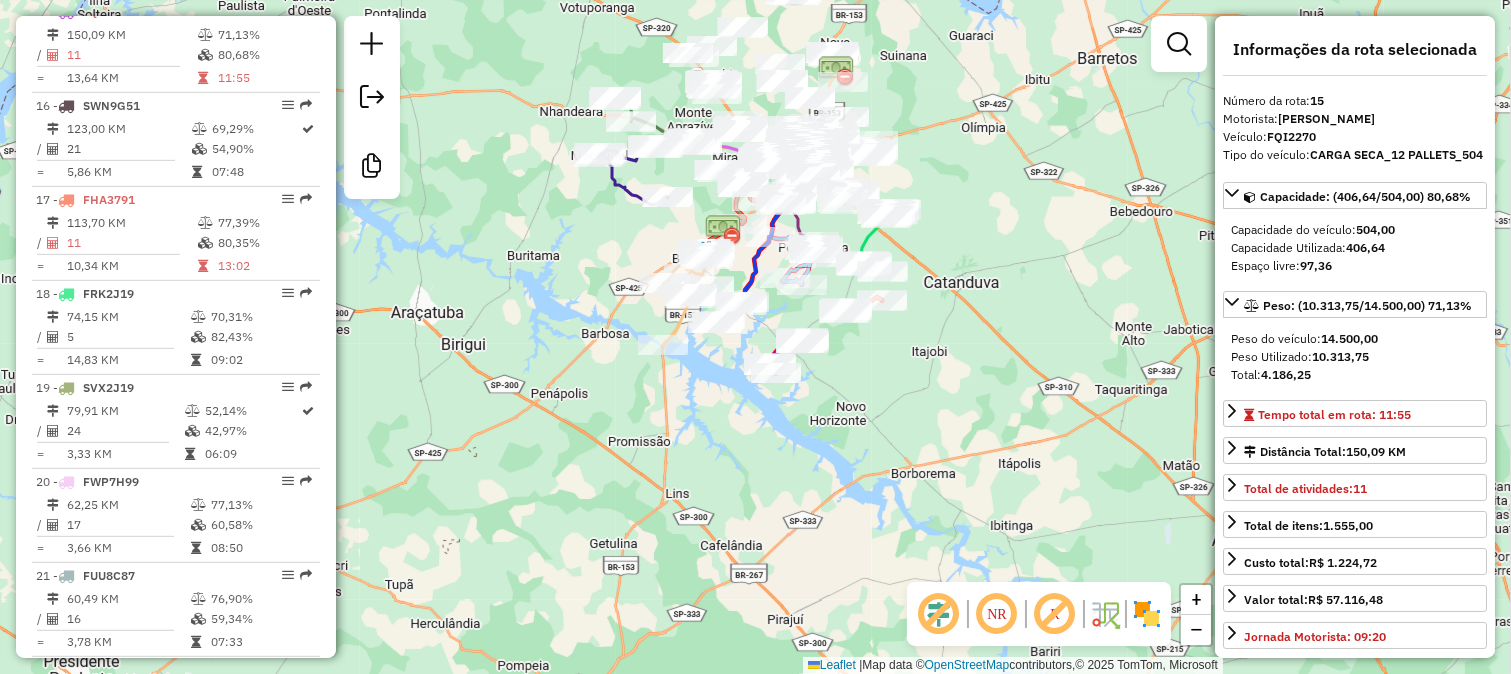 drag, startPoint x: 918, startPoint y: 337, endPoint x: 897, endPoint y: 435, distance: 100.22475 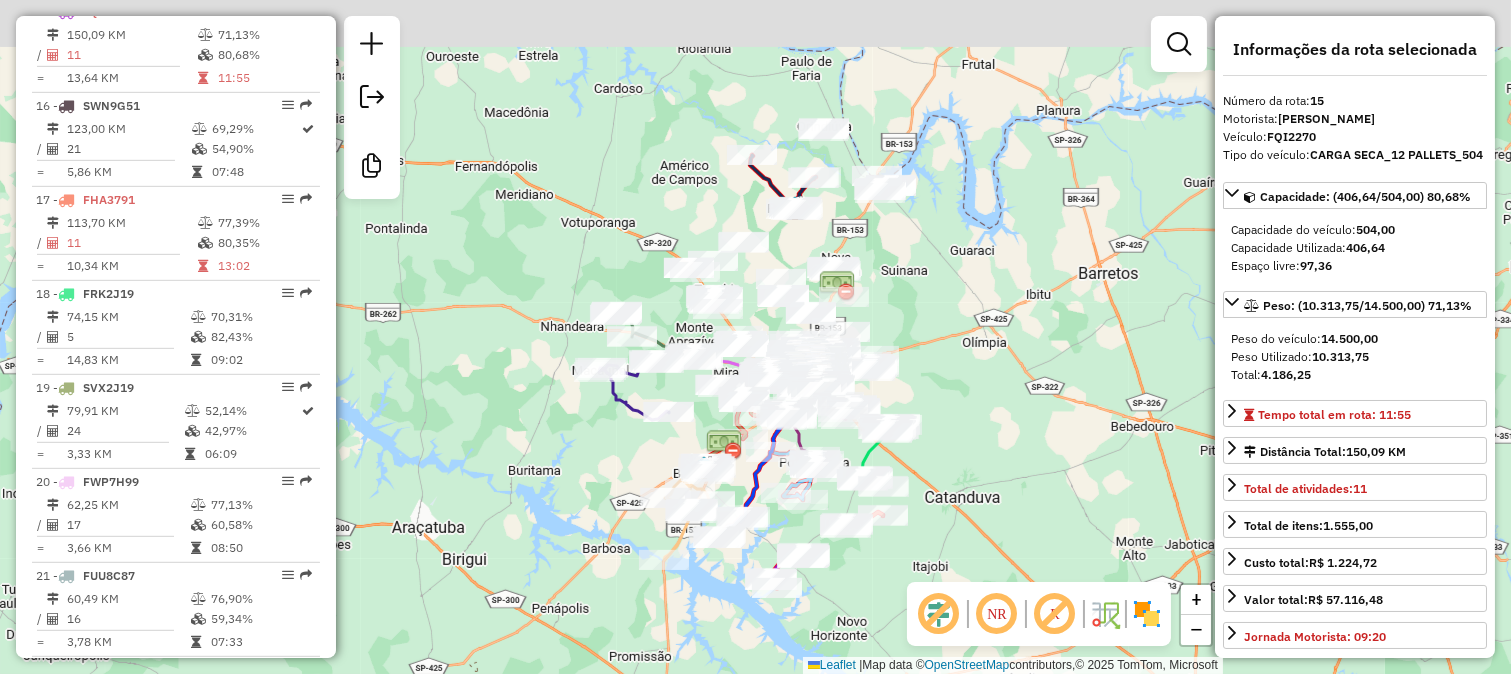drag, startPoint x: 951, startPoint y: 296, endPoint x: 942, endPoint y: 446, distance: 150.26976 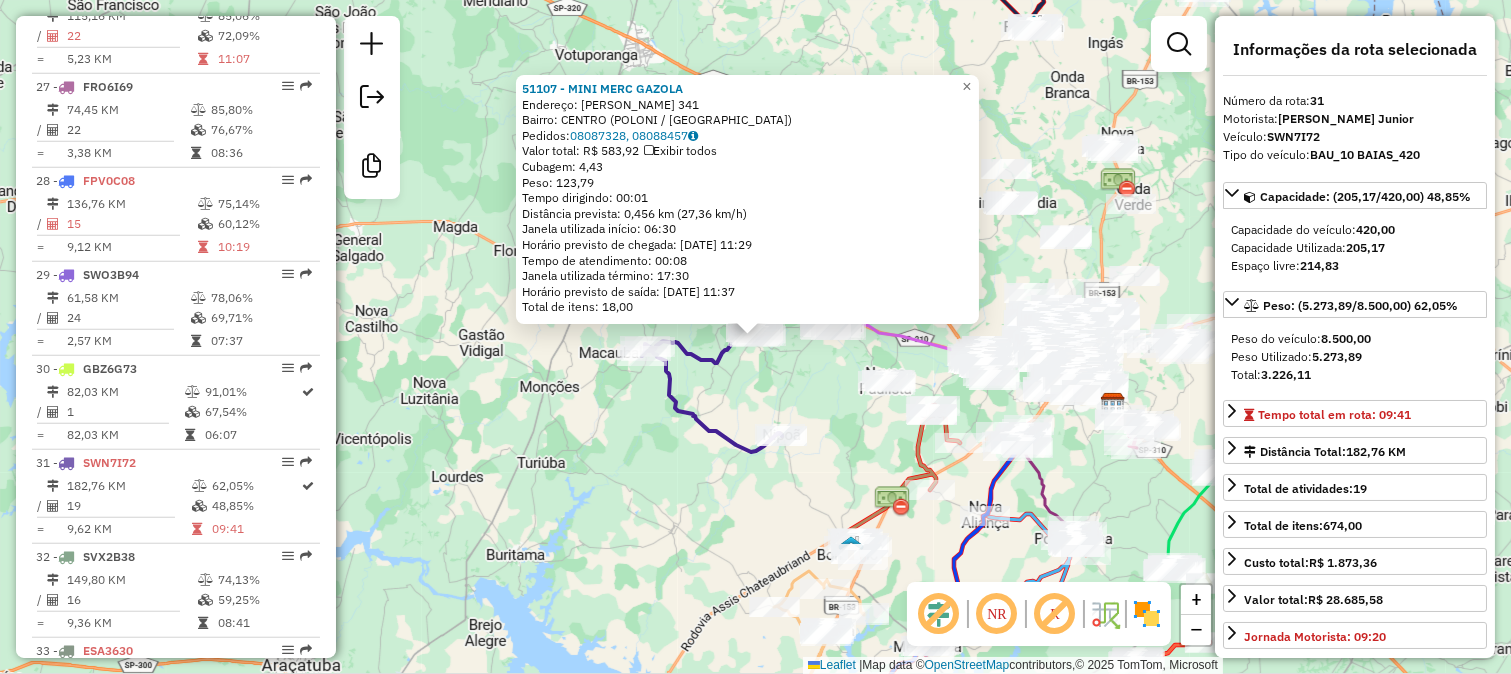 scroll, scrollTop: 3624, scrollLeft: 0, axis: vertical 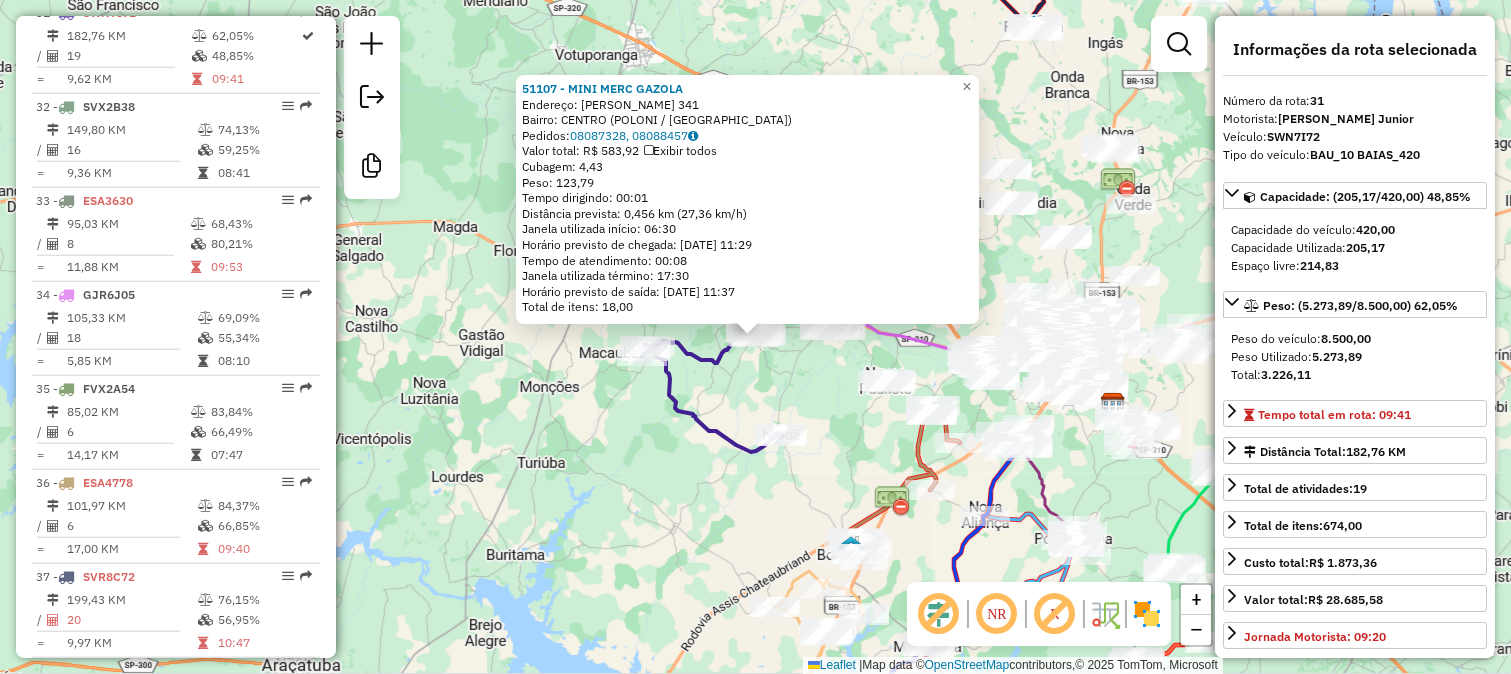 click on "51107 - MINI MERC GAZOLA  Endereço:  CANDIDO POLONI 341   Bairro: CENTRO (POLONI / SP)   Pedidos:  08087328, 08088457   Valor total: R$ 583,92   Exibir todos   Cubagem: 4,43  Peso: 123,79  Tempo dirigindo: 00:01   Distância prevista: 0,456 km (27,36 km/h)   Janela utilizada início: 06:30   Horário previsto de chegada: 10/07/2025 11:29   Tempo de atendimento: 00:08   Janela utilizada término: 17:30   Horário previsto de saída: 10/07/2025 11:37   Total de itens: 18,00  × Janela de atendimento Grade de atendimento Capacidade Transportadoras Veículos Cliente Pedidos  Rotas Selecione os dias de semana para filtrar as janelas de atendimento  Seg   Ter   Qua   Qui   Sex   Sáb   Dom  Informe o período da janela de atendimento: De: Até:  Filtrar exatamente a janela do cliente  Considerar janela de atendimento padrão  Selecione os dias de semana para filtrar as grades de atendimento  Seg   Ter   Qua   Qui   Sex   Sáb   Dom   Considerar clientes sem dia de atendimento cadastrado  Peso mínimo:   De:   De:" 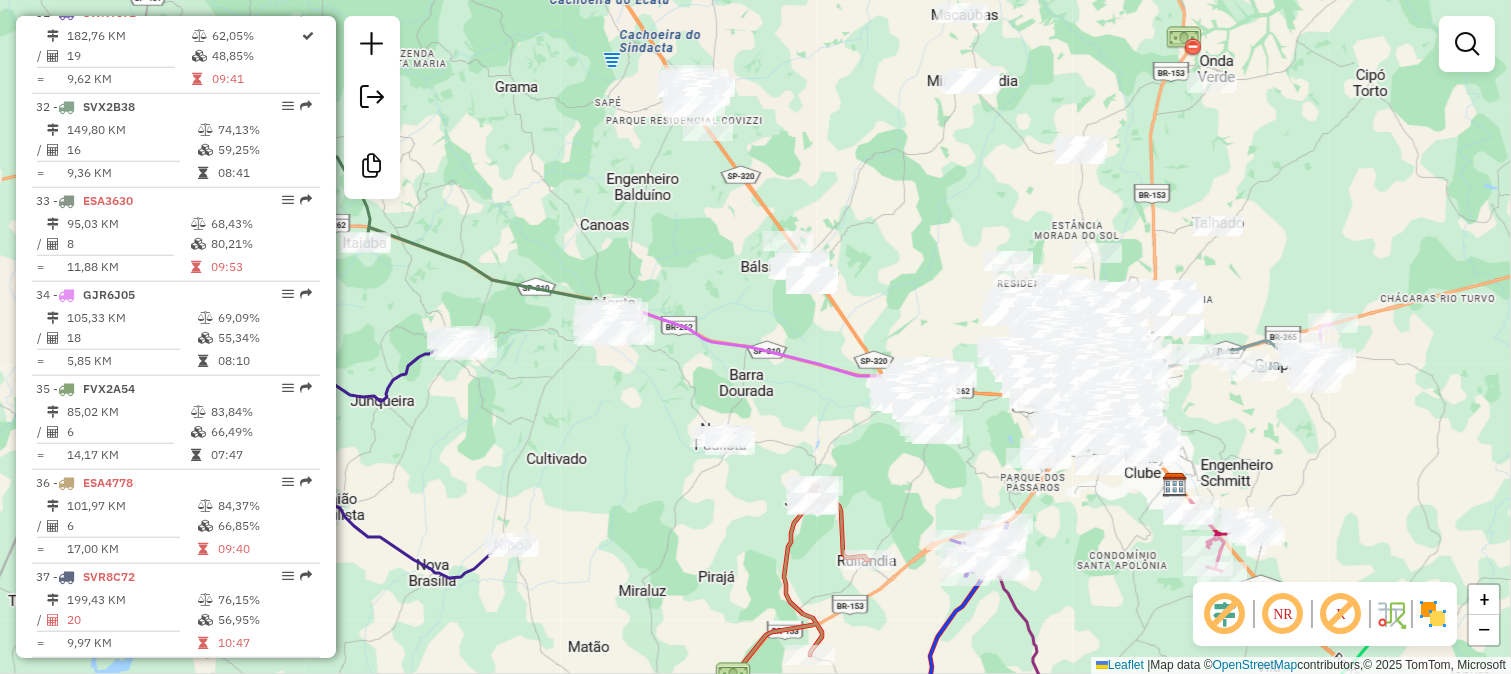 click 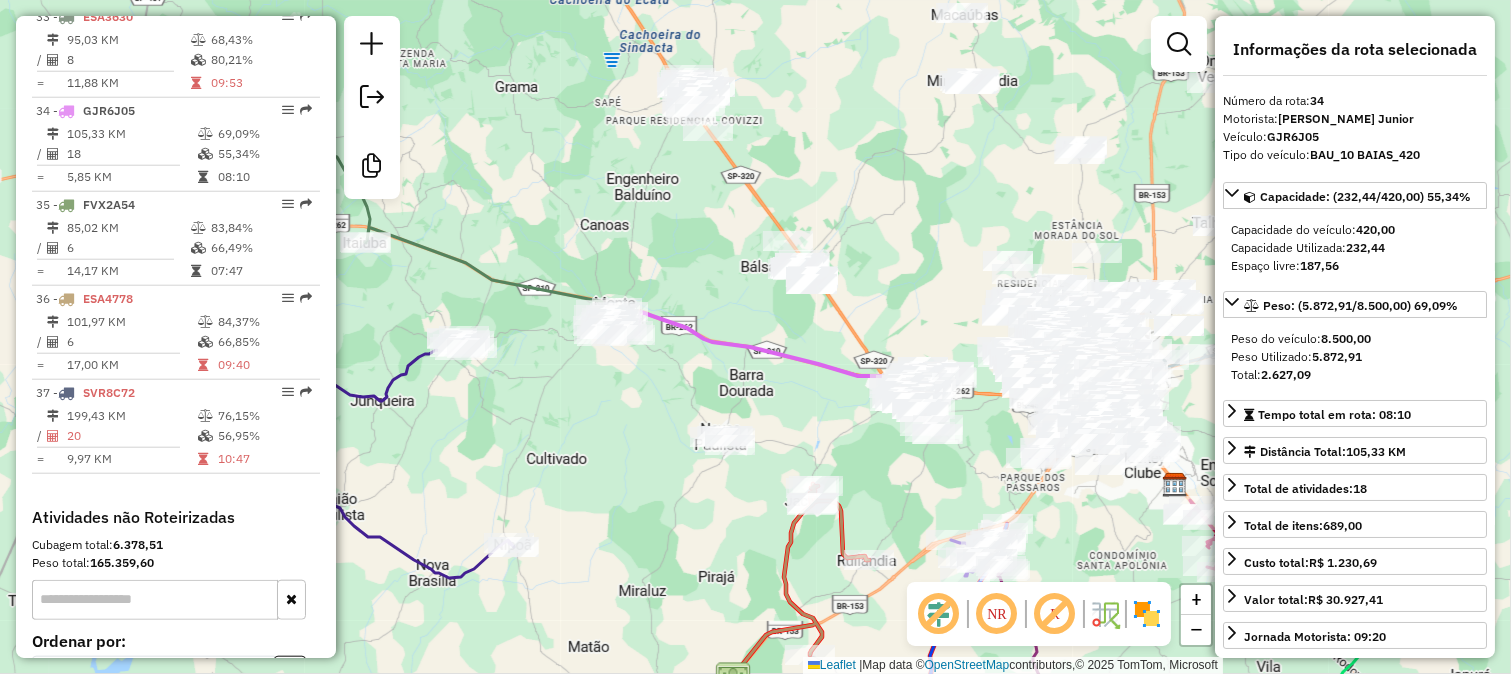 scroll, scrollTop: 3905, scrollLeft: 0, axis: vertical 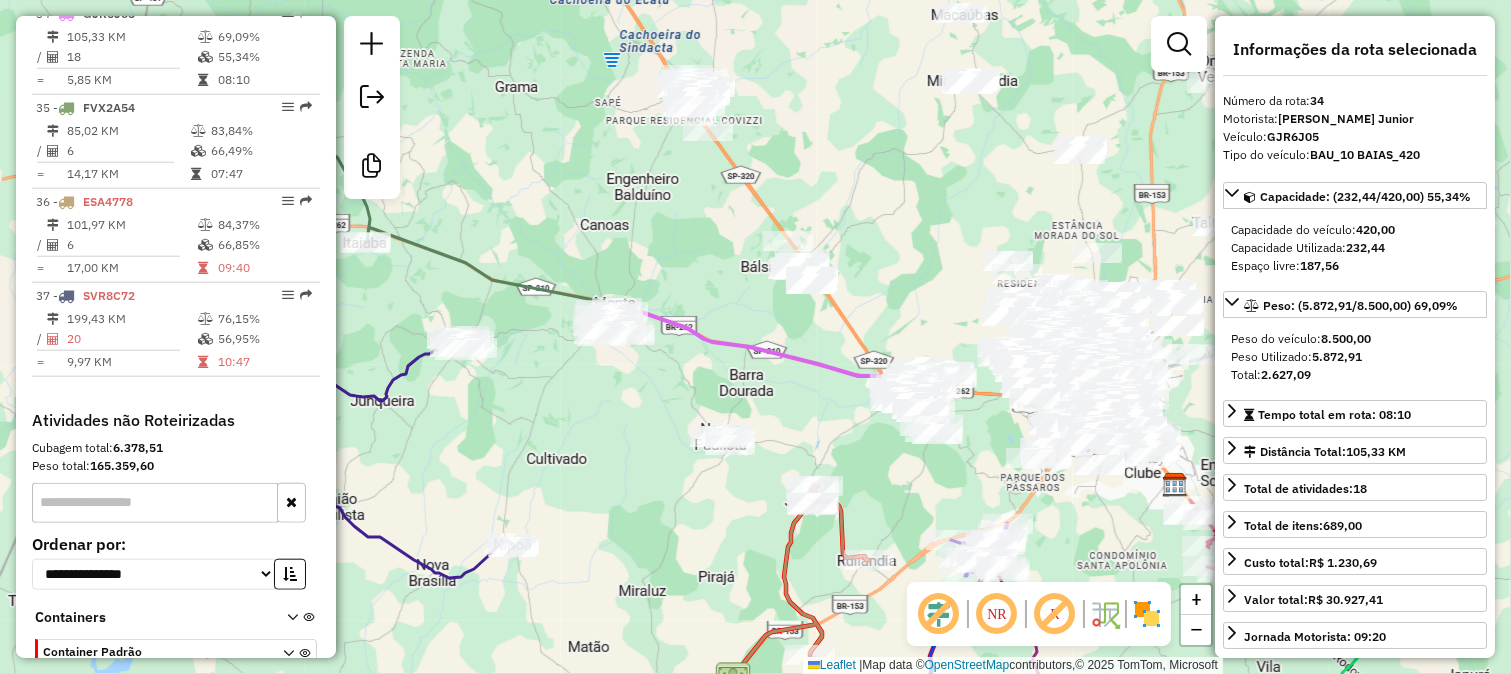 click on "Janela de atendimento Grade de atendimento Capacidade Transportadoras Veículos Cliente Pedidos  Rotas Selecione os dias de semana para filtrar as janelas de atendimento  Seg   Ter   Qua   Qui   Sex   Sáb   Dom  Informe o período da janela de atendimento: De: Até:  Filtrar exatamente a janela do cliente  Considerar janela de atendimento padrão  Selecione os dias de semana para filtrar as grades de atendimento  Seg   Ter   Qua   Qui   Sex   Sáb   Dom   Considerar clientes sem dia de atendimento cadastrado  Clientes fora do dia de atendimento selecionado Filtrar as atividades entre os valores definidos abaixo:  Peso mínimo:   Peso máximo:   Cubagem mínima:   Cubagem máxima:   De:   Até:  Filtrar as atividades entre o tempo de atendimento definido abaixo:  De:   Até:   Considerar capacidade total dos clientes não roteirizados Transportadora: Selecione um ou mais itens Tipo de veículo: Selecione um ou mais itens Veículo: Selecione um ou mais itens Motorista: Selecione um ou mais itens Nome: Rótulo:" 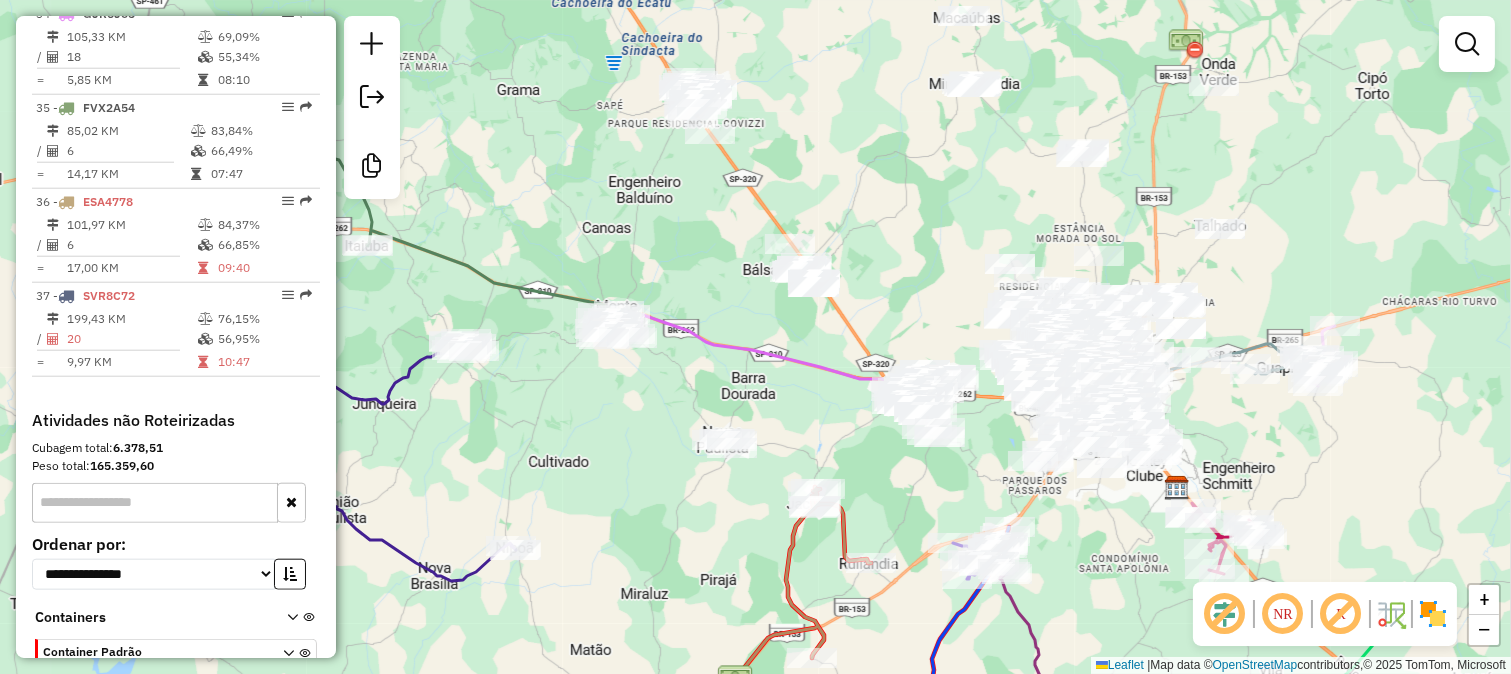 drag, startPoint x: 881, startPoint y: 121, endPoint x: 828, endPoint y: 307, distance: 193.40372 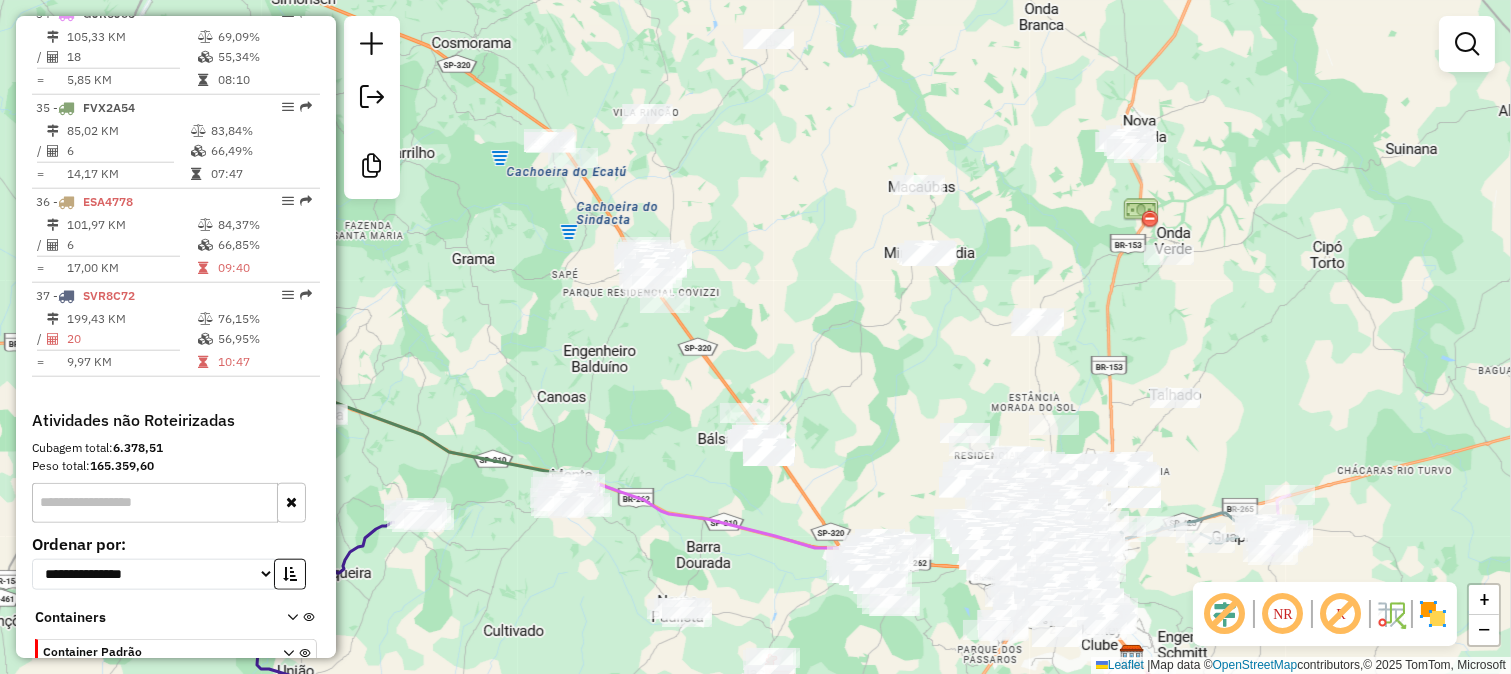 drag, startPoint x: 1026, startPoint y: 194, endPoint x: 914, endPoint y: 365, distance: 204.4138 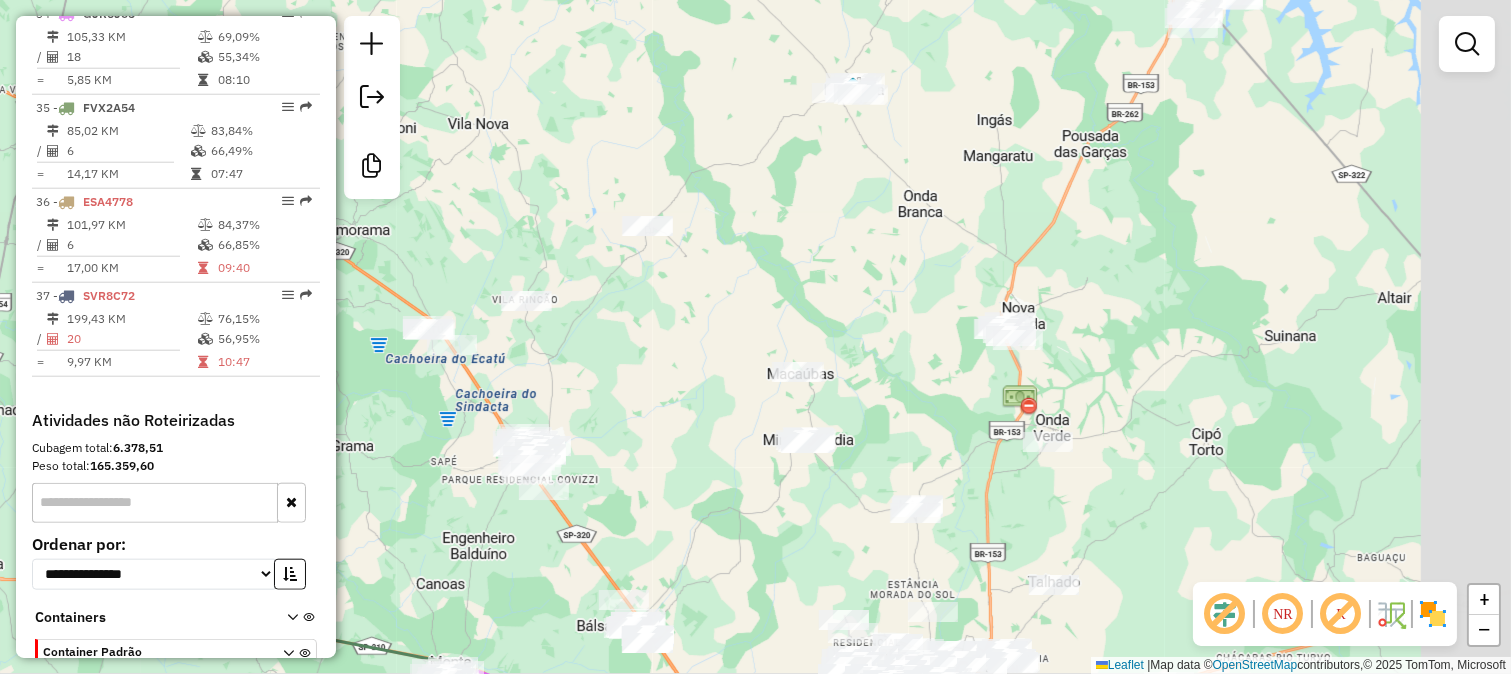 click on "Janela de atendimento Grade de atendimento Capacidade Transportadoras Veículos Cliente Pedidos  Rotas Selecione os dias de semana para filtrar as janelas de atendimento  Seg   Ter   Qua   Qui   Sex   Sáb   Dom  Informe o período da janela de atendimento: De: Até:  Filtrar exatamente a janela do cliente  Considerar janela de atendimento padrão  Selecione os dias de semana para filtrar as grades de atendimento  Seg   Ter   Qua   Qui   Sex   Sáb   Dom   Considerar clientes sem dia de atendimento cadastrado  Clientes fora do dia de atendimento selecionado Filtrar as atividades entre os valores definidos abaixo:  Peso mínimo:   Peso máximo:   Cubagem mínima:   Cubagem máxima:   De:   Até:  Filtrar as atividades entre o tempo de atendimento definido abaixo:  De:   Até:   Considerar capacidade total dos clientes não roteirizados Transportadora: Selecione um ou mais itens Tipo de veículo: Selecione um ou mais itens Veículo: Selecione um ou mais itens Motorista: Selecione um ou mais itens Nome: Rótulo:" 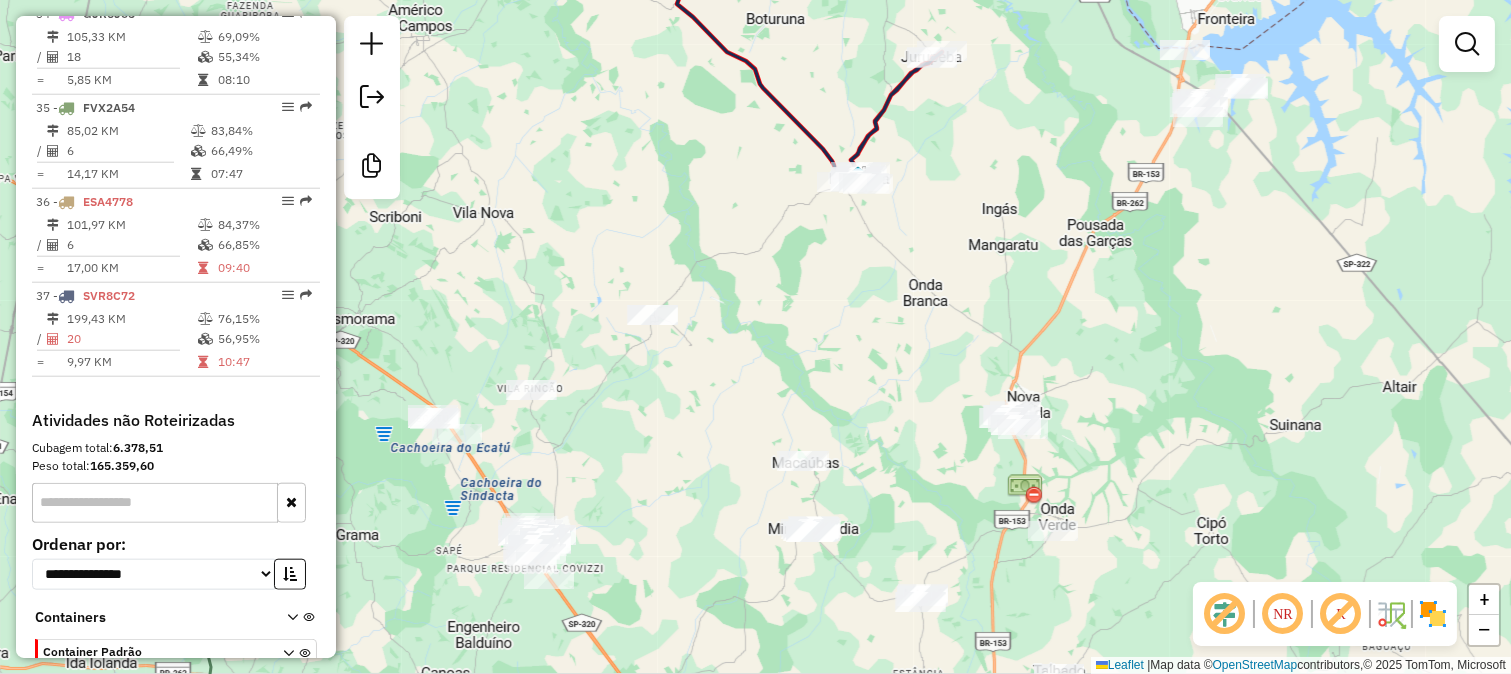 drag, startPoint x: 794, startPoint y: 360, endPoint x: 776, endPoint y: 241, distance: 120.353645 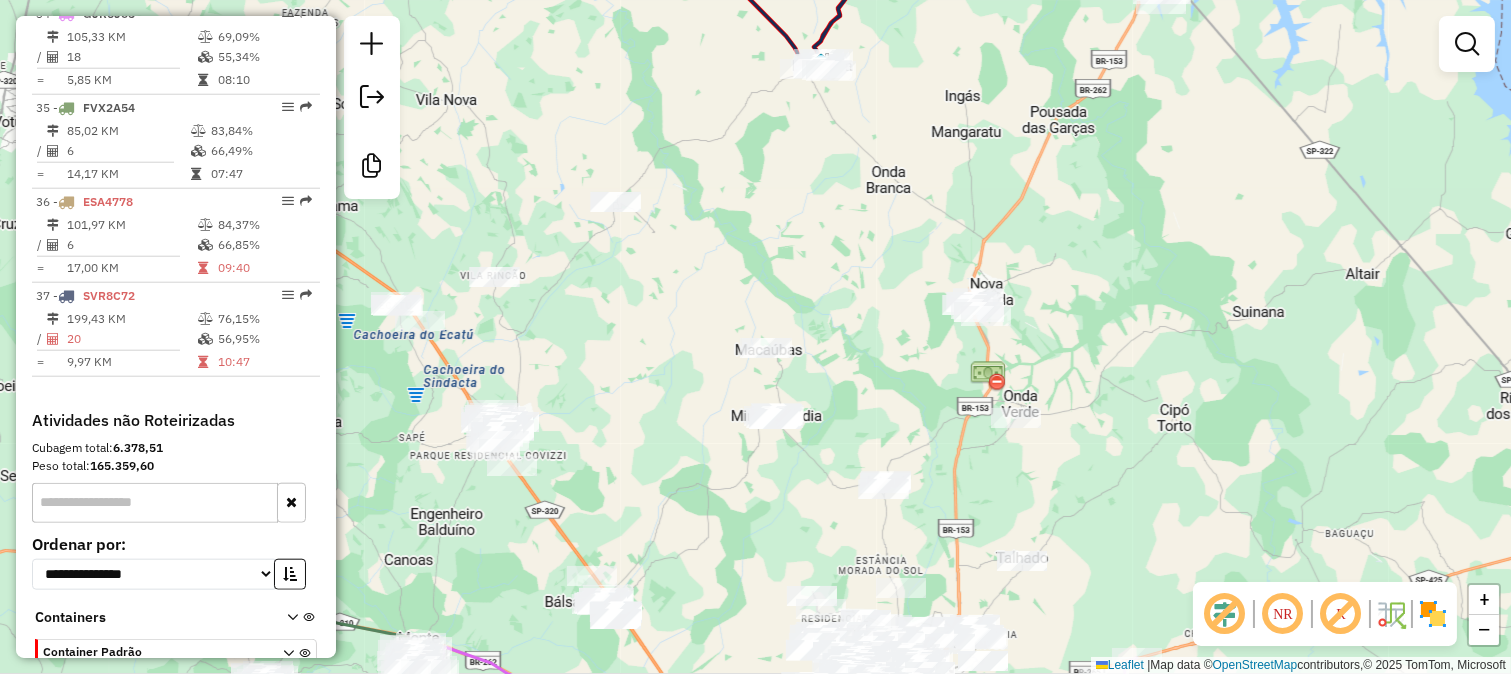click on "Janela de atendimento Grade de atendimento Capacidade Transportadoras Veículos Cliente Pedidos  Rotas Selecione os dias de semana para filtrar as janelas de atendimento  Seg   Ter   Qua   Qui   Sex   Sáb   Dom  Informe o período da janela de atendimento: De: Até:  Filtrar exatamente a janela do cliente  Considerar janela de atendimento padrão  Selecione os dias de semana para filtrar as grades de atendimento  Seg   Ter   Qua   Qui   Sex   Sáb   Dom   Considerar clientes sem dia de atendimento cadastrado  Clientes fora do dia de atendimento selecionado Filtrar as atividades entre os valores definidos abaixo:  Peso mínimo:   Peso máximo:   Cubagem mínima:   Cubagem máxima:   De:   Até:  Filtrar as atividades entre o tempo de atendimento definido abaixo:  De:   Até:   Considerar capacidade total dos clientes não roteirizados Transportadora: Selecione um ou mais itens Tipo de veículo: Selecione um ou mais itens Veículo: Selecione um ou mais itens Motorista: Selecione um ou mais itens Nome: Rótulo:" 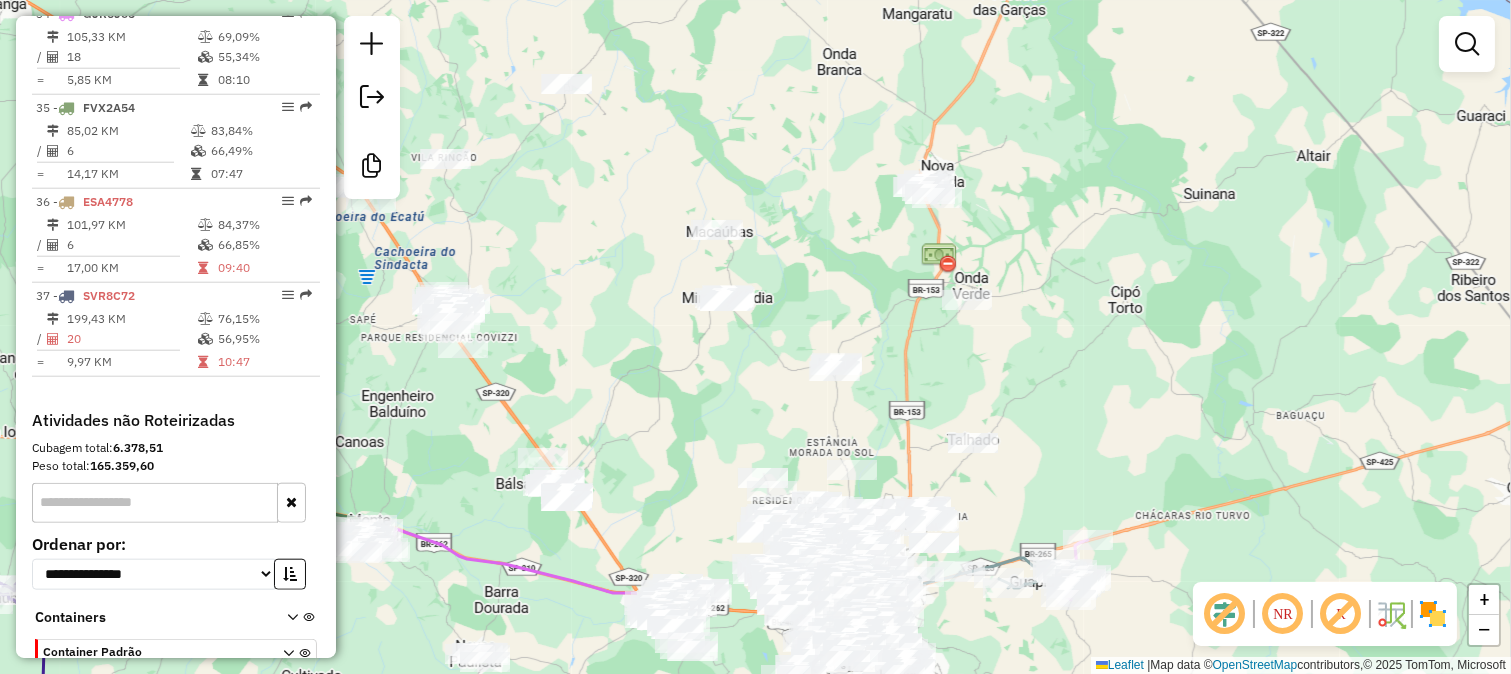 drag, startPoint x: 1030, startPoint y: 386, endPoint x: 1012, endPoint y: 120, distance: 266.60834 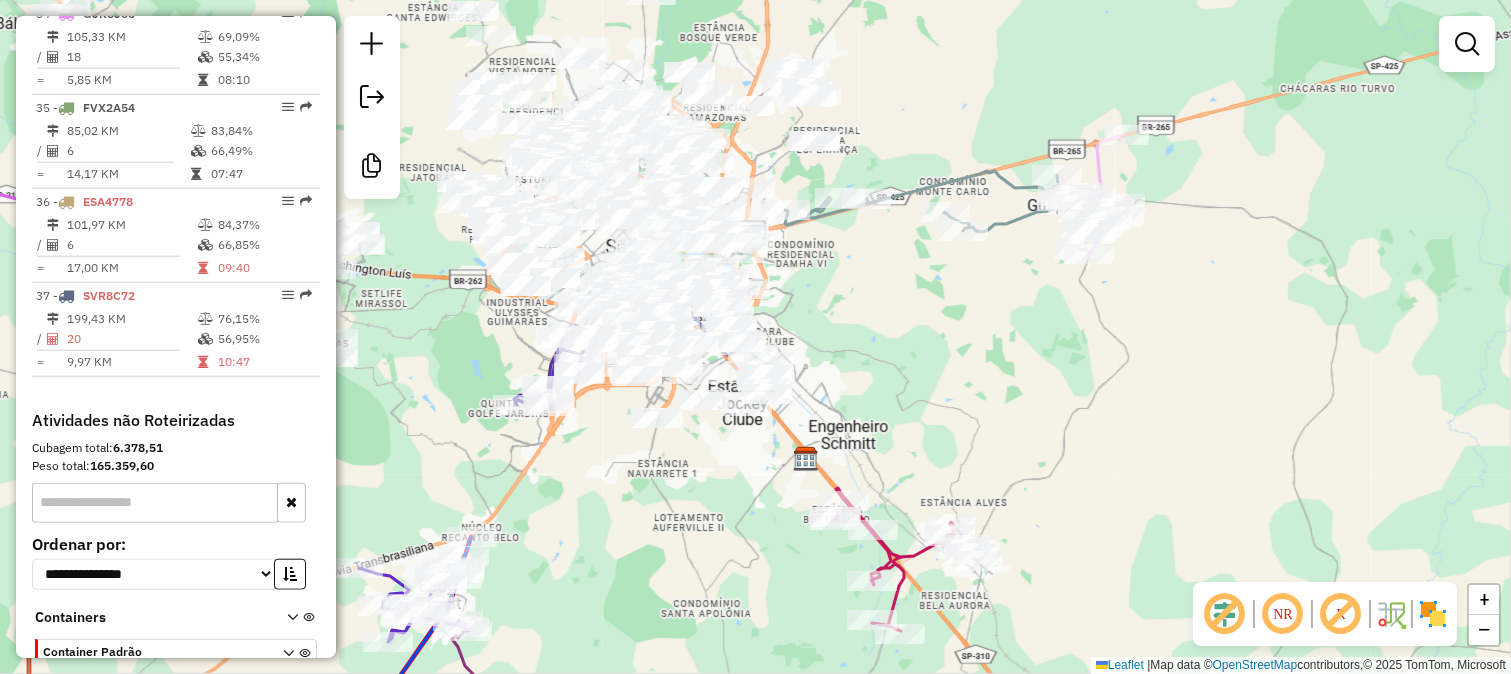 click 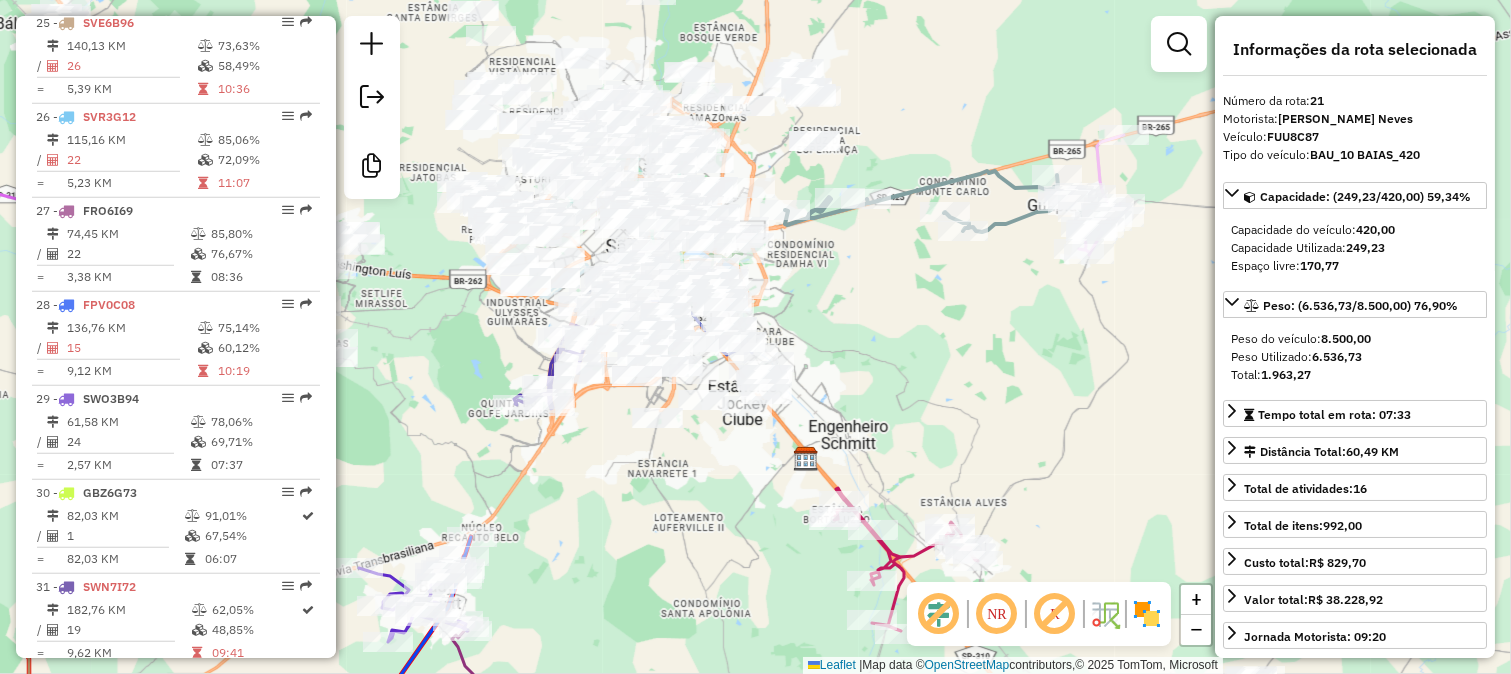 scroll, scrollTop: 2684, scrollLeft: 0, axis: vertical 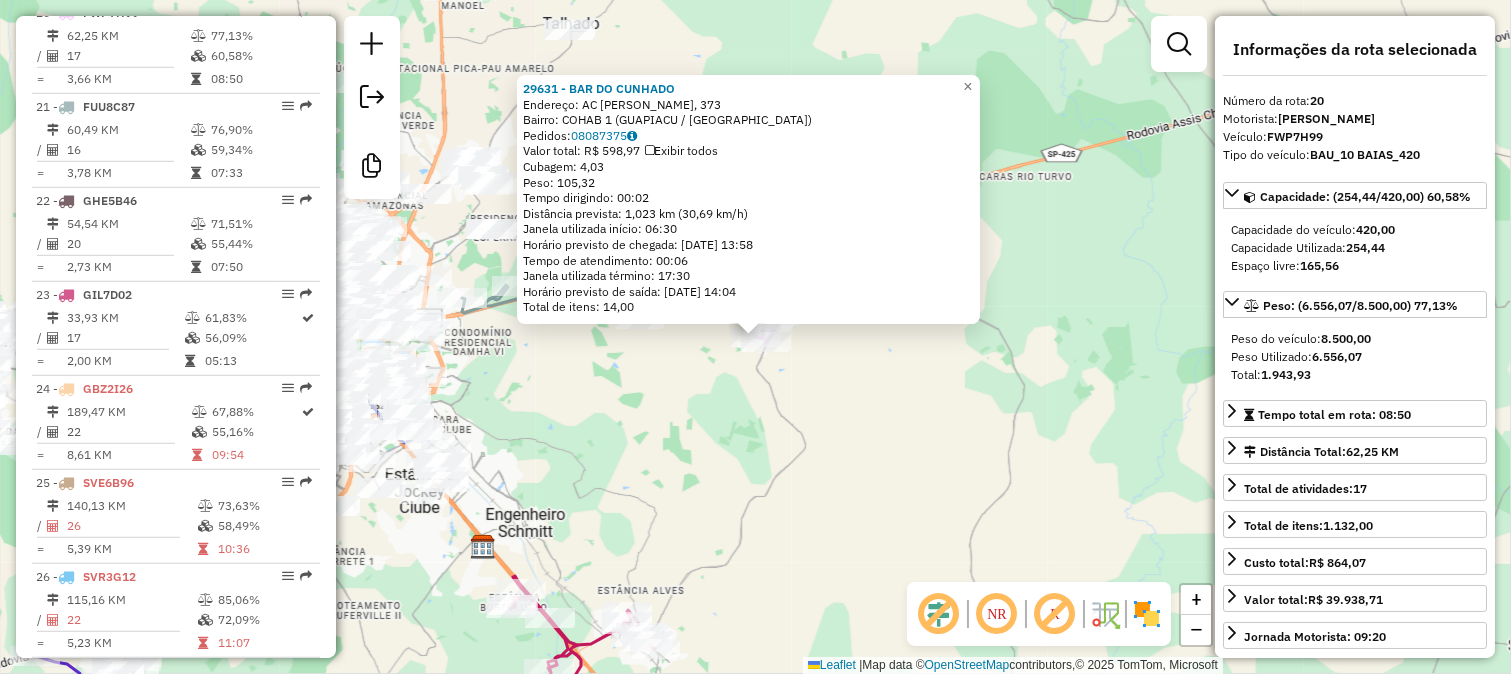 click on "Rota 20 - Placa FWP7H99  29631 - BAR DO CUNHADO 29631 - BAR DO CUNHADO  Endereço: AC  ANTONIO RODRIGUES AGUILERA, 373   Bairro: COHAB 1 (GUAPIACU / SP)   Pedidos:  08087375   Valor total: R$ 598,97   Exibir todos   Cubagem: 4,03  Peso: 105,32  Tempo dirigindo: 00:02   Distância prevista: 1,023 km (30,69 km/h)   Janela utilizada início: 06:30   Horário previsto de chegada: 10/07/2025 13:58   Tempo de atendimento: 00:06   Janela utilizada término: 17:30   Horário previsto de saída: 10/07/2025 14:04   Total de itens: 14,00  × Janela de atendimento Grade de atendimento Capacidade Transportadoras Veículos Cliente Pedidos  Rotas Selecione os dias de semana para filtrar as janelas de atendimento  Seg   Ter   Qua   Qui   Sex   Sáb   Dom  Informe o período da janela de atendimento: De: Até:  Filtrar exatamente a janela do cliente  Considerar janela de atendimento padrão  Selecione os dias de semana para filtrar as grades de atendimento  Seg   Ter   Qua   Qui   Sex   Sáb   Dom   Peso mínimo:   De:   De:" 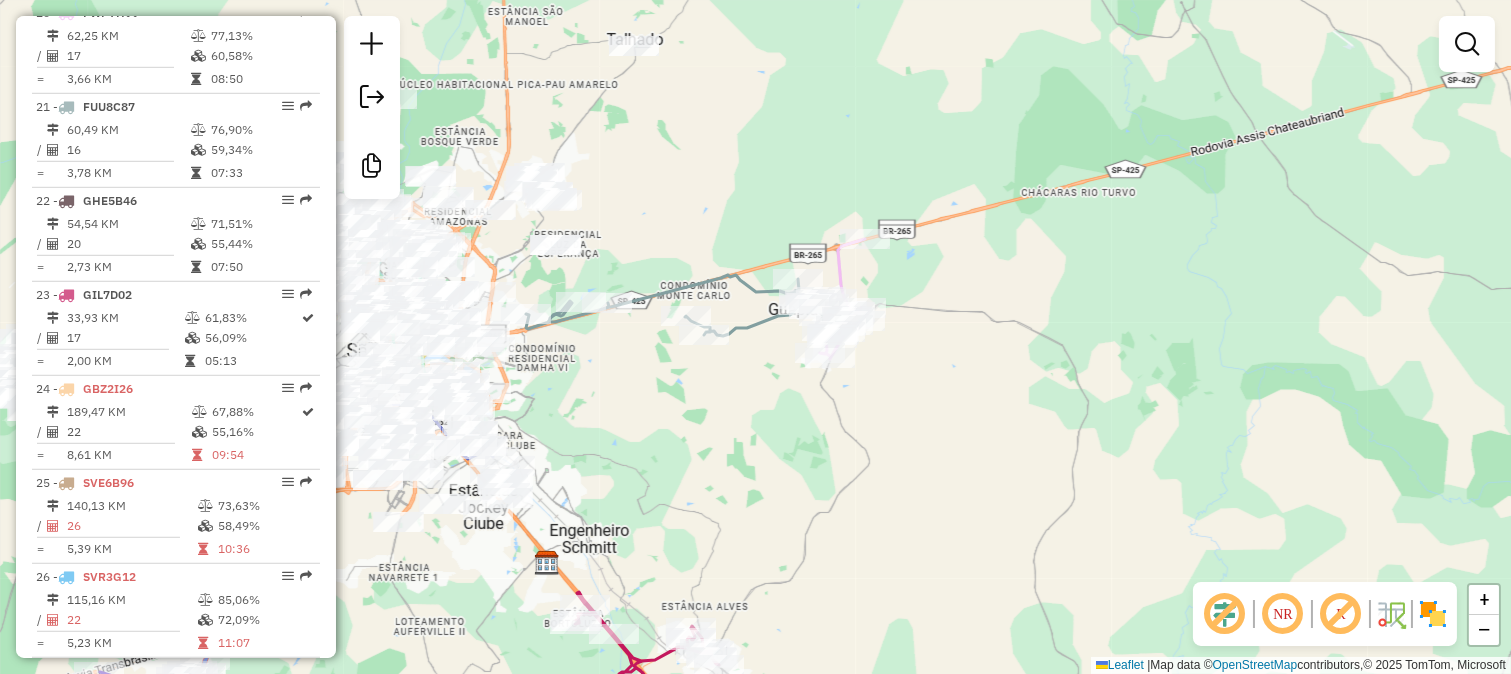 drag, startPoint x: 710, startPoint y: 494, endPoint x: 882, endPoint y: 373, distance: 210.29741 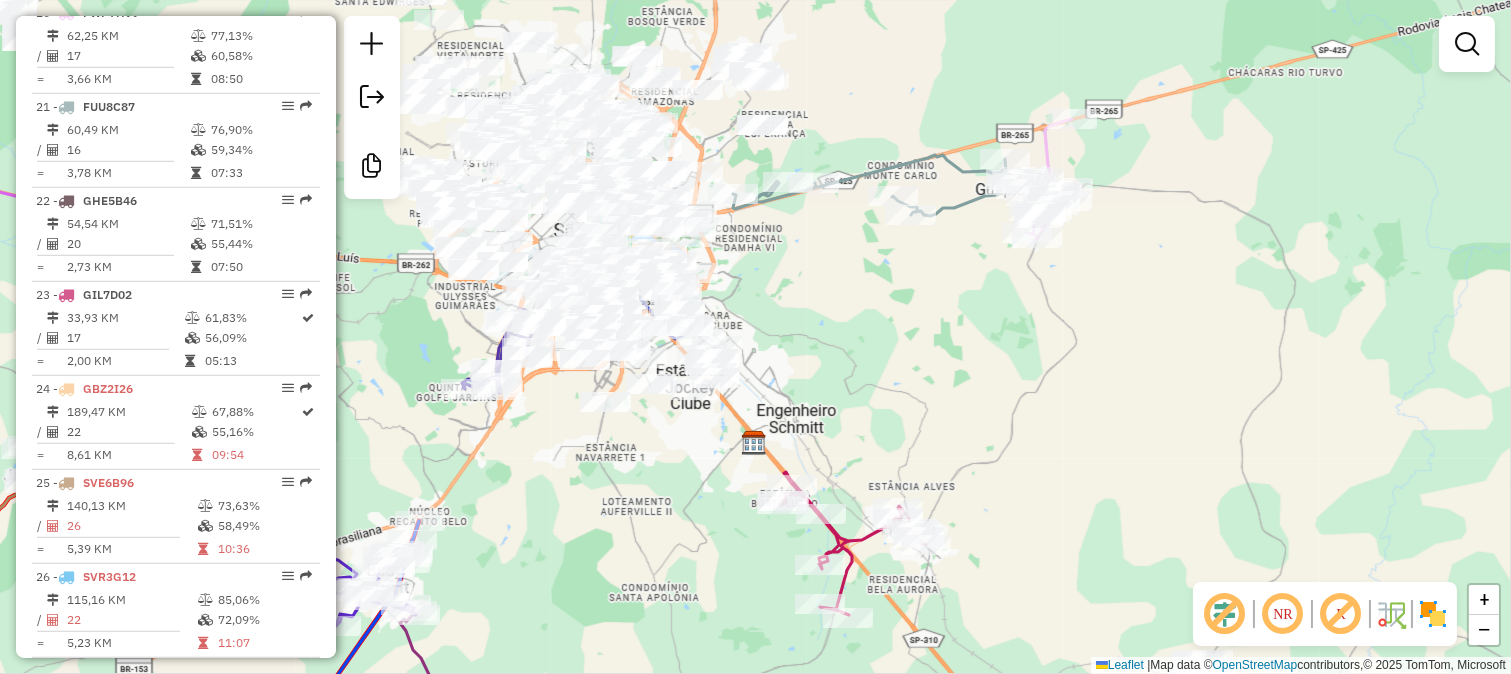 drag, startPoint x: 910, startPoint y: 310, endPoint x: 1070, endPoint y: 188, distance: 201.20636 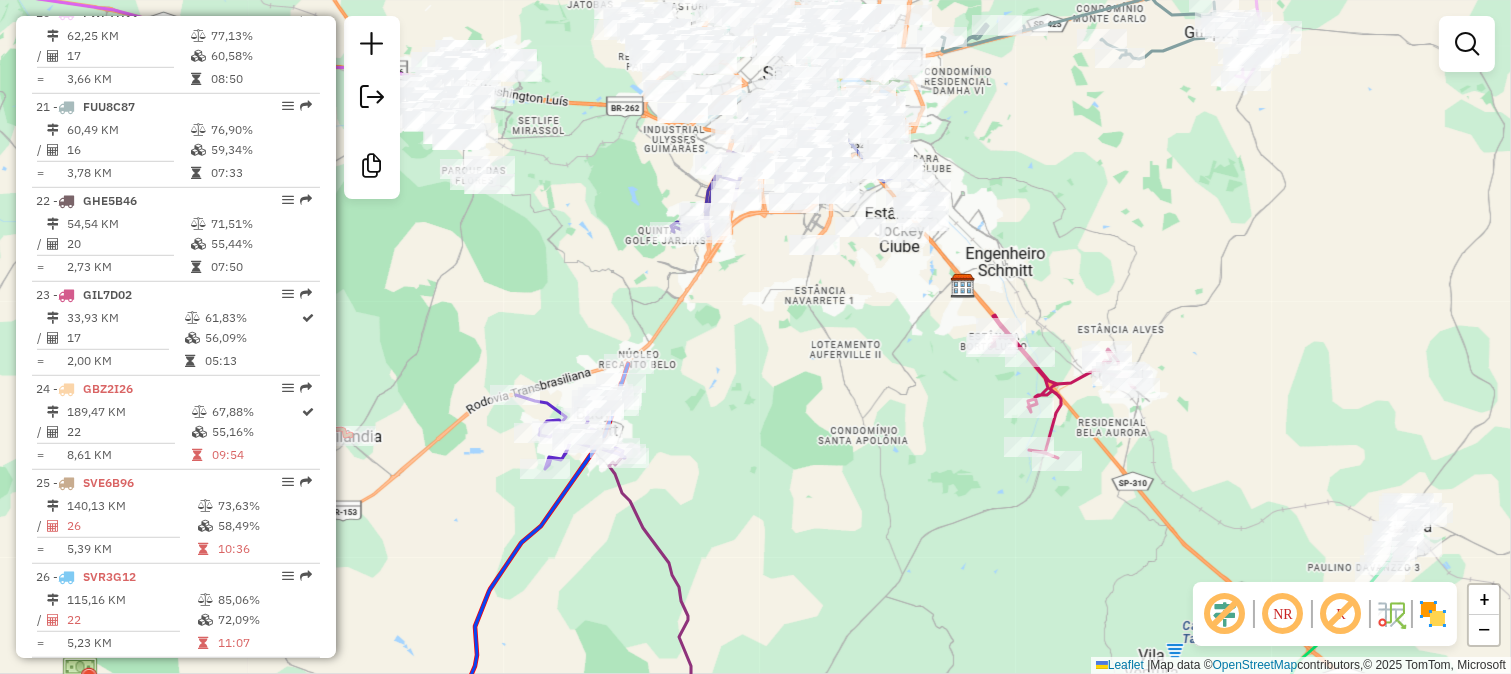 drag, startPoint x: 862, startPoint y: 573, endPoint x: 917, endPoint y: 275, distance: 303.033 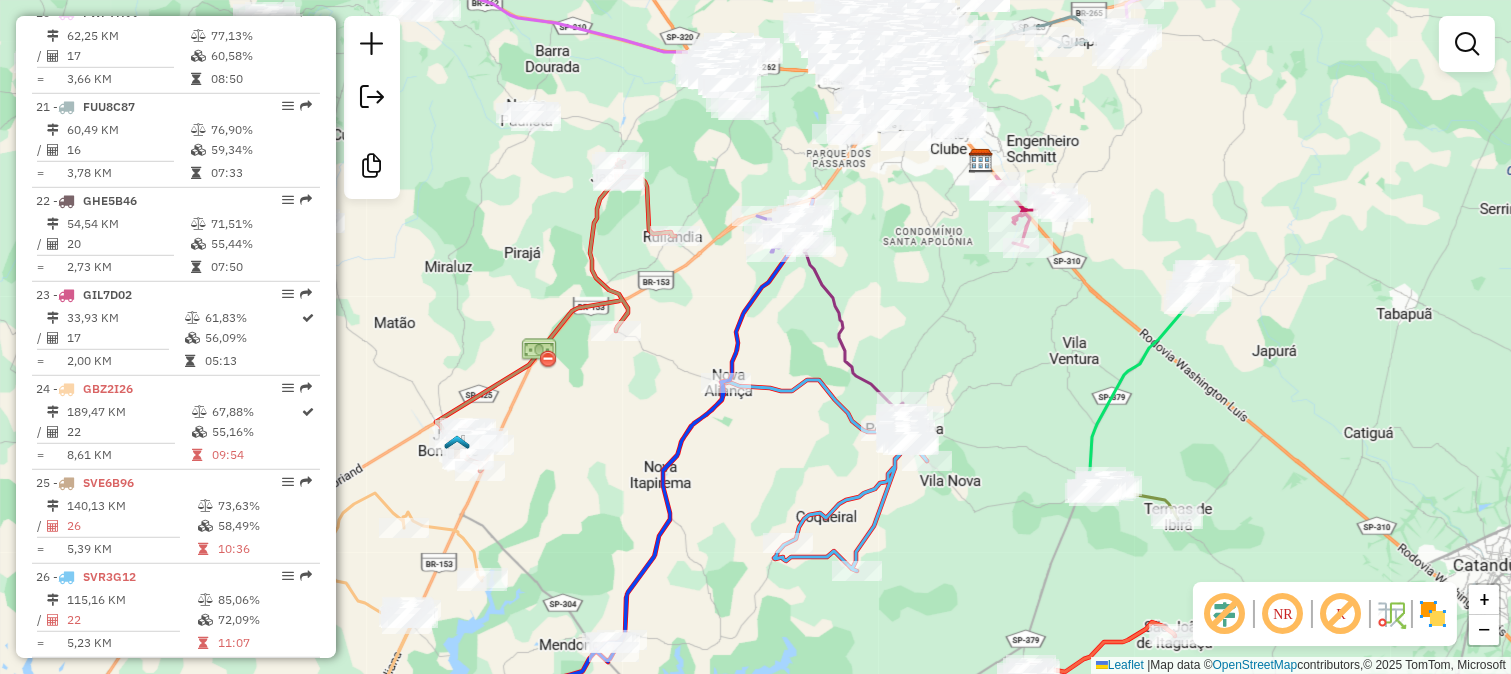 drag, startPoint x: 953, startPoint y: 318, endPoint x: 1003, endPoint y: 497, distance: 185.8521 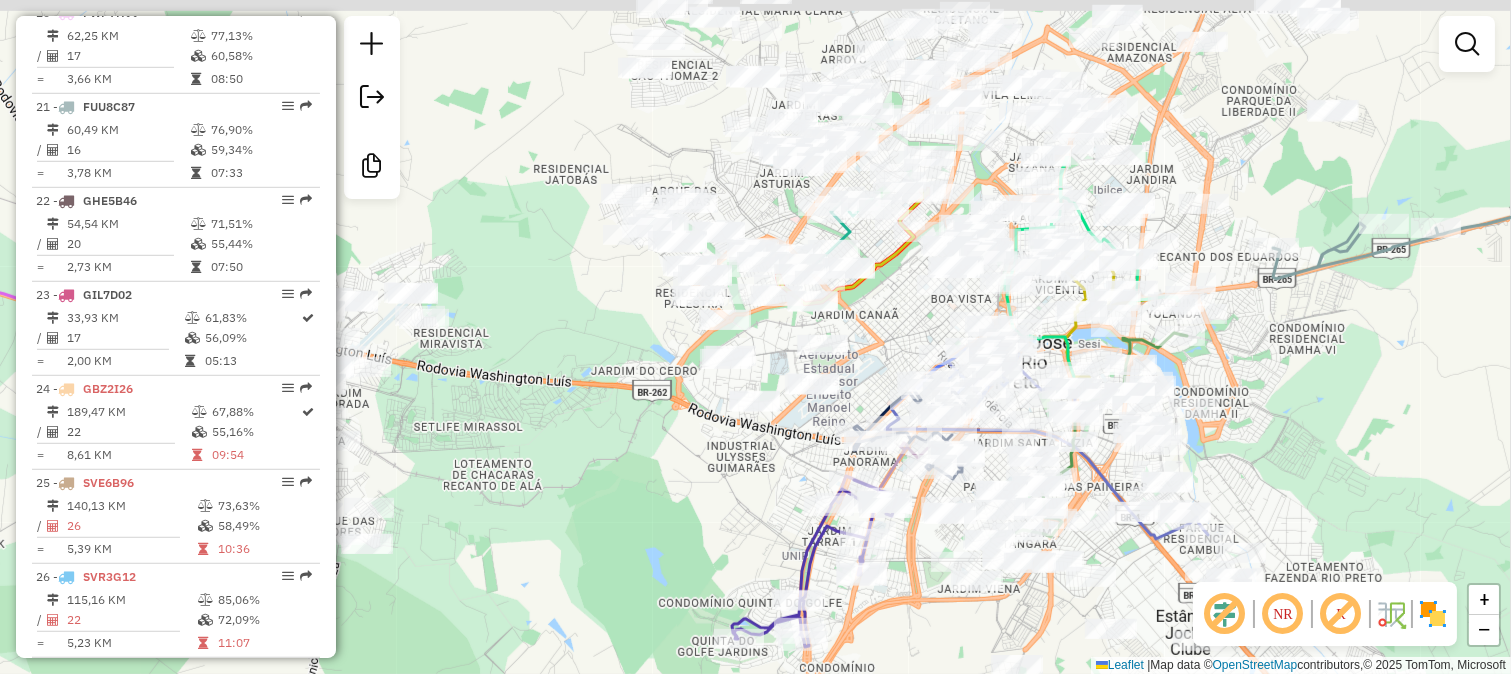 drag, startPoint x: 907, startPoint y: 237, endPoint x: 867, endPoint y: 396, distance: 163.95427 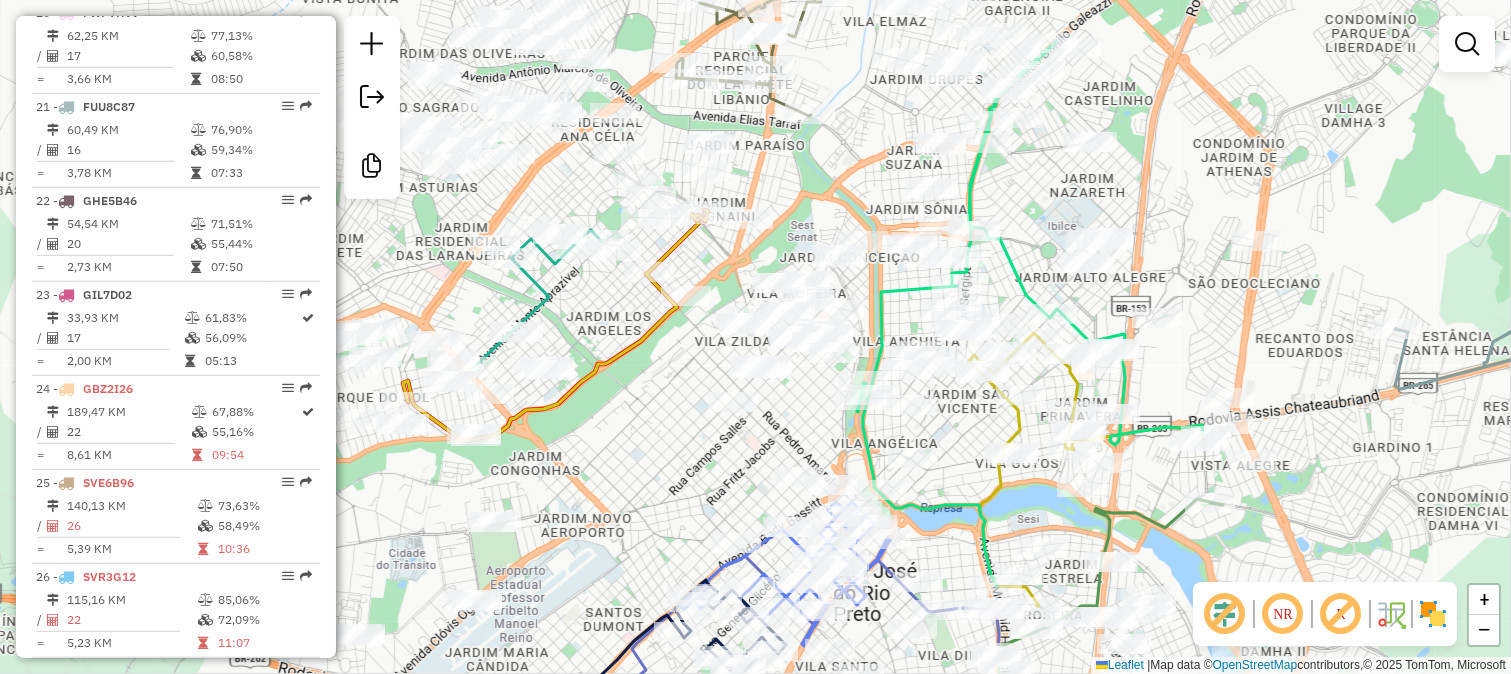 drag, startPoint x: 852, startPoint y: 276, endPoint x: 856, endPoint y: 306, distance: 30.265491 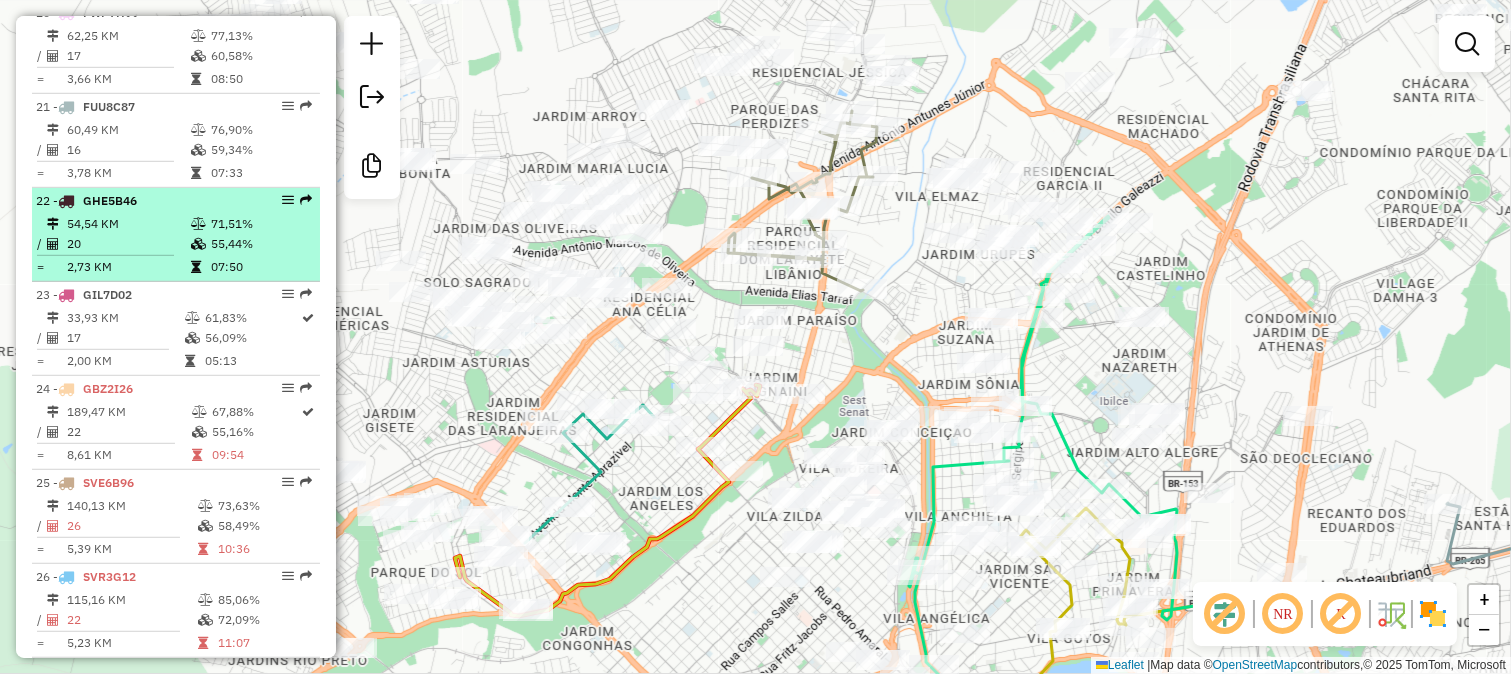 click on "55,44%" at bounding box center (260, 244) 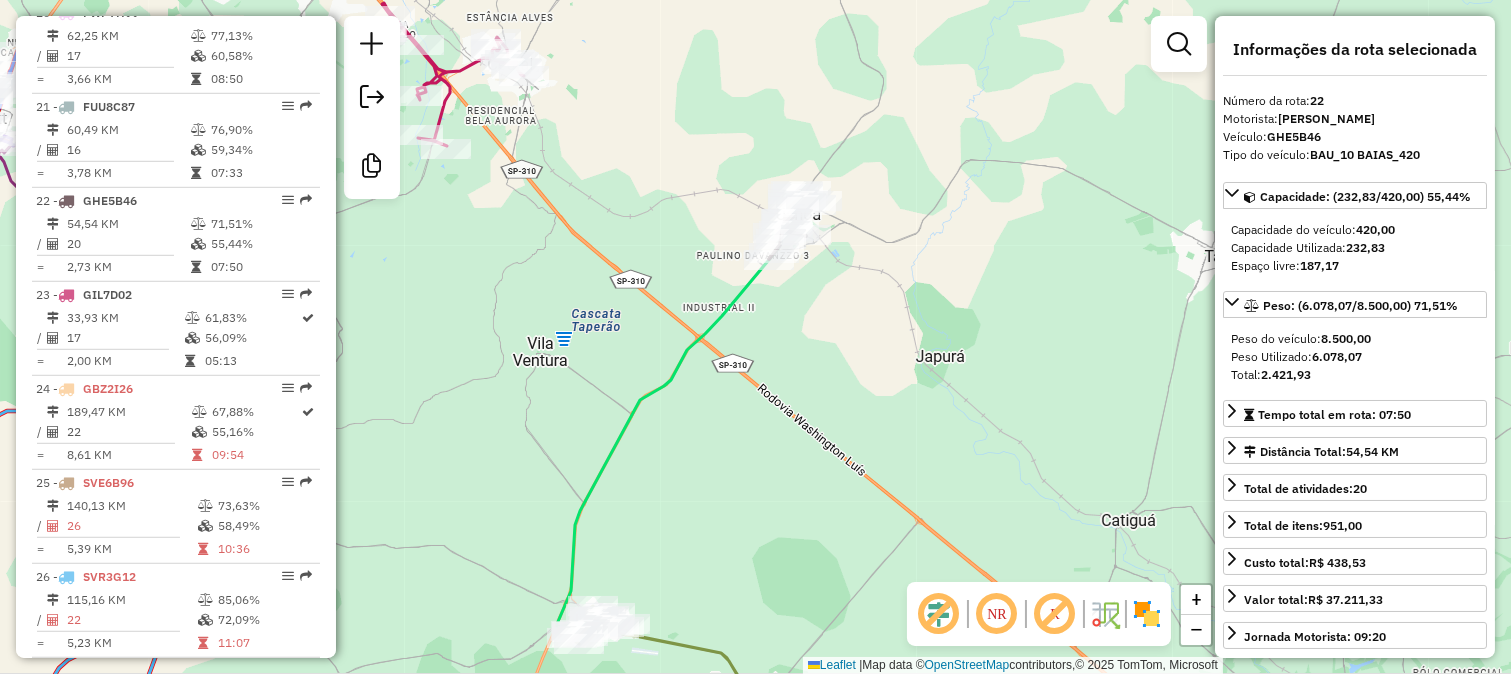 click 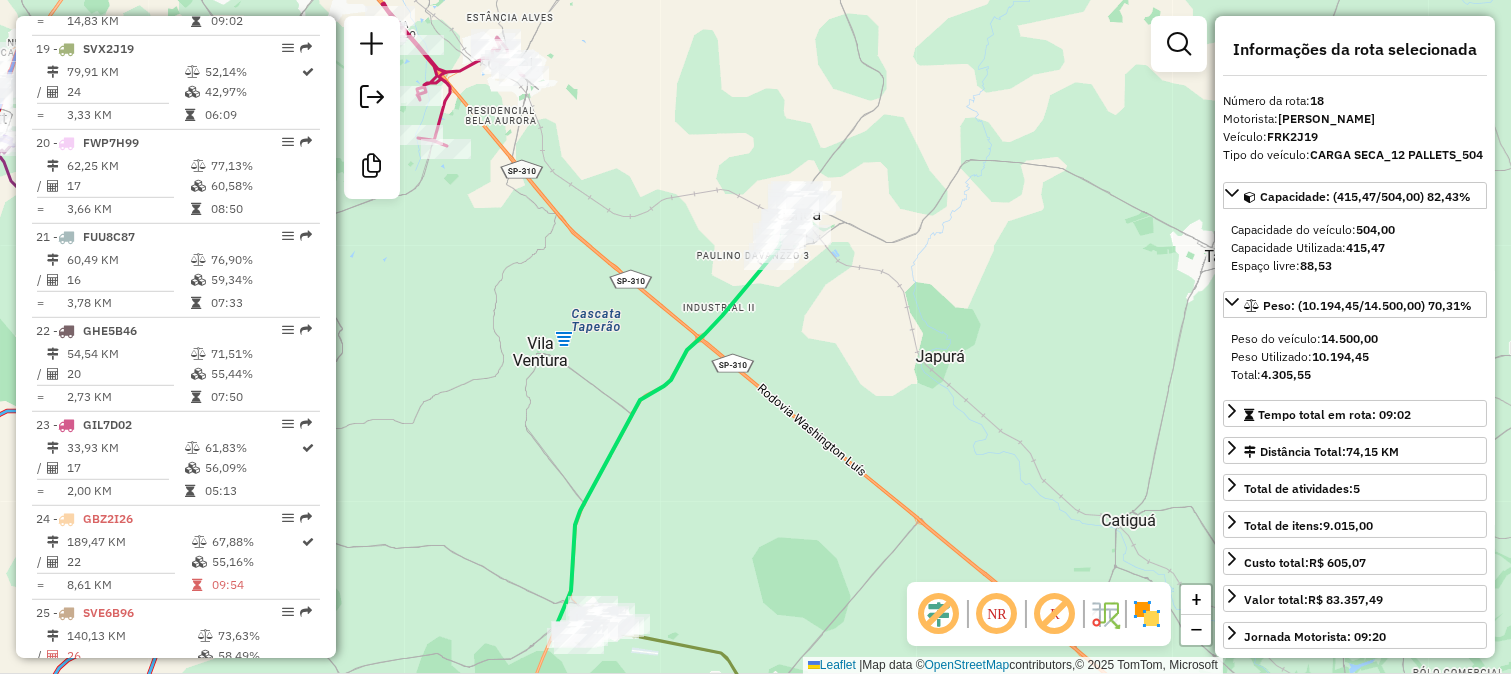 drag, startPoint x: 732, startPoint y: 376, endPoint x: 791, endPoint y: 221, distance: 165.84933 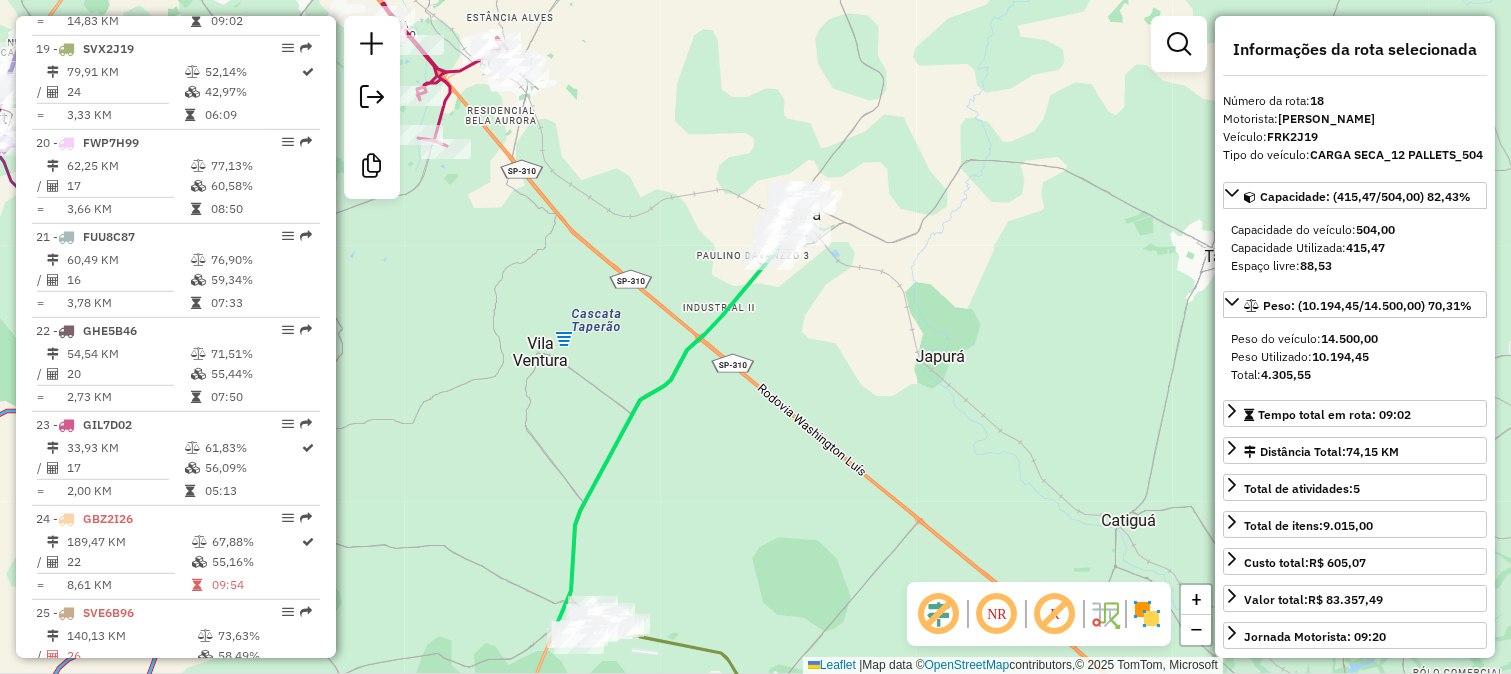 click on "Janela de atendimento Grade de atendimento Capacidade Transportadoras Veículos Cliente Pedidos  Rotas Selecione os dias de semana para filtrar as janelas de atendimento  Seg   Ter   Qua   Qui   Sex   Sáb   Dom  Informe o período da janela de atendimento: De: Até:  Filtrar exatamente a janela do cliente  Considerar janela de atendimento padrão  Selecione os dias de semana para filtrar as grades de atendimento  Seg   Ter   Qua   Qui   Sex   Sáb   Dom   Considerar clientes sem dia de atendimento cadastrado  Clientes fora do dia de atendimento selecionado Filtrar as atividades entre os valores definidos abaixo:  Peso mínimo:   Peso máximo:   Cubagem mínima:   Cubagem máxima:   De:   Até:  Filtrar as atividades entre o tempo de atendimento definido abaixo:  De:   Até:   Considerar capacidade total dos clientes não roteirizados Transportadora: Selecione um ou mais itens Tipo de veículo: Selecione um ou mais itens Veículo: Selecione um ou mais itens Motorista: Selecione um ou mais itens Nome: Rótulo:" 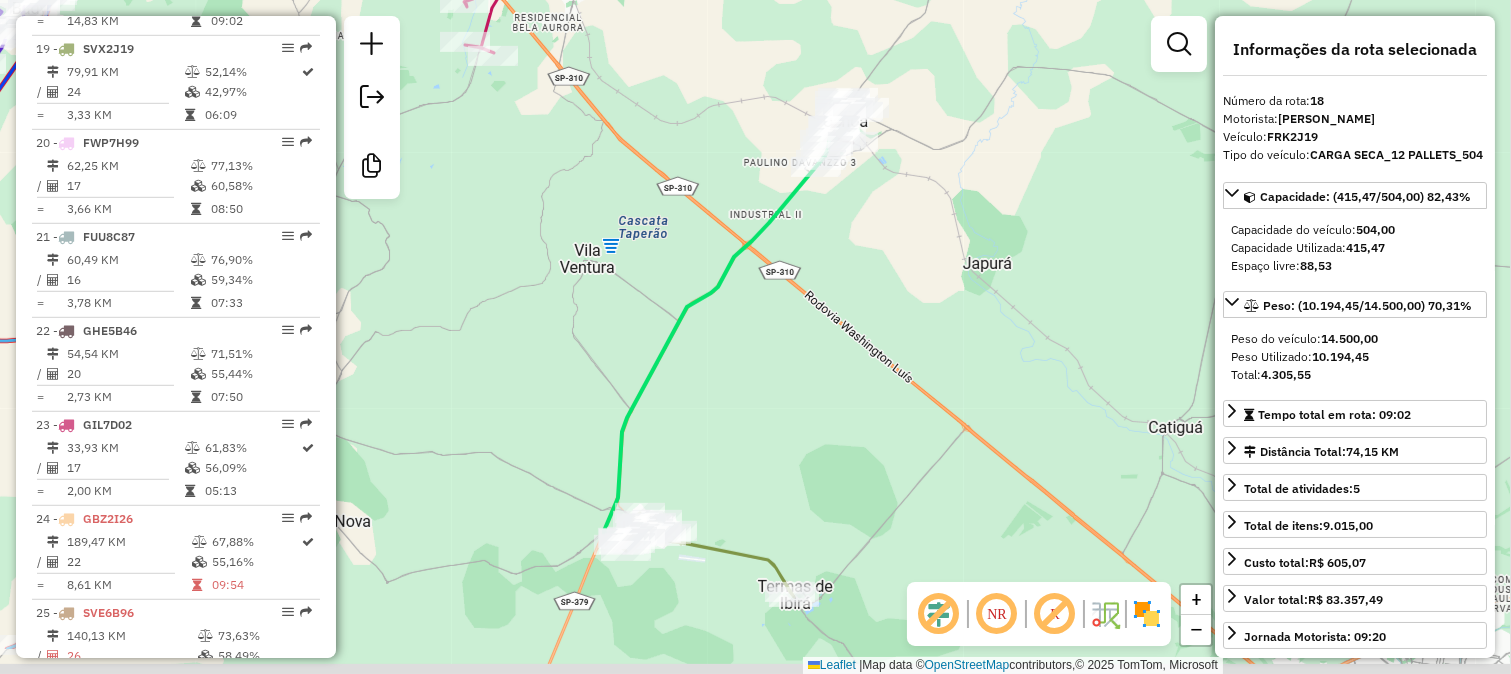 scroll, scrollTop: 2403, scrollLeft: 0, axis: vertical 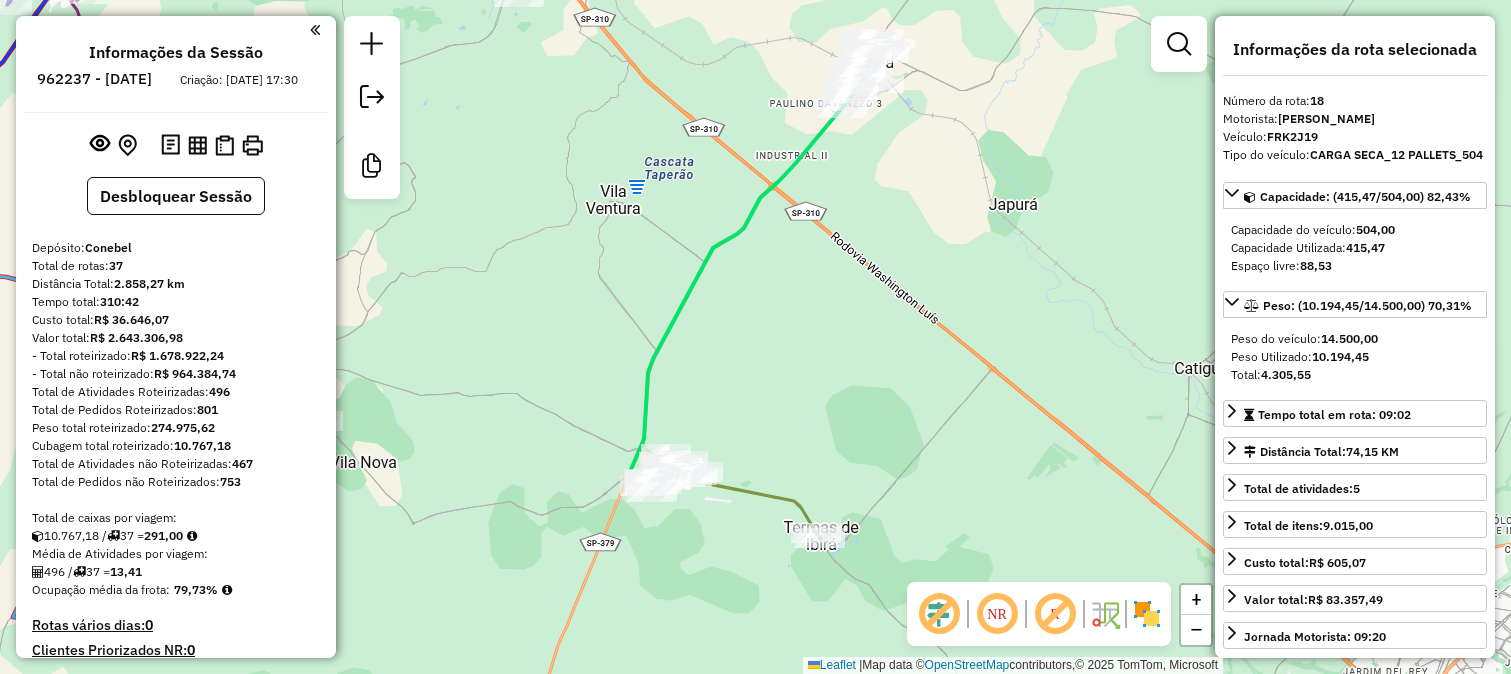 select on "**********" 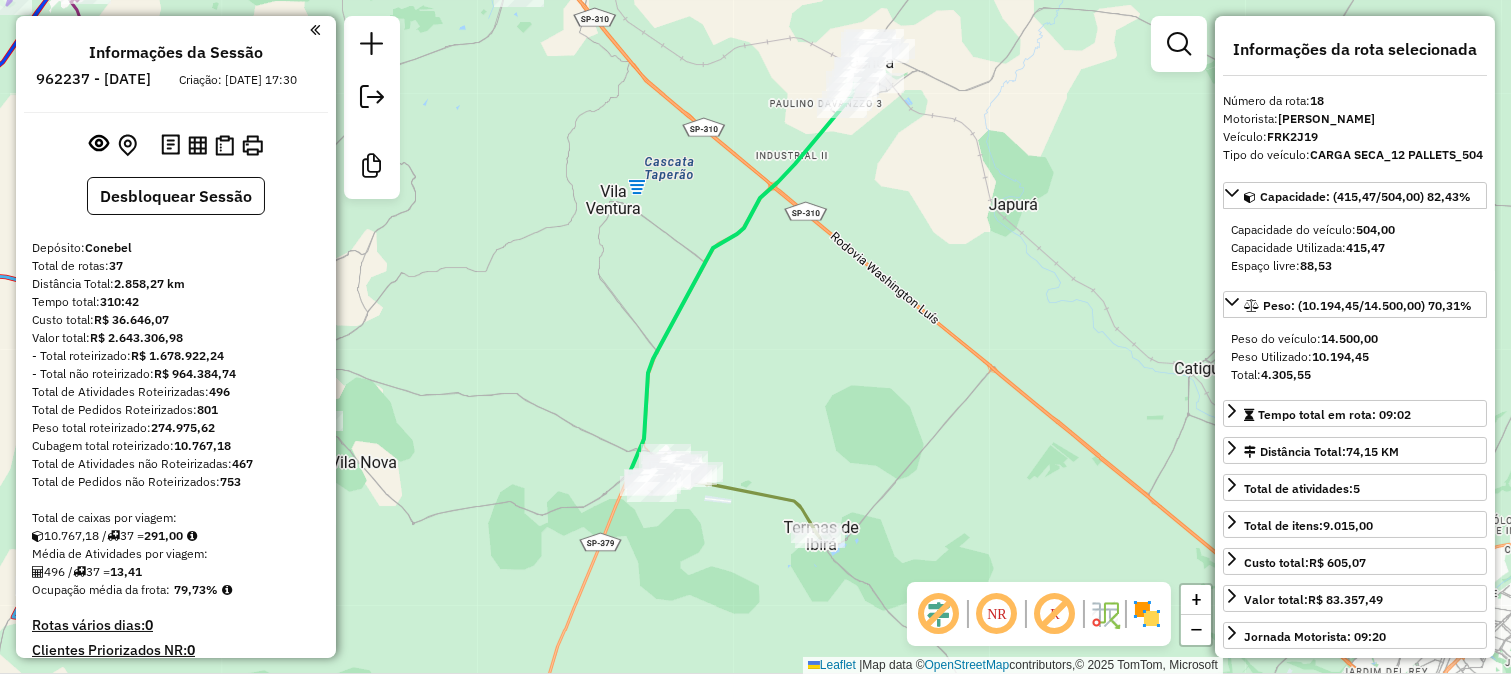 scroll, scrollTop: 2403, scrollLeft: 0, axis: vertical 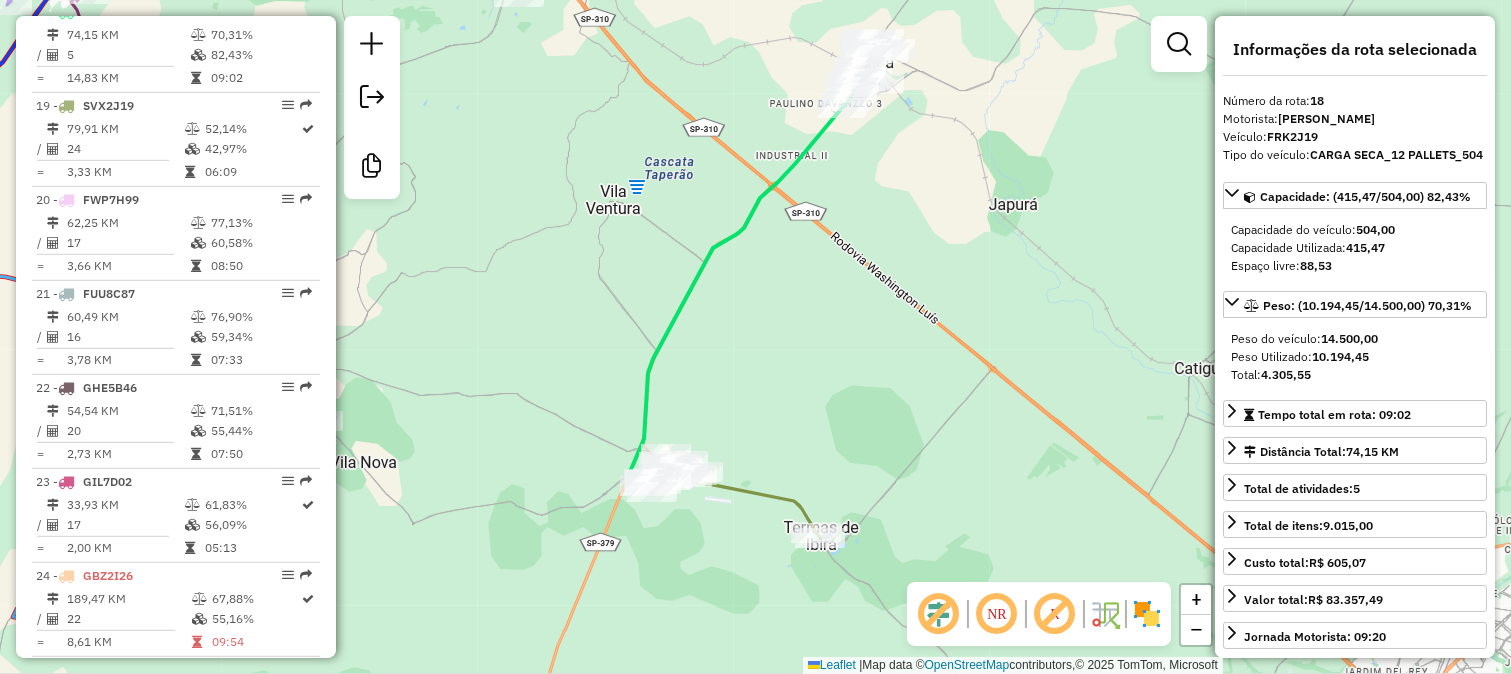 click on "Janela de atendimento Grade de atendimento Capacidade Transportadoras Veículos Cliente Pedidos  Rotas Selecione os dias de semana para filtrar as janelas de atendimento  Seg   Ter   Qua   Qui   Sex   Sáb   Dom  Informe o período da janela de atendimento: De: Até:  Filtrar exatamente a janela do cliente  Considerar janela de atendimento padrão  Selecione os dias de semana para filtrar as grades de atendimento  Seg   Ter   Qua   Qui   Sex   Sáb   Dom   Considerar clientes sem dia de atendimento cadastrado  Clientes fora do dia de atendimento selecionado Filtrar as atividades entre os valores definidos abaixo:  Peso mínimo:   Peso máximo:   Cubagem mínima:   Cubagem máxima:   De:   Até:  Filtrar as atividades entre o tempo de atendimento definido abaixo:  De:   Até:   Considerar capacidade total dos clientes não roteirizados Transportadora: Selecione um ou mais itens Tipo de veículo: Selecione um ou mais itens Veículo: Selecione um ou mais itens Motorista: Selecione um ou mais itens Nome: Rótulo:" 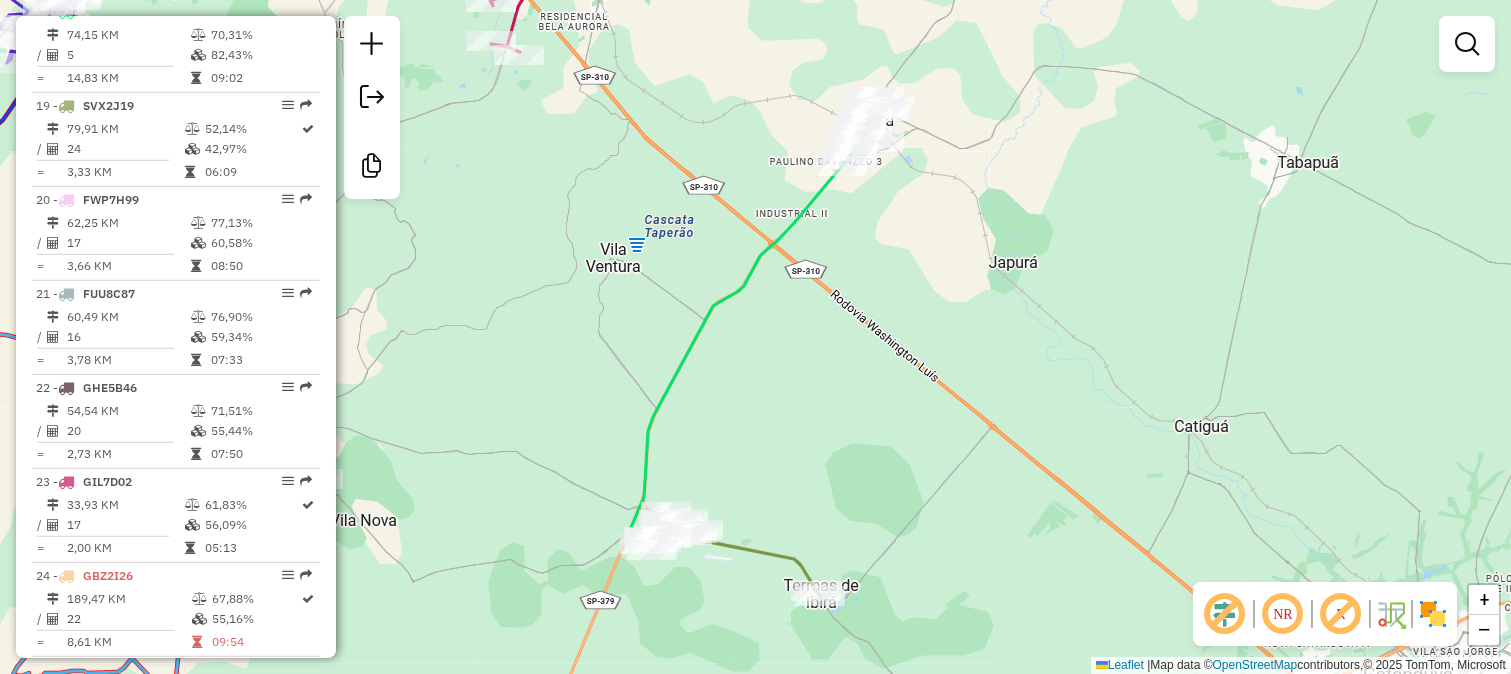 drag, startPoint x: 870, startPoint y: 374, endPoint x: 851, endPoint y: 394, distance: 27.58623 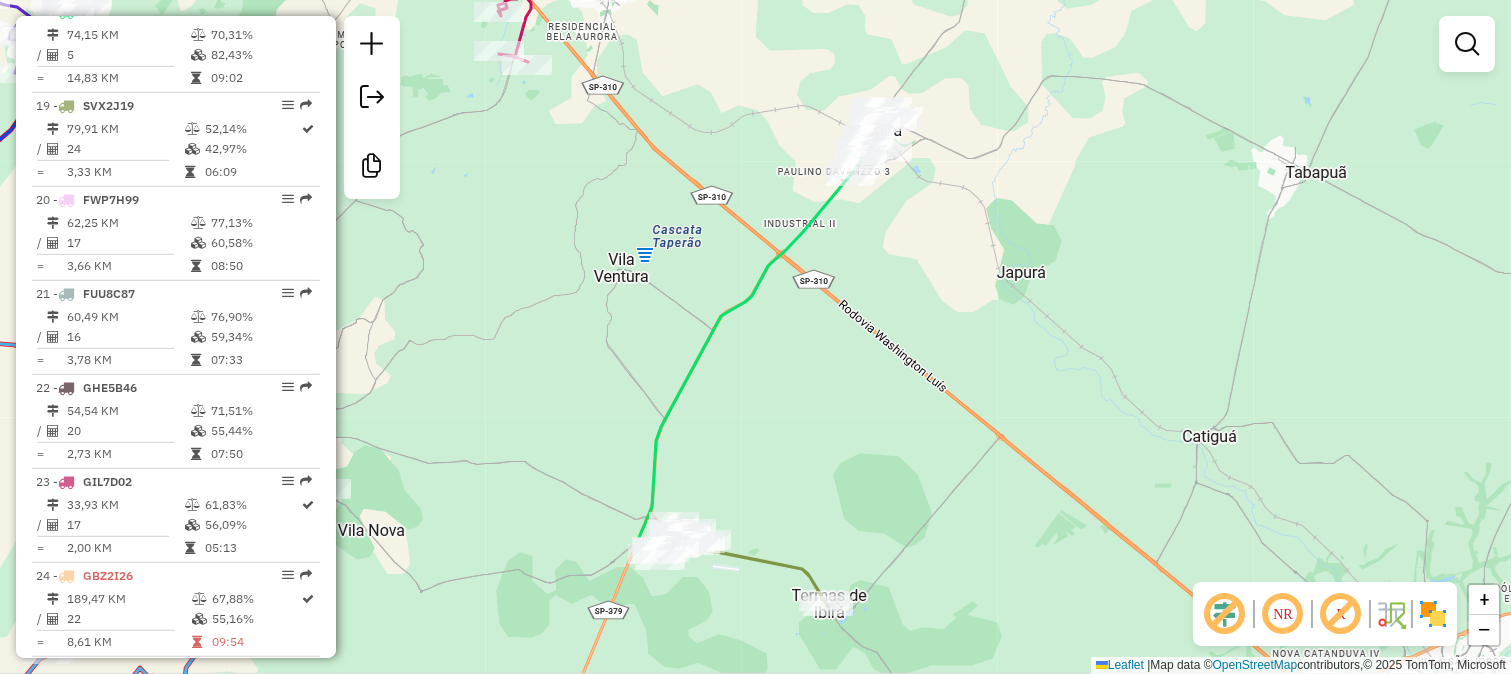 click on "Janela de atendimento Grade de atendimento Capacidade Transportadoras Veículos Cliente Pedidos  Rotas Selecione os dias de semana para filtrar as janelas de atendimento  Seg   Ter   Qua   Qui   Sex   Sáb   Dom  Informe o período da janela de atendimento: De: Até:  Filtrar exatamente a janela do cliente  Considerar janela de atendimento padrão  Selecione os dias de semana para filtrar as grades de atendimento  Seg   Ter   Qua   Qui   Sex   Sáb   Dom   Considerar clientes sem dia de atendimento cadastrado  Clientes fora do dia de atendimento selecionado Filtrar as atividades entre os valores definidos abaixo:  Peso mínimo:   Peso máximo:   Cubagem mínima:   Cubagem máxima:   De:   Até:  Filtrar as atividades entre o tempo de atendimento definido abaixo:  De:   Até:   Considerar capacidade total dos clientes não roteirizados Transportadora: Selecione um ou mais itens Tipo de veículo: Selecione um ou mais itens Veículo: Selecione um ou mais itens Motorista: Selecione um ou mais itens Nome: Rótulo:" 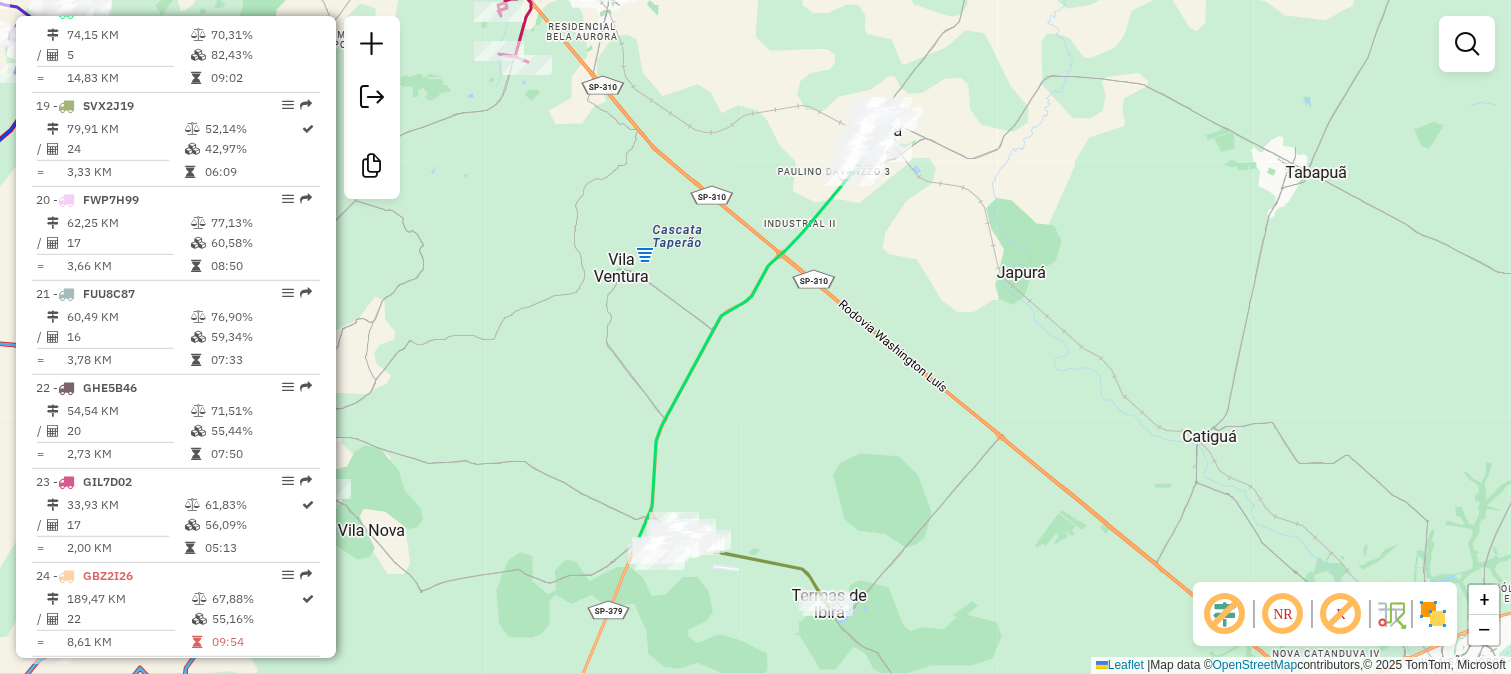 click 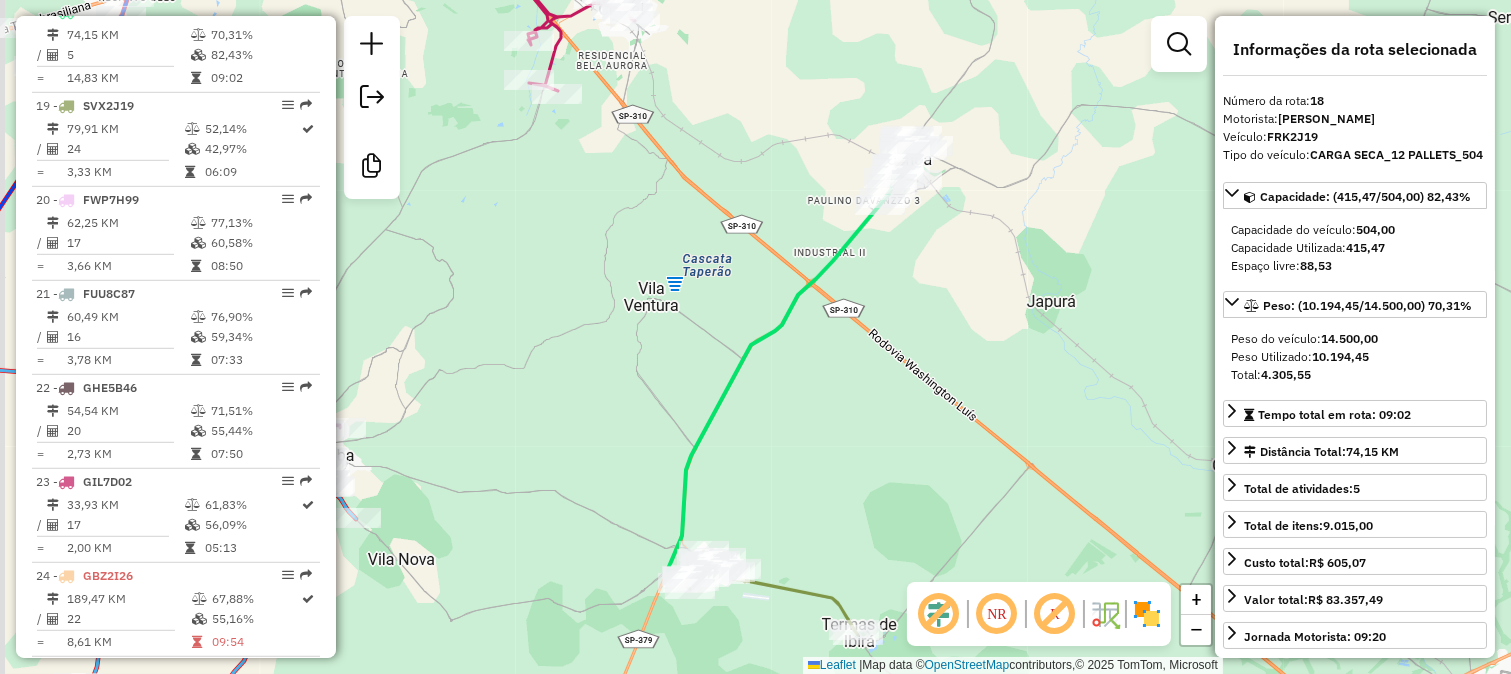 drag, startPoint x: 600, startPoint y: 255, endPoint x: 614, endPoint y: 277, distance: 26.076809 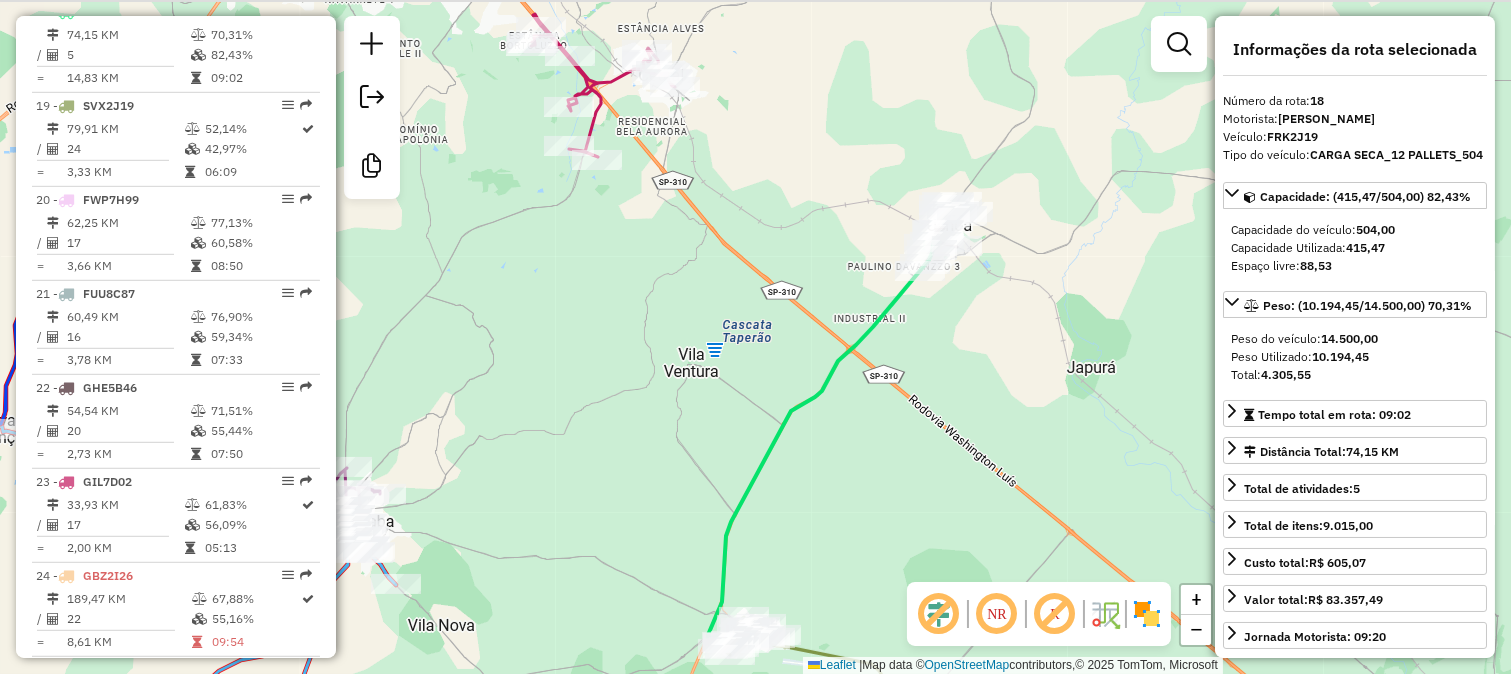 drag, startPoint x: 618, startPoint y: 265, endPoint x: 637, endPoint y: 331, distance: 68.68042 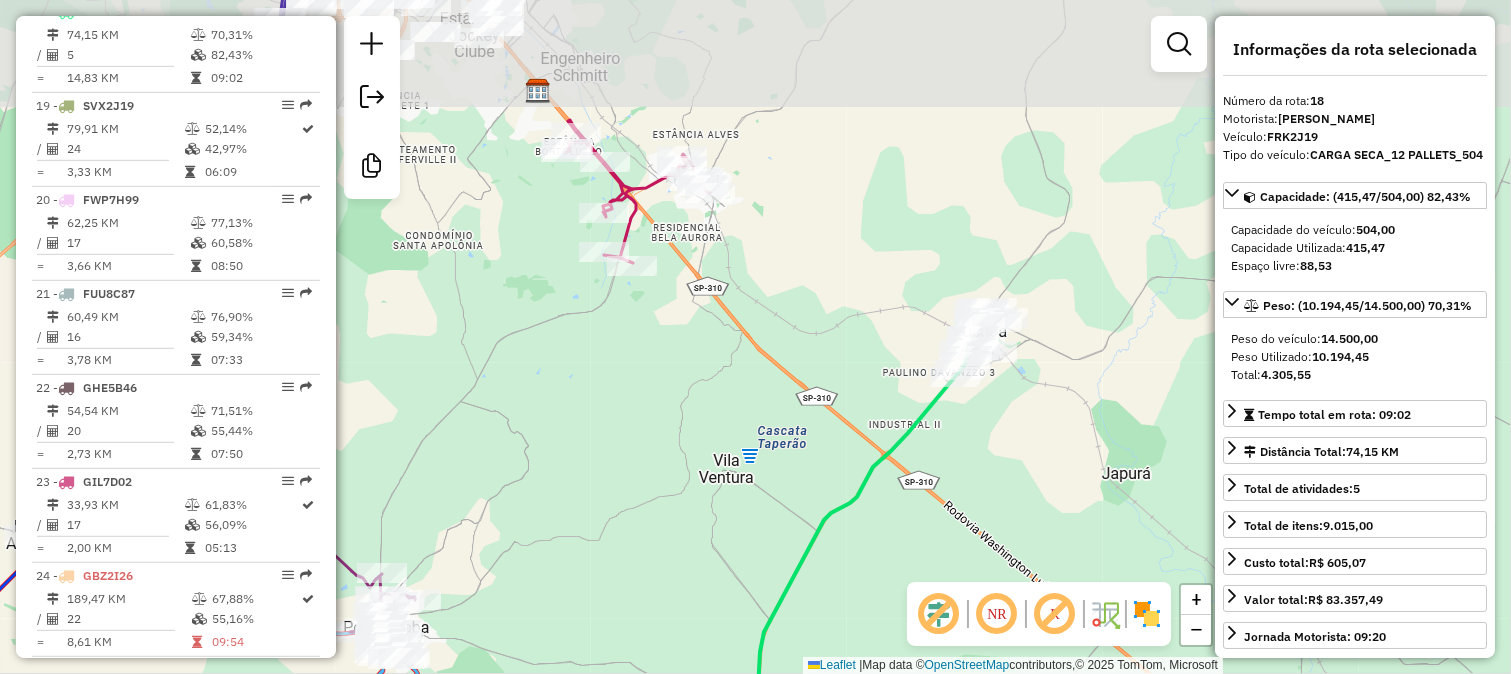 drag, startPoint x: 670, startPoint y: 377, endPoint x: 683, endPoint y: 405, distance: 30.870699 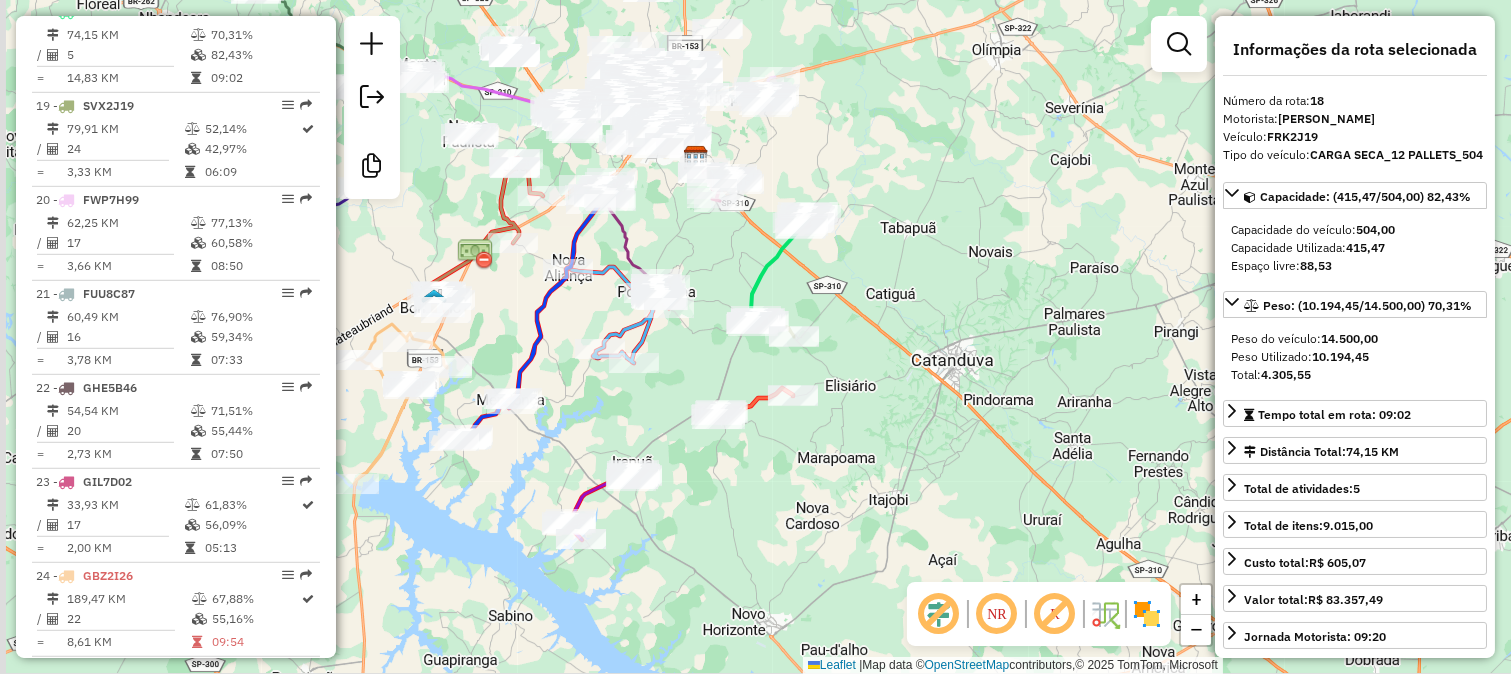 drag, startPoint x: 812, startPoint y: 351, endPoint x: 875, endPoint y: 281, distance: 94.17537 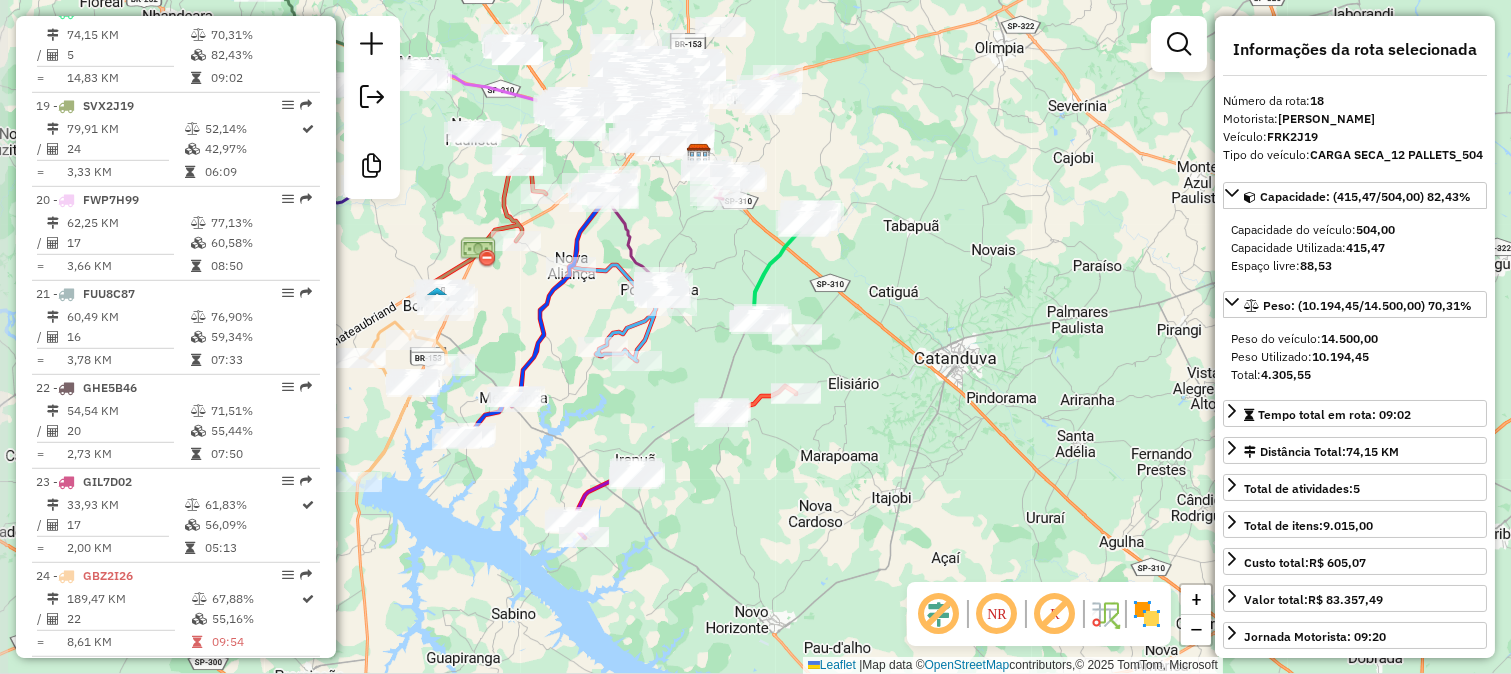 drag, startPoint x: 855, startPoint y: 292, endPoint x: 887, endPoint y: 268, distance: 40 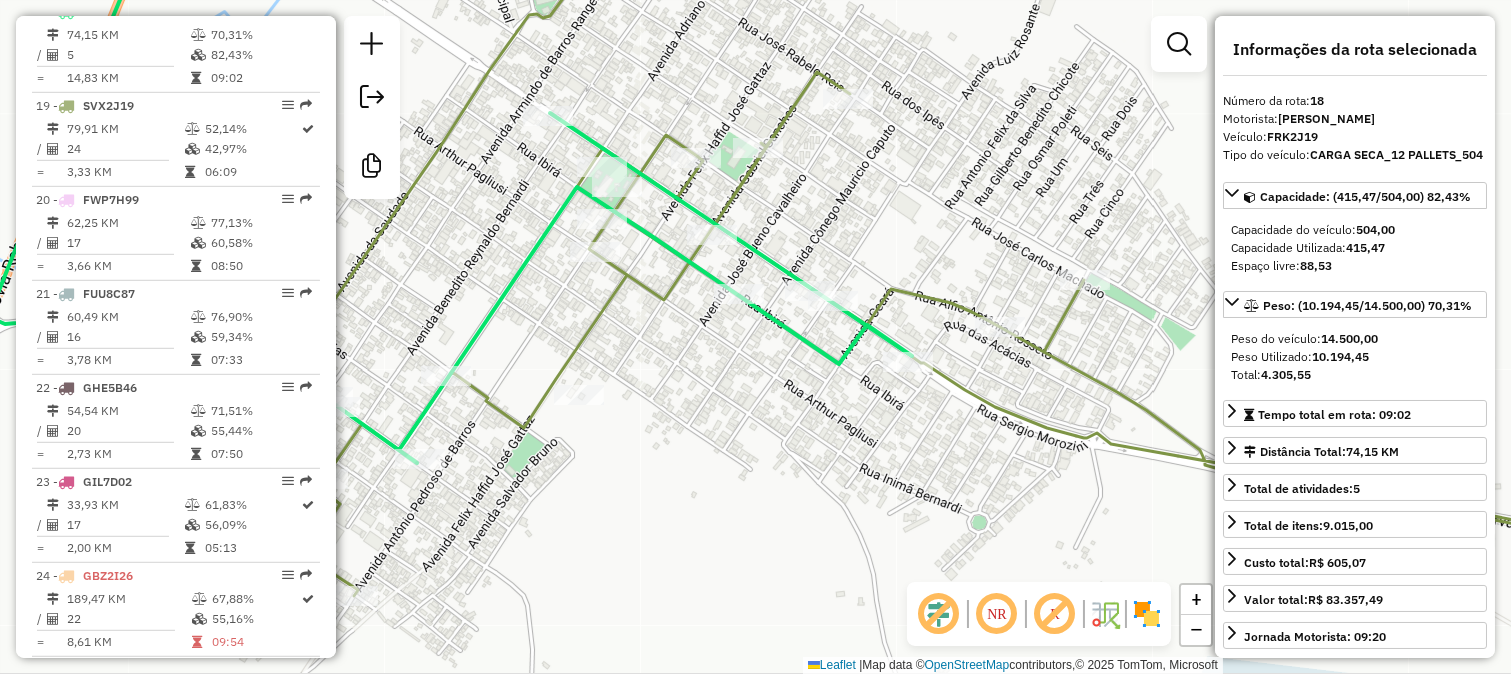 click 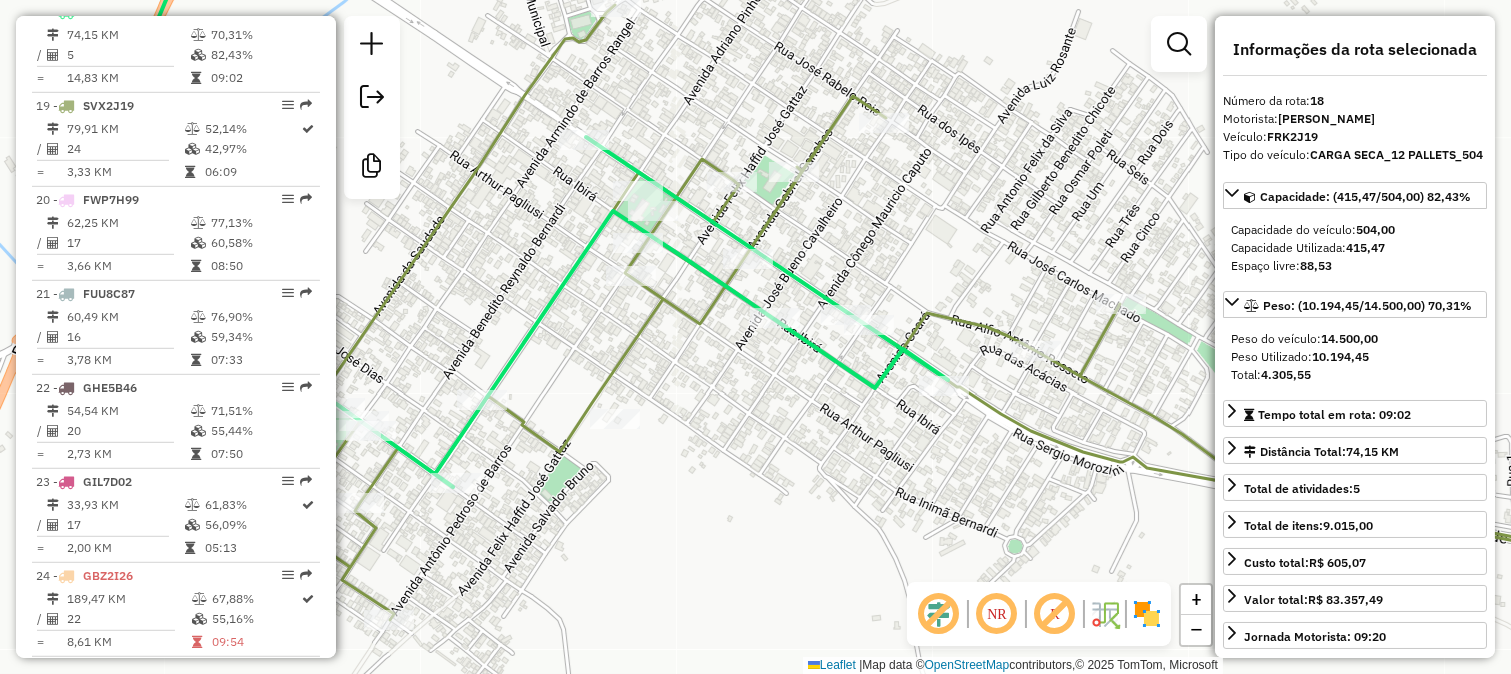 drag, startPoint x: 781, startPoint y: 238, endPoint x: 831, endPoint y: 273, distance: 61.03278 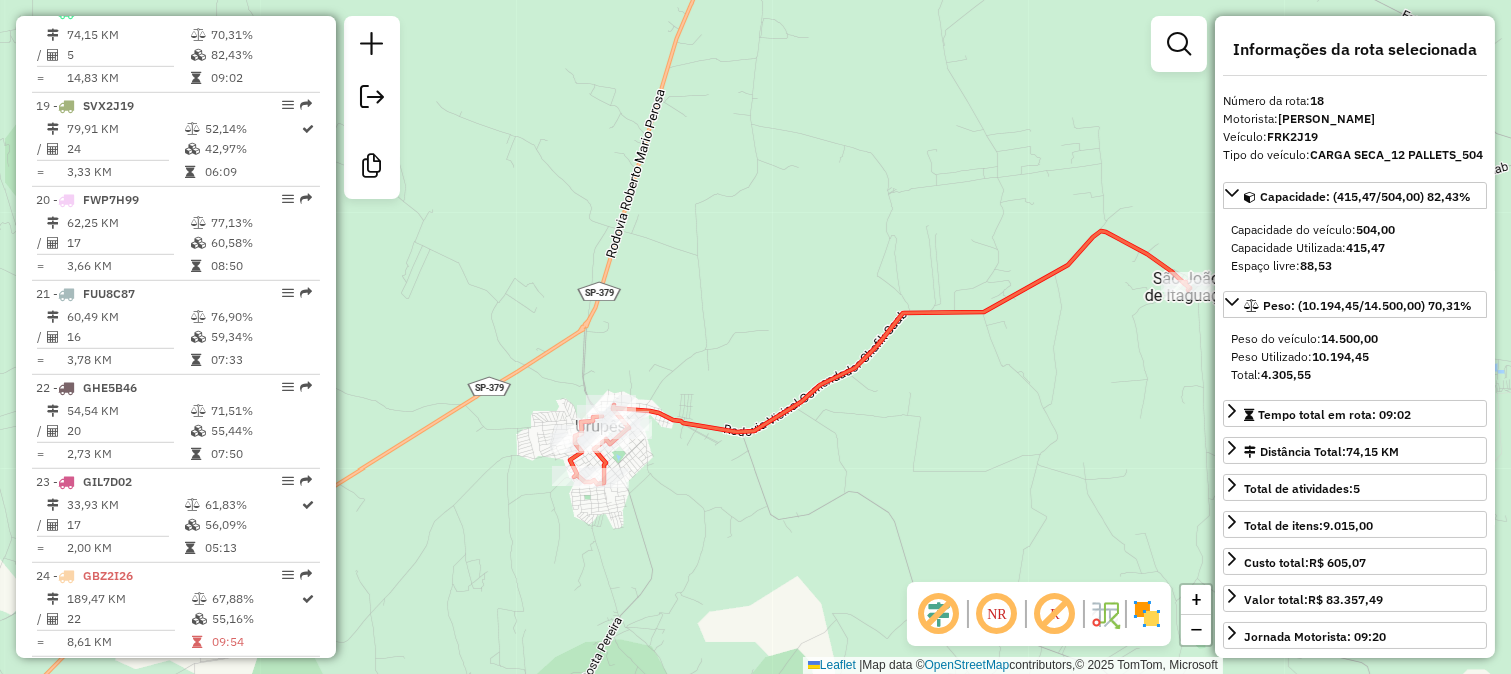 click 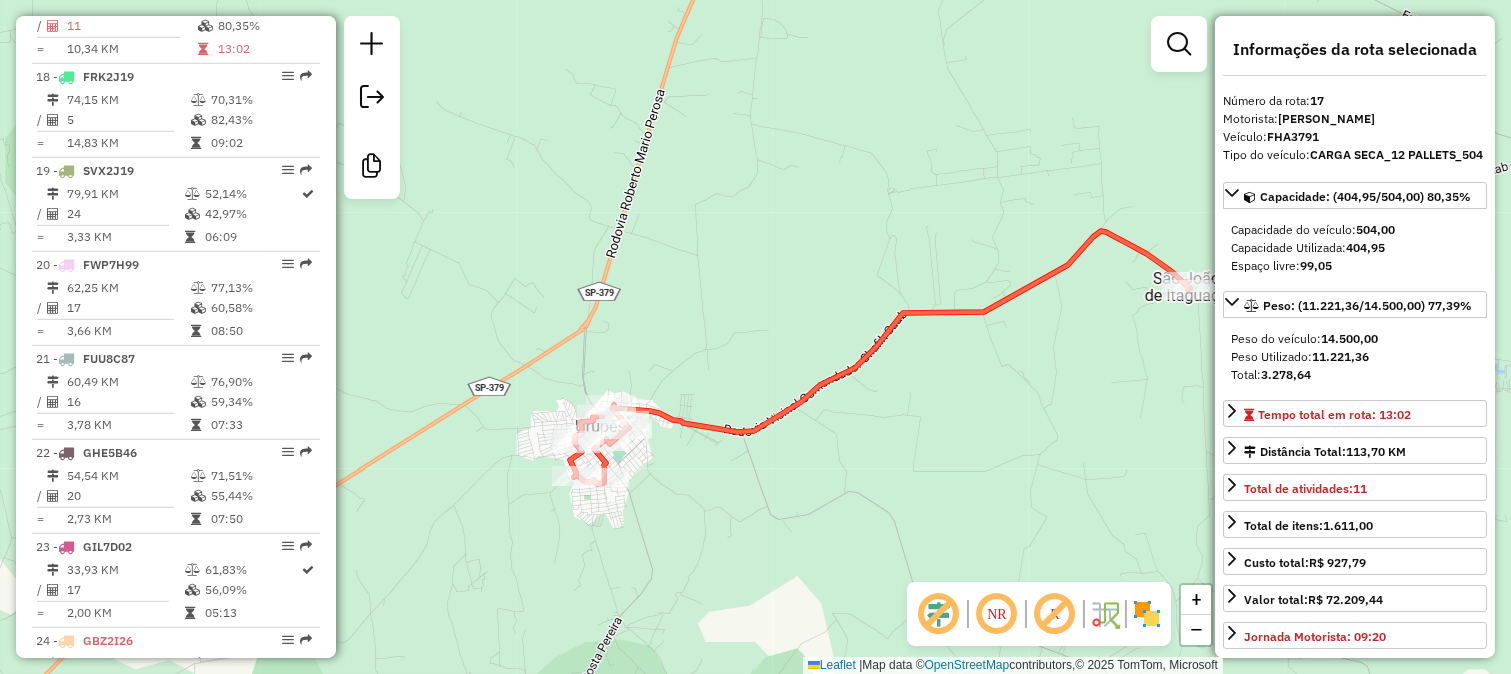 scroll, scrollTop: 2308, scrollLeft: 0, axis: vertical 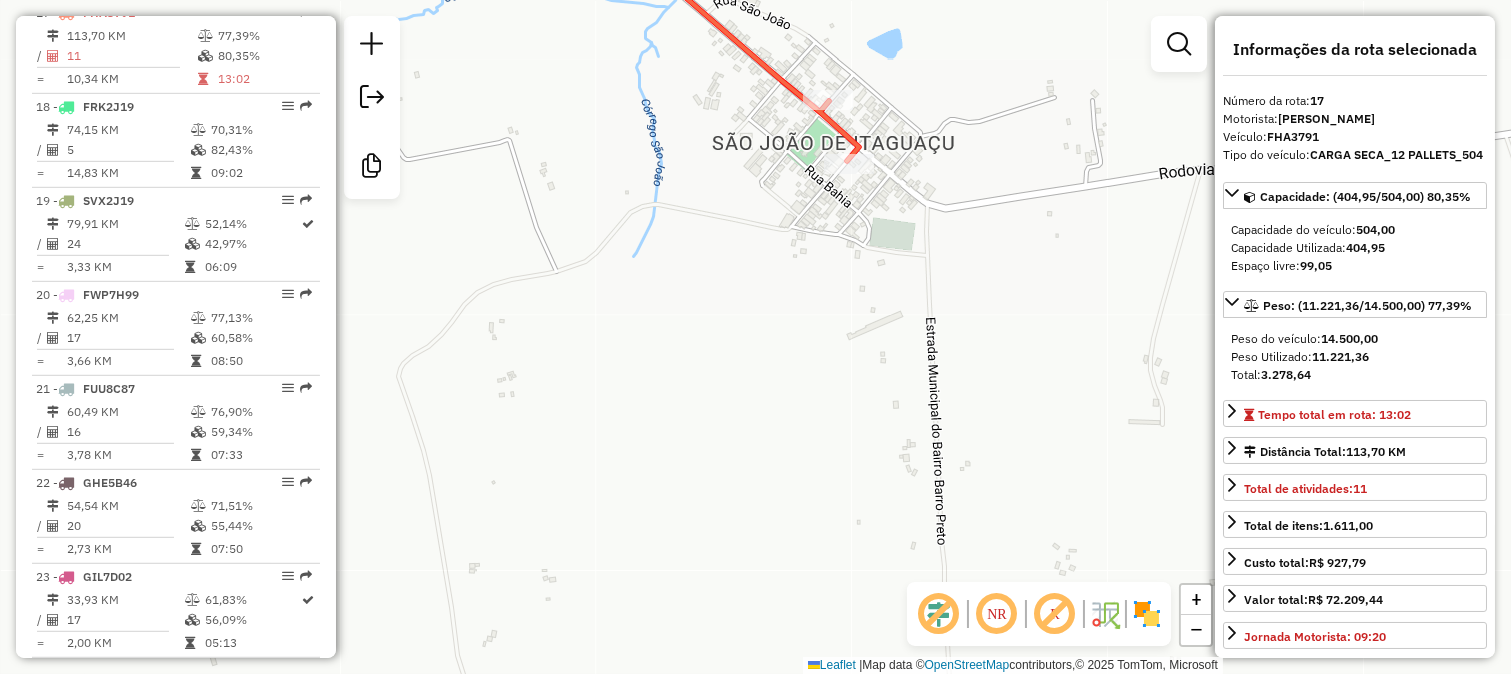 drag, startPoint x: 734, startPoint y: 286, endPoint x: 925, endPoint y: 338, distance: 197.95201 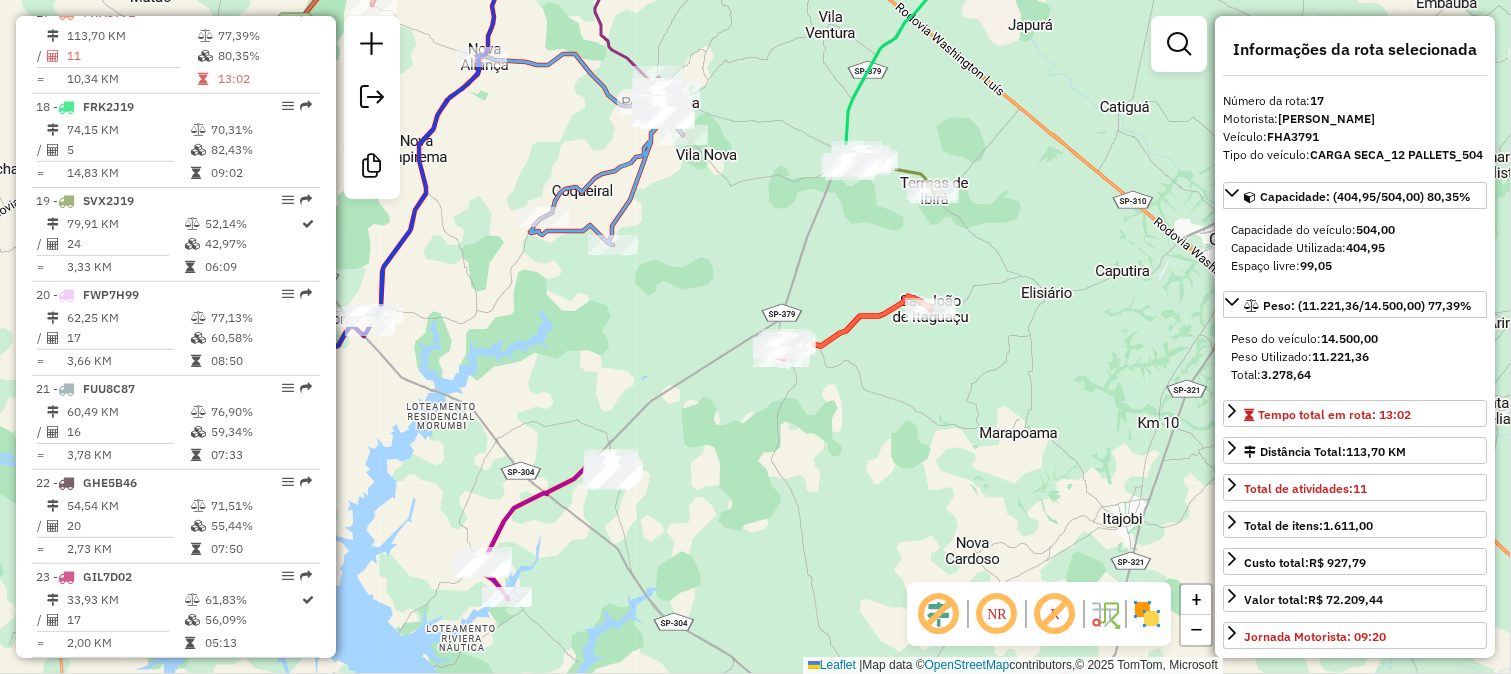click on "Janela de atendimento Grade de atendimento Capacidade Transportadoras Veículos Cliente Pedidos  Rotas Selecione os dias de semana para filtrar as janelas de atendimento  Seg   Ter   Qua   Qui   Sex   Sáb   Dom  Informe o período da janela de atendimento: De: Até:  Filtrar exatamente a janela do cliente  Considerar janela de atendimento padrão  Selecione os dias de semana para filtrar as grades de atendimento  Seg   Ter   Qua   Qui   Sex   Sáb   Dom   Considerar clientes sem dia de atendimento cadastrado  Clientes fora do dia de atendimento selecionado Filtrar as atividades entre os valores definidos abaixo:  Peso mínimo:   Peso máximo:   Cubagem mínima:   Cubagem máxima:   De:   Até:  Filtrar as atividades entre o tempo de atendimento definido abaixo:  De:   Até:   Considerar capacidade total dos clientes não roteirizados Transportadora: Selecione um ou mais itens Tipo de veículo: Selecione um ou mais itens Veículo: Selecione um ou mais itens Motorista: Selecione um ou mais itens Nome: Rótulo:" 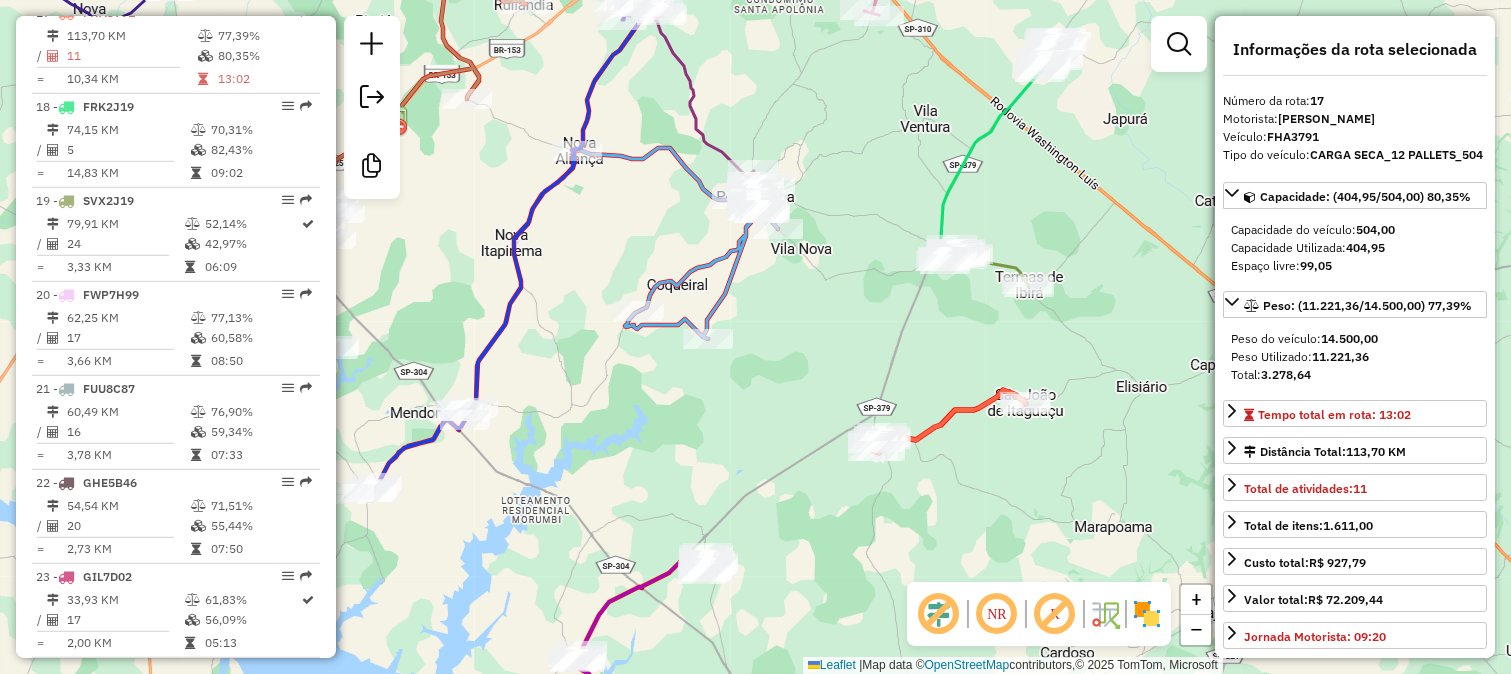 drag, startPoint x: 874, startPoint y: 282, endPoint x: 904, endPoint y: 358, distance: 81.706795 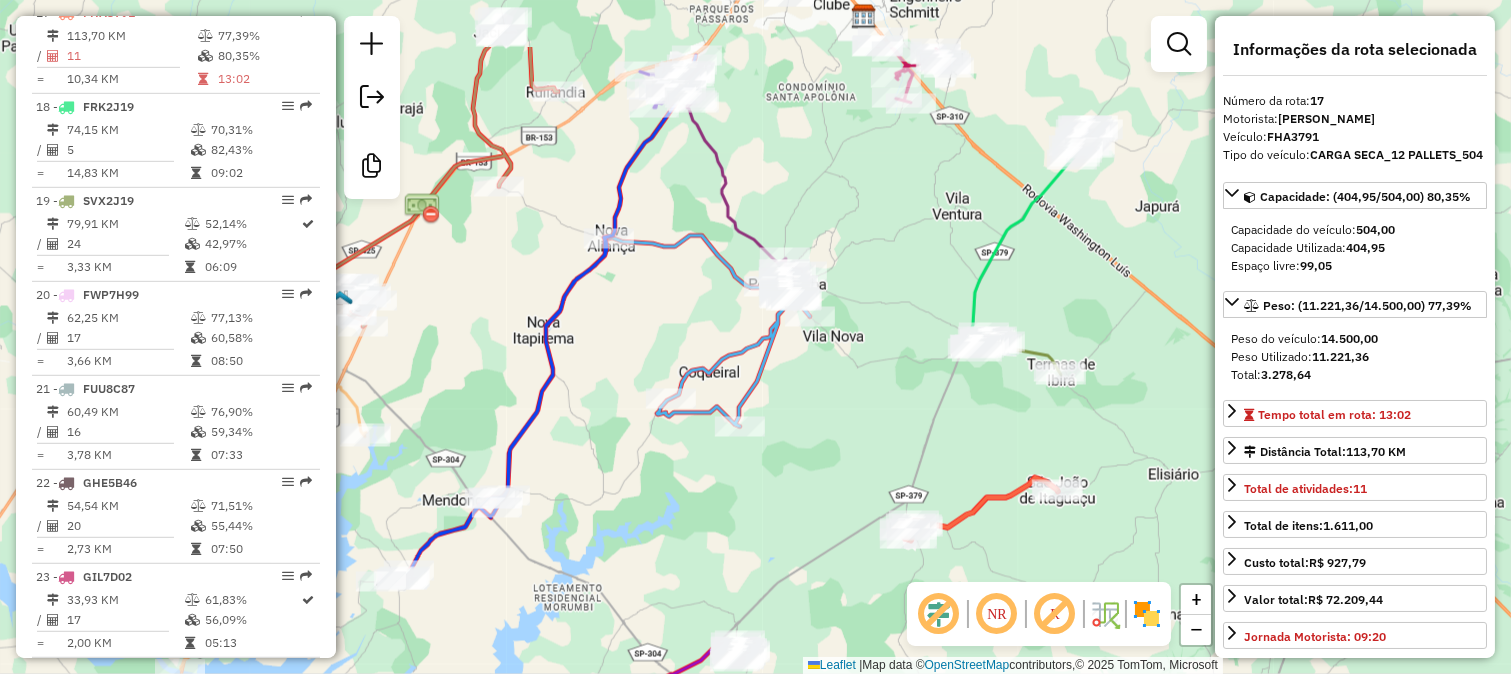 drag, startPoint x: 946, startPoint y: 288, endPoint x: 961, endPoint y: 346, distance: 59.908264 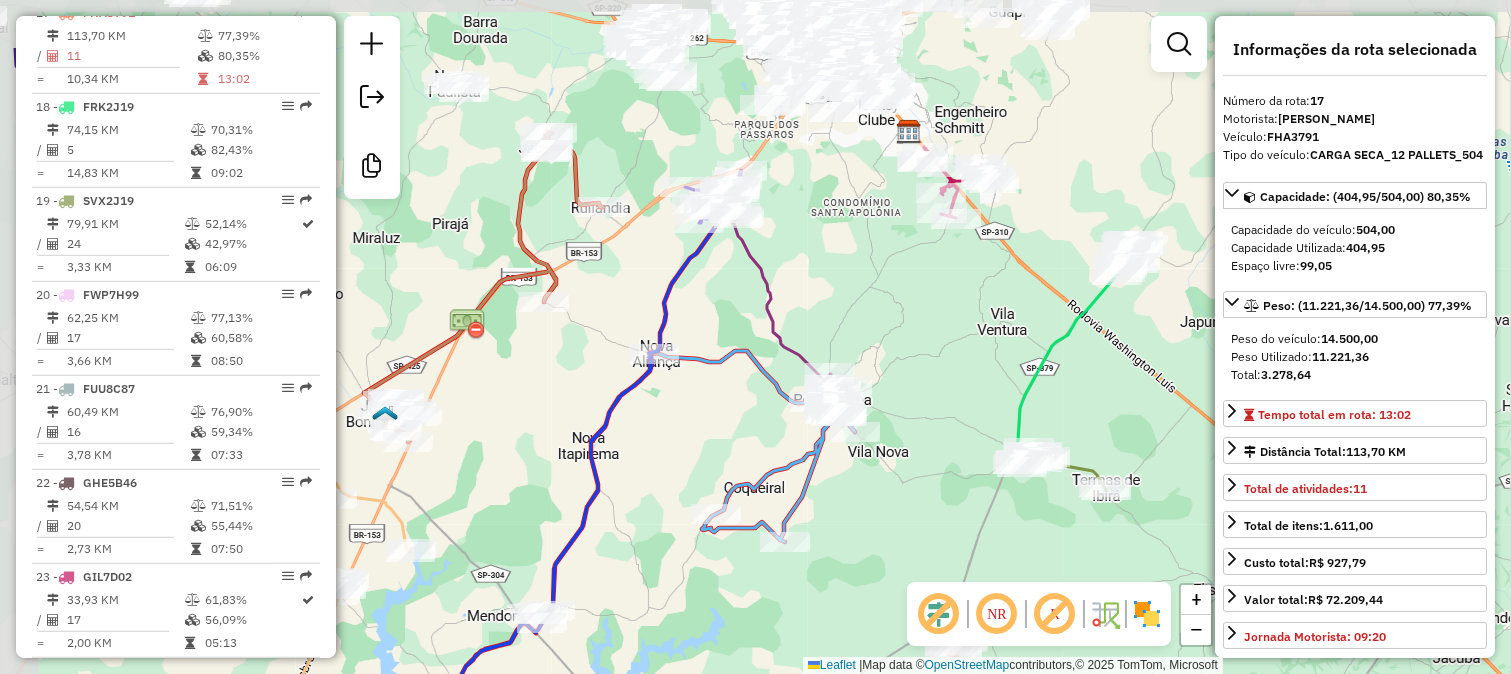 drag, startPoint x: 906, startPoint y: 268, endPoint x: 963, endPoint y: 387, distance: 131.94696 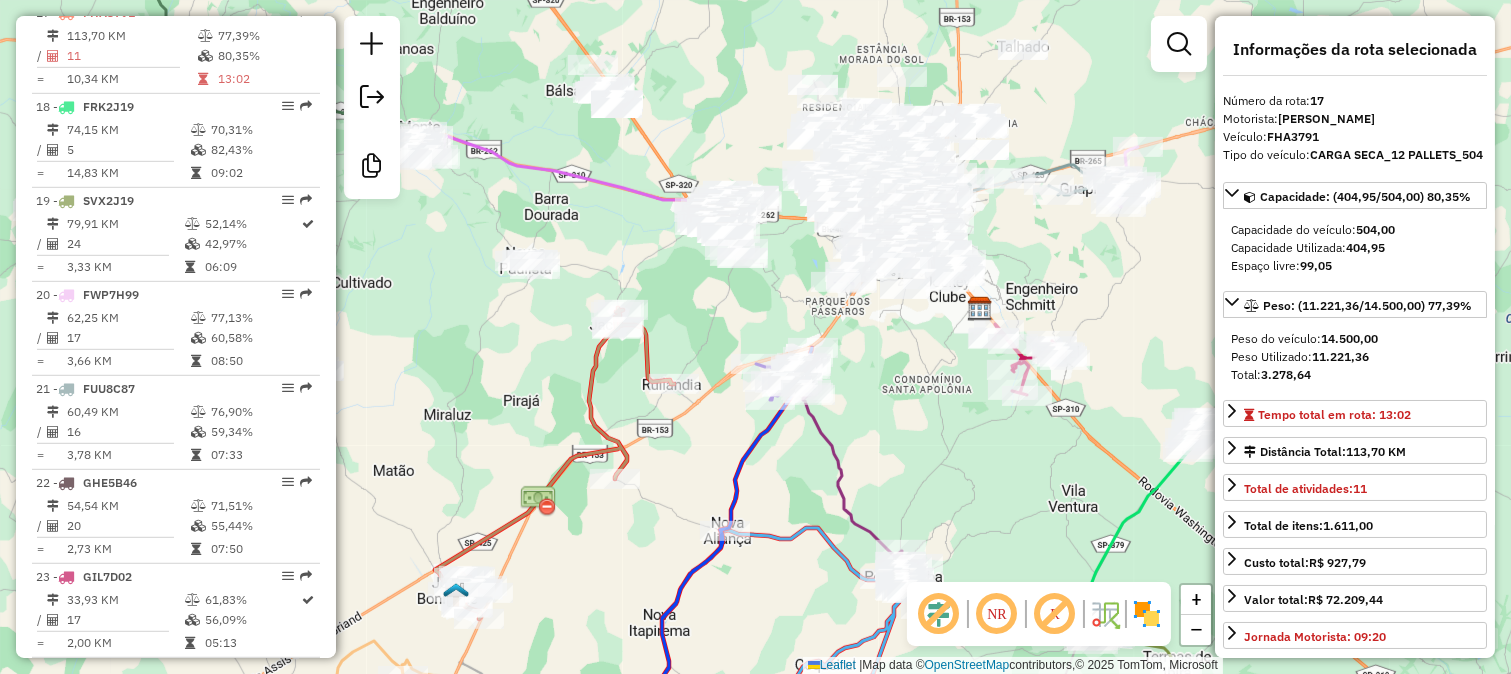 drag, startPoint x: 952, startPoint y: 325, endPoint x: 967, endPoint y: 387, distance: 63.788715 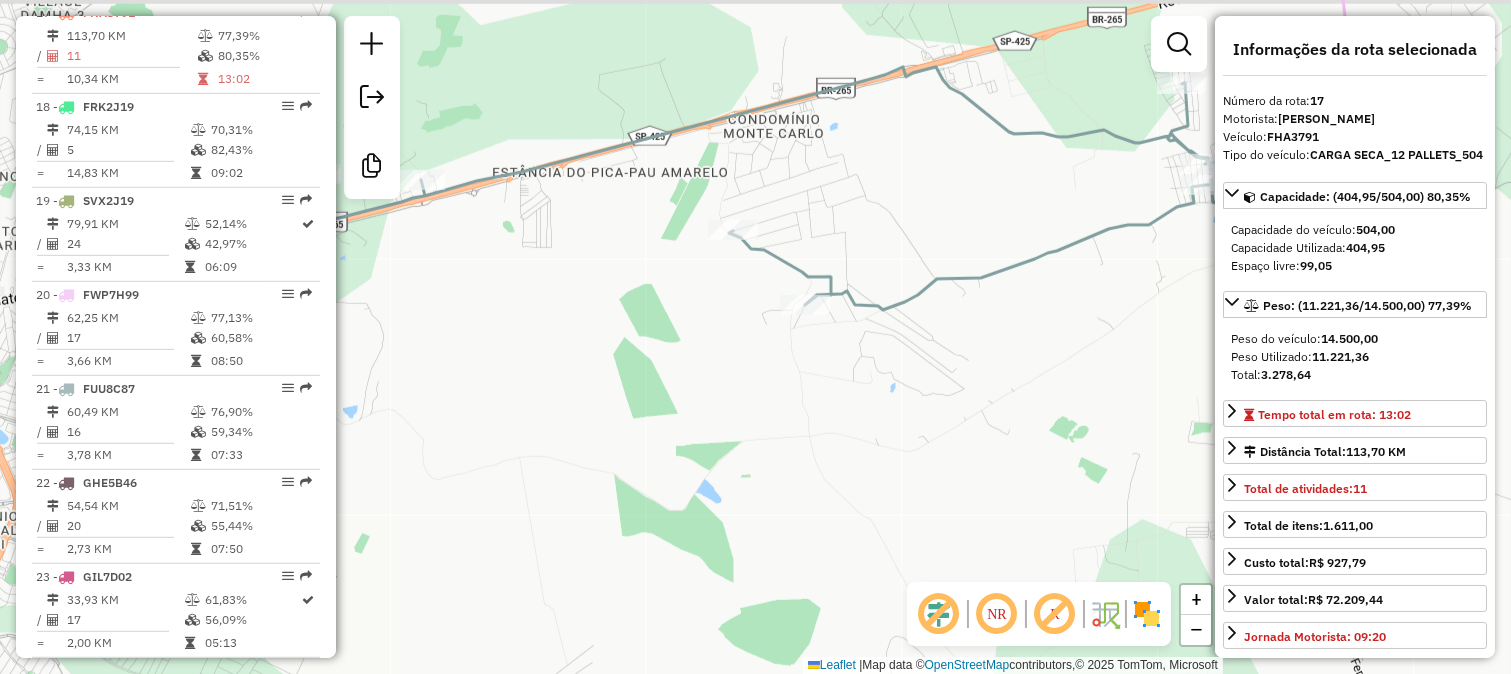 drag, startPoint x: 1130, startPoint y: 237, endPoint x: 991, endPoint y: 313, distance: 158.42033 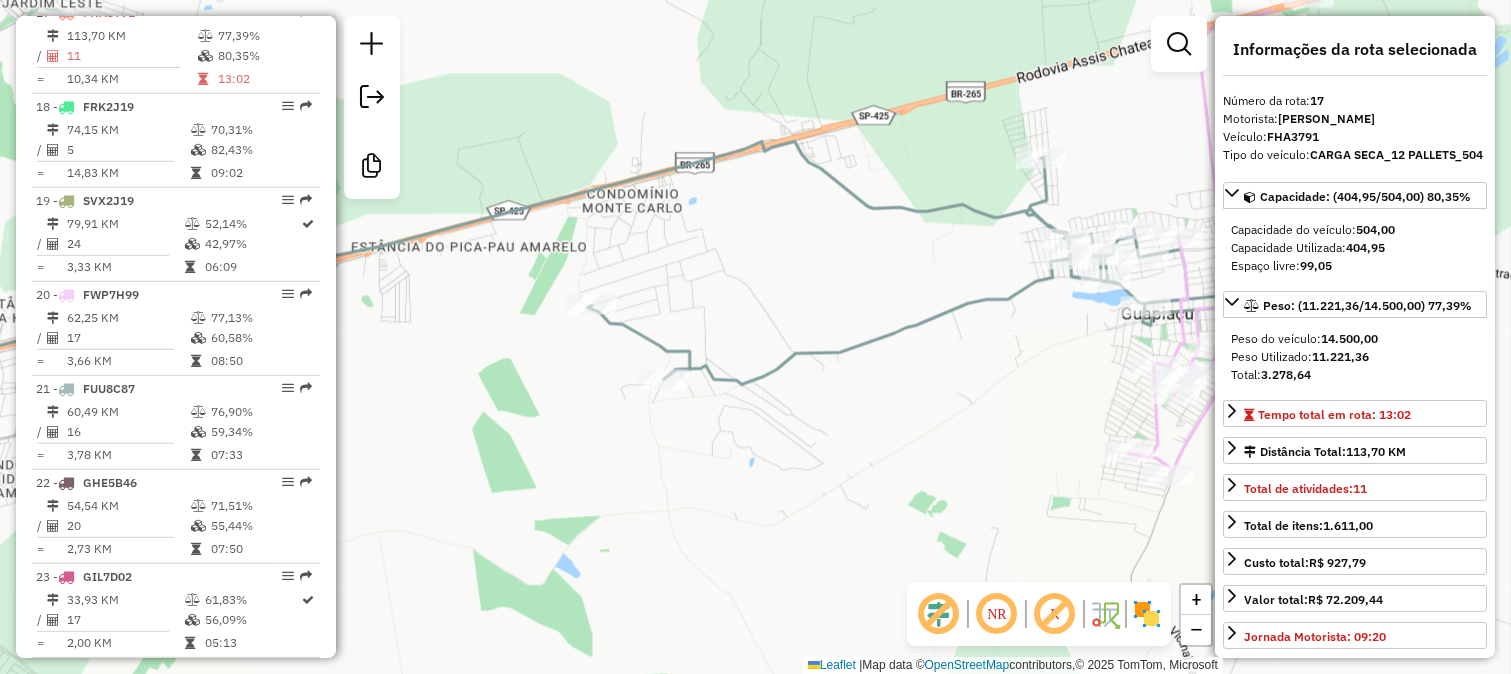 drag, startPoint x: 1008, startPoint y: 316, endPoint x: 926, endPoint y: 333, distance: 83.74366 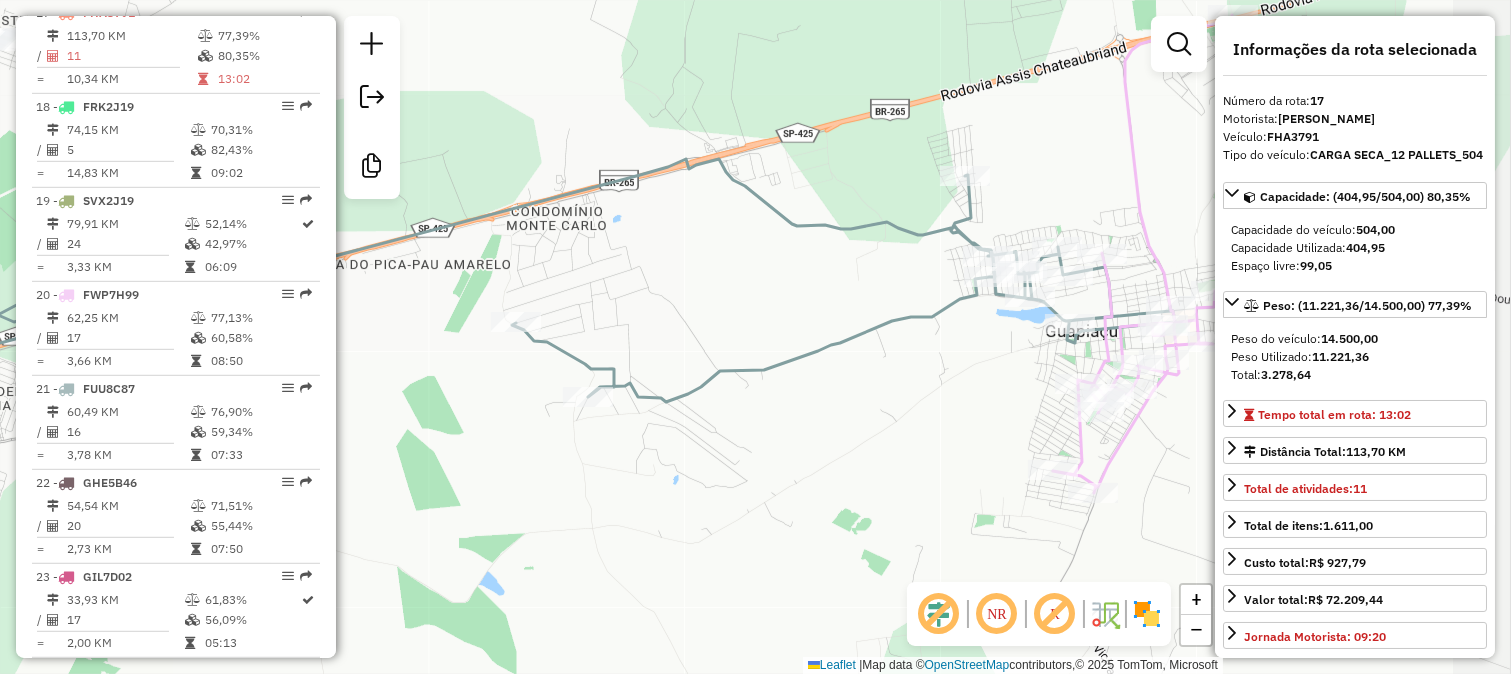 drag, startPoint x: 993, startPoint y: 345, endPoint x: 937, endPoint y: 358, distance: 57.48913 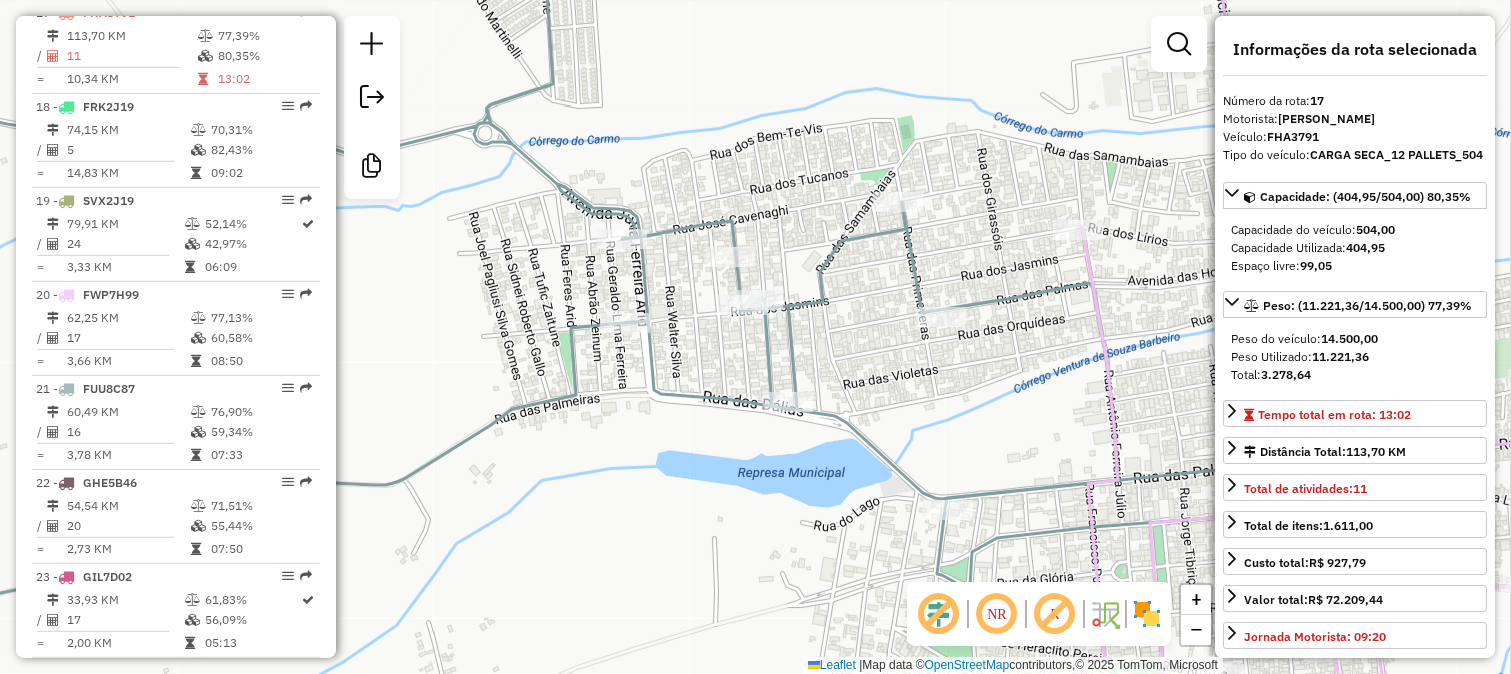 click 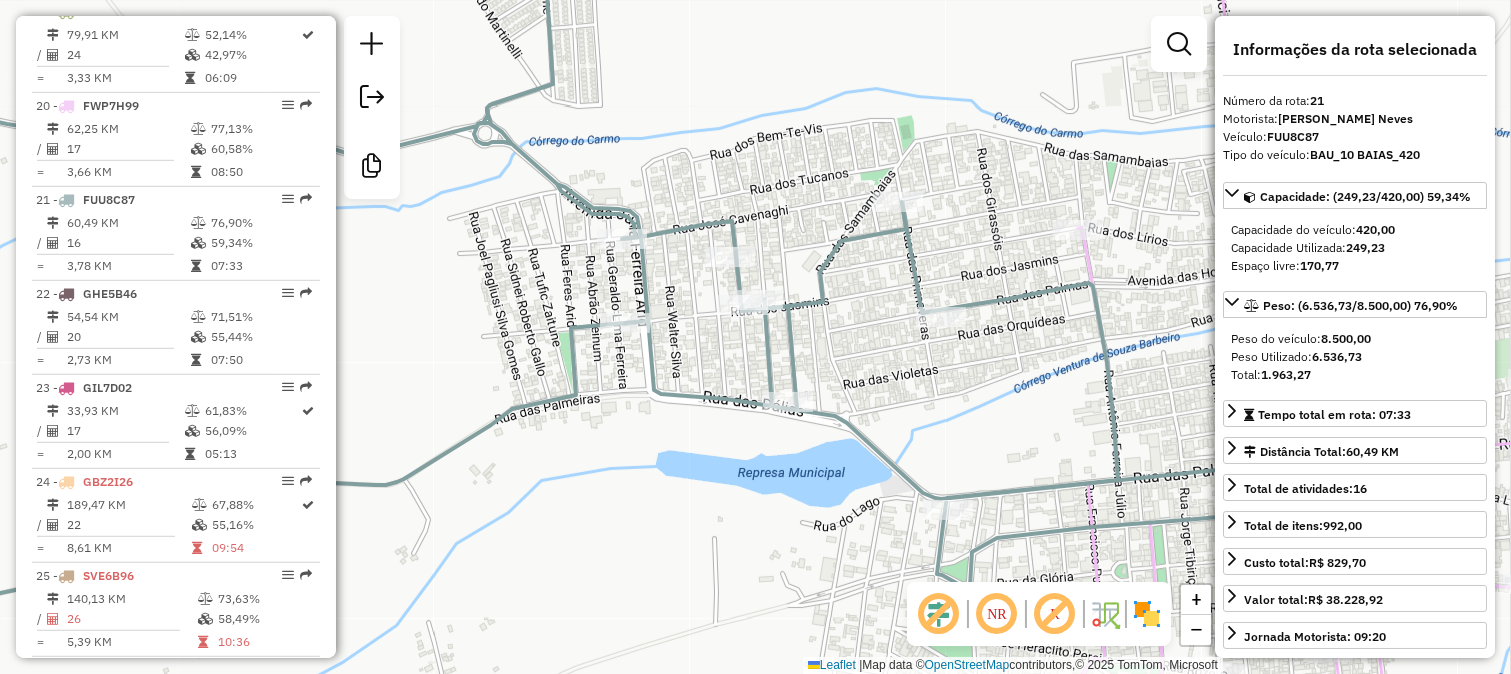scroll, scrollTop: 2684, scrollLeft: 0, axis: vertical 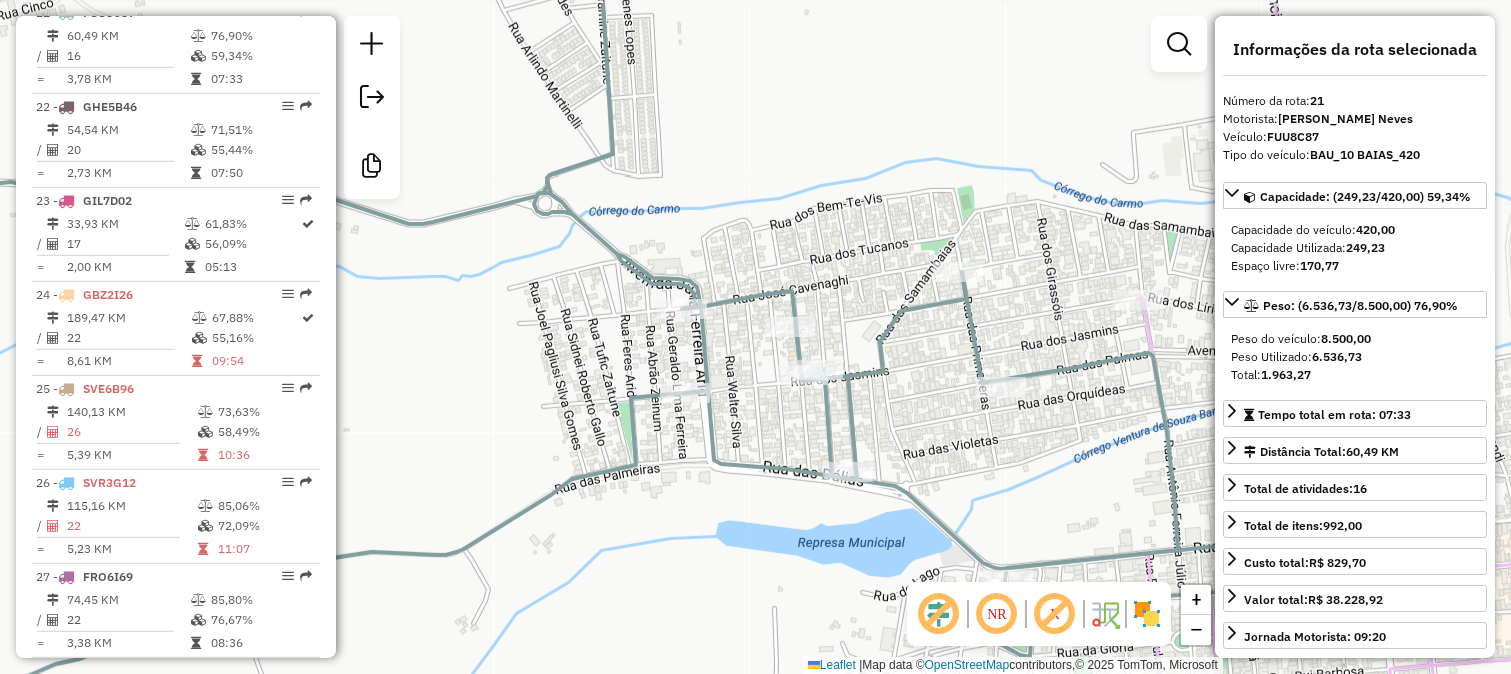 drag, startPoint x: 958, startPoint y: 220, endPoint x: 1042, endPoint y: 330, distance: 138.4052 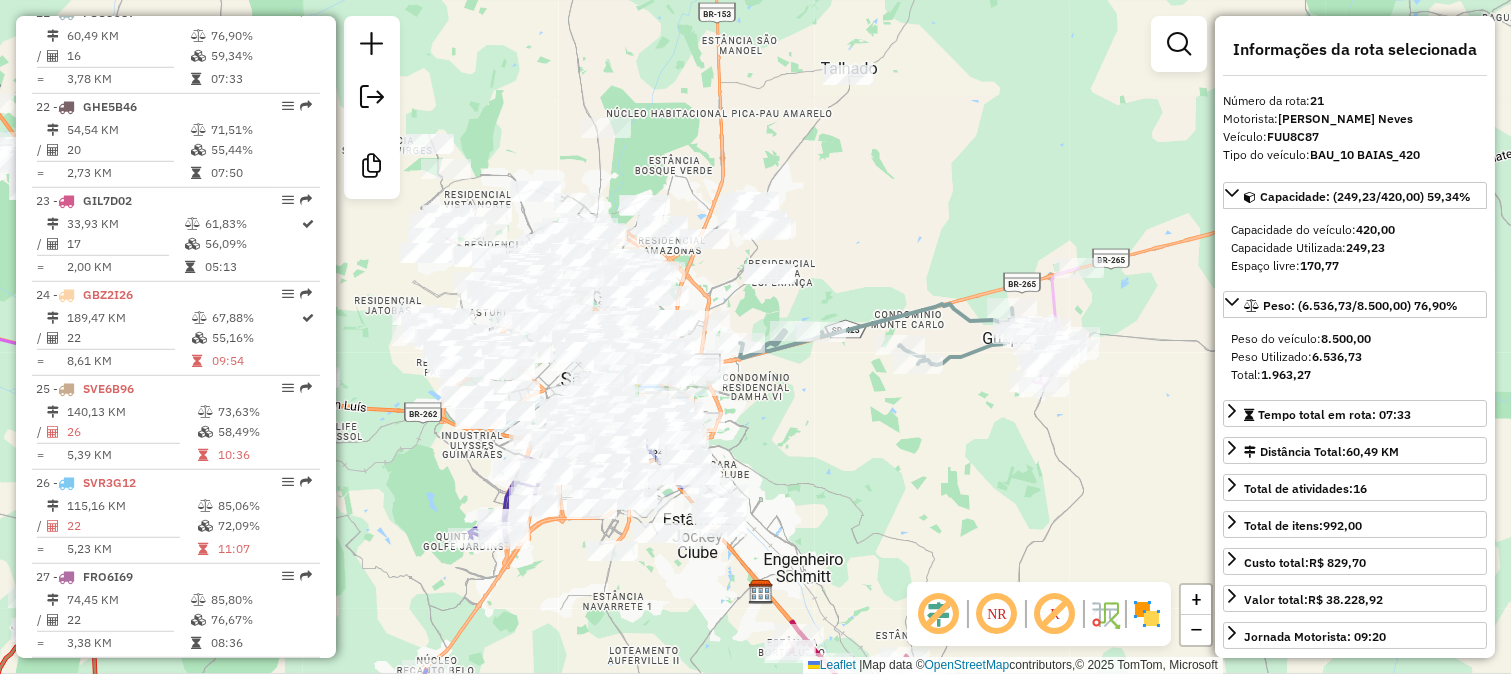 drag, startPoint x: 877, startPoint y: 275, endPoint x: 1037, endPoint y: 285, distance: 160.3122 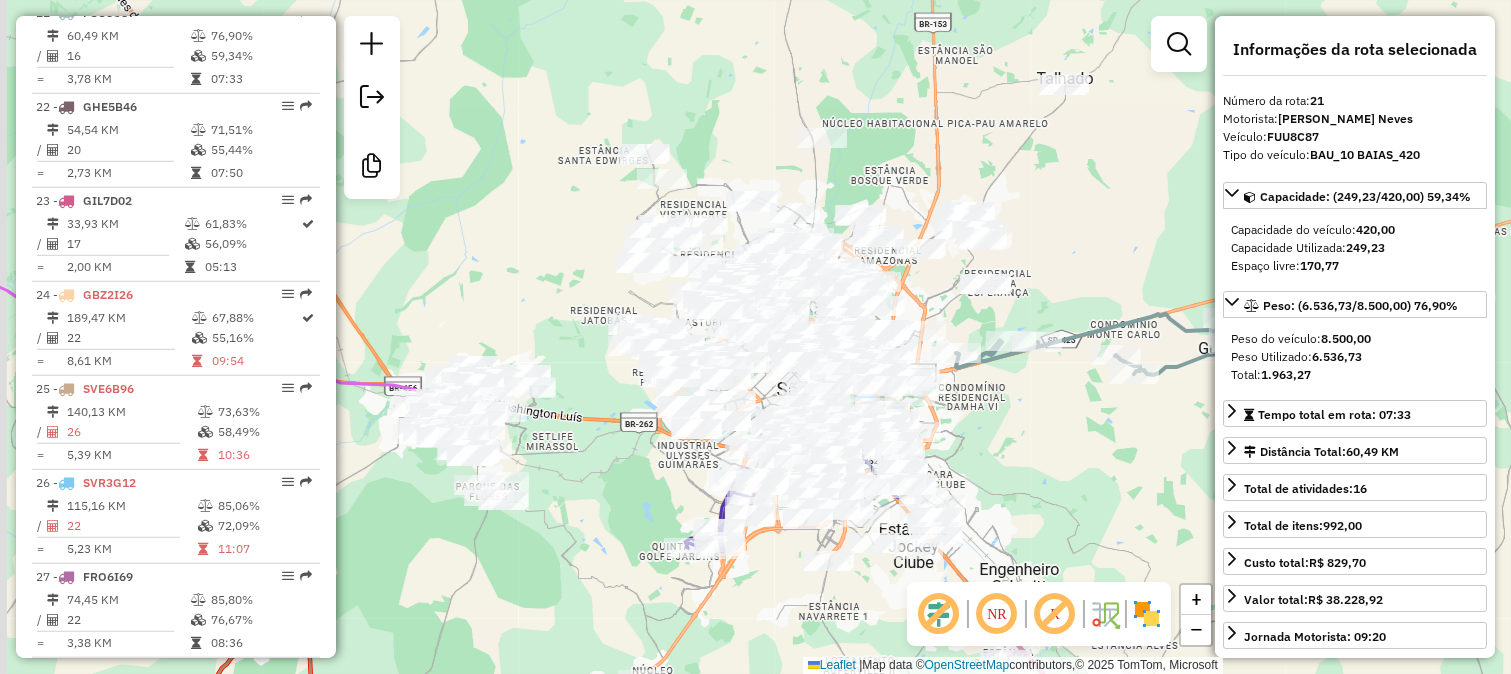 drag, startPoint x: 845, startPoint y: 290, endPoint x: 1023, endPoint y: 310, distance: 179.12007 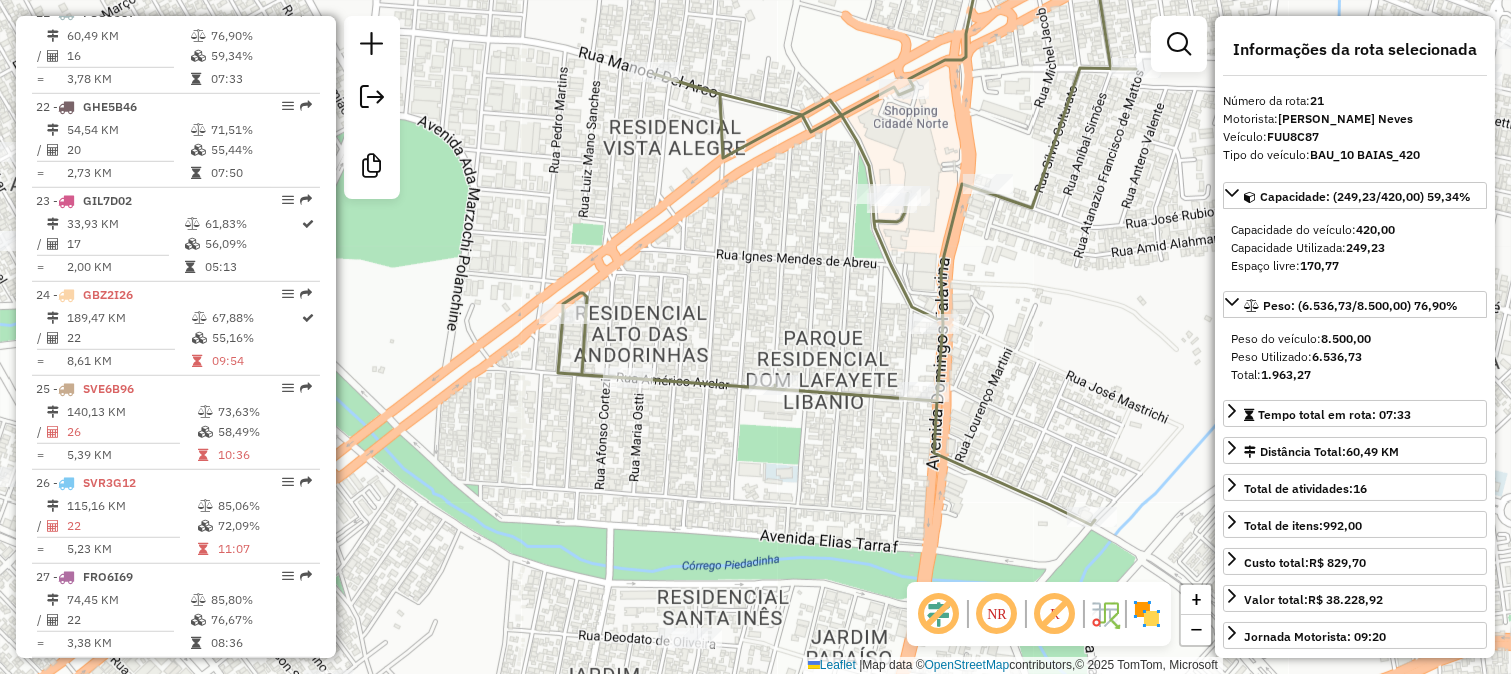 click 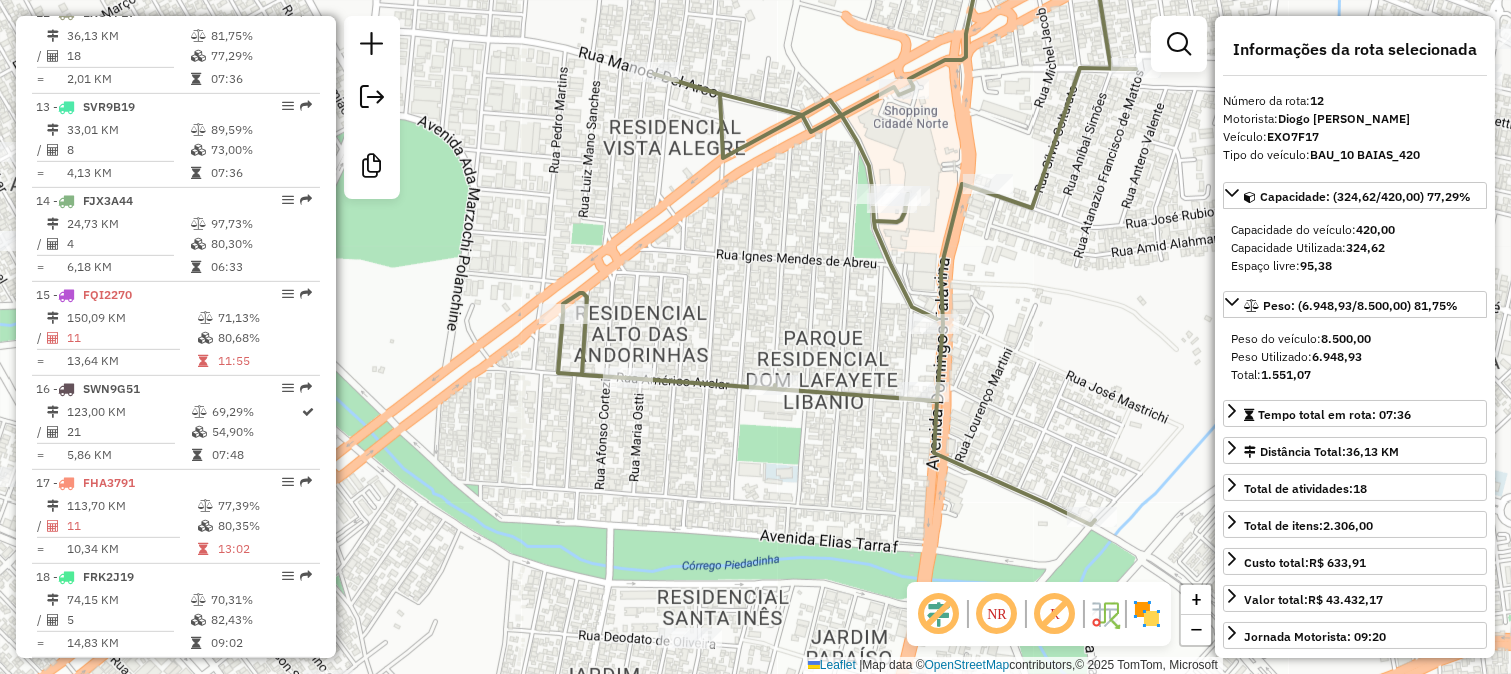 scroll, scrollTop: 1838, scrollLeft: 0, axis: vertical 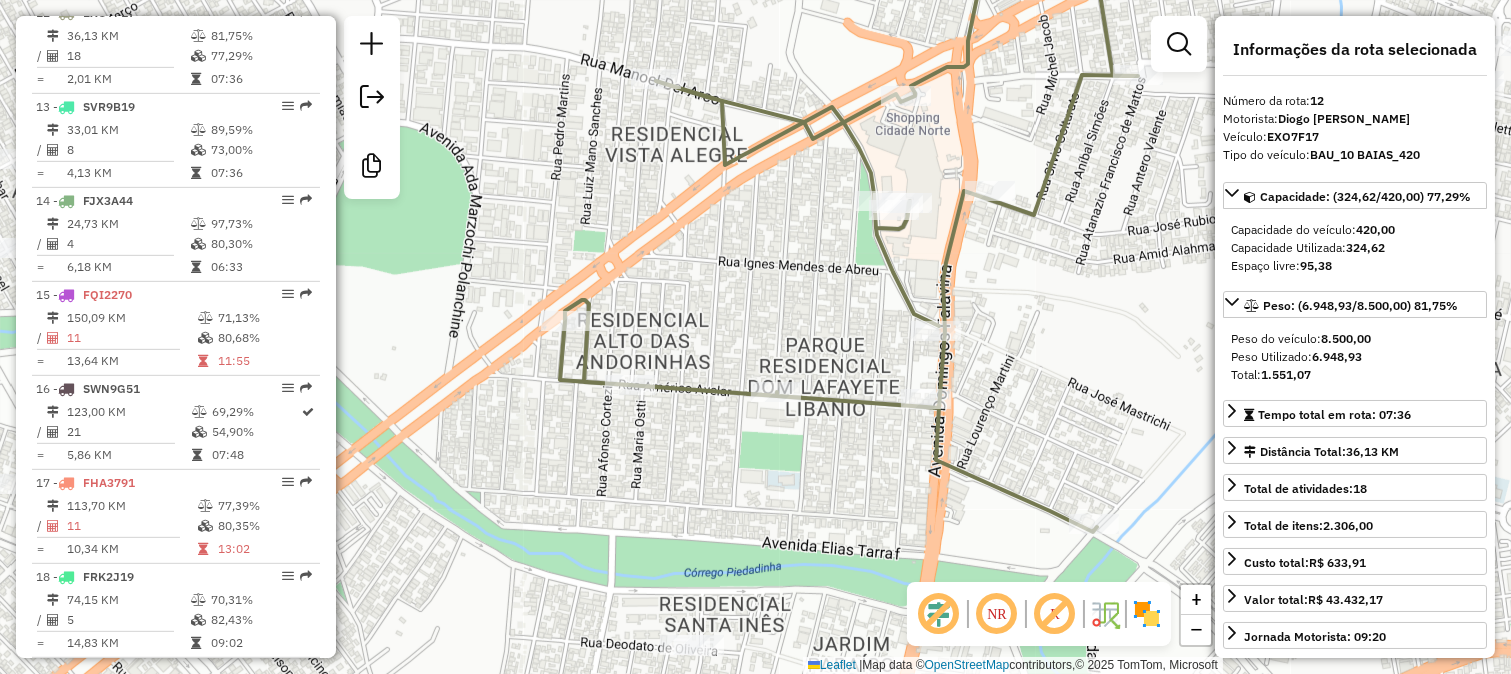 drag, startPoint x: 996, startPoint y: 254, endPoint x: 983, endPoint y: 384, distance: 130.64838 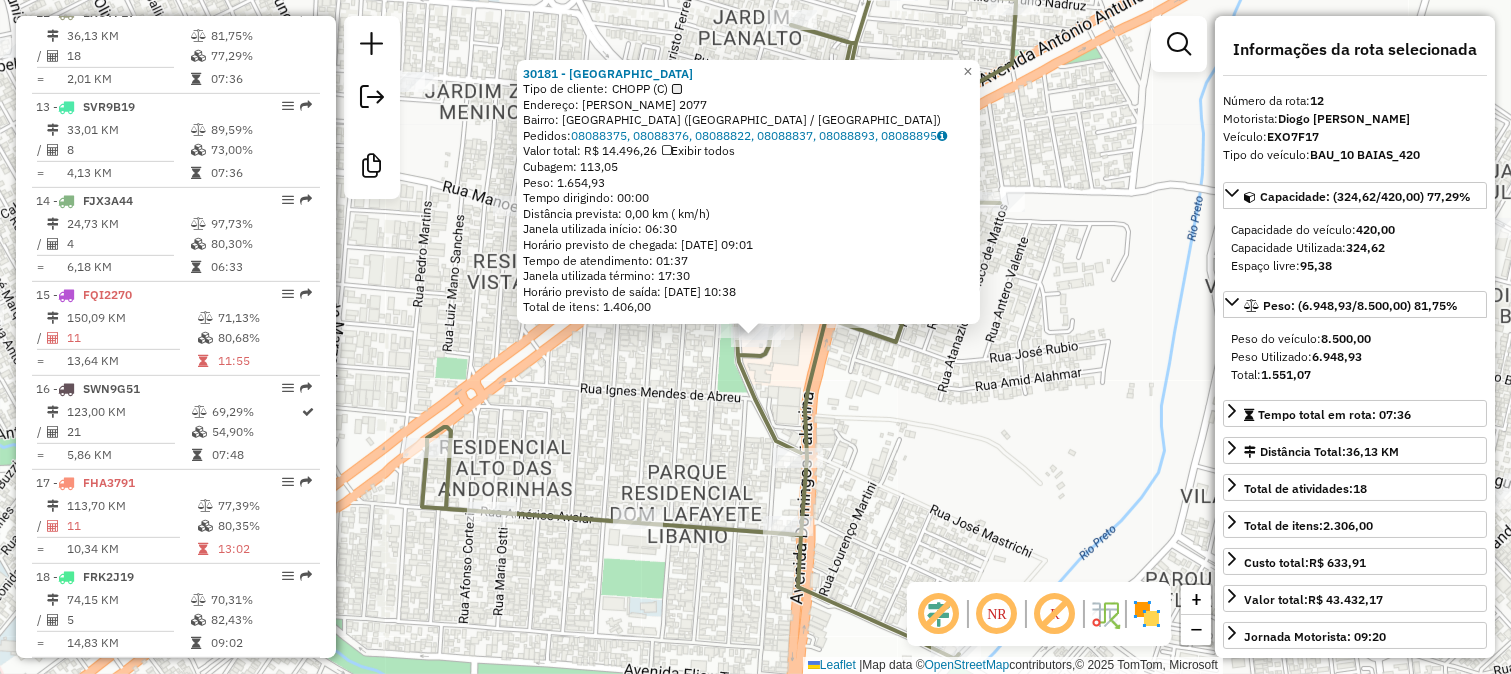 click 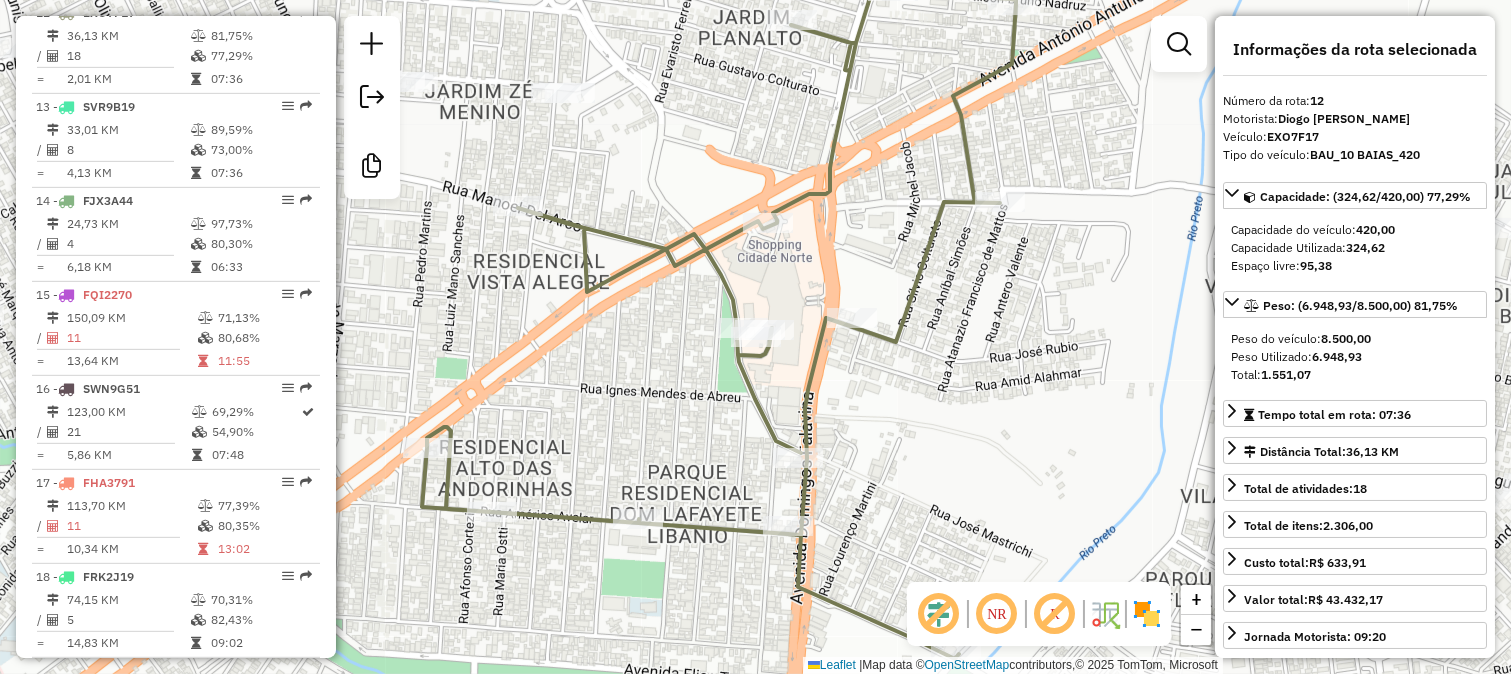 drag, startPoint x: 880, startPoint y: 391, endPoint x: 928, endPoint y: 293, distance: 109.12378 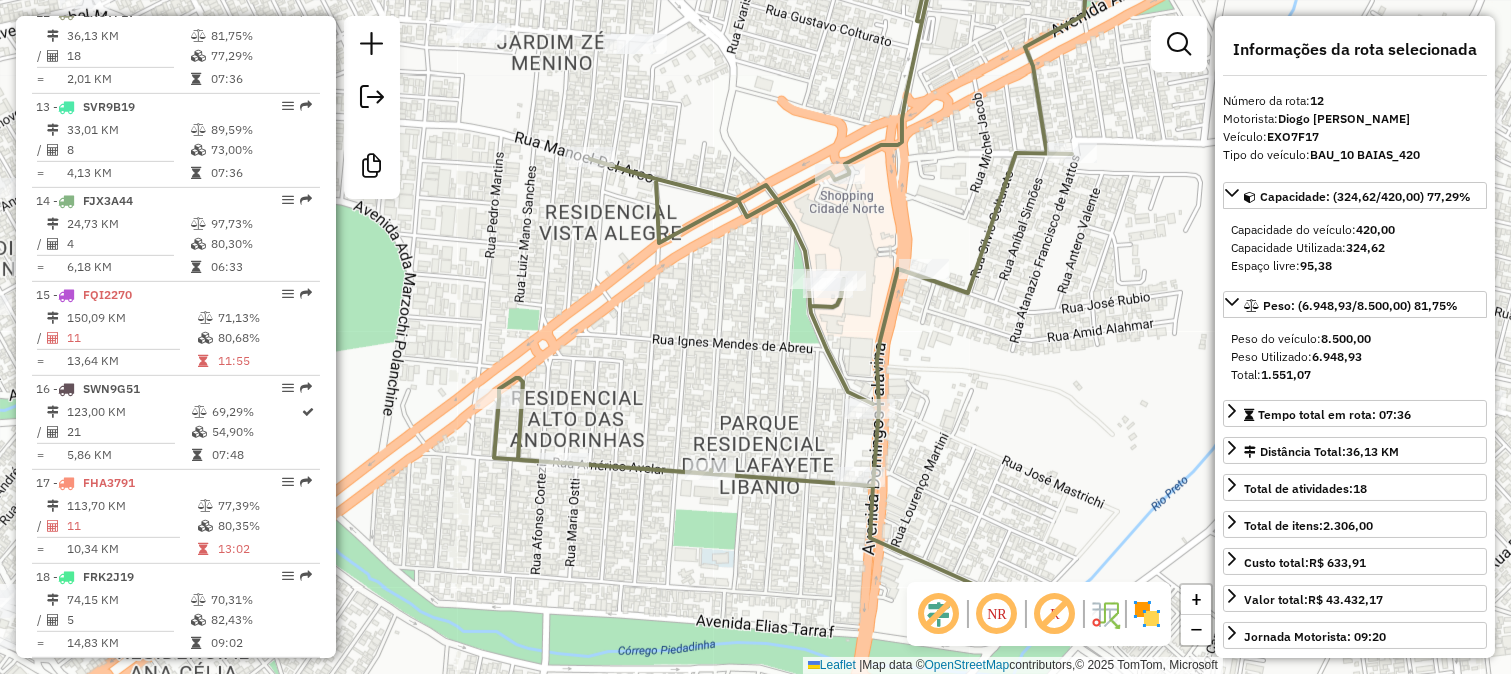 drag, startPoint x: 902, startPoint y: 310, endPoint x: 912, endPoint y: 422, distance: 112.44554 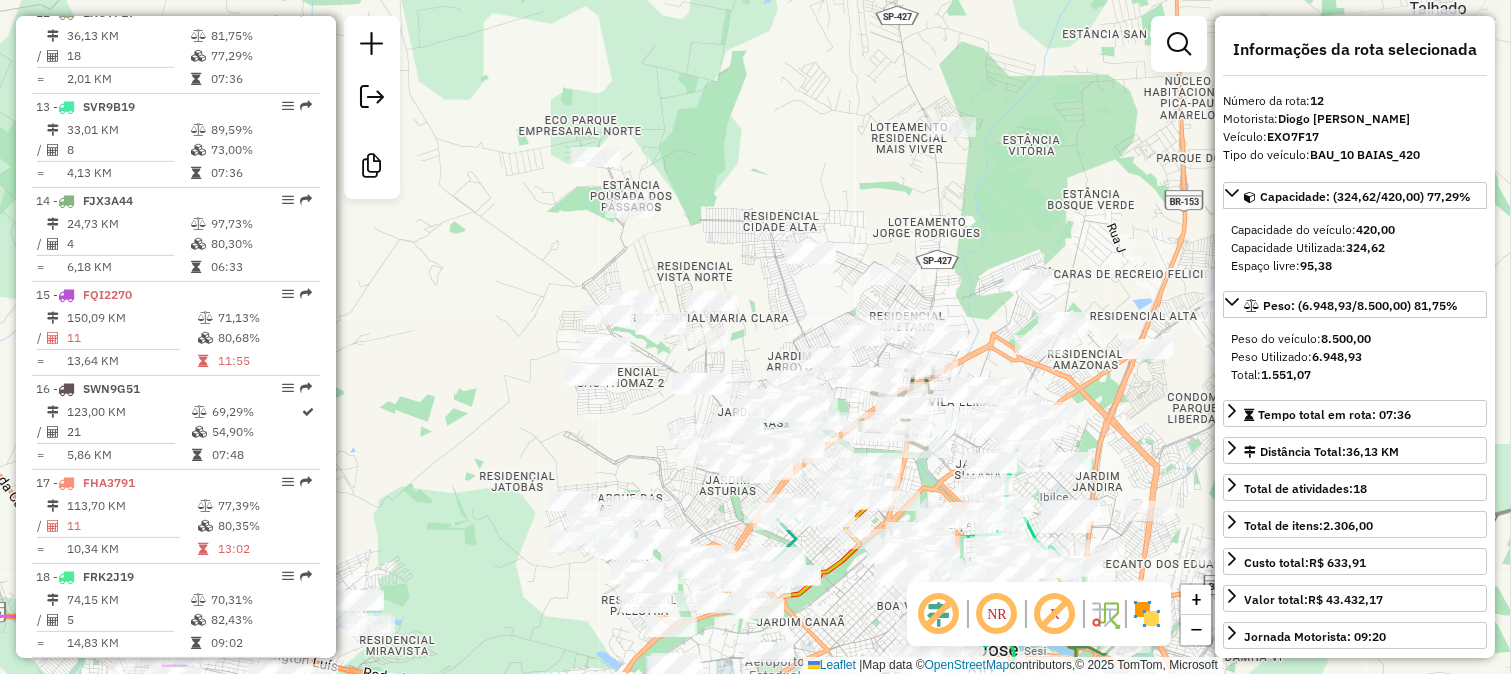 drag, startPoint x: 965, startPoint y: 210, endPoint x: 957, endPoint y: 410, distance: 200.15994 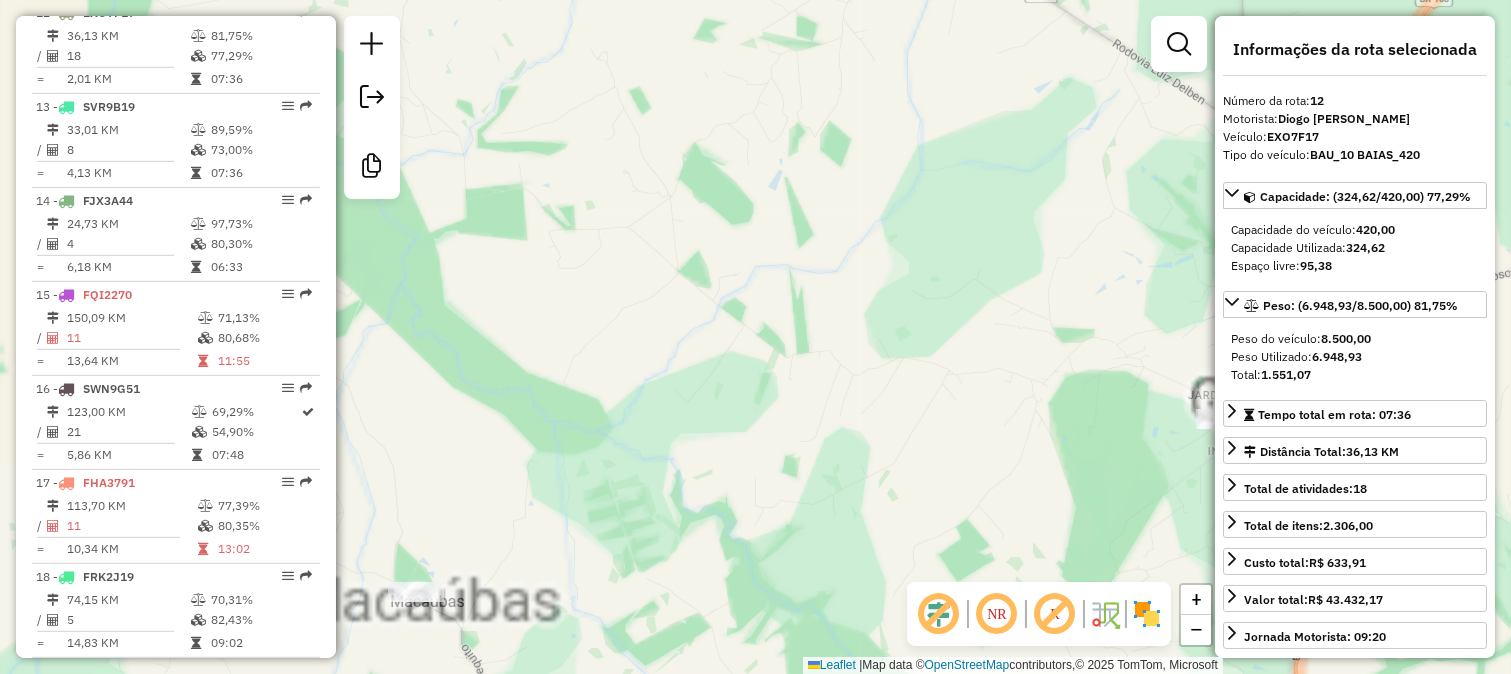 click on "Janela de atendimento Grade de atendimento Capacidade Transportadoras Veículos Cliente Pedidos  Rotas Selecione os dias de semana para filtrar as janelas de atendimento  Seg   Ter   Qua   Qui   Sex   Sáb   Dom  Informe o período da janela de atendimento: De: Até:  Filtrar exatamente a janela do cliente  Considerar janela de atendimento padrão  Selecione os dias de semana para filtrar as grades de atendimento  Seg   Ter   Qua   Qui   Sex   Sáb   Dom   Considerar clientes sem dia de atendimento cadastrado  Clientes fora do dia de atendimento selecionado Filtrar as atividades entre os valores definidos abaixo:  Peso mínimo:   Peso máximo:   Cubagem mínima:   Cubagem máxima:   De:   Até:  Filtrar as atividades entre o tempo de atendimento definido abaixo:  De:   Até:   Considerar capacidade total dos clientes não roteirizados Transportadora: Selecione um ou mais itens Tipo de veículo: Selecione um ou mais itens Veículo: Selecione um ou mais itens Motorista: Selecione um ou mais itens Nome: Rótulo:" 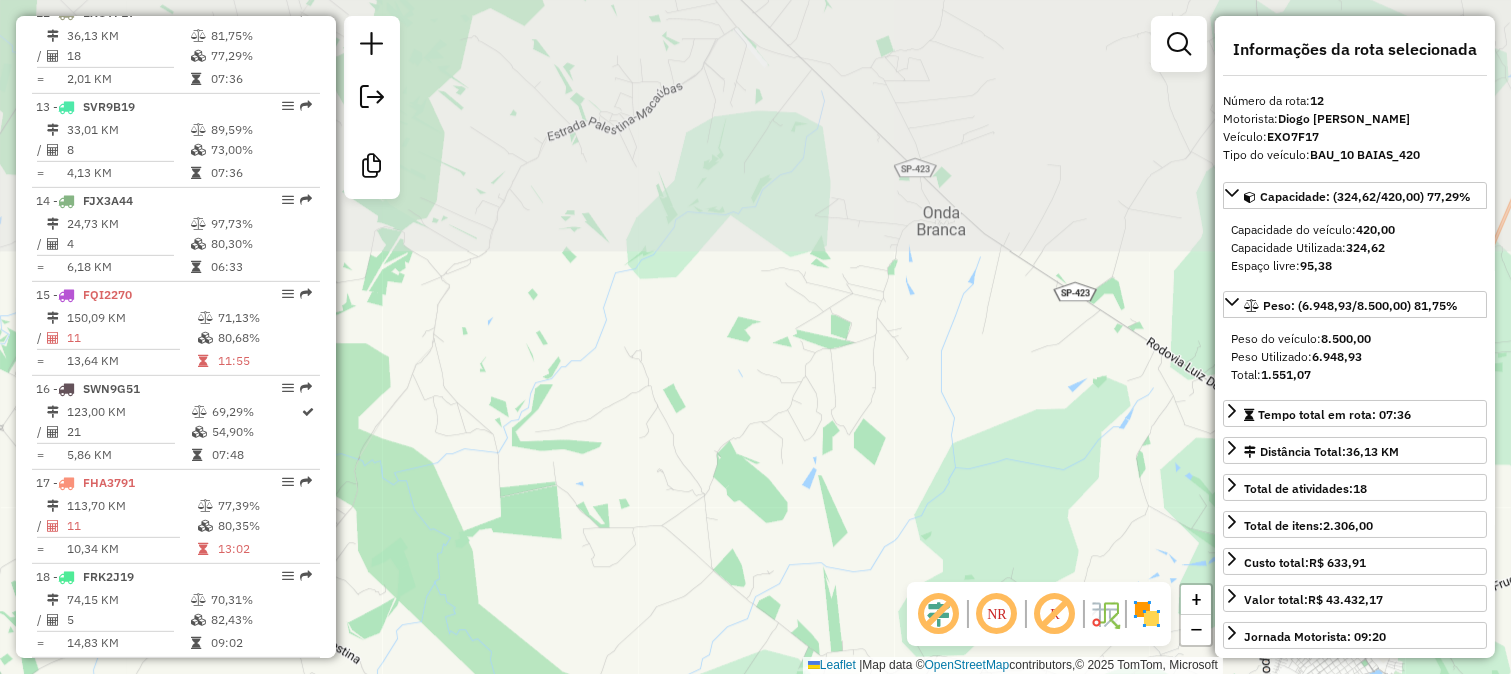 drag, startPoint x: 940, startPoint y: 294, endPoint x: 964, endPoint y: 424, distance: 132.19682 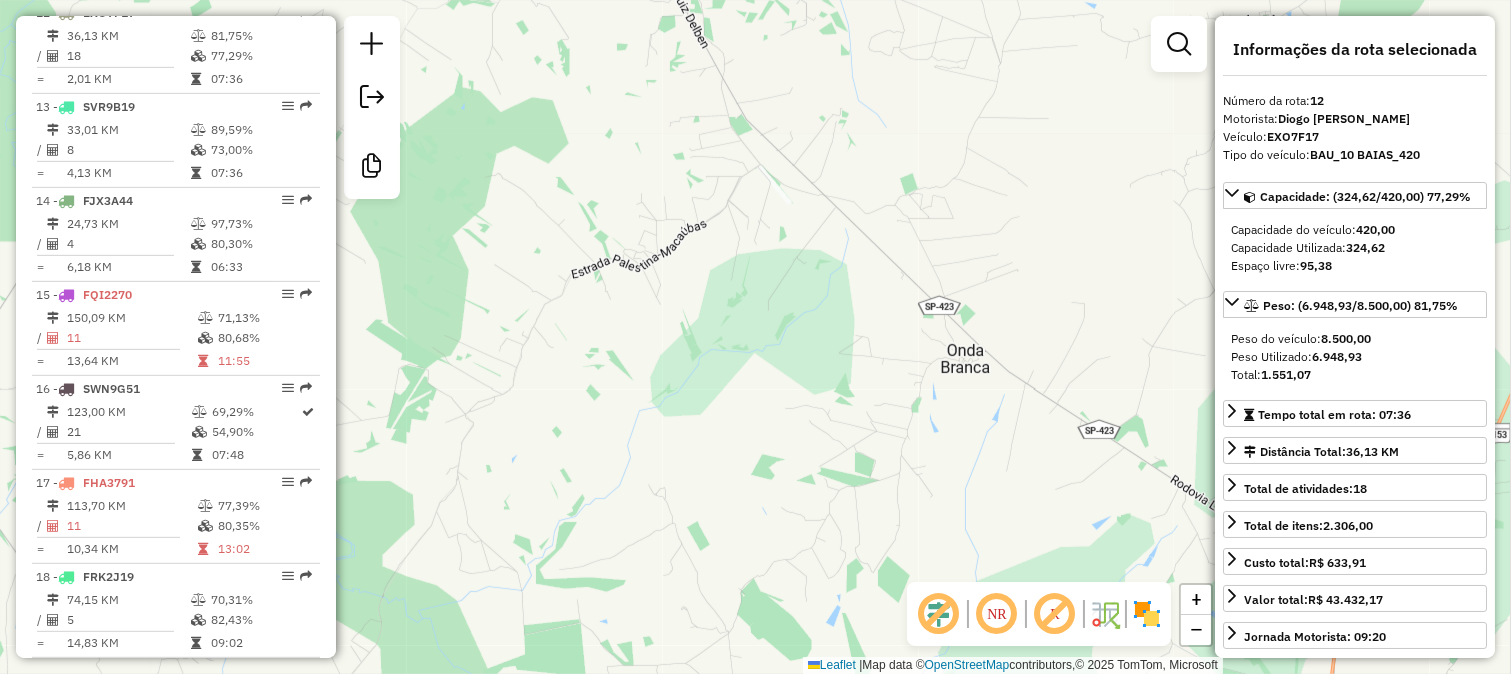 drag, startPoint x: 906, startPoint y: 318, endPoint x: 970, endPoint y: 470, distance: 164.92422 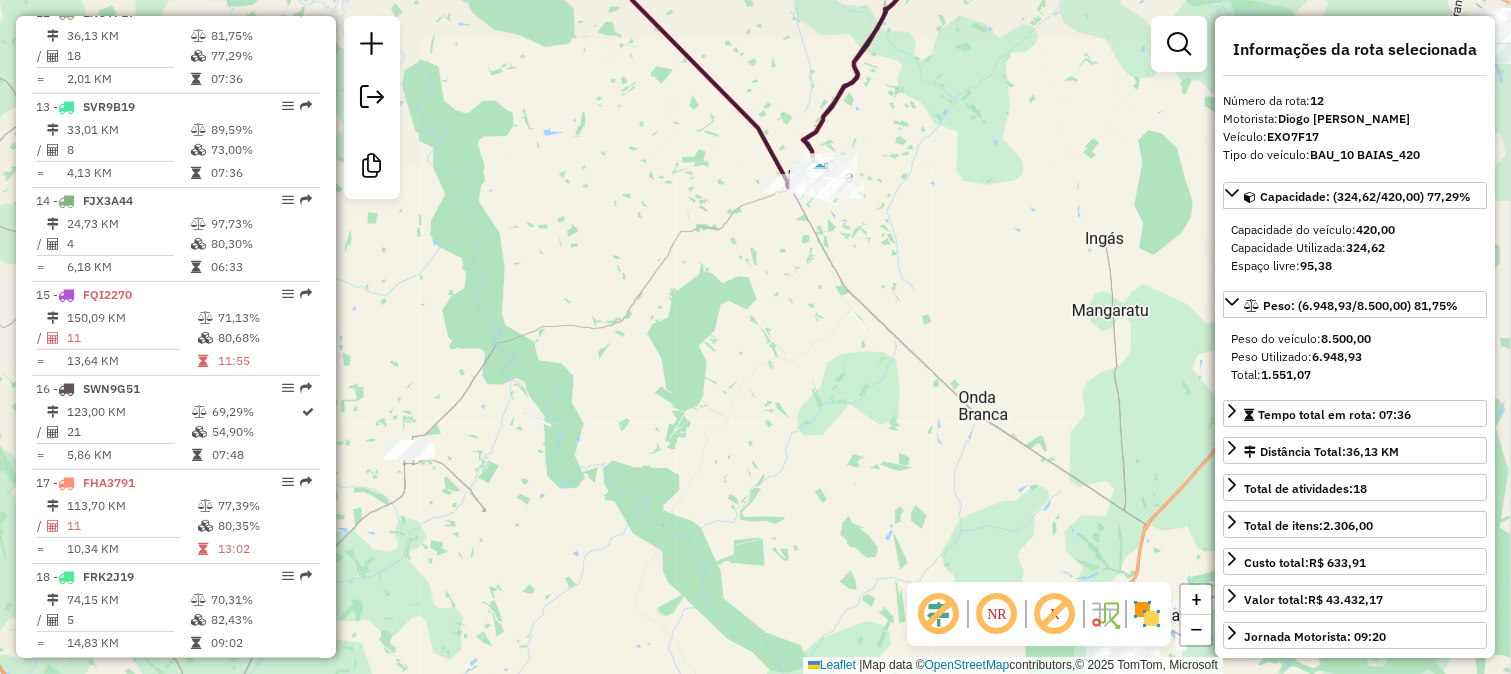 drag, startPoint x: 837, startPoint y: 280, endPoint x: 883, endPoint y: 510, distance: 234.5549 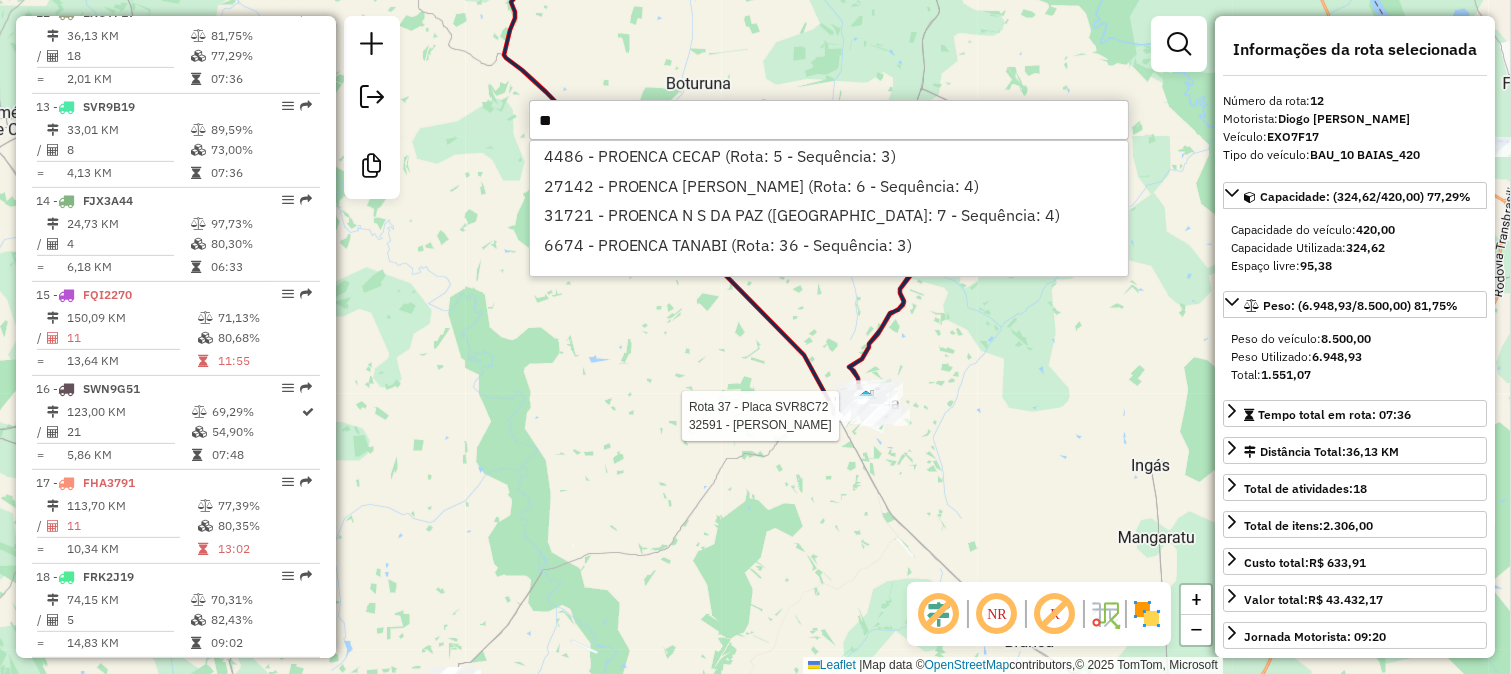 type on "*" 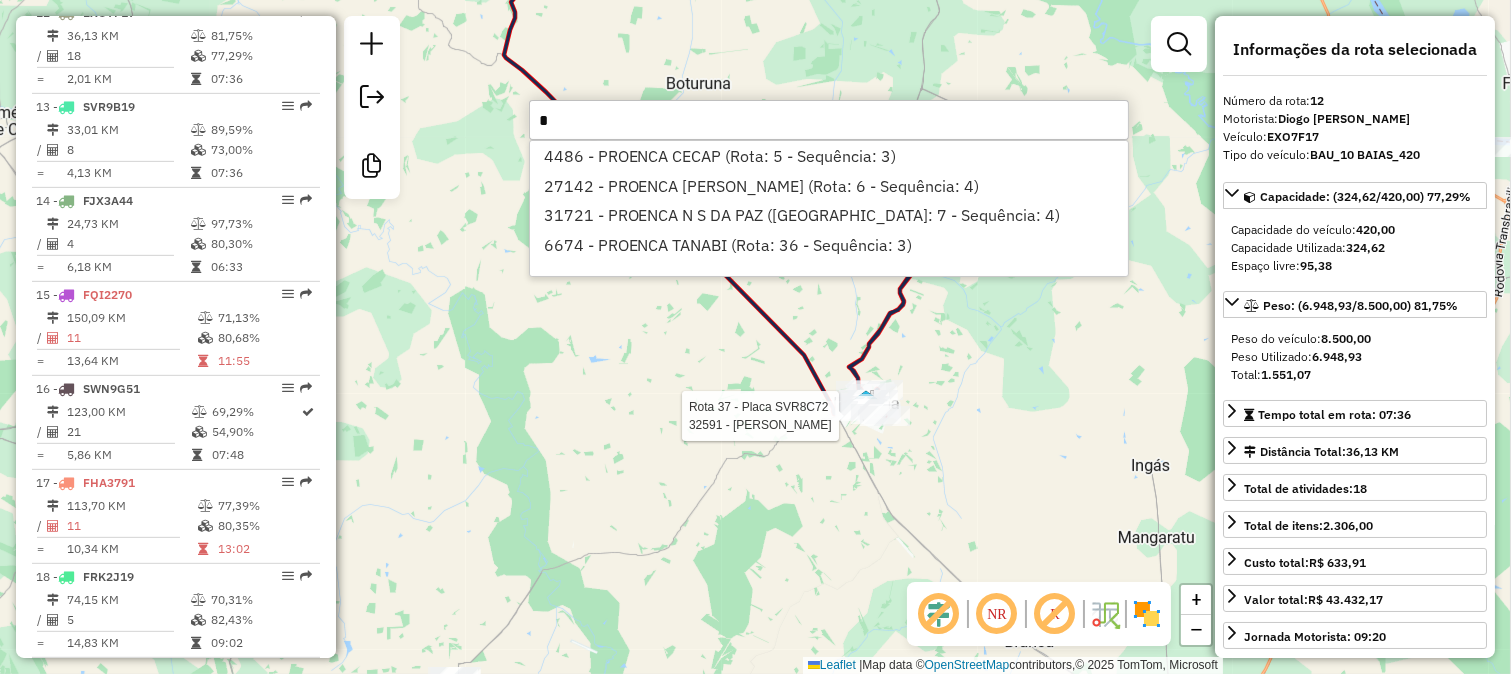 type 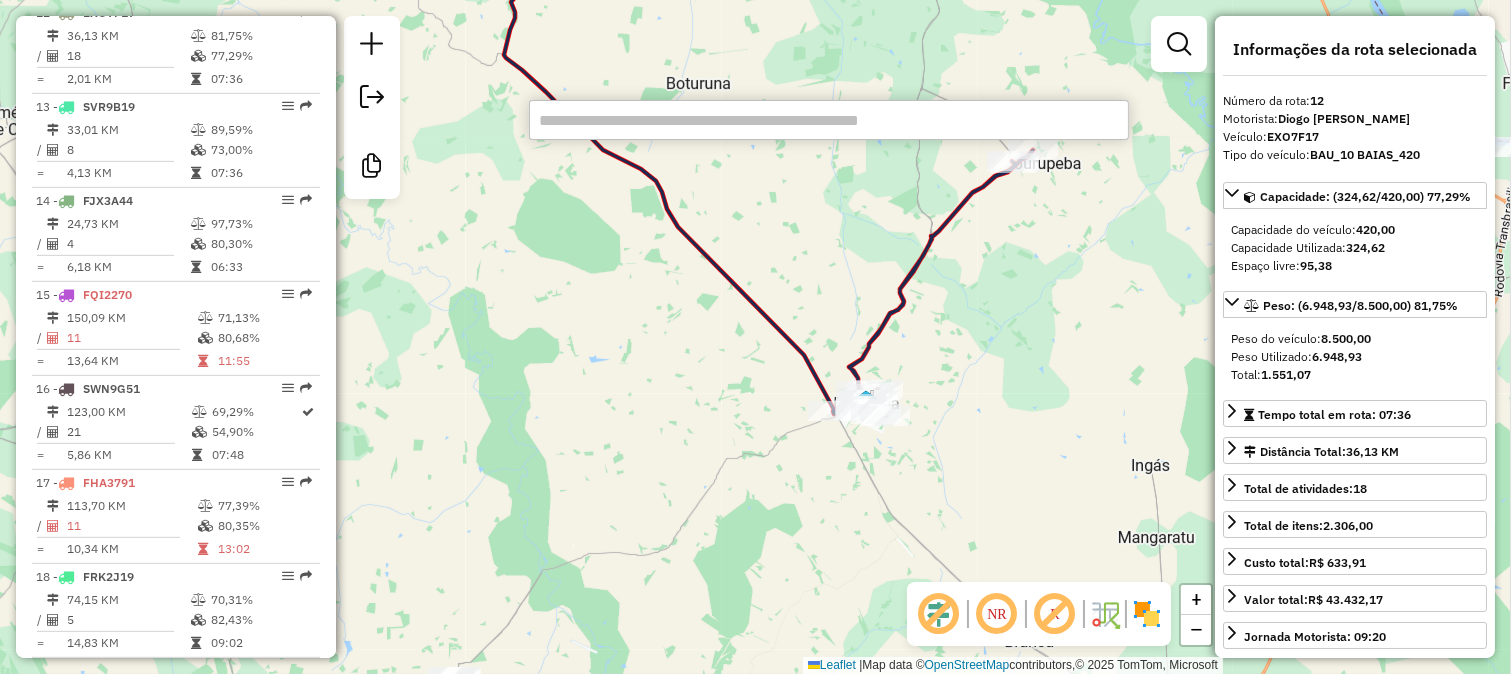 click on "Rota 37 - Placa SVR8C72  32591 - FERNANDA  BONFIM LIM Janela de atendimento Grade de atendimento Capacidade Transportadoras Veículos Cliente Pedidos  Rotas Selecione os dias de semana para filtrar as janelas de atendimento  Seg   Ter   Qua   Qui   Sex   Sáb   Dom  Informe o período da janela de atendimento: De: Até:  Filtrar exatamente a janela do cliente  Considerar janela de atendimento padrão  Selecione os dias de semana para filtrar as grades de atendimento  Seg   Ter   Qua   Qui   Sex   Sáb   Dom   Considerar clientes sem dia de atendimento cadastrado  Clientes fora do dia de atendimento selecionado Filtrar as atividades entre os valores definidos abaixo:  Peso mínimo:   Peso máximo:   Cubagem mínima:   Cubagem máxima:   De:   Até:  Filtrar as atividades entre o tempo de atendimento definido abaixo:  De:   Até:   Considerar capacidade total dos clientes não roteirizados Transportadora: Selecione um ou mais itens Tipo de veículo: Selecione um ou mais itens Veículo: Motorista: Nome: Rótulo:" 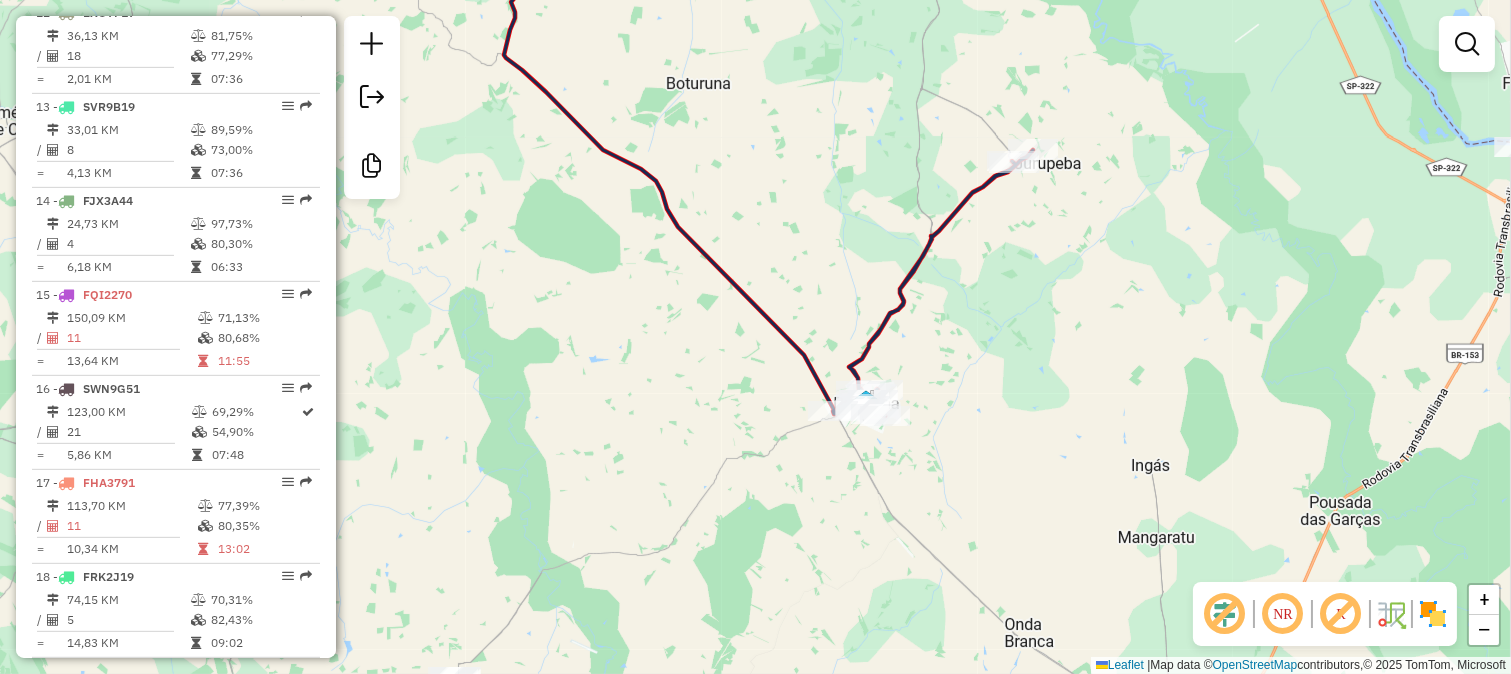 drag, startPoint x: 1032, startPoint y: 523, endPoint x: 964, endPoint y: 180, distance: 349.67557 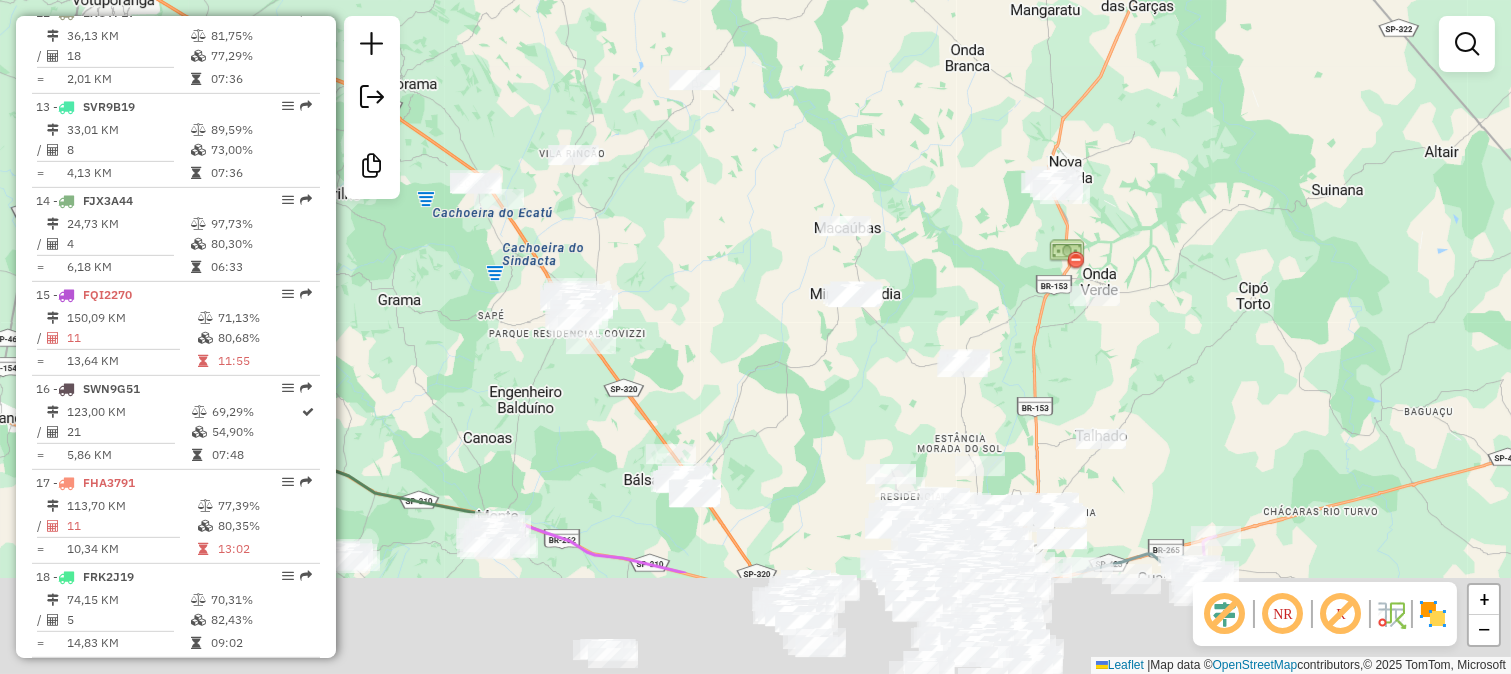 drag, startPoint x: 926, startPoint y: 485, endPoint x: 922, endPoint y: 233, distance: 252.03174 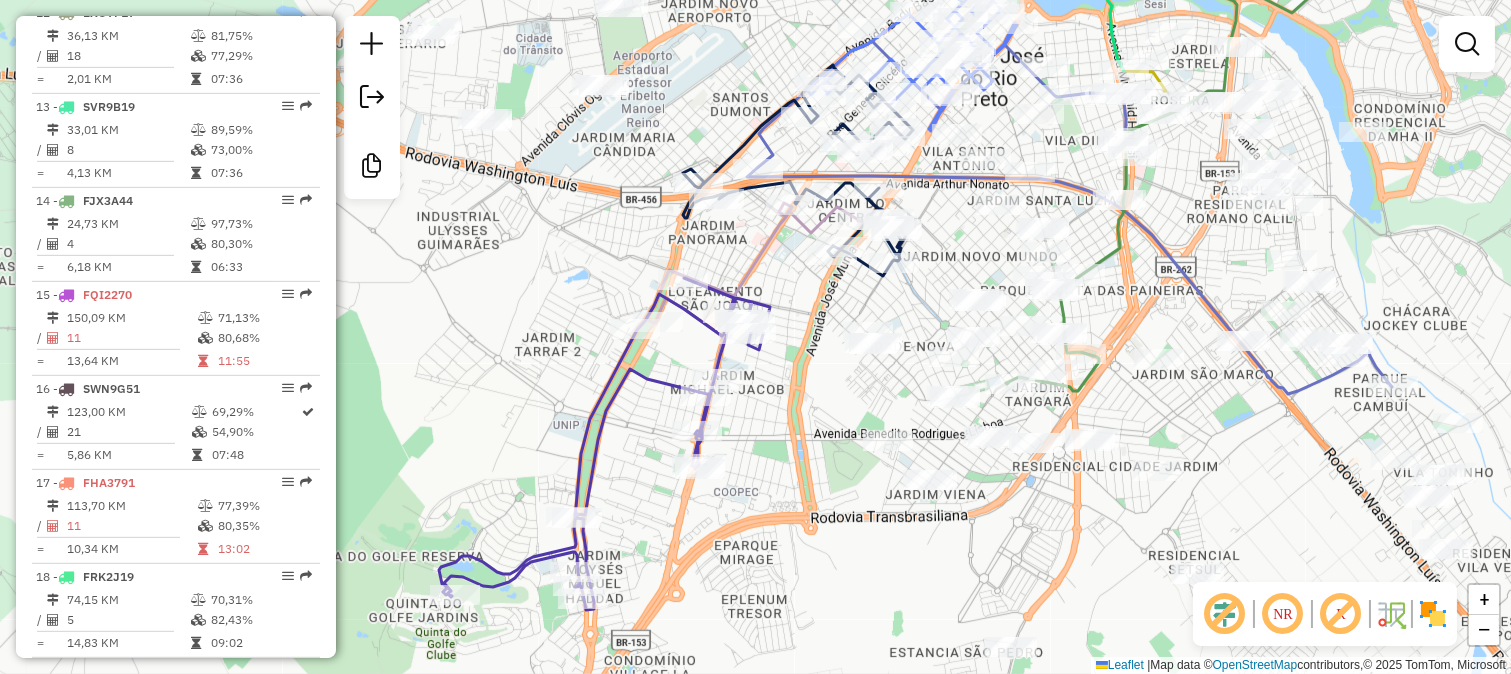 drag, startPoint x: 965, startPoint y: 235, endPoint x: 947, endPoint y: 375, distance: 141.1524 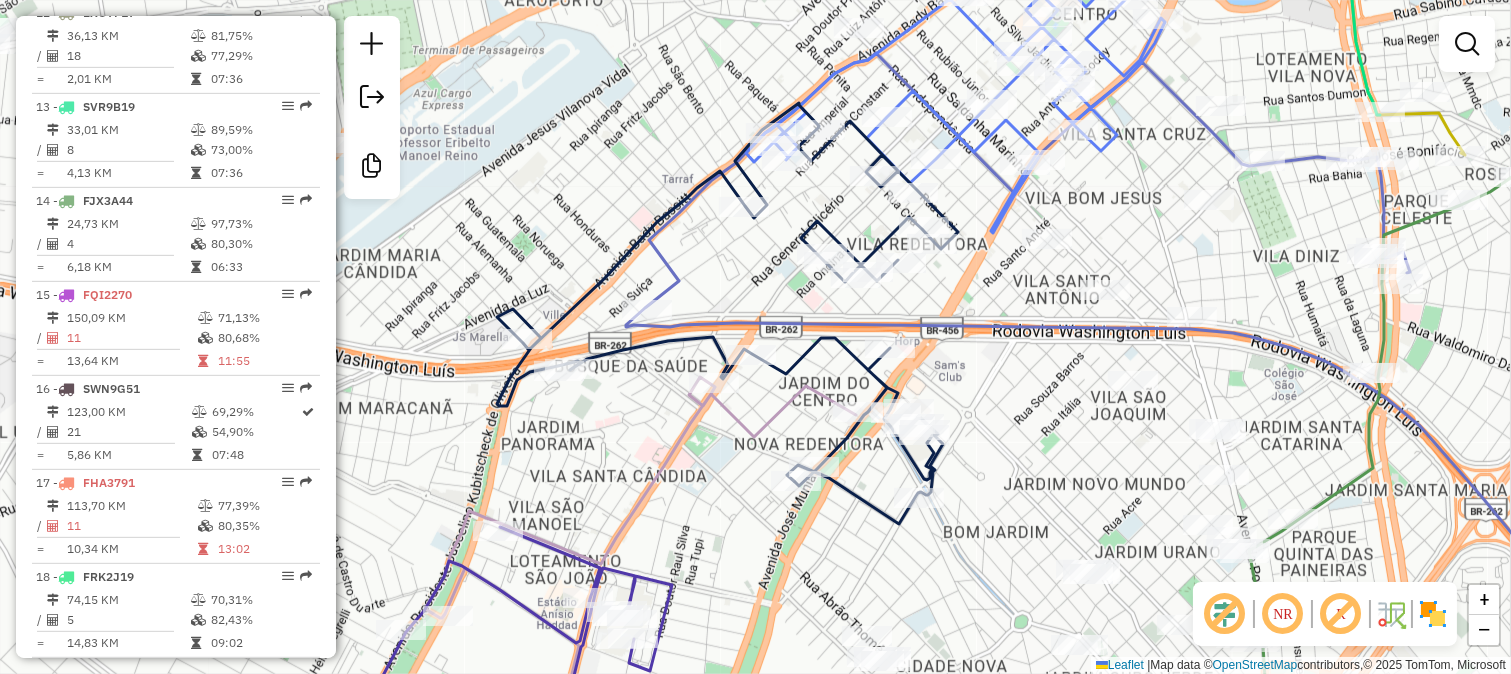 click 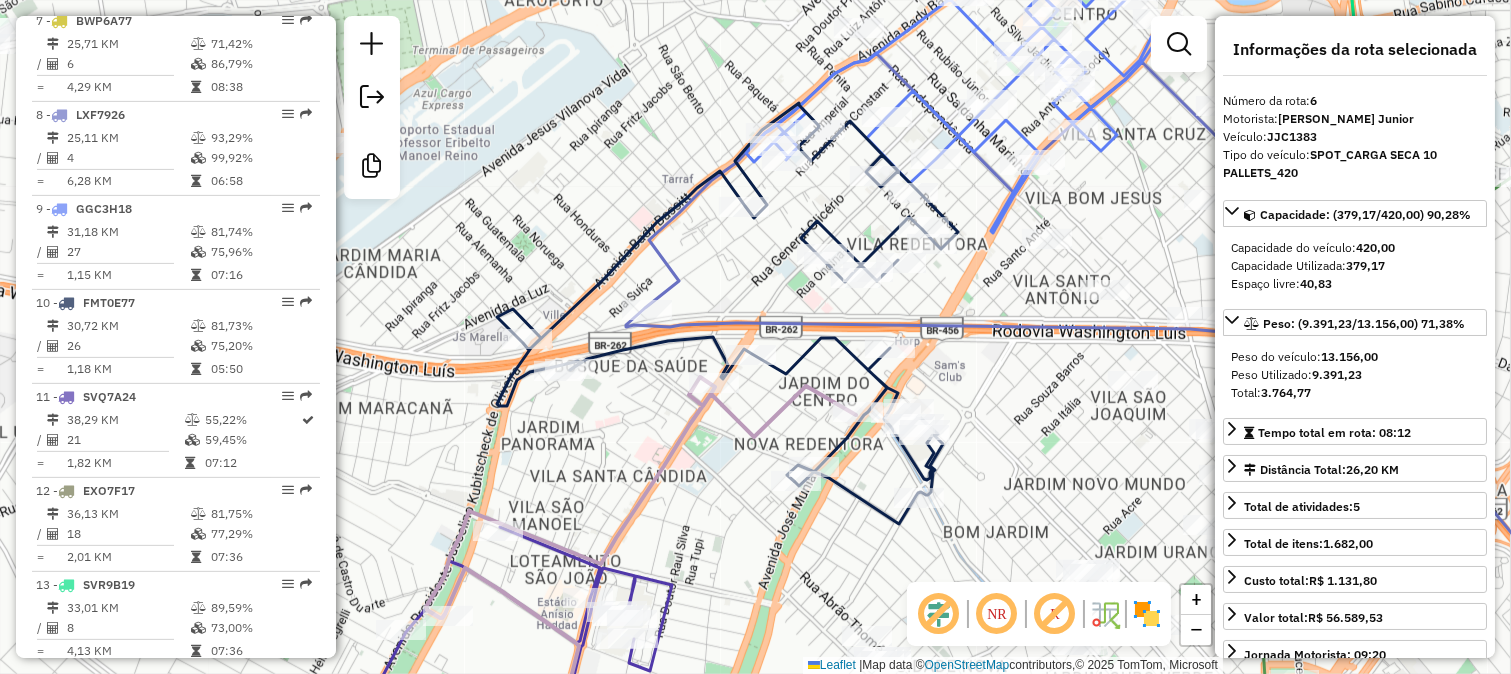 scroll, scrollTop: 1275, scrollLeft: 0, axis: vertical 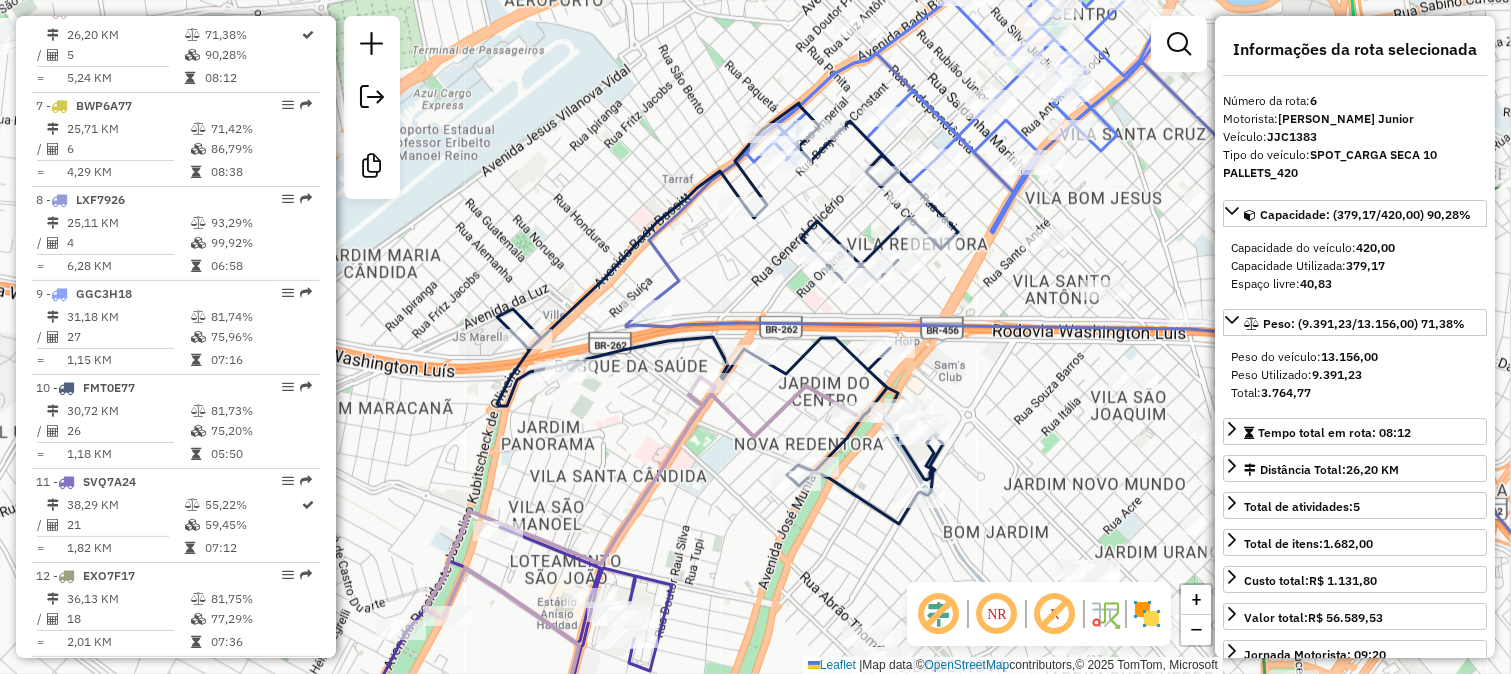 drag, startPoint x: 781, startPoint y: 441, endPoint x: 811, endPoint y: 232, distance: 211.14214 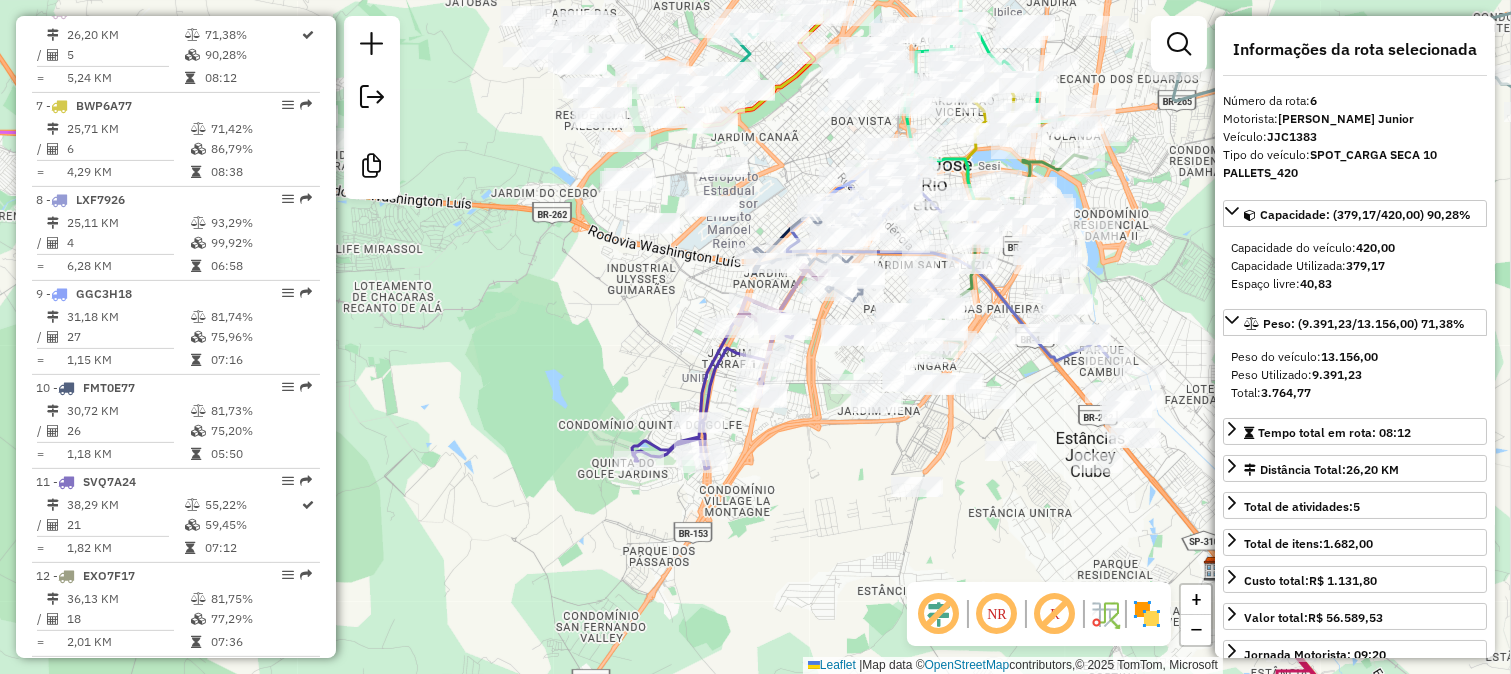 drag, startPoint x: 1115, startPoint y: 185, endPoint x: 1088, endPoint y: 275, distance: 93.96276 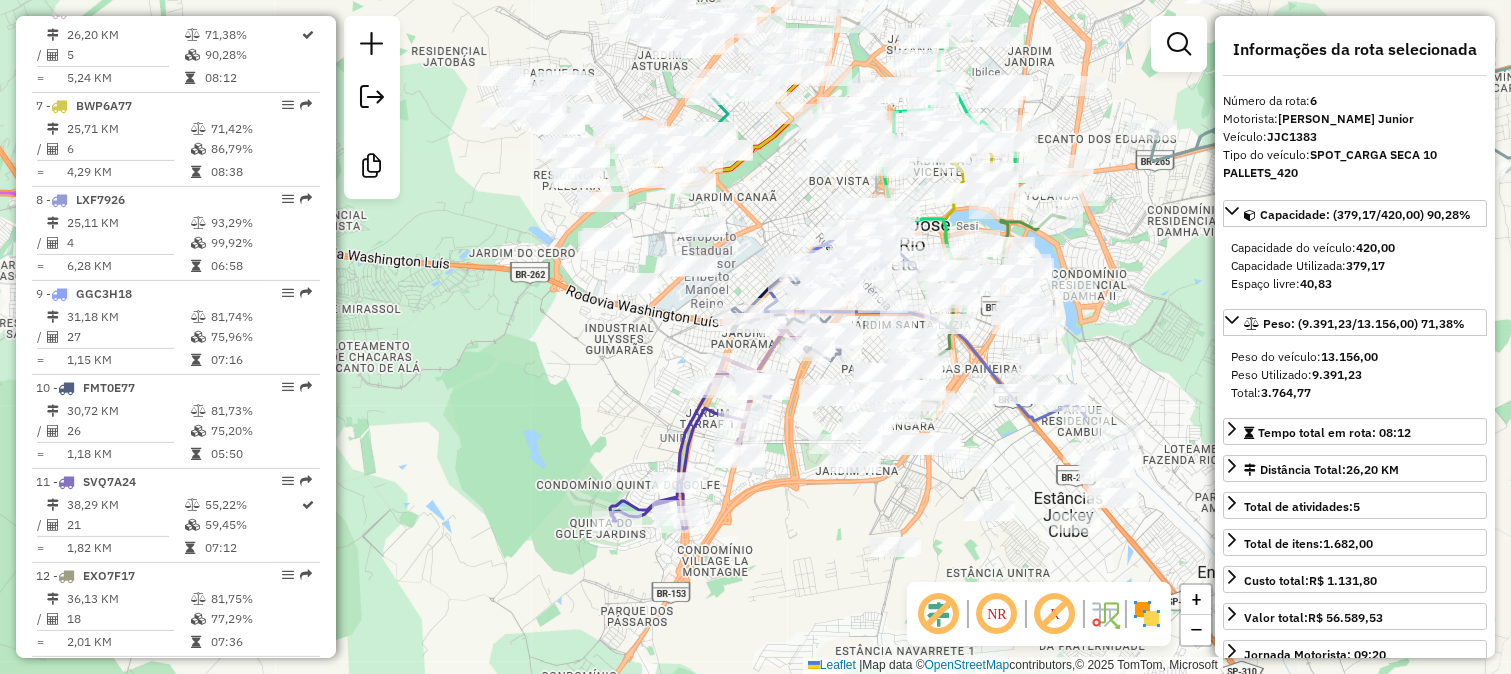 drag, startPoint x: 1095, startPoint y: 240, endPoint x: 983, endPoint y: 403, distance: 197.77007 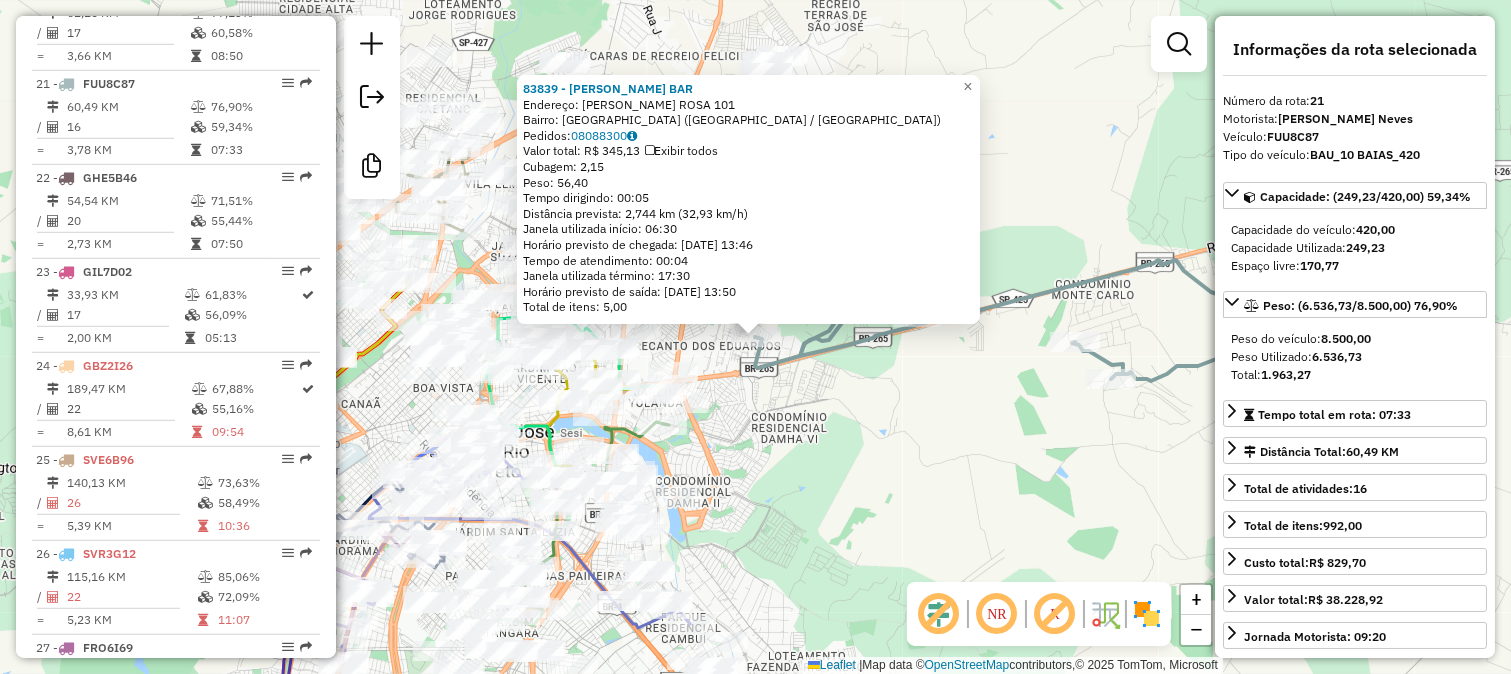 scroll, scrollTop: 2684, scrollLeft: 0, axis: vertical 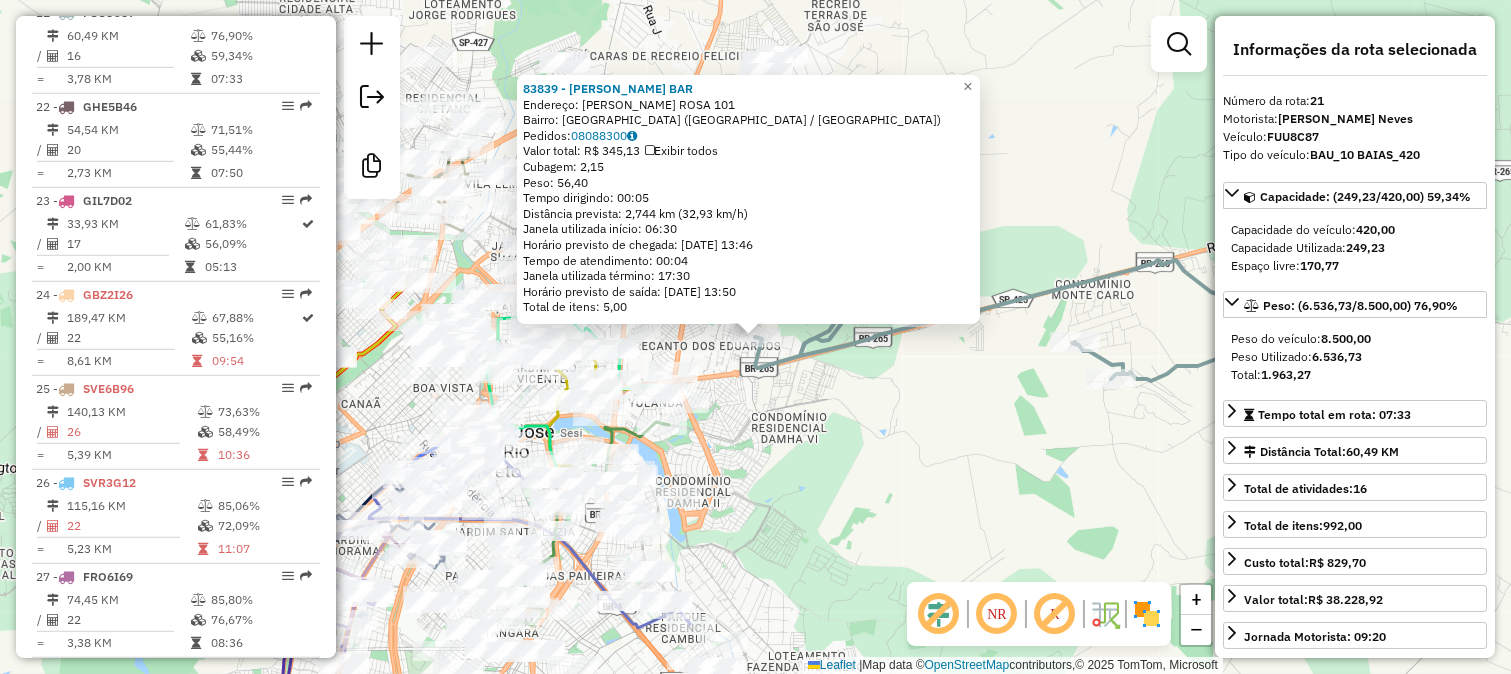 click on "83839 - DOM COSTA BAR  Endereço:  AMELIA SANCHES ROSA 101   Bairro: VILLA CASSINI (SAO JOSE DO RIO PRETO / SP)   Pedidos:  08088300   Valor total: R$ 345,13   Exibir todos   Cubagem: 2,15  Peso: 56,40  Tempo dirigindo: 00:05   Distância prevista: 2,744 km (32,93 km/h)   Janela utilizada início: 06:30   Horário previsto de chegada: 10/07/2025 13:46   Tempo de atendimento: 00:04   Janela utilizada término: 17:30   Horário previsto de saída: 10/07/2025 13:50   Total de itens: 5,00  × Janela de atendimento Grade de atendimento Capacidade Transportadoras Veículos Cliente Pedidos  Rotas Selecione os dias de semana para filtrar as janelas de atendimento  Seg   Ter   Qua   Qui   Sex   Sáb   Dom  Informe o período da janela de atendimento: De: Até:  Filtrar exatamente a janela do cliente  Considerar janela de atendimento padrão  Selecione os dias de semana para filtrar as grades de atendimento  Seg   Ter   Qua   Qui   Sex   Sáb   Dom   Considerar clientes sem dia de atendimento cadastrado  Peso mínimo:" 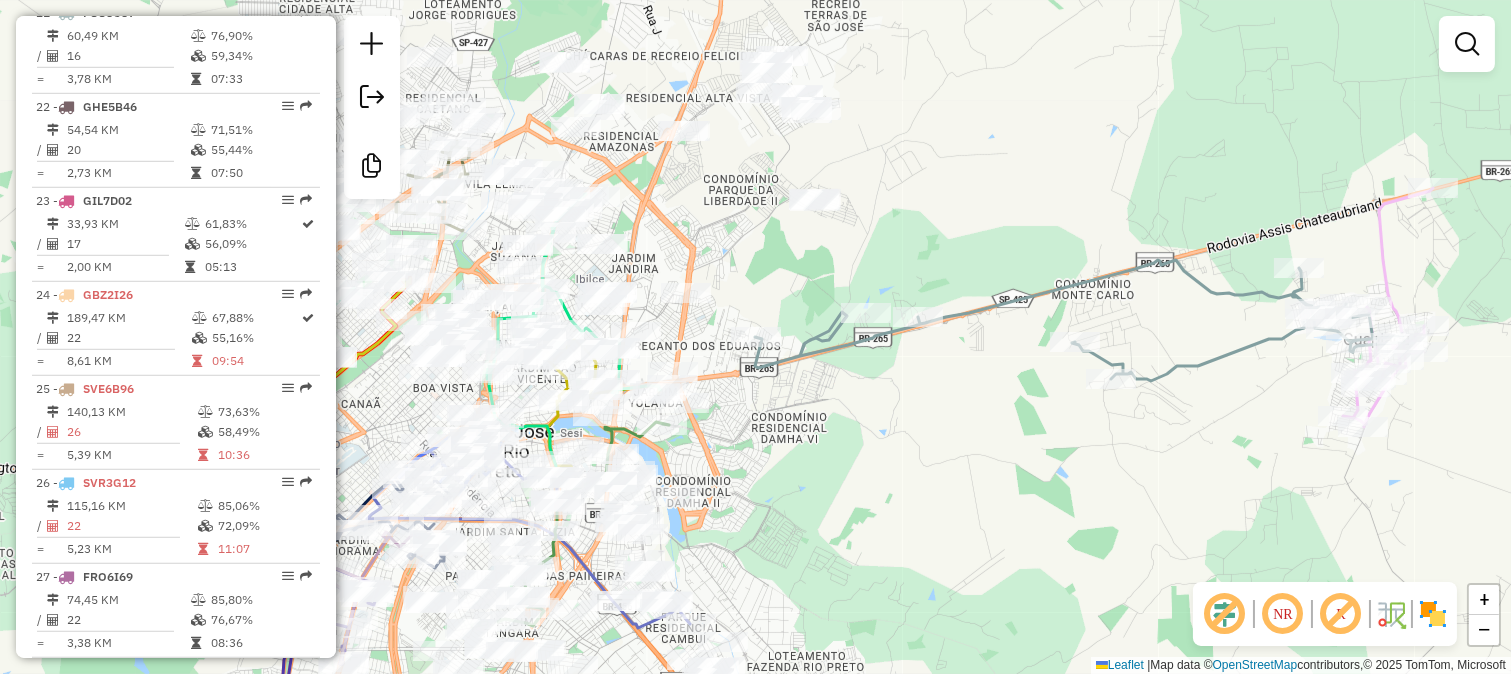 drag, startPoint x: 767, startPoint y: 406, endPoint x: 878, endPoint y: 490, distance: 139.2013 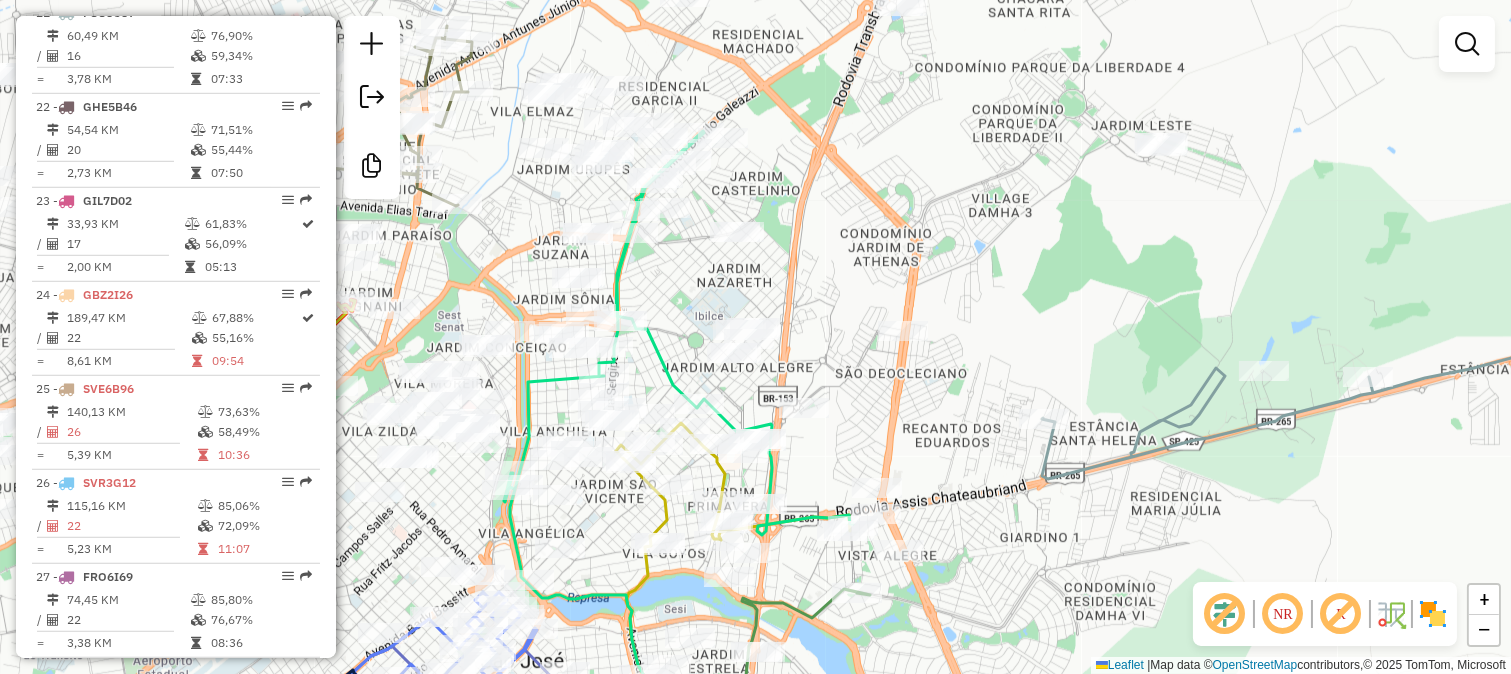 click 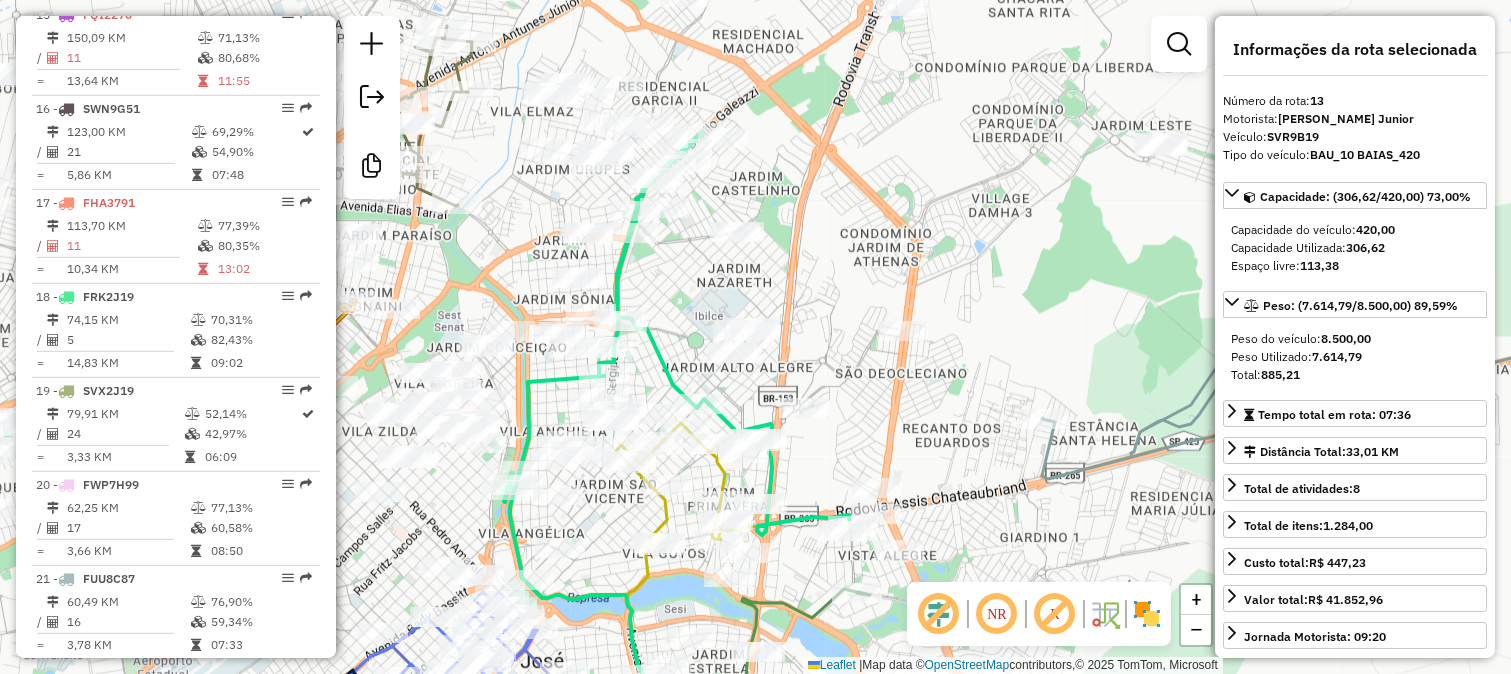 scroll, scrollTop: 1933, scrollLeft: 0, axis: vertical 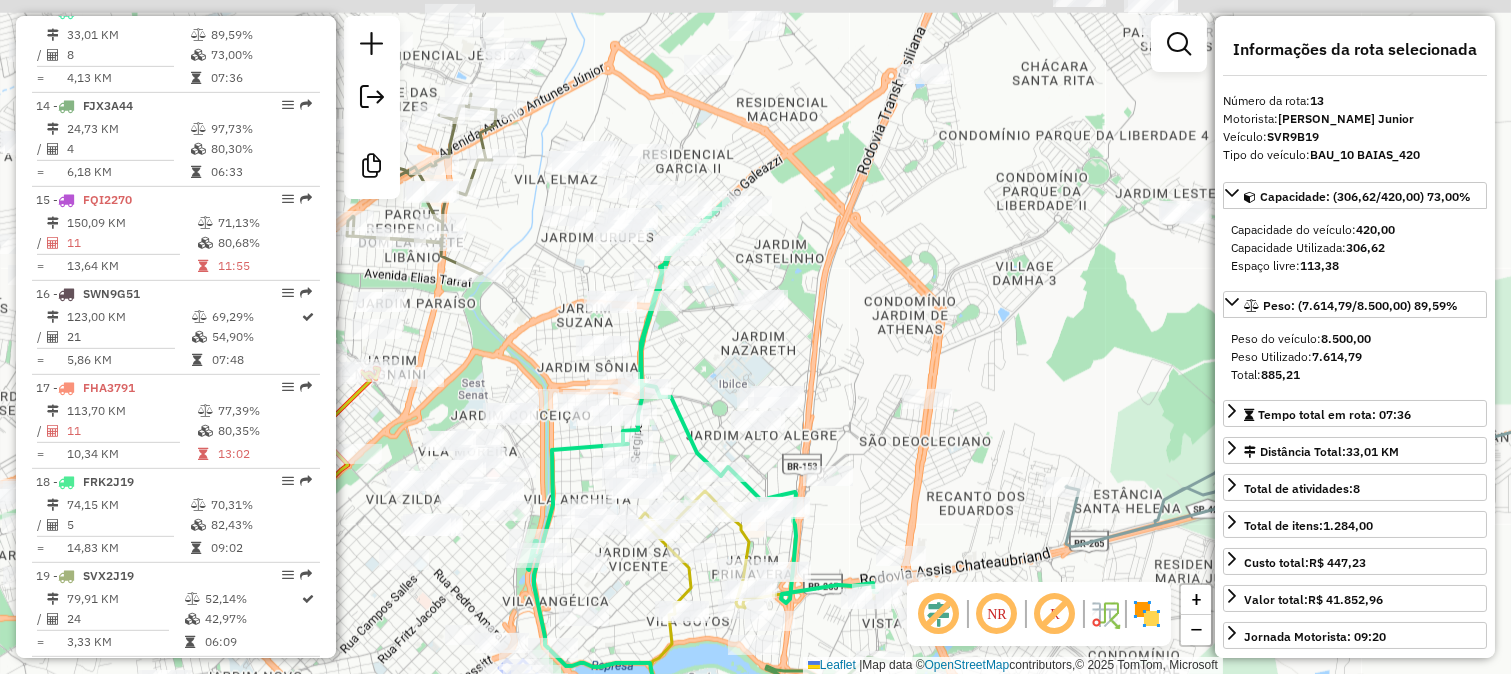 drag, startPoint x: 701, startPoint y: 324, endPoint x: 725, endPoint y: 393, distance: 73.05477 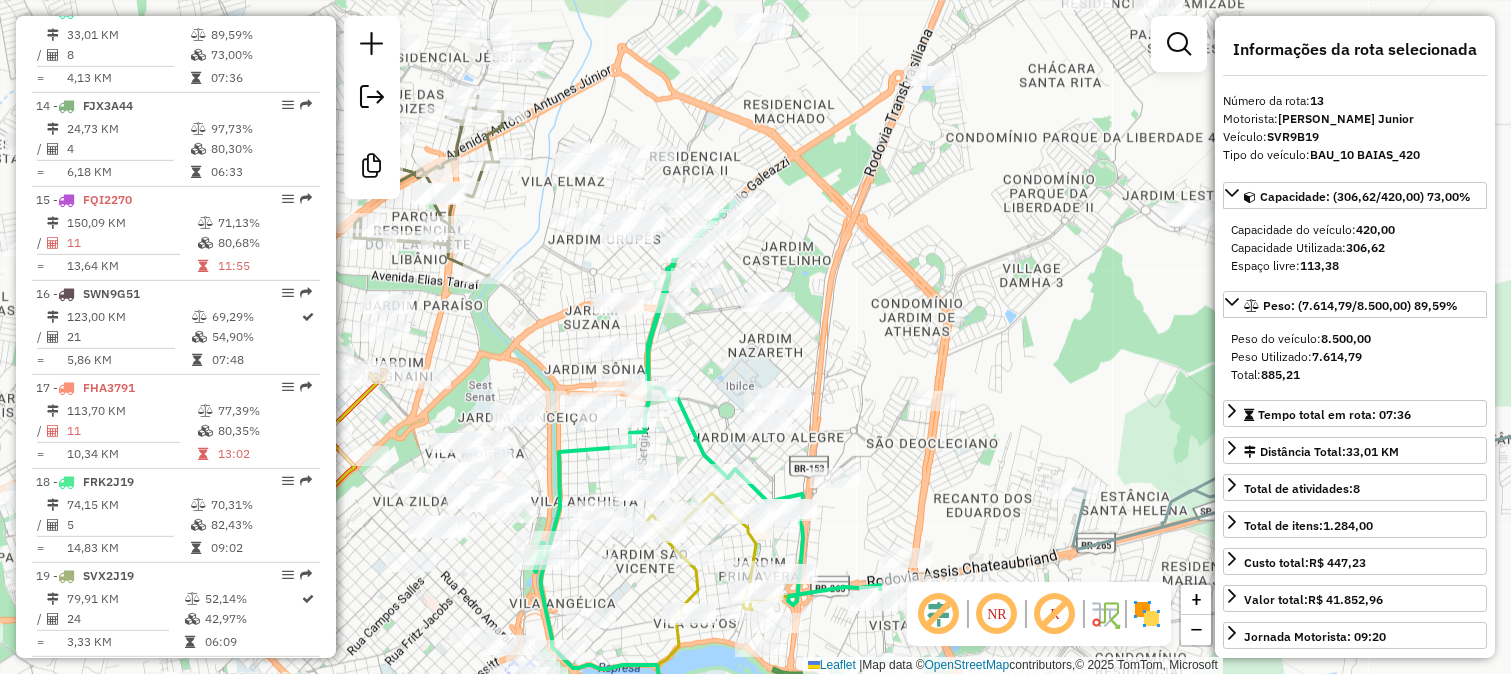 drag, startPoint x: 705, startPoint y: 378, endPoint x: 677, endPoint y: 235, distance: 145.71547 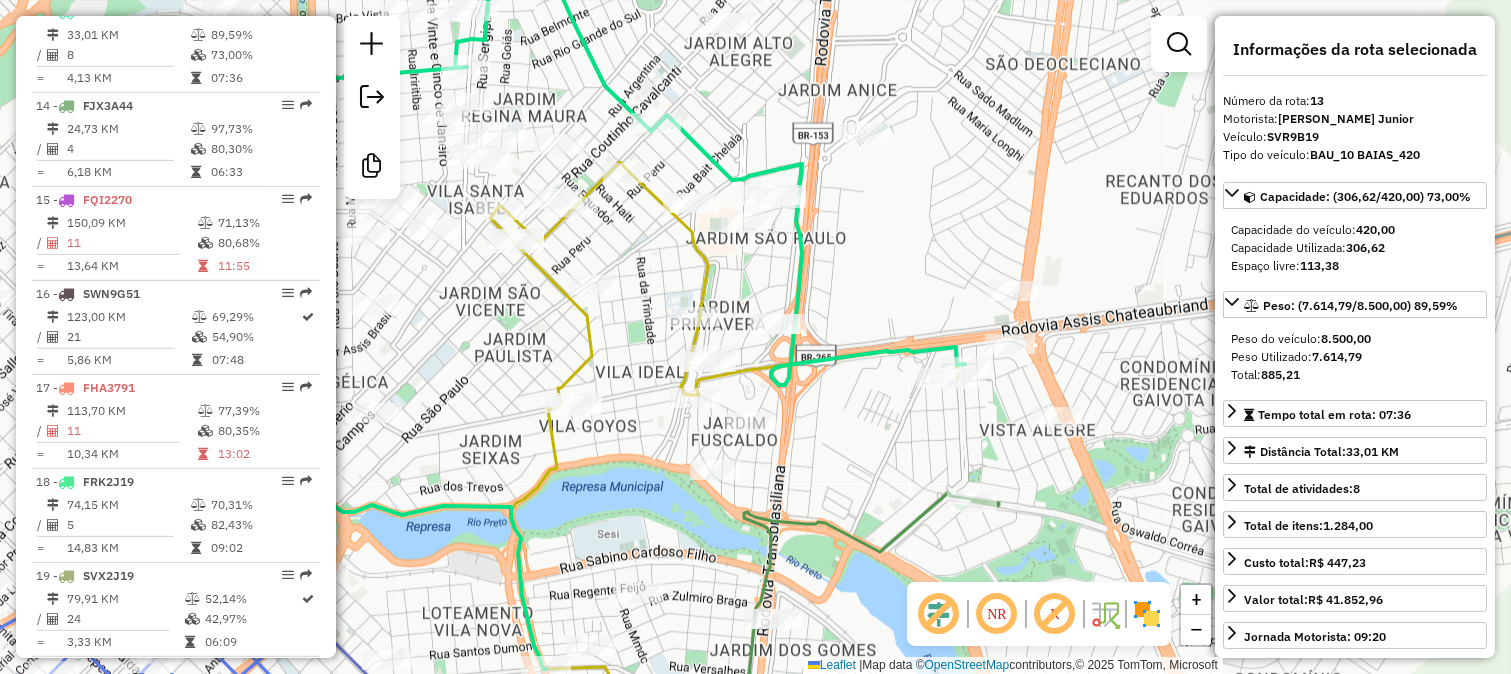 click 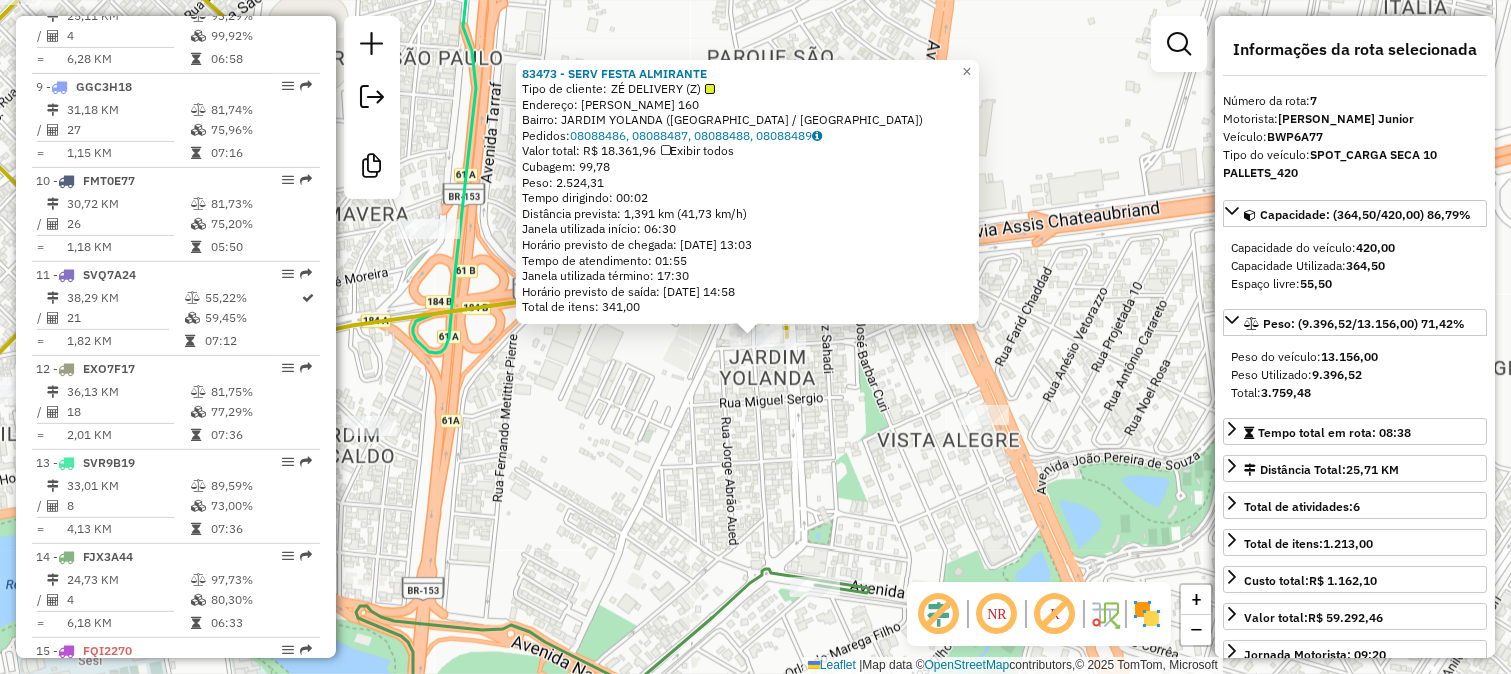 scroll, scrollTop: 1368, scrollLeft: 0, axis: vertical 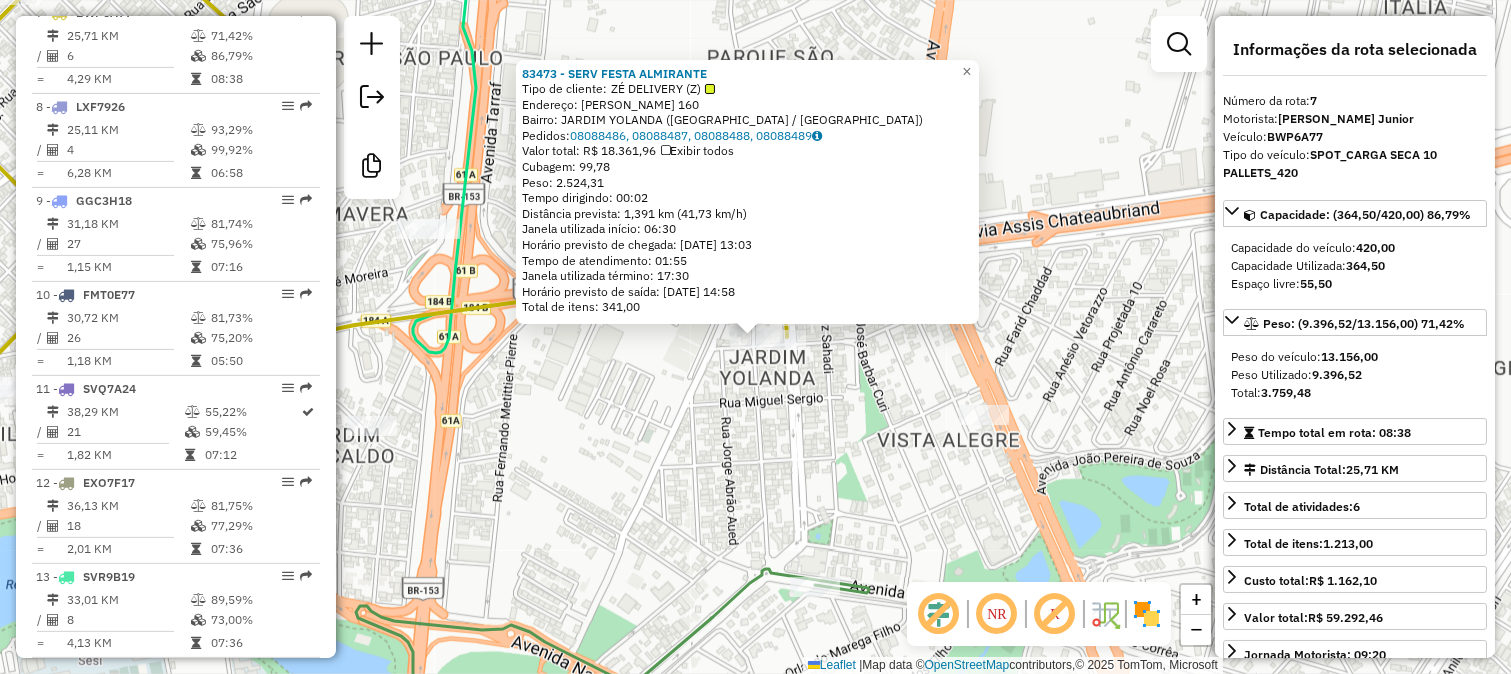 click on "83473 - SERV FESTA ALMIRANTE  Tipo de cliente:   ZÉ DELIVERY (Z)   Endereço:  SYLVIO DELLA ROVERE 160   Bairro: JARDIM YOLANDA (SAO JOSE DO RIO PRETO / SP)   Pedidos:  08088486, 08088487, 08088488, 08088489   Valor total: R$ 18.361,96   Exibir todos   Cubagem: 99,78  Peso: 2.524,31  Tempo dirigindo: 00:02   Distância prevista: 1,391 km (41,73 km/h)   Janela utilizada início: 06:30   Horário previsto de chegada: 10/07/2025 13:03   Tempo de atendimento: 01:55   Janela utilizada término: 17:30   Horário previsto de saída: 10/07/2025 14:58   Total de itens: 341,00  × Janela de atendimento Grade de atendimento Capacidade Transportadoras Veículos Cliente Pedidos  Rotas Selecione os dias de semana para filtrar as janelas de atendimento  Seg   Ter   Qua   Qui   Sex   Sáb   Dom  Informe o período da janela de atendimento: De: Até:  Filtrar exatamente a janela do cliente  Considerar janela de atendimento padrão  Selecione os dias de semana para filtrar as grades de atendimento  Seg   Ter   Qua   Qui  De:" 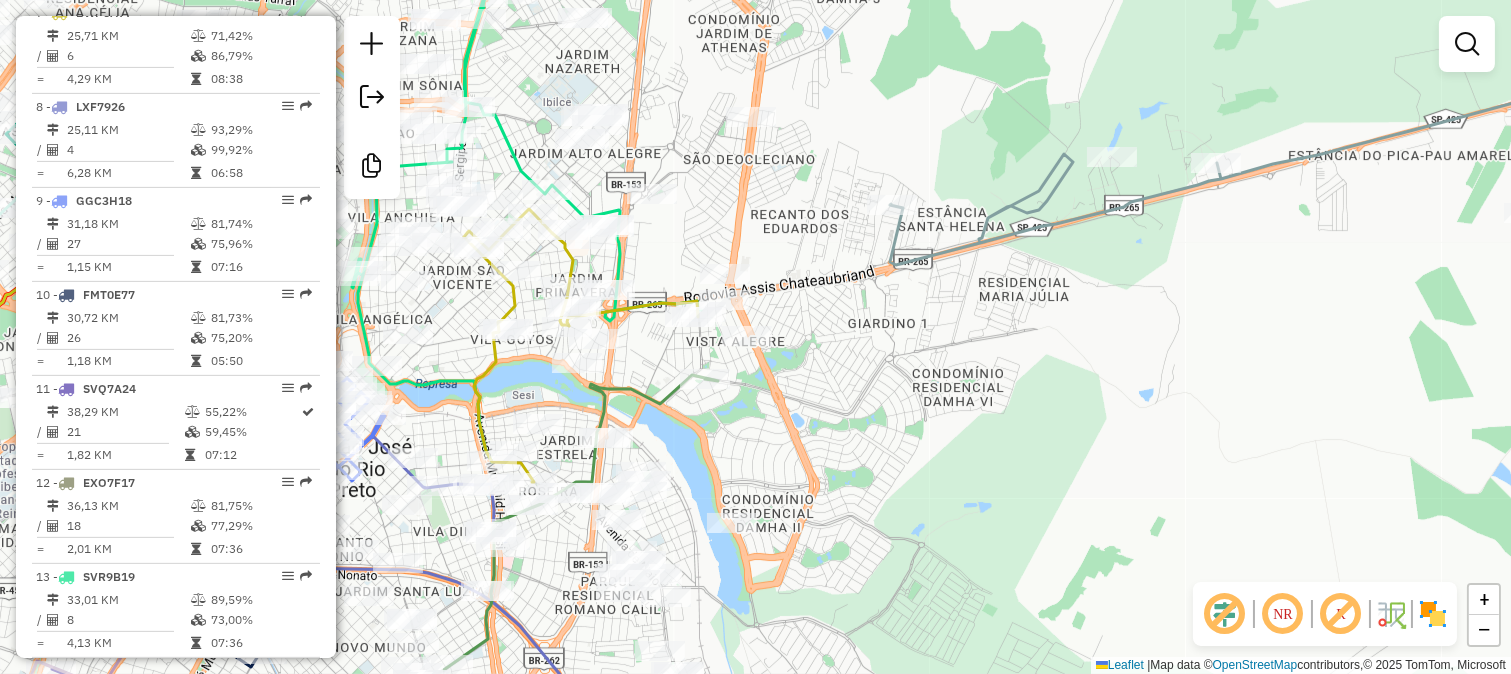 drag, startPoint x: 784, startPoint y: 438, endPoint x: 982, endPoint y: 454, distance: 198.64542 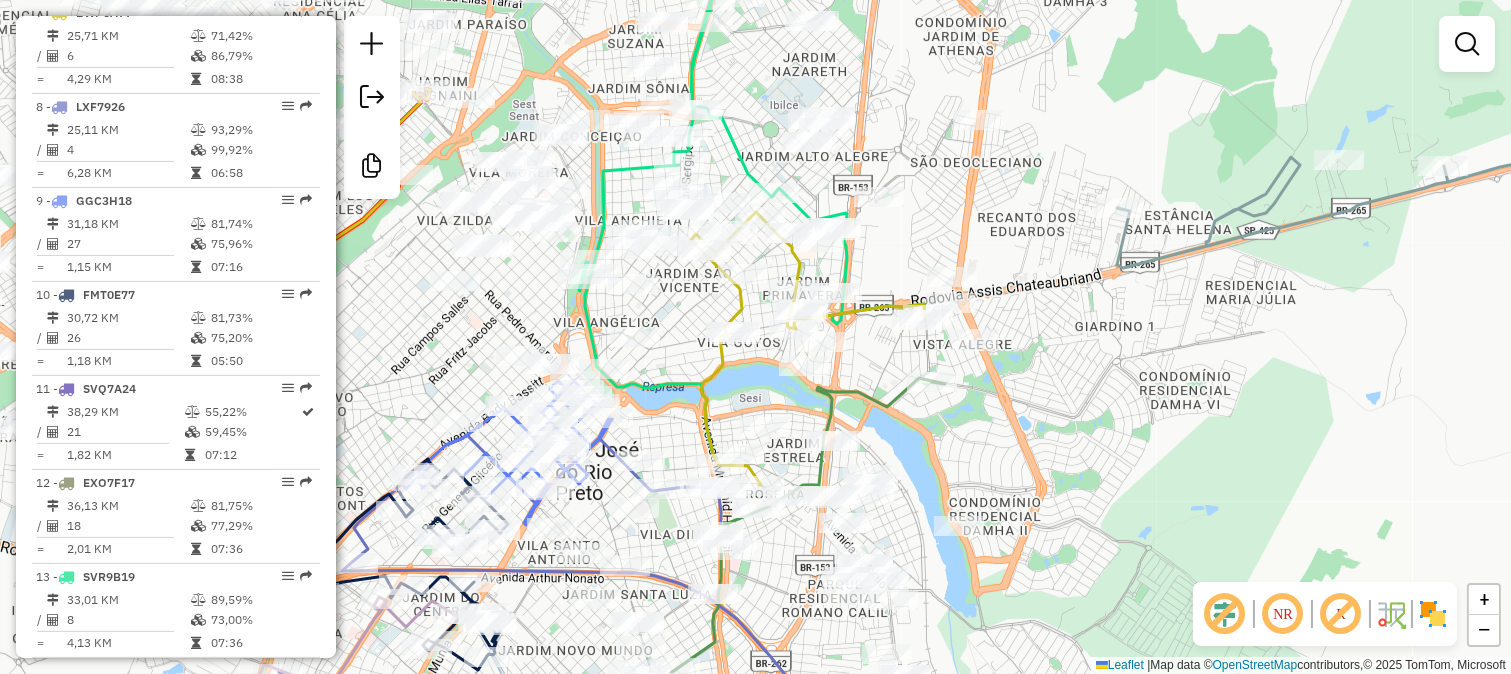 drag, startPoint x: 915, startPoint y: 495, endPoint x: 994, endPoint y: 250, distance: 257.42184 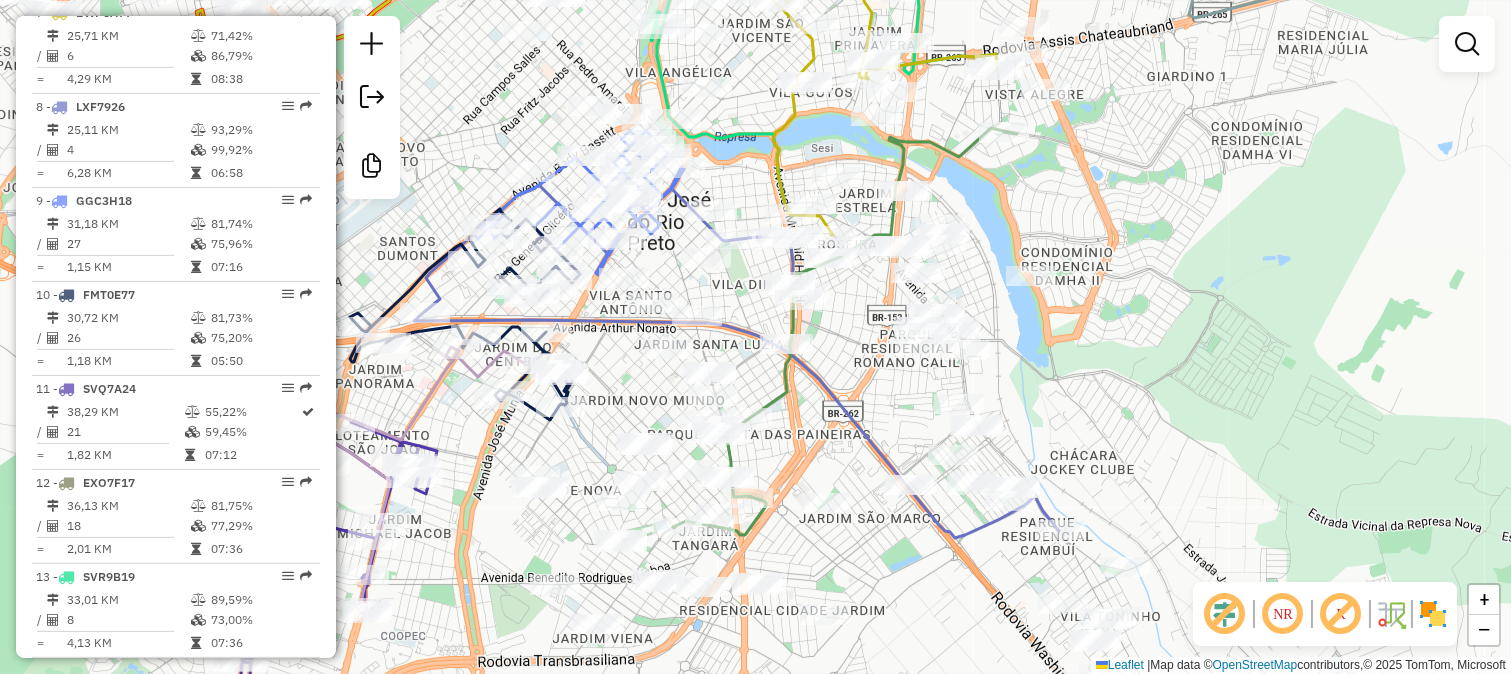 click 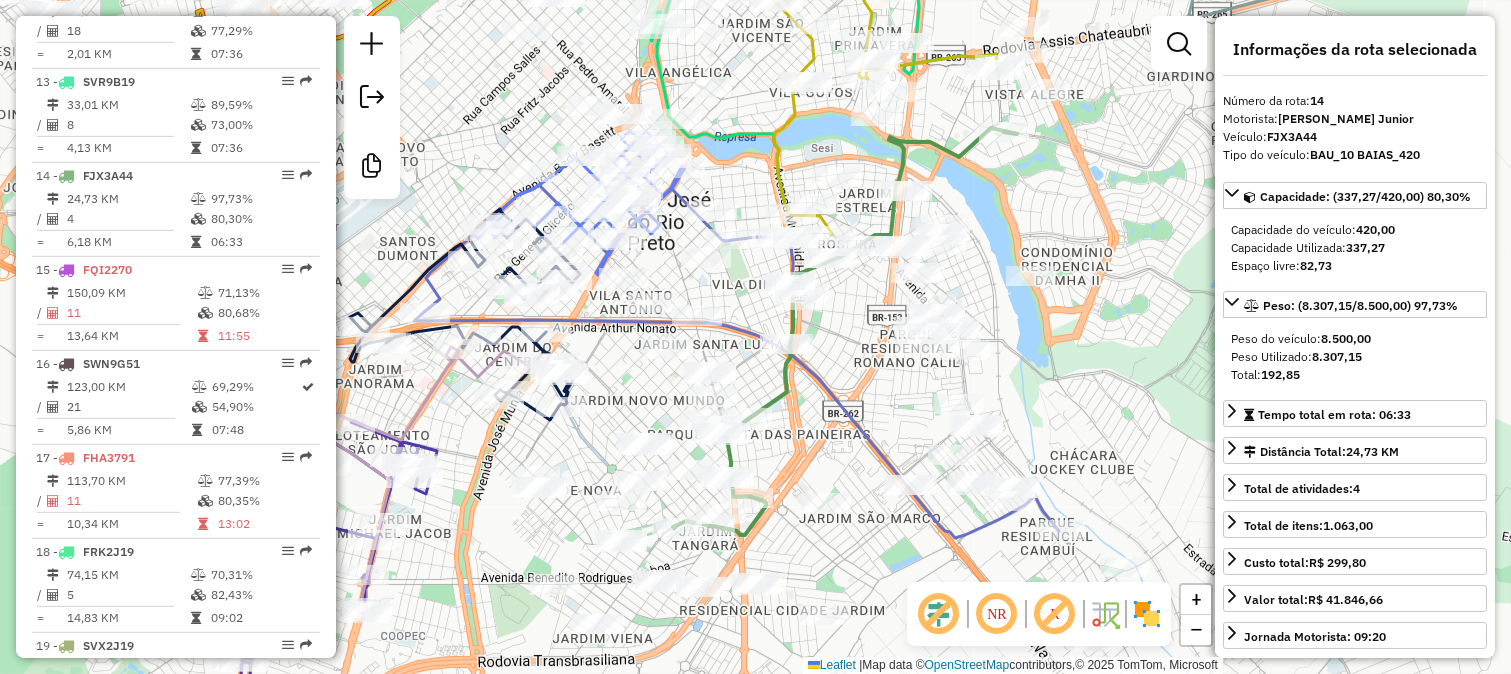 scroll, scrollTop: 2026, scrollLeft: 0, axis: vertical 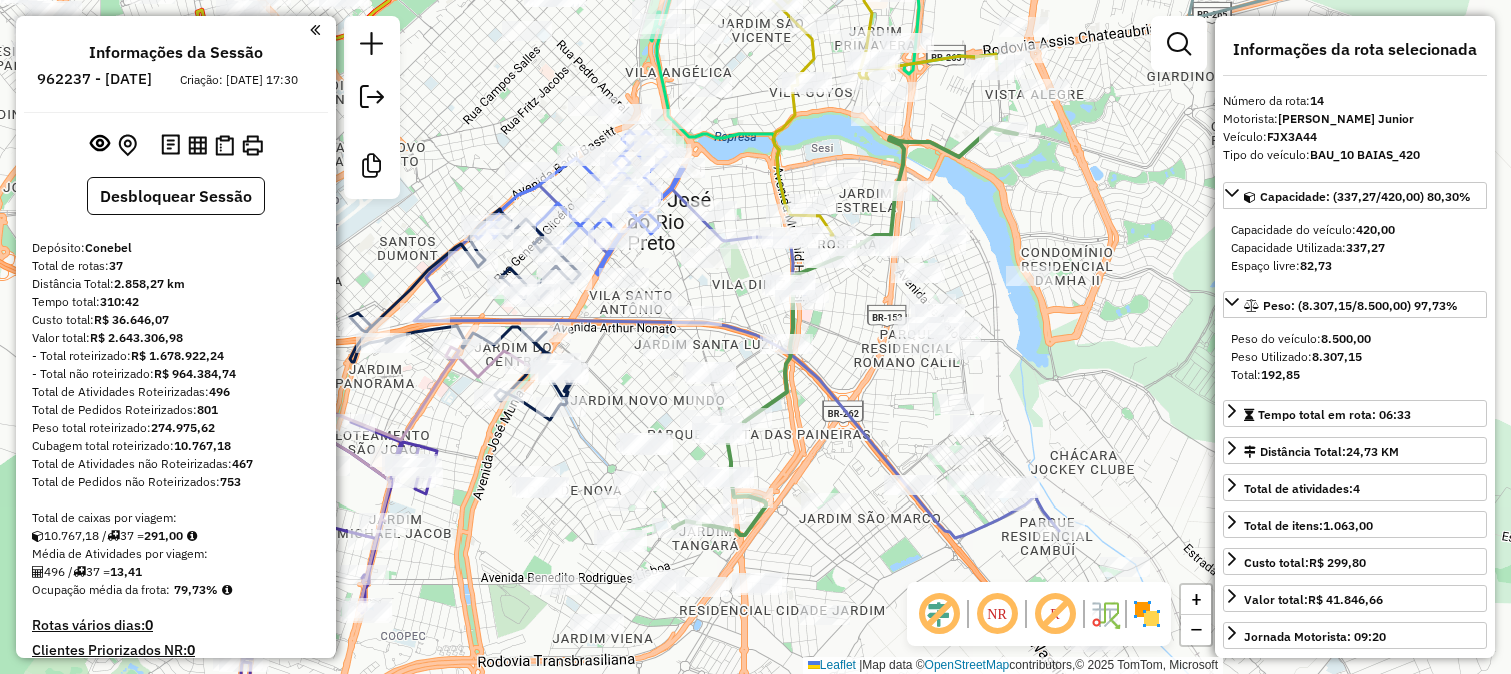 select on "**********" 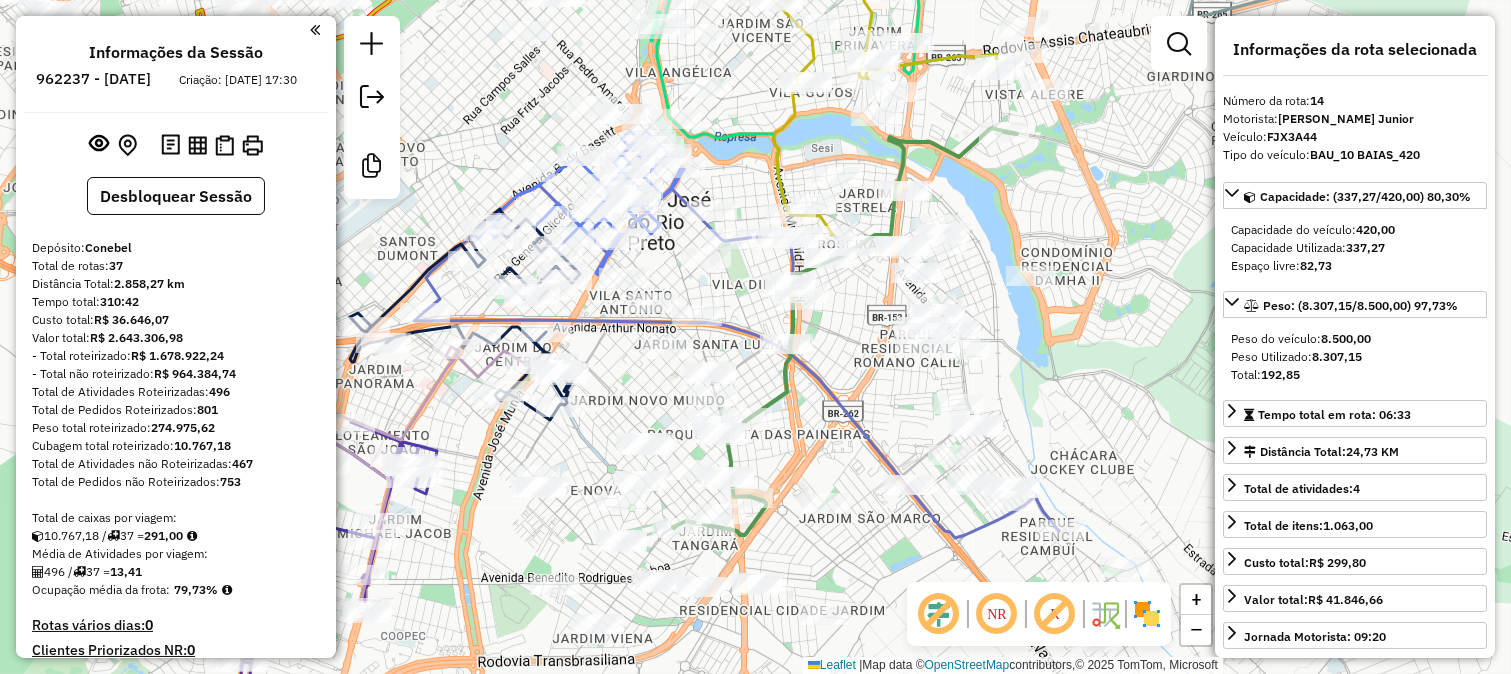 scroll, scrollTop: 2026, scrollLeft: 0, axis: vertical 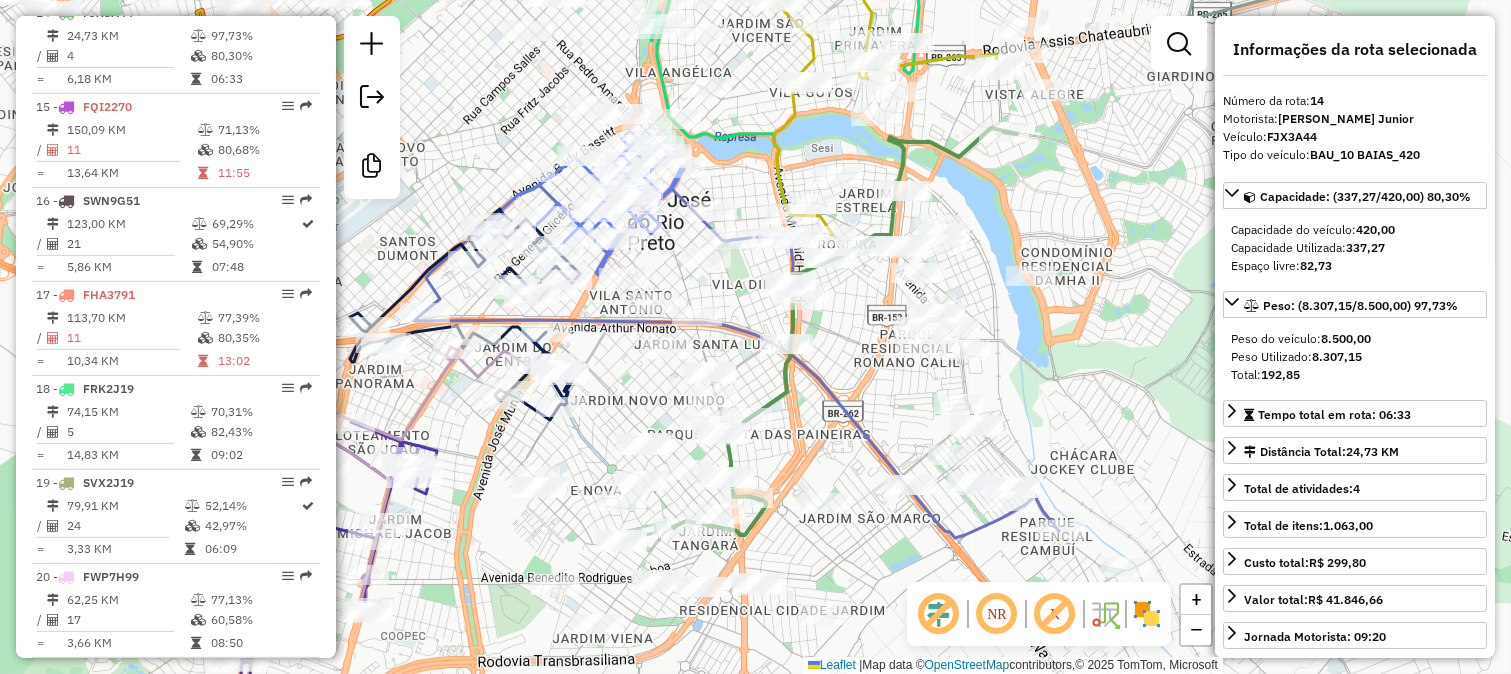 drag, startPoint x: 1023, startPoint y: 373, endPoint x: 860, endPoint y: 158, distance: 269.80362 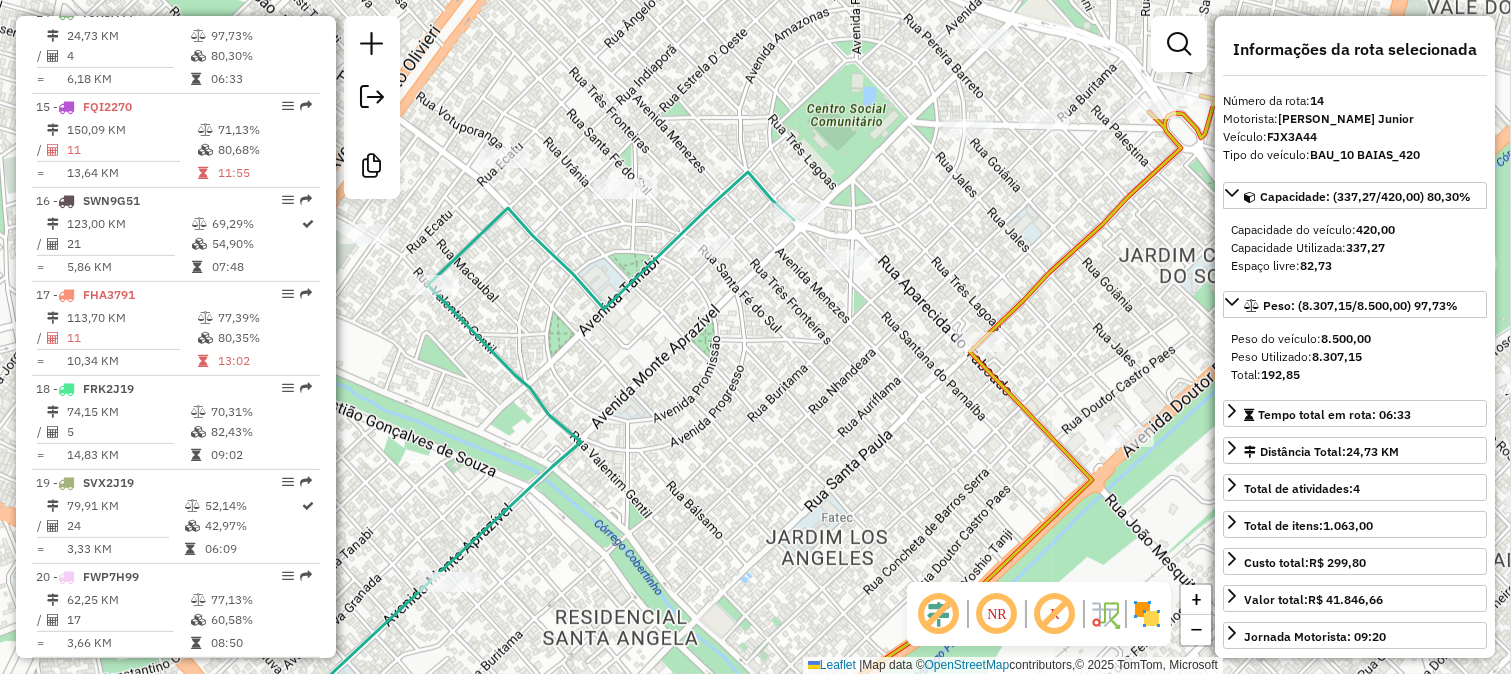 click 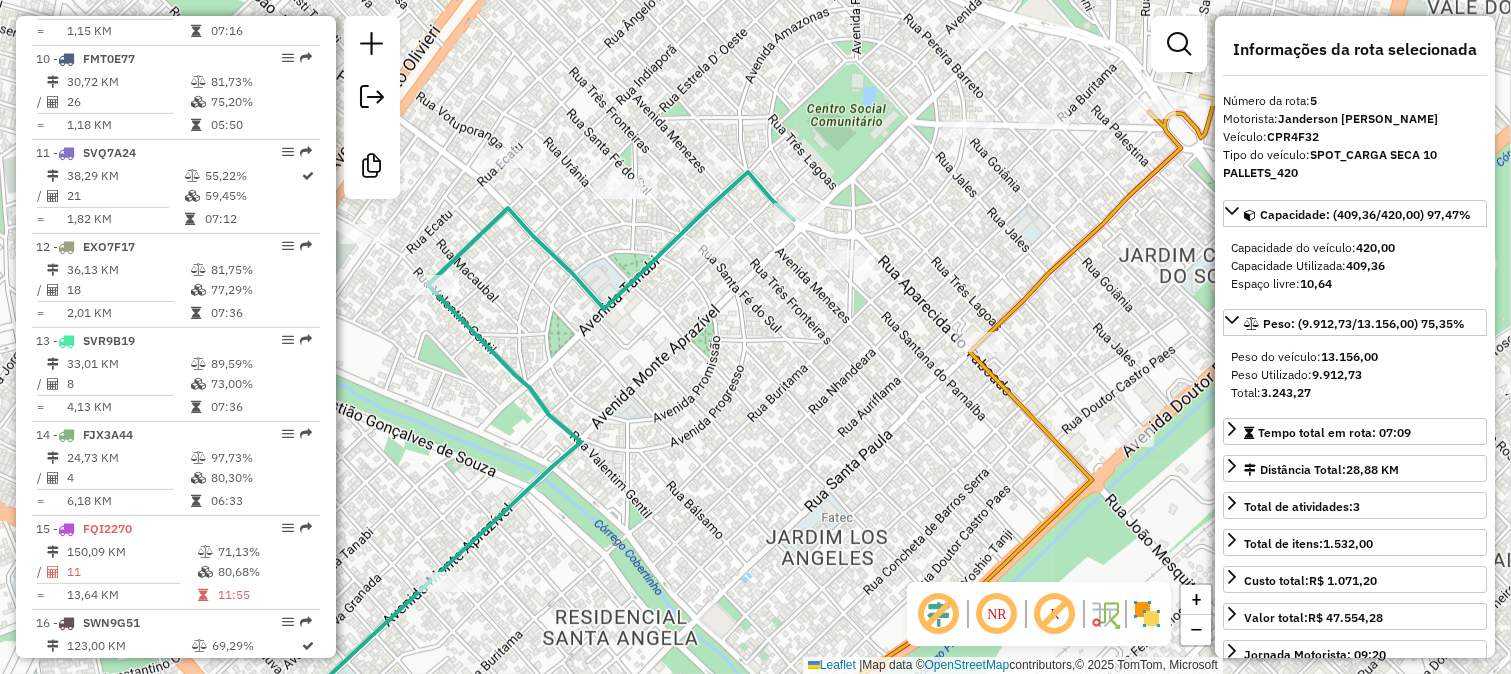 scroll, scrollTop: 1181, scrollLeft: 0, axis: vertical 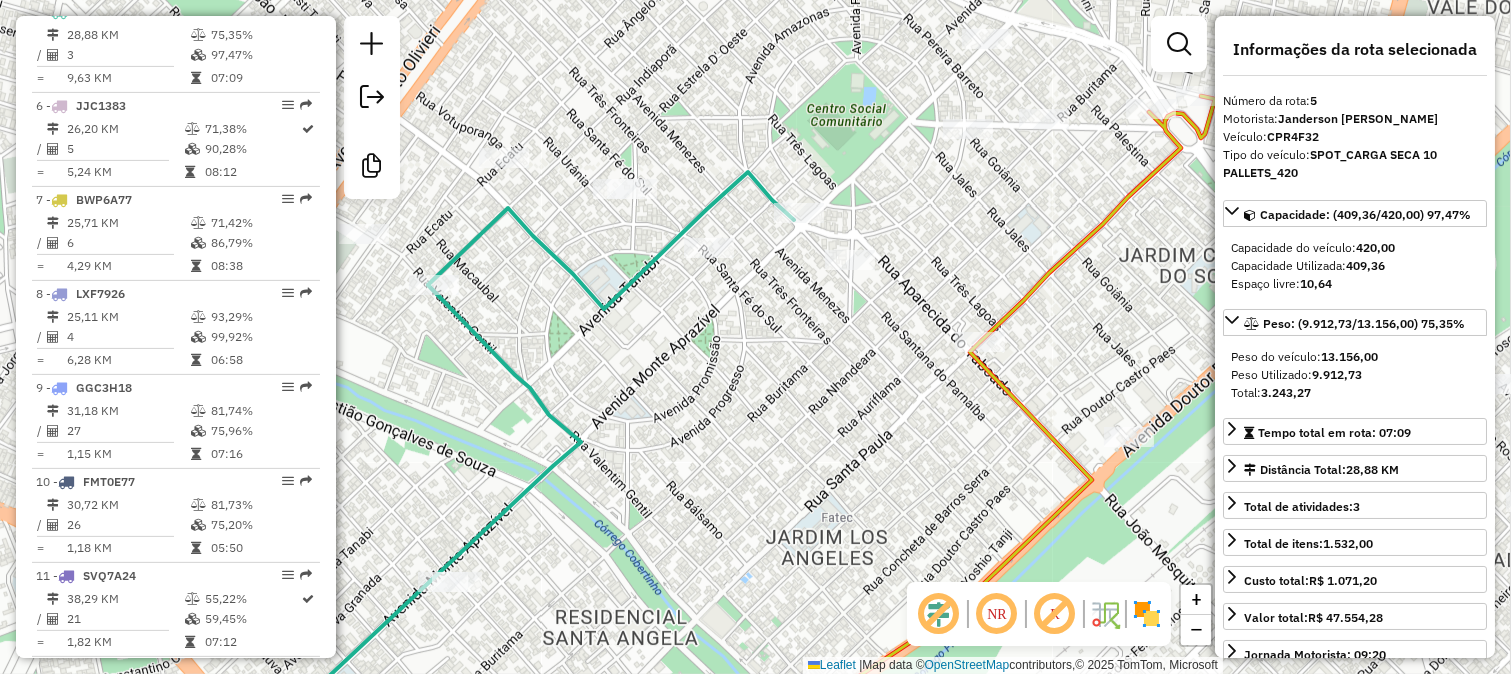 click on "Janela de atendimento Grade de atendimento Capacidade Transportadoras Veículos Cliente Pedidos  Rotas Selecione os dias de semana para filtrar as janelas de atendimento  Seg   Ter   Qua   Qui   Sex   Sáb   Dom  Informe o período da janela de atendimento: De: Até:  Filtrar exatamente a janela do cliente  Considerar janela de atendimento padrão  Selecione os dias de semana para filtrar as grades de atendimento  Seg   Ter   Qua   Qui   Sex   Sáb   Dom   Considerar clientes sem dia de atendimento cadastrado  Clientes fora do dia de atendimento selecionado Filtrar as atividades entre os valores definidos abaixo:  Peso mínimo:   Peso máximo:   Cubagem mínima:   Cubagem máxima:   De:   Até:  Filtrar as atividades entre o tempo de atendimento definido abaixo:  De:   Até:   Considerar capacidade total dos clientes não roteirizados Transportadora: Selecione um ou mais itens Tipo de veículo: Selecione um ou mais itens Veículo: Selecione um ou mais itens Motorista: Selecione um ou mais itens Nome: Rótulo:" 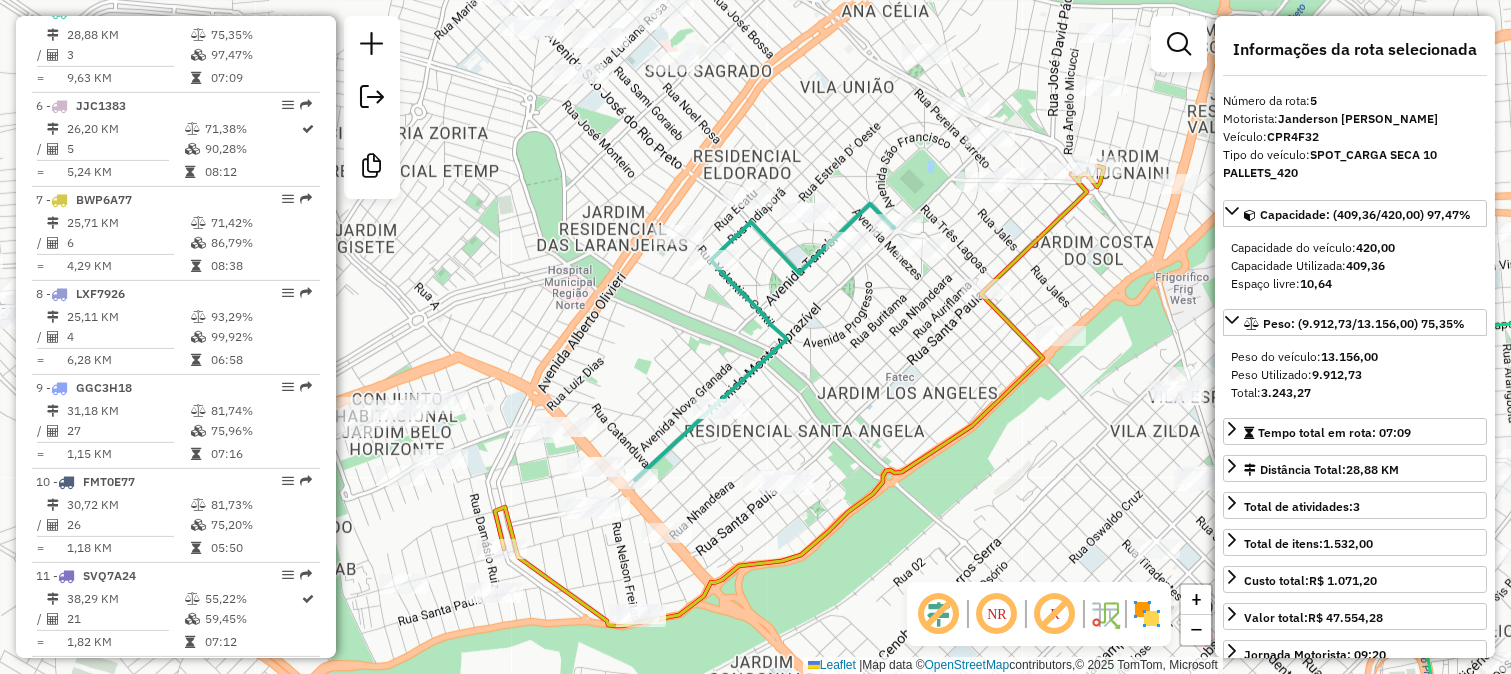 drag, startPoint x: 806, startPoint y: 294, endPoint x: 644, endPoint y: 463, distance: 234.10468 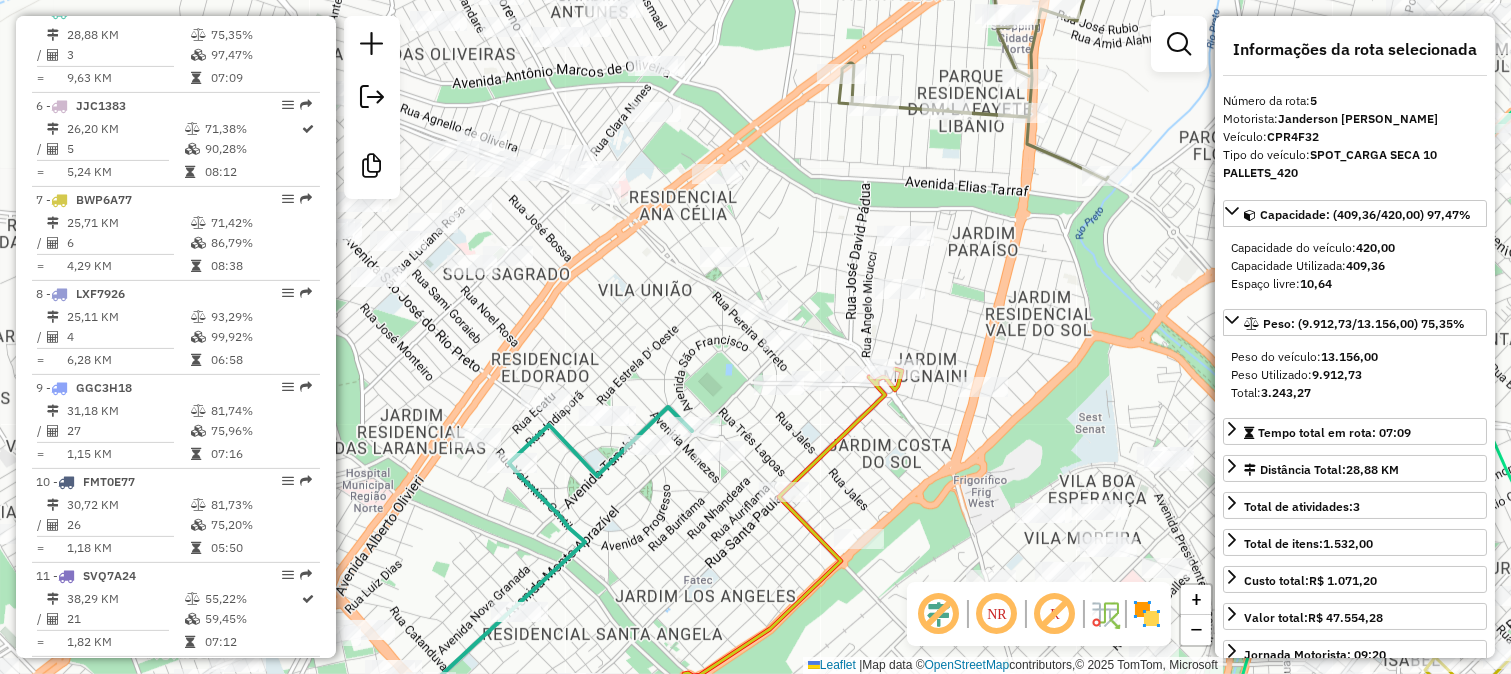click 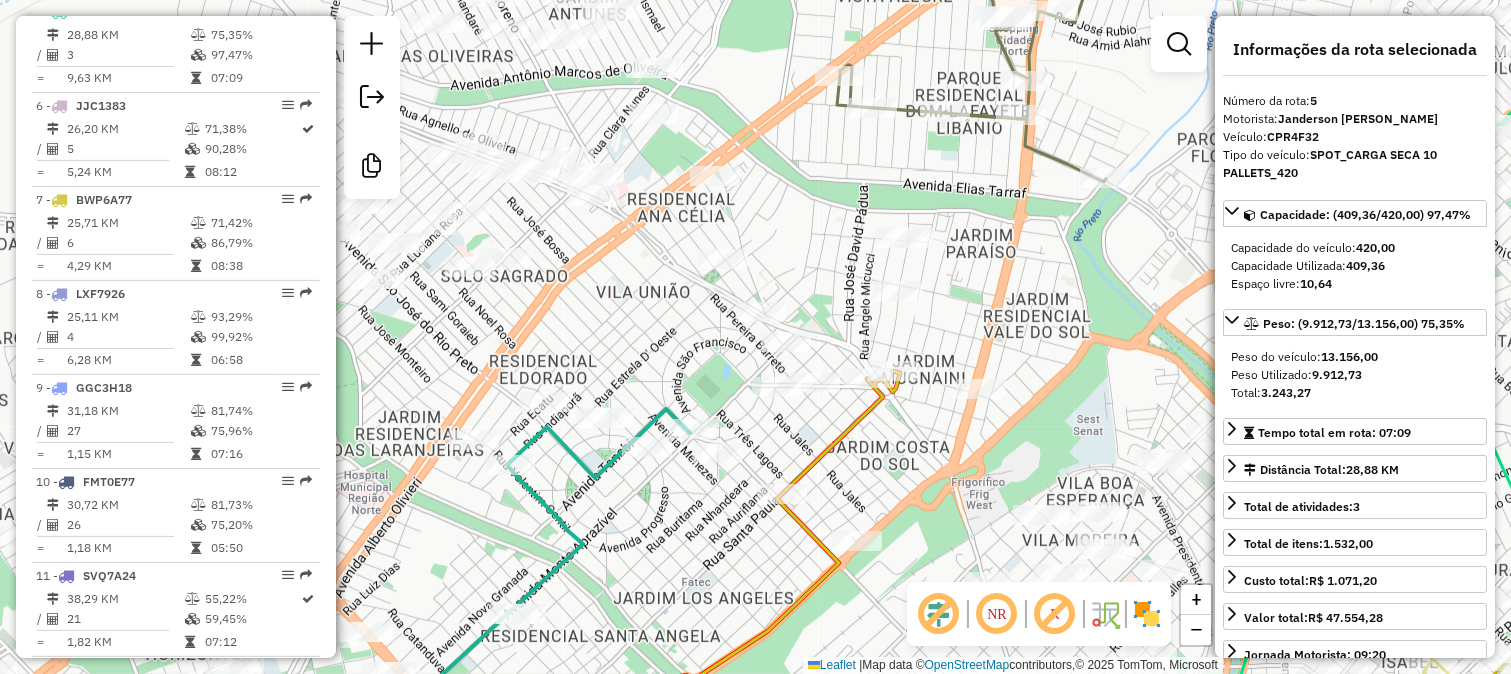 click 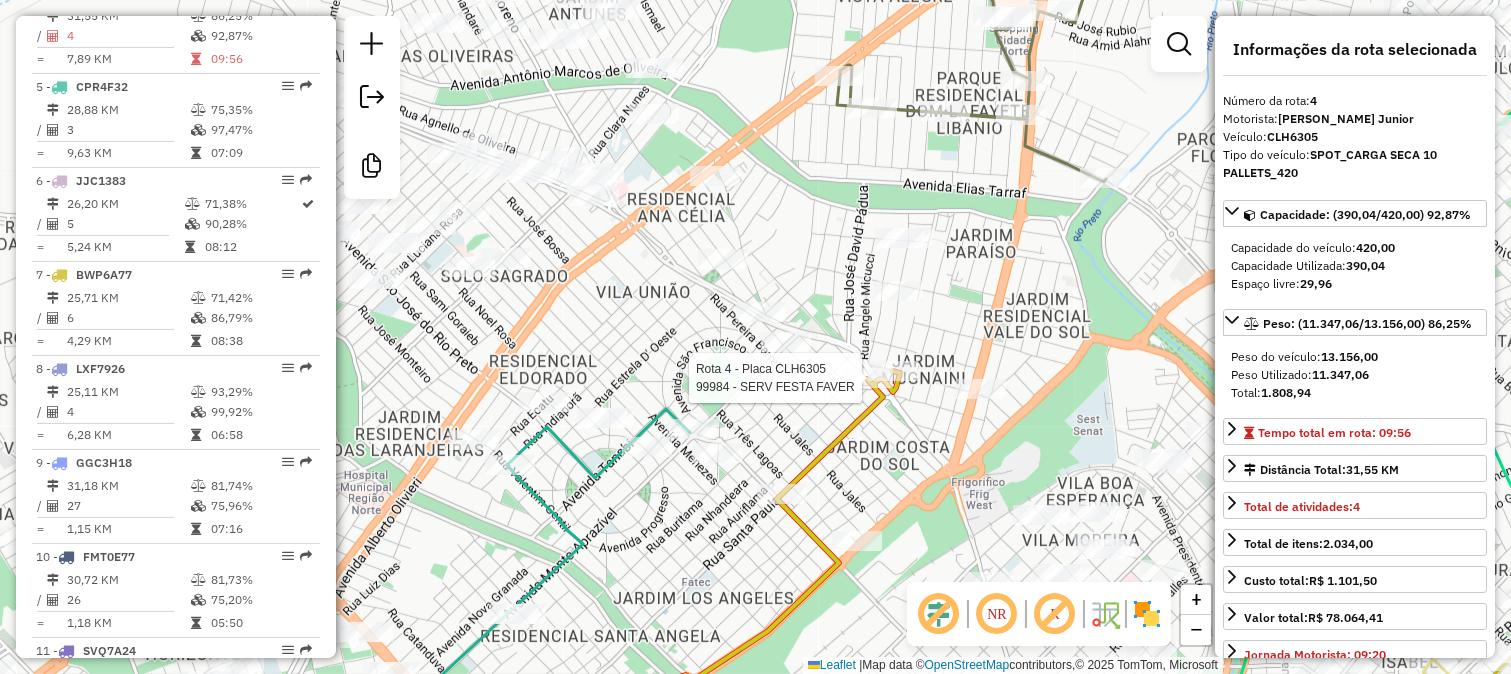 scroll, scrollTop: 1086, scrollLeft: 0, axis: vertical 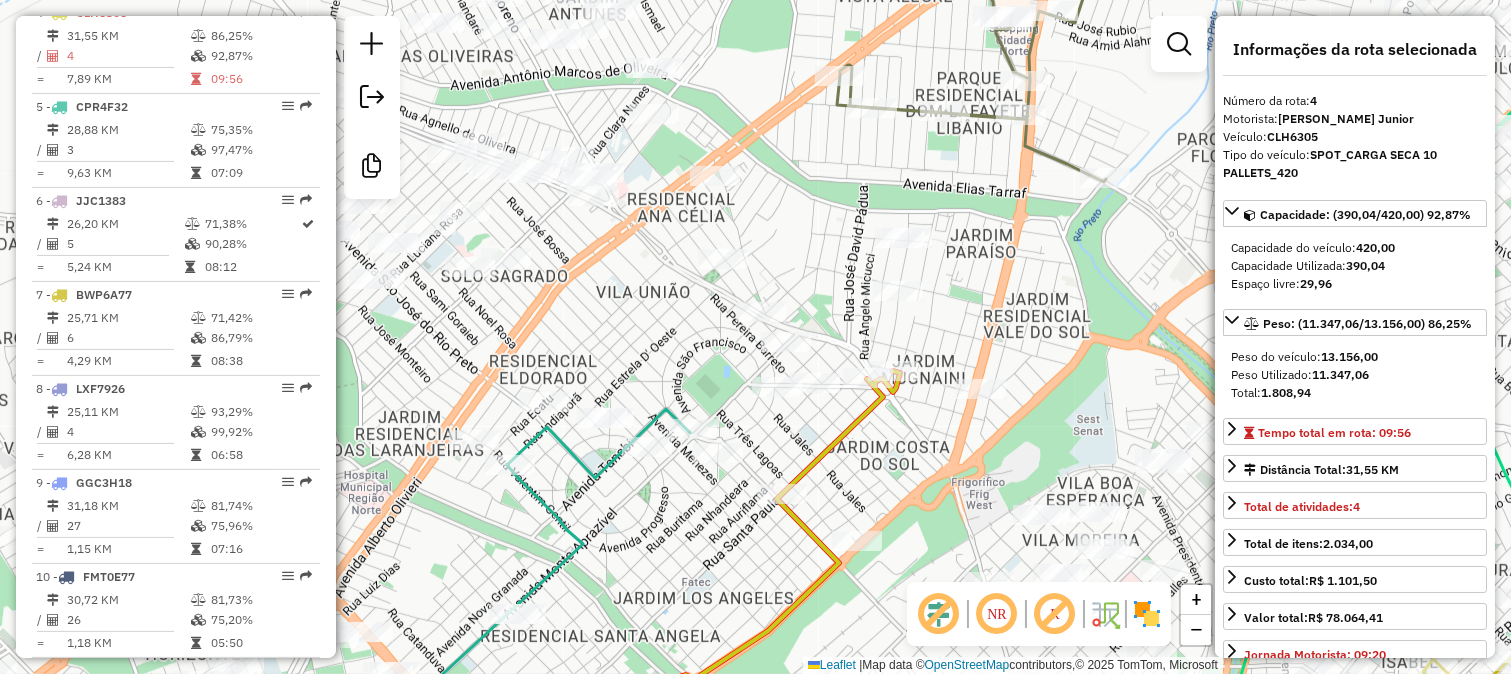 drag, startPoint x: 728, startPoint y: 555, endPoint x: 828, endPoint y: 295, distance: 278.56778 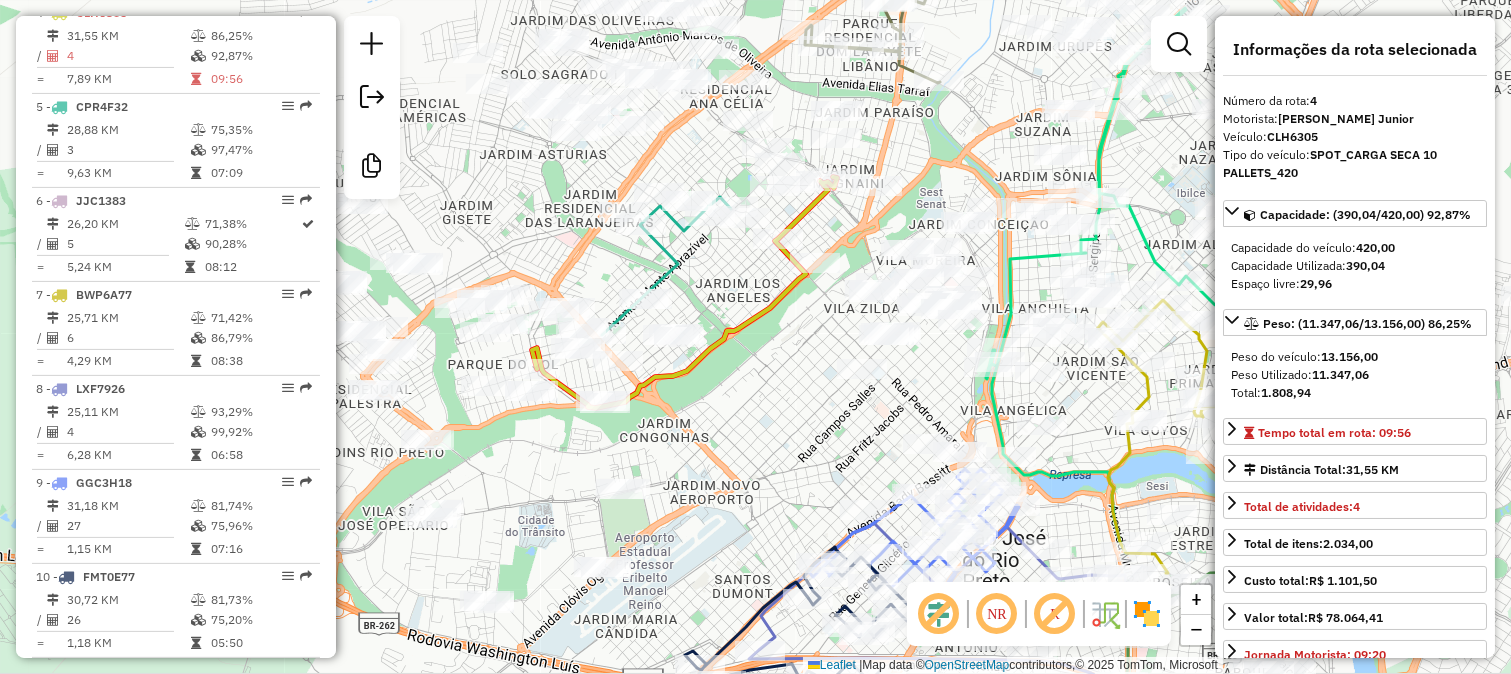 click on "Janela de atendimento Grade de atendimento Capacidade Transportadoras Veículos Cliente Pedidos  Rotas Selecione os dias de semana para filtrar as janelas de atendimento  Seg   Ter   Qua   Qui   Sex   Sáb   Dom  Informe o período da janela de atendimento: De: Até:  Filtrar exatamente a janela do cliente  Considerar janela de atendimento padrão  Selecione os dias de semana para filtrar as grades de atendimento  Seg   Ter   Qua   Qui   Sex   Sáb   Dom   Considerar clientes sem dia de atendimento cadastrado  Clientes fora do dia de atendimento selecionado Filtrar as atividades entre os valores definidos abaixo:  Peso mínimo:   Peso máximo:   Cubagem mínima:   Cubagem máxima:   De:   Até:  Filtrar as atividades entre o tempo de atendimento definido abaixo:  De:   Até:   Considerar capacidade total dos clientes não roteirizados Transportadora: Selecione um ou mais itens Tipo de veículo: Selecione um ou mais itens Veículo: Selecione um ou mais itens Motorista: Selecione um ou mais itens Nome: Rótulo:" 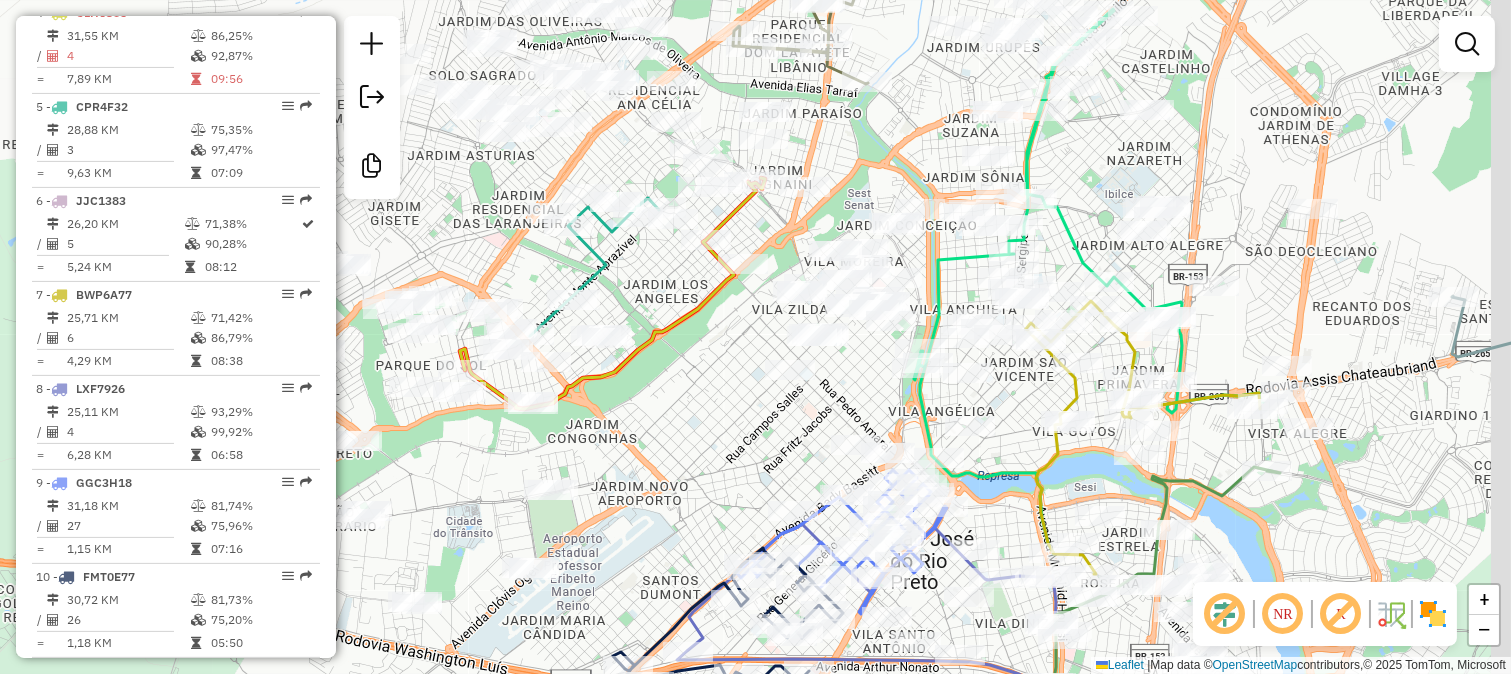 drag, startPoint x: 783, startPoint y: 393, endPoint x: 657, endPoint y: 384, distance: 126.32102 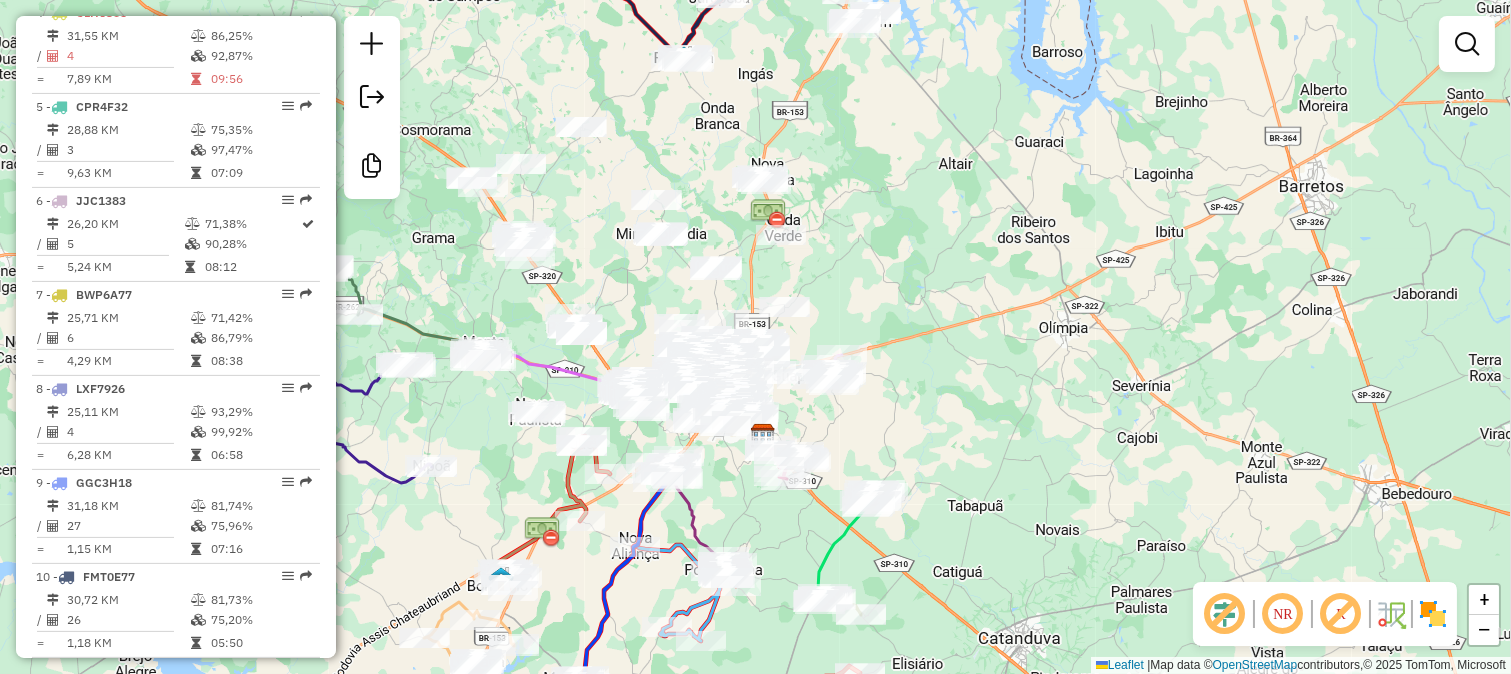 drag, startPoint x: 957, startPoint y: 206, endPoint x: 956, endPoint y: 464, distance: 258.00195 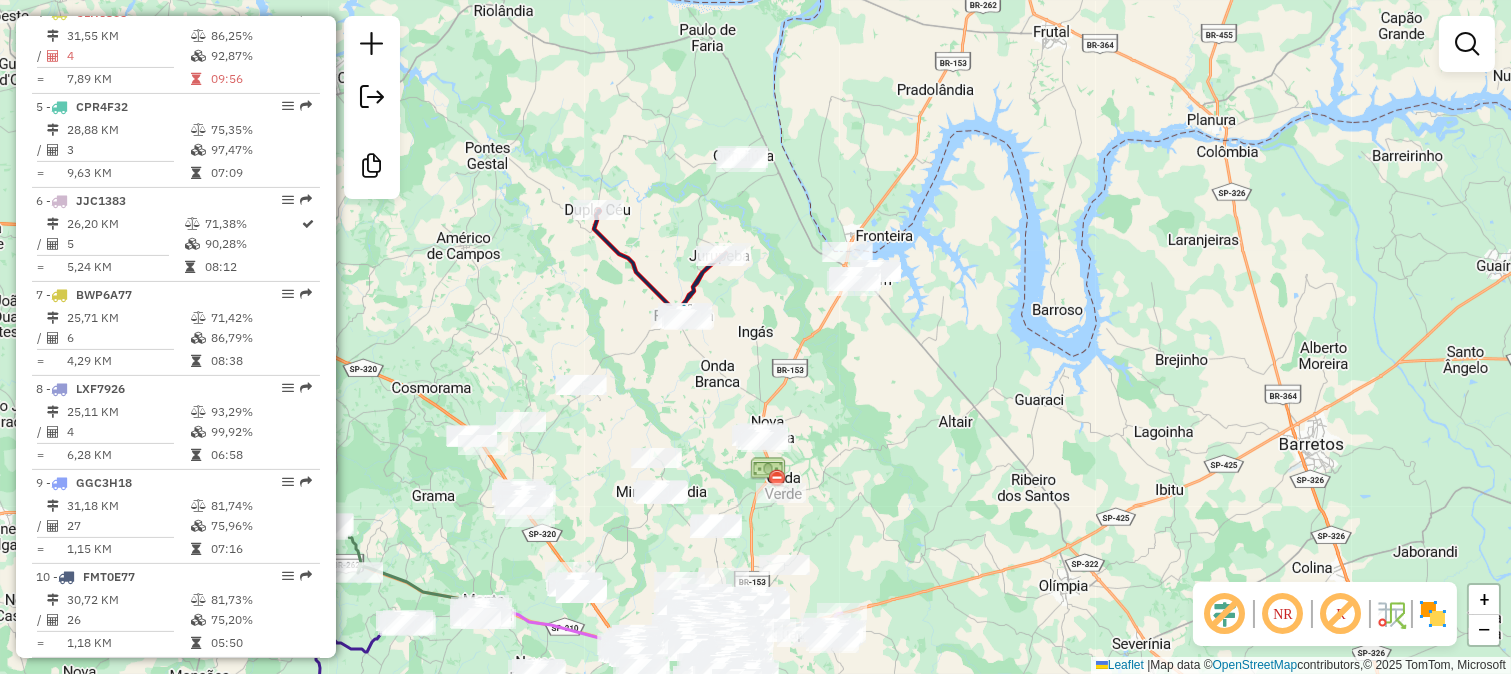 drag, startPoint x: 945, startPoint y: 472, endPoint x: 993, endPoint y: 202, distance: 274.2335 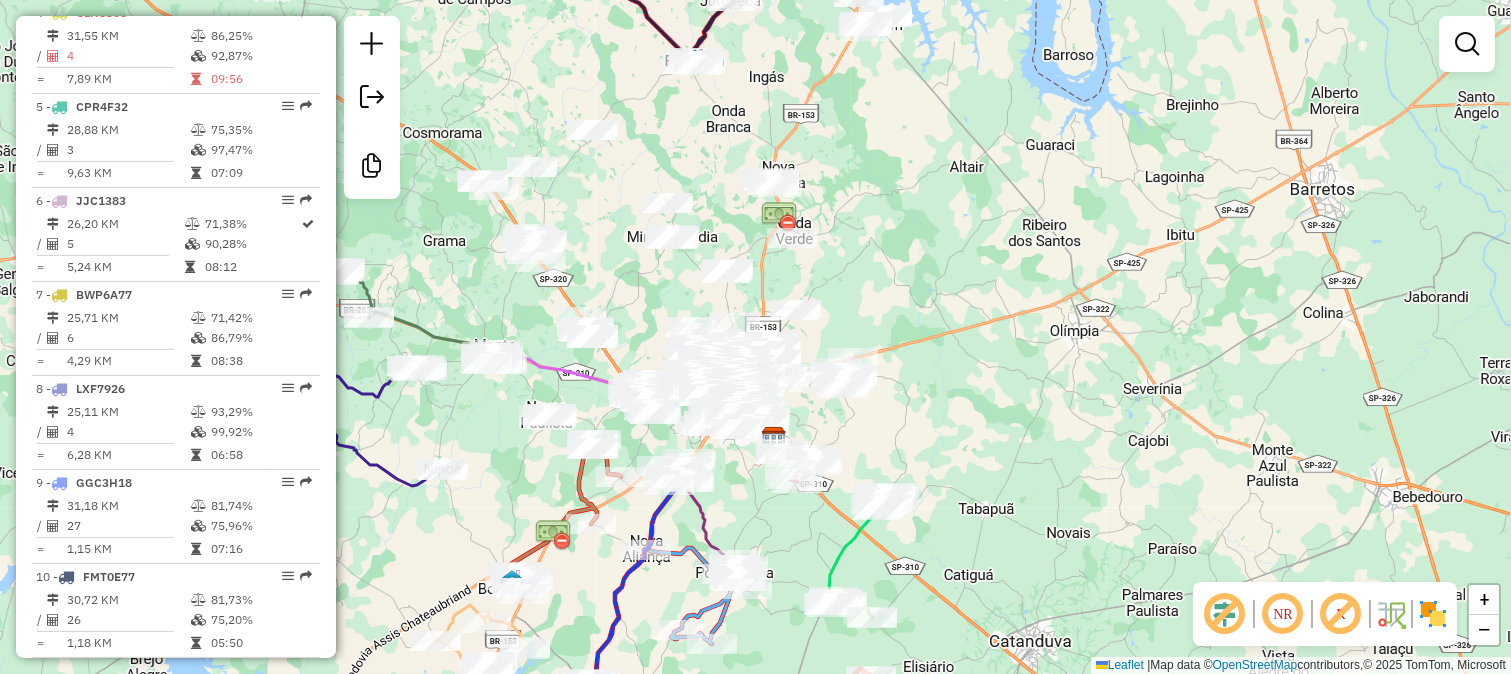 drag, startPoint x: 1017, startPoint y: 364, endPoint x: 1065, endPoint y: 354, distance: 49.0306 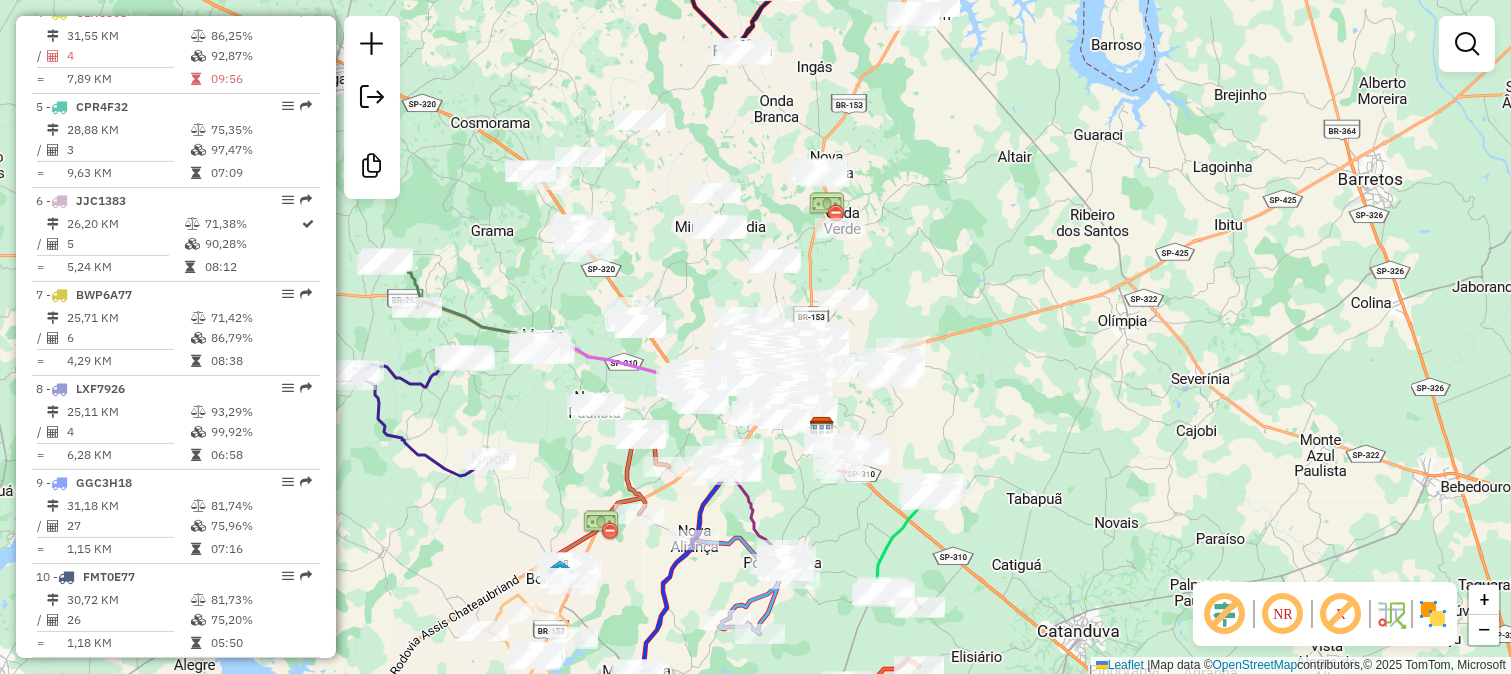 drag, startPoint x: 774, startPoint y: 487, endPoint x: 895, endPoint y: 373, distance: 166.24379 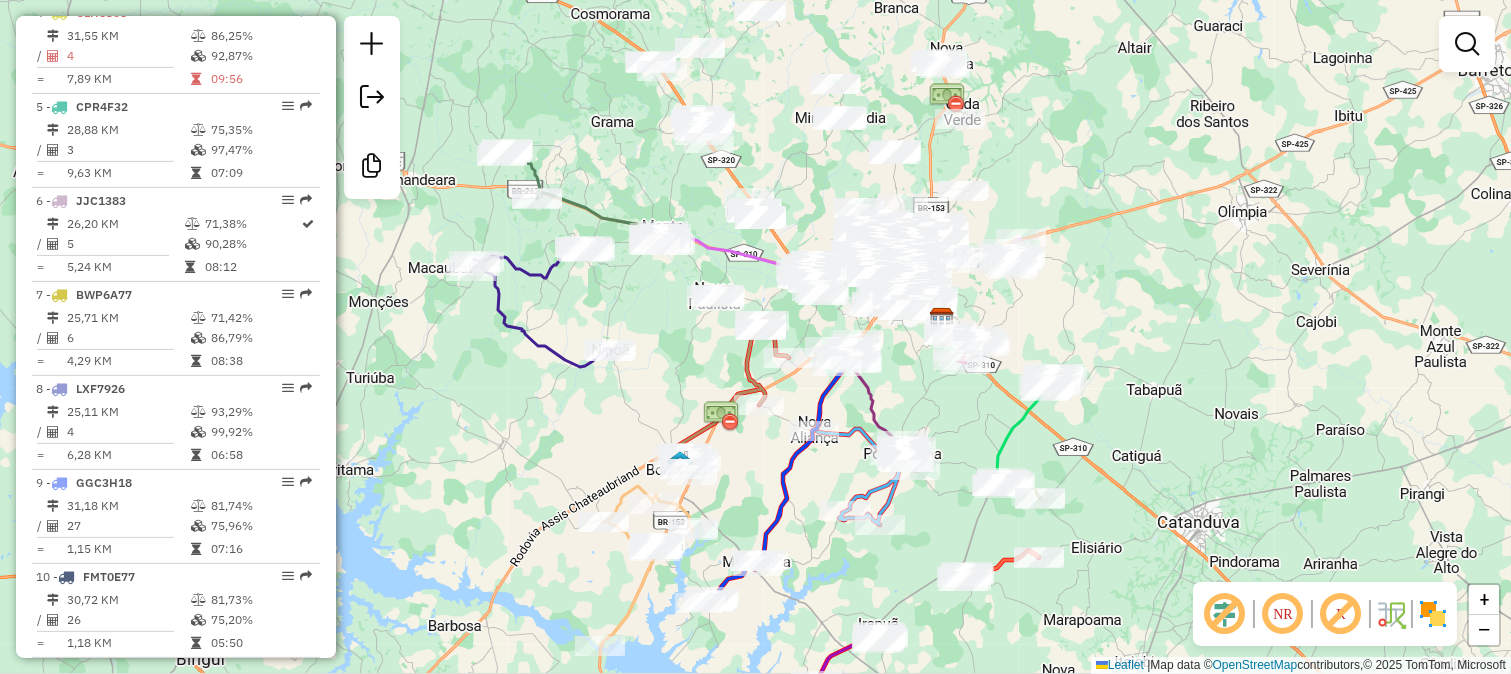 click on "Rota 19 - Placa SVX2J19  34082 - MERCEARIA BELA VISTA Janela de atendimento Grade de atendimento Capacidade Transportadoras Veículos Cliente Pedidos  Rotas Selecione os dias de semana para filtrar as janelas de atendimento  Seg   Ter   Qua   Qui   Sex   Sáb   Dom  Informe o período da janela de atendimento: De: Até:  Filtrar exatamente a janela do cliente  Considerar janela de atendimento padrão  Selecione os dias de semana para filtrar as grades de atendimento  Seg   Ter   Qua   Qui   Sex   Sáb   Dom   Considerar clientes sem dia de atendimento cadastrado  Clientes fora do dia de atendimento selecionado Filtrar as atividades entre os valores definidos abaixo:  Peso mínimo:   Peso máximo:   Cubagem mínima:   Cubagem máxima:   De:   Até:  Filtrar as atividades entre o tempo de atendimento definido abaixo:  De:   Até:   Considerar capacidade total dos clientes não roteirizados Transportadora: Selecione um ou mais itens Tipo de veículo: Selecione um ou mais itens Veículo: Motorista: Nome: Rótulo:" 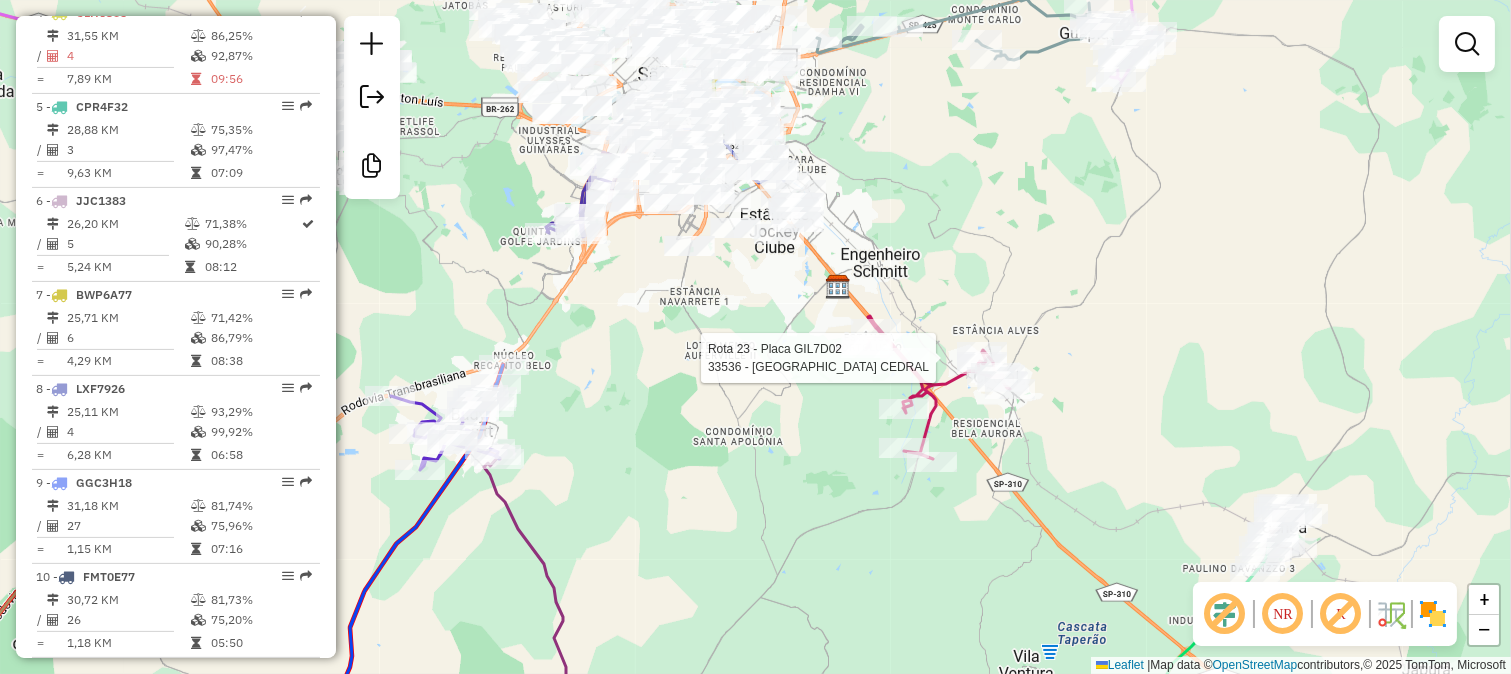 select on "**********" 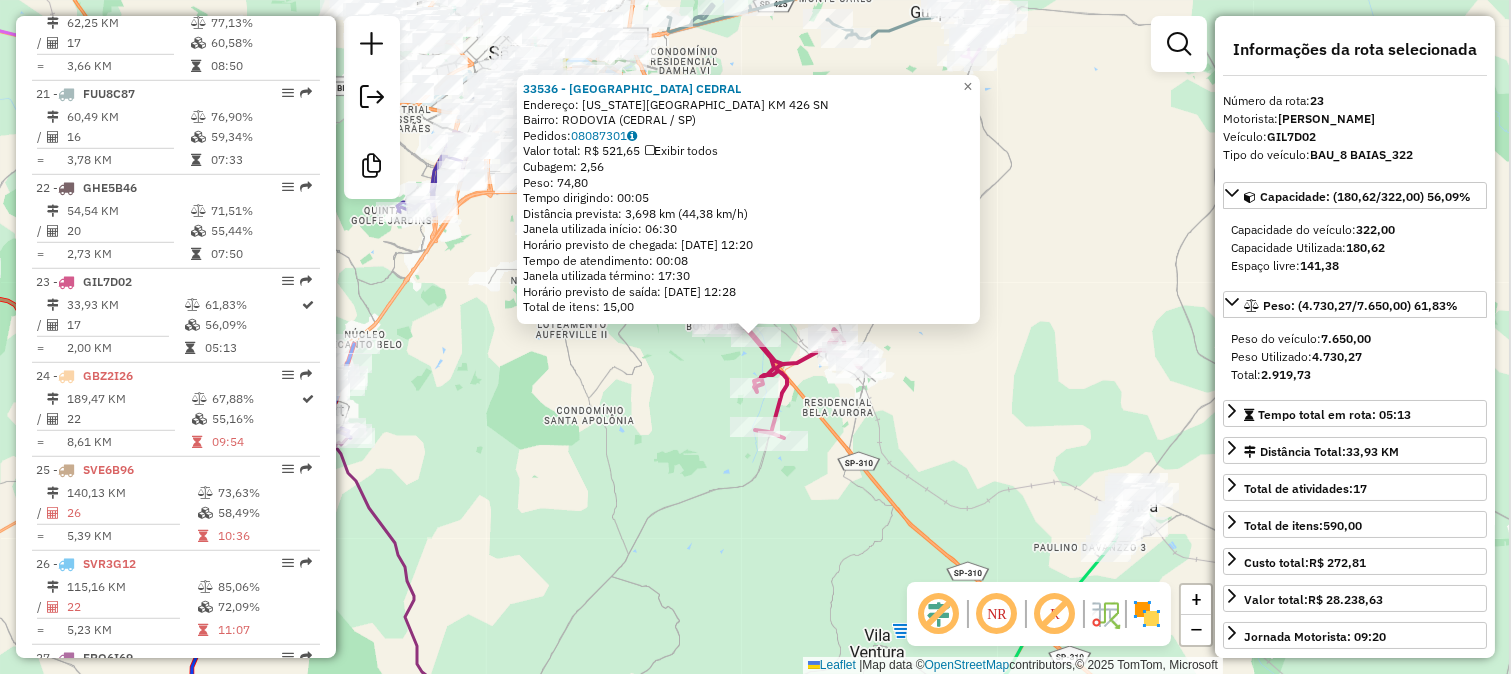 scroll, scrollTop: 2872, scrollLeft: 0, axis: vertical 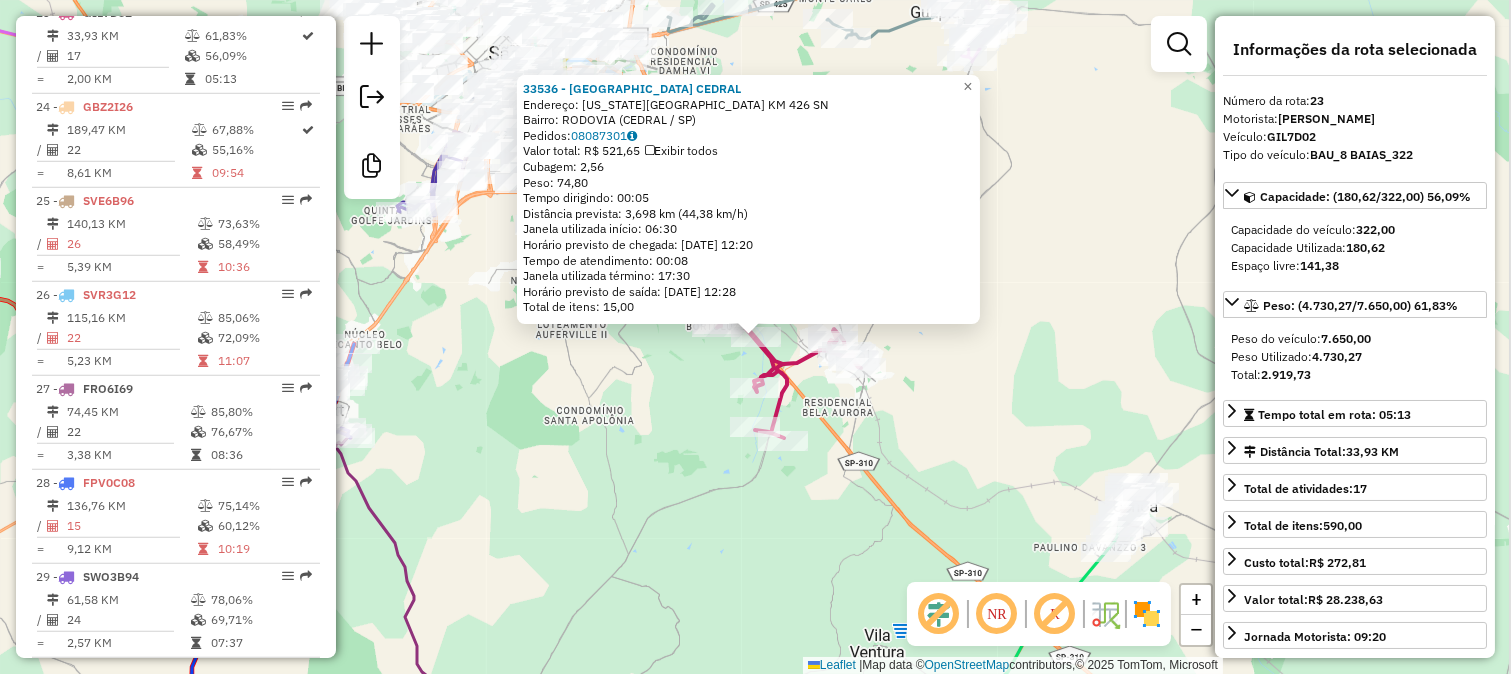 click on "33536 - MONTE CARLO CEDRAL  Endereço:  WASHINGTON LUIZ KM 426 SN   Bairro: RODOVIA (CEDRAL / SP)   Pedidos:  08087301   Valor total: R$ 521,65   Exibir todos   Cubagem: 2,56  Peso: 74,80  Tempo dirigindo: 00:05   Distância prevista: 3,698 km (44,38 km/h)   Janela utilizada início: 06:30   Horário previsto de chegada: 10/07/2025 12:20   Tempo de atendimento: 00:08   Janela utilizada término: 17:30   Horário previsto de saída: 10/07/2025 12:28   Total de itens: 15,00  × Janela de atendimento Grade de atendimento Capacidade Transportadoras Veículos Cliente Pedidos  Rotas Selecione os dias de semana para filtrar as janelas de atendimento  Seg   Ter   Qua   Qui   Sex   Sáb   Dom  Informe o período da janela de atendimento: De: Até:  Filtrar exatamente a janela do cliente  Considerar janela de atendimento padrão  Selecione os dias de semana para filtrar as grades de atendimento  Seg   Ter   Qua   Qui   Sex   Sáb   Dom   Considerar clientes sem dia de atendimento cadastrado  Peso mínimo:   De:   De:" 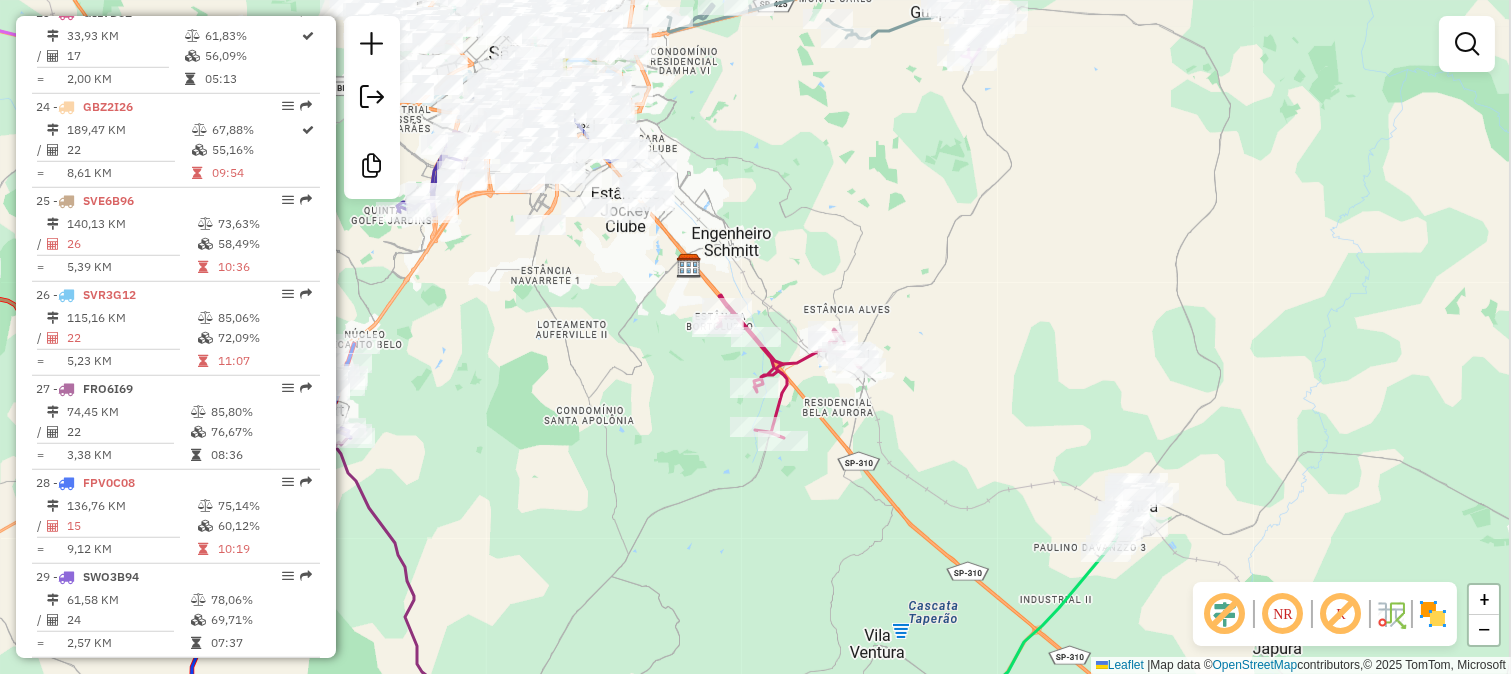 drag, startPoint x: 841, startPoint y: 396, endPoint x: 900, endPoint y: 496, distance: 116.10771 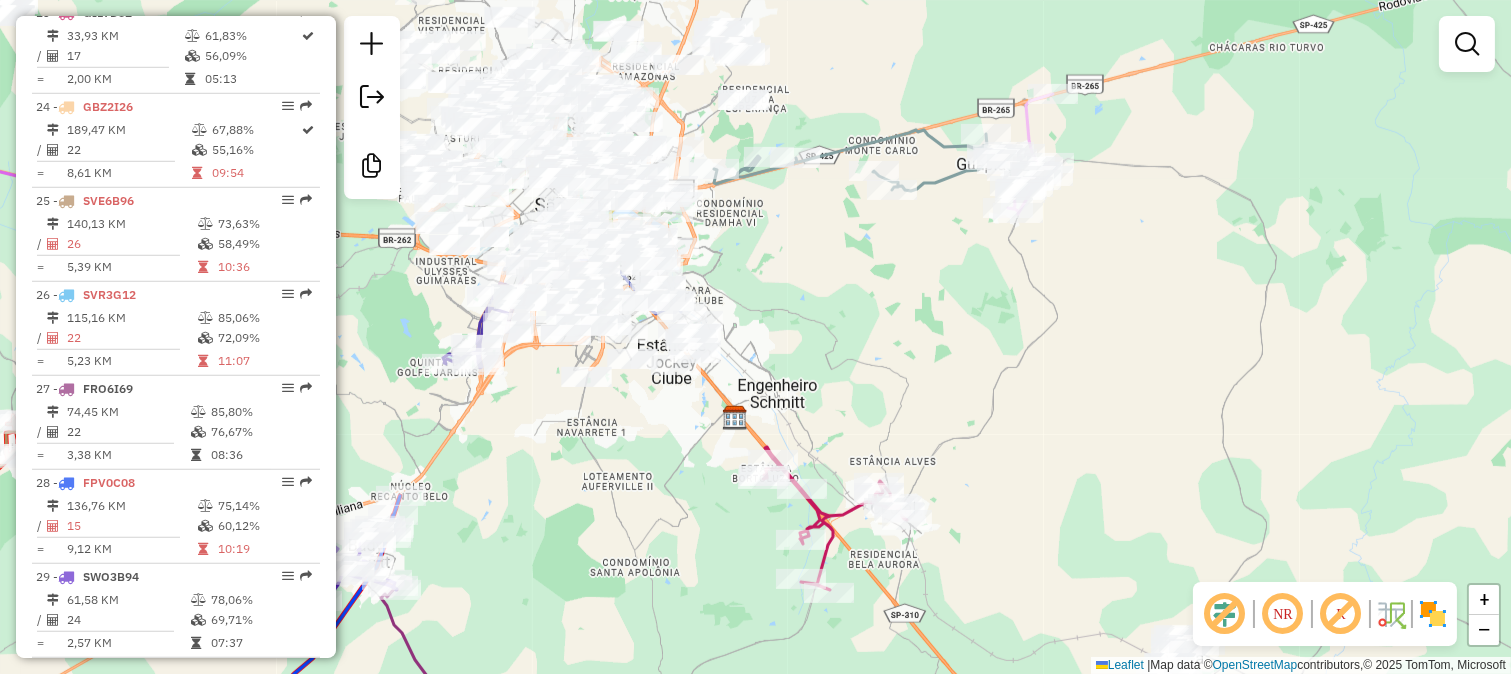 drag, startPoint x: 980, startPoint y: 255, endPoint x: 916, endPoint y: 424, distance: 180.71248 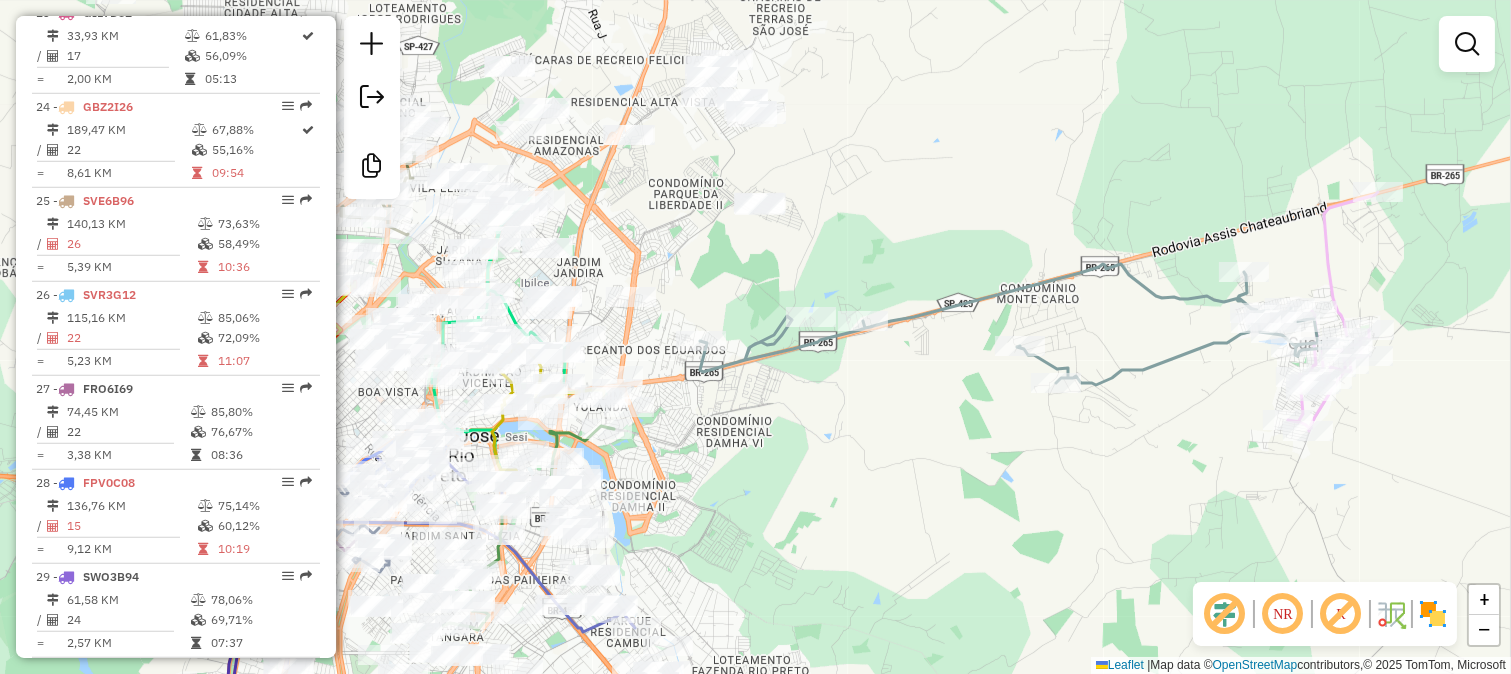 drag, startPoint x: 923, startPoint y: 226, endPoint x: 862, endPoint y: 474, distance: 255.39186 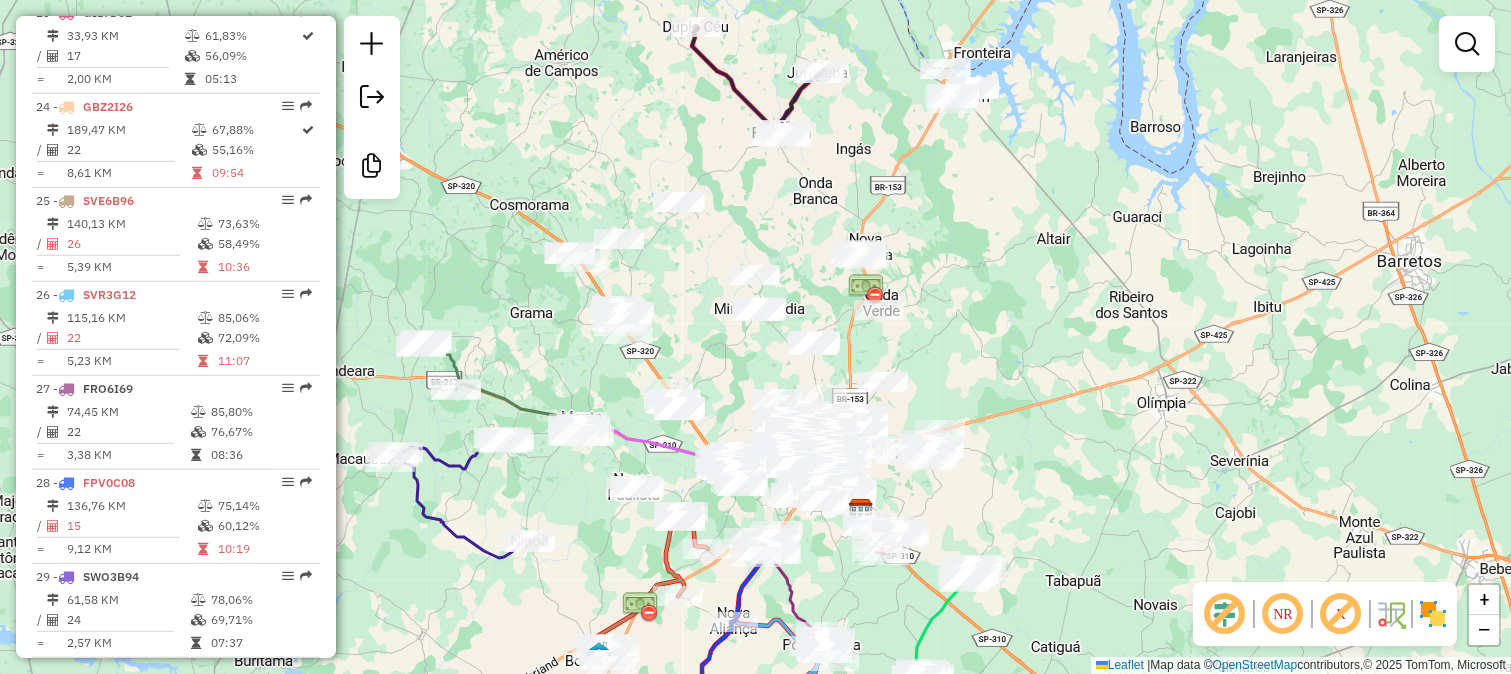 drag, startPoint x: 944, startPoint y: 377, endPoint x: 998, endPoint y: 243, distance: 144.47145 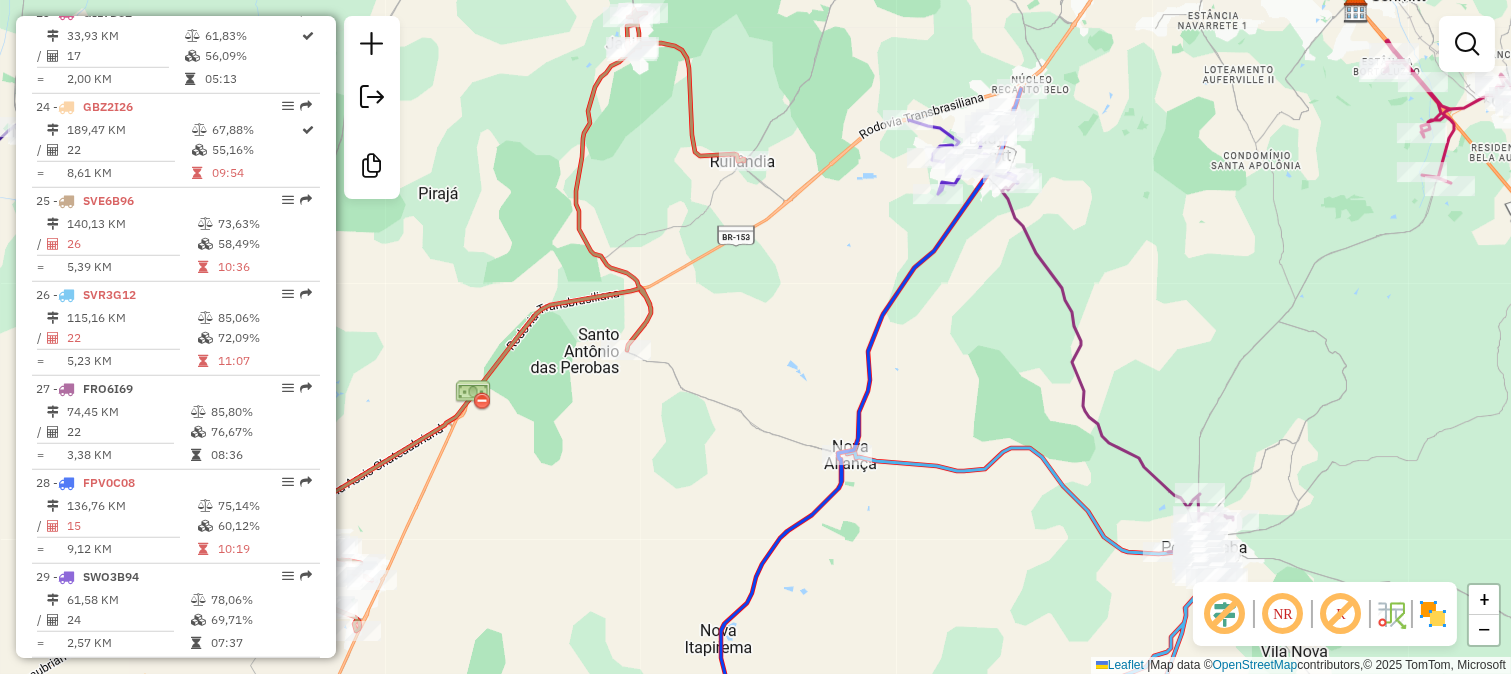 click 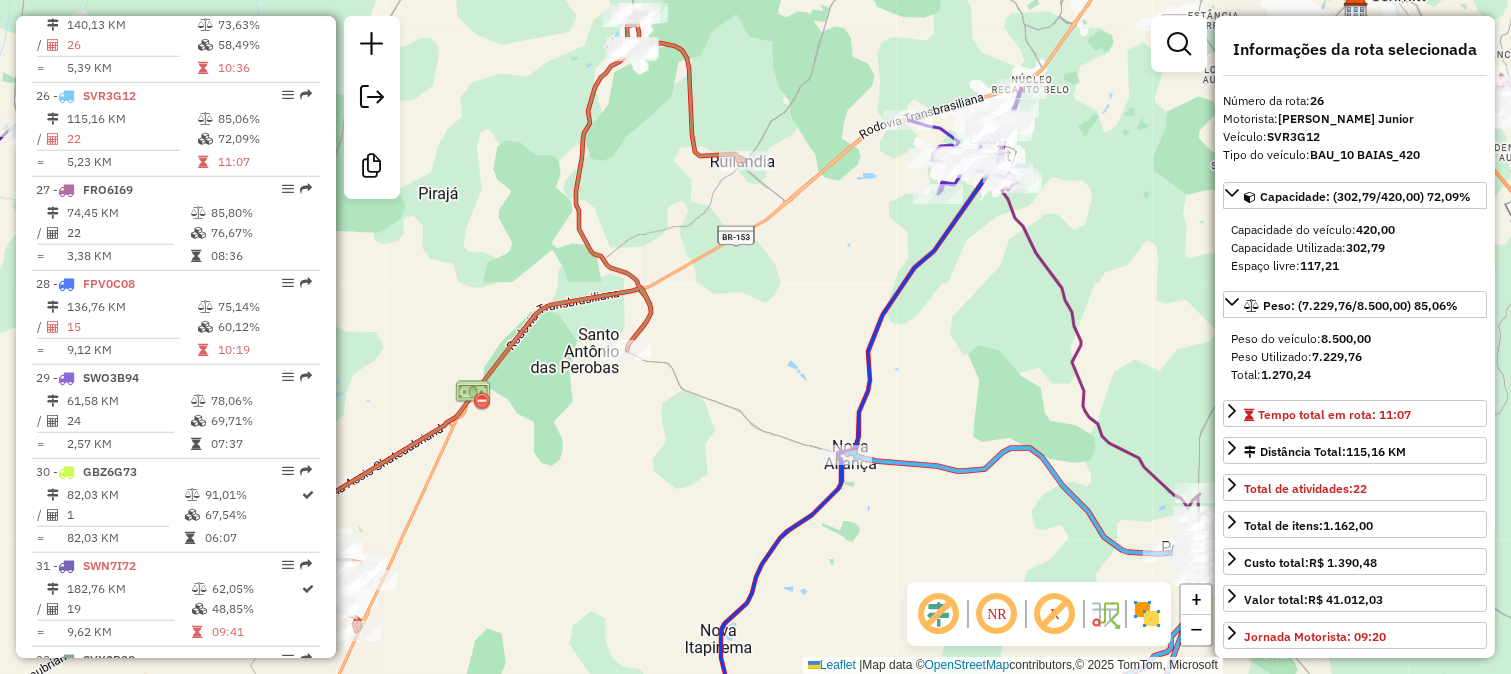 scroll, scrollTop: 3154, scrollLeft: 0, axis: vertical 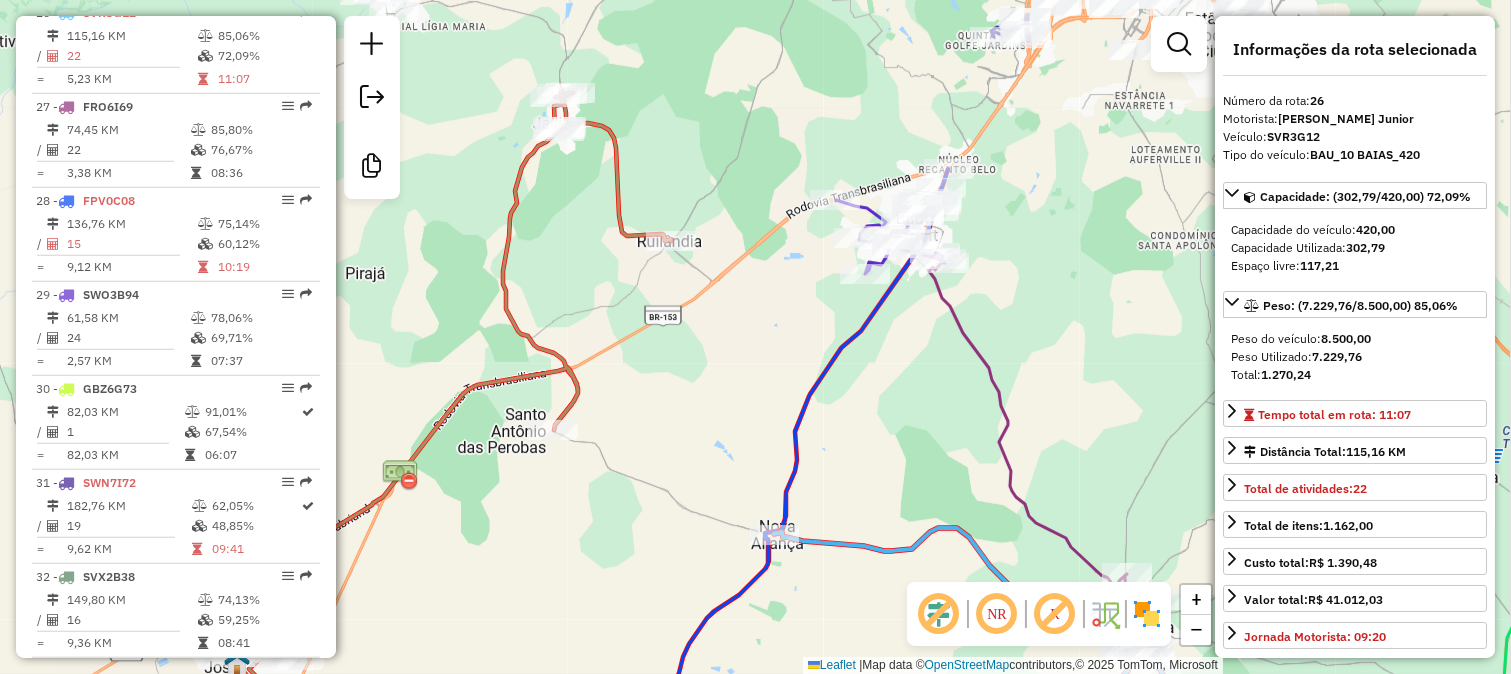 drag, startPoint x: 953, startPoint y: 353, endPoint x: 806, endPoint y: 494, distance: 203.69095 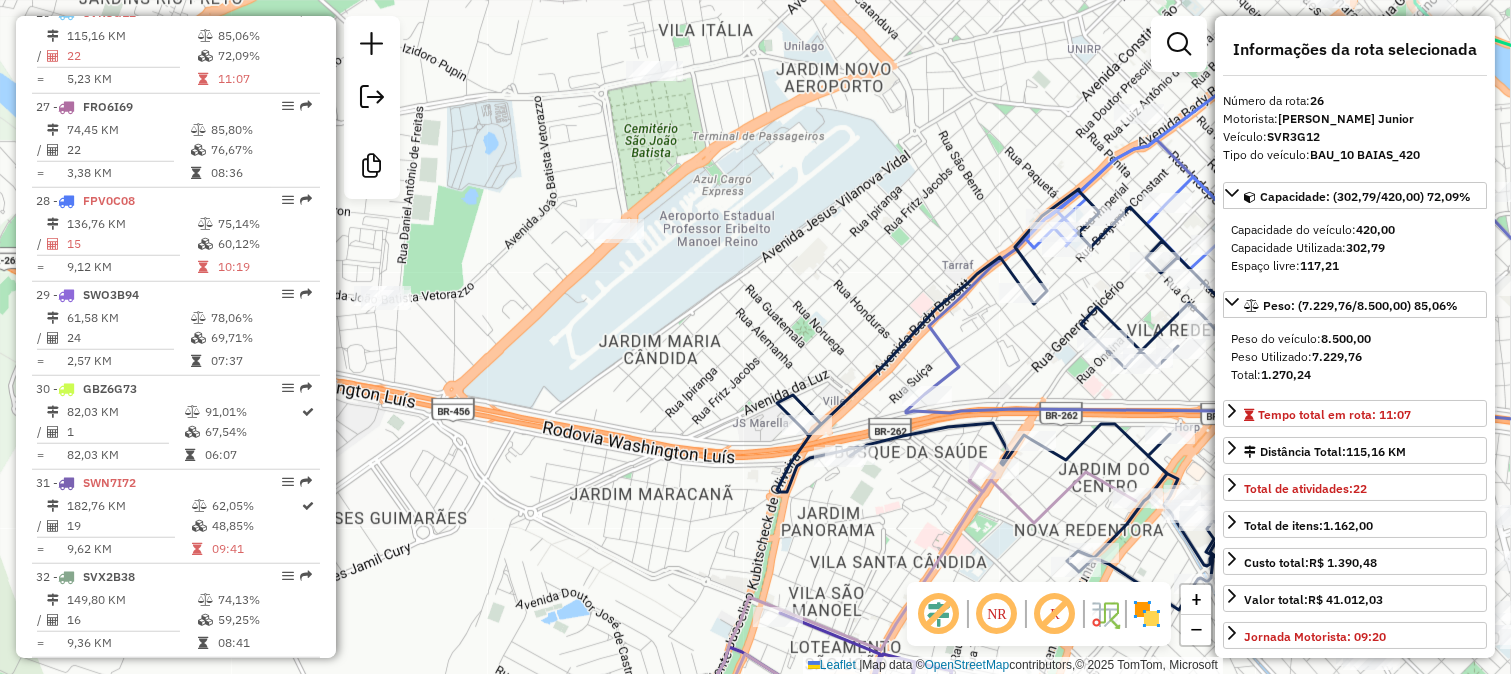click 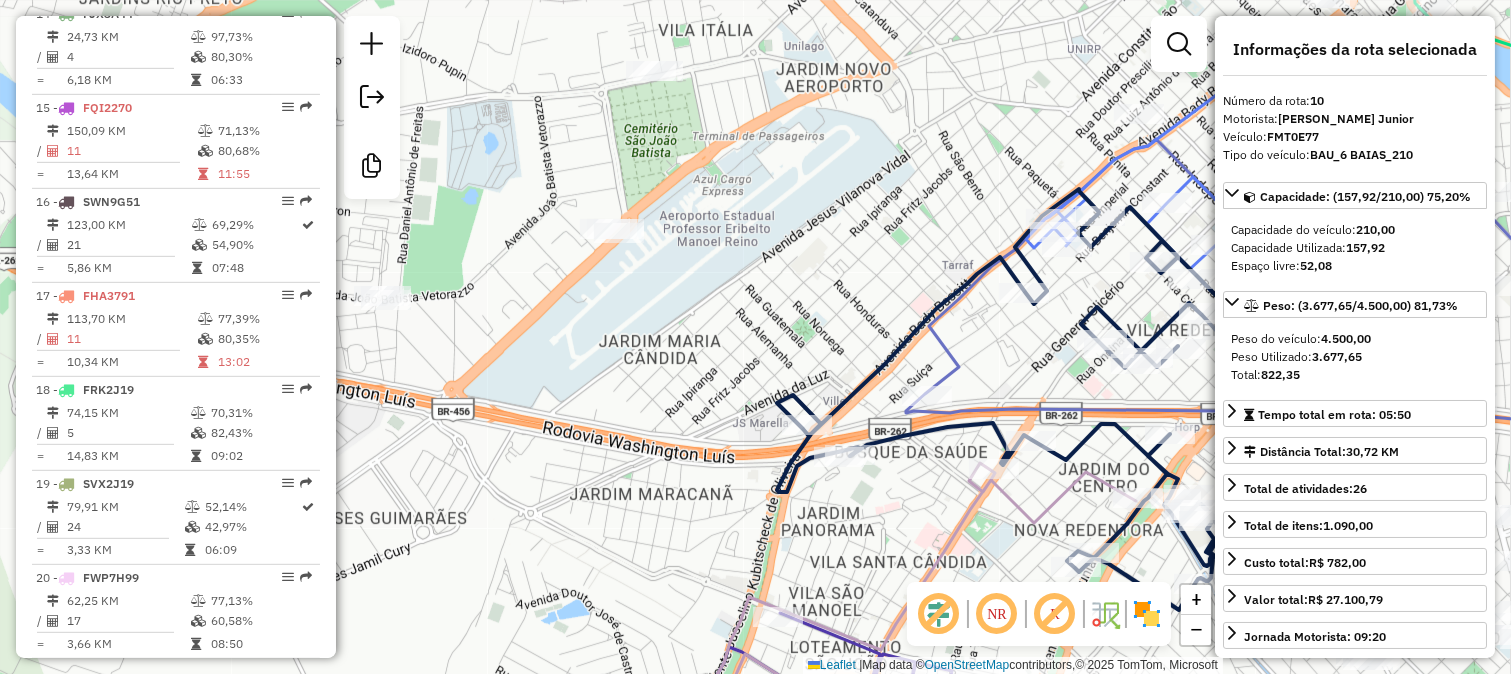 scroll, scrollTop: 1651, scrollLeft: 0, axis: vertical 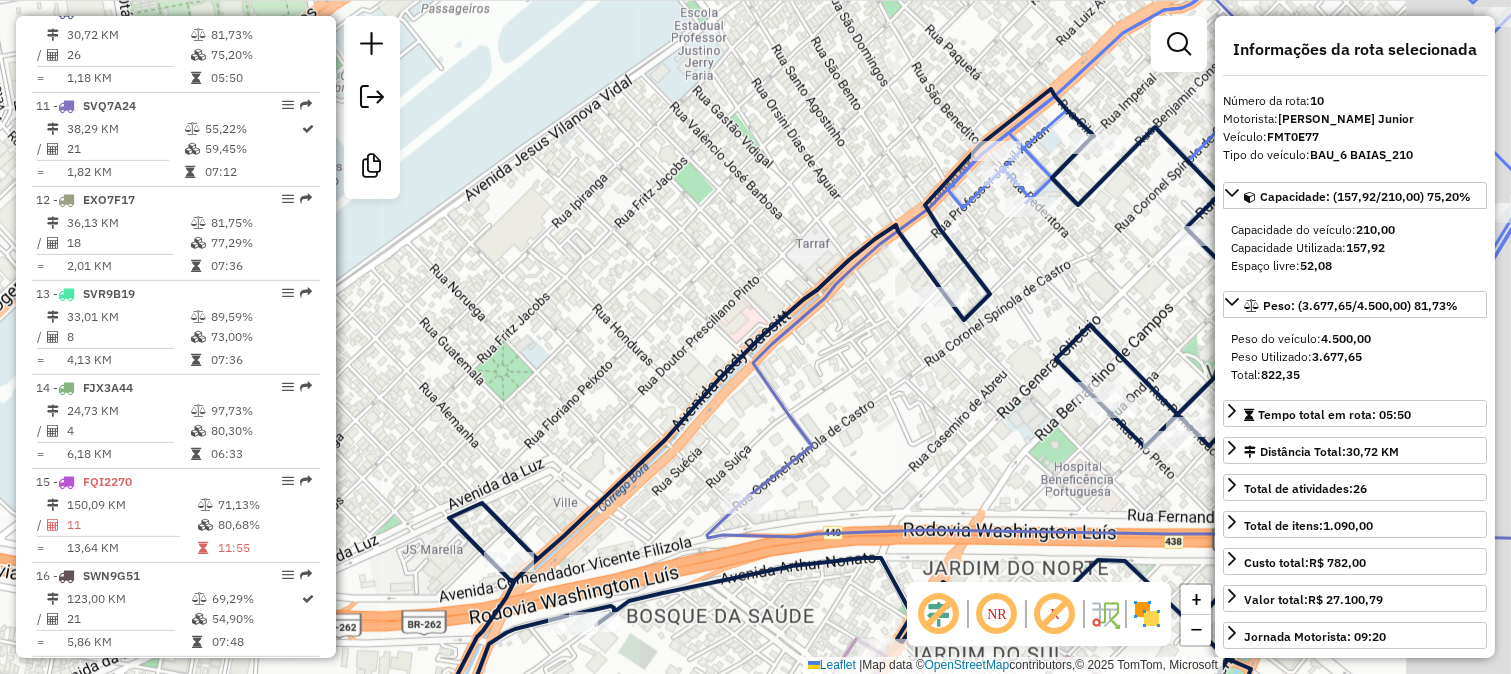 drag, startPoint x: 1013, startPoint y: 352, endPoint x: 723, endPoint y: 493, distance: 322.46085 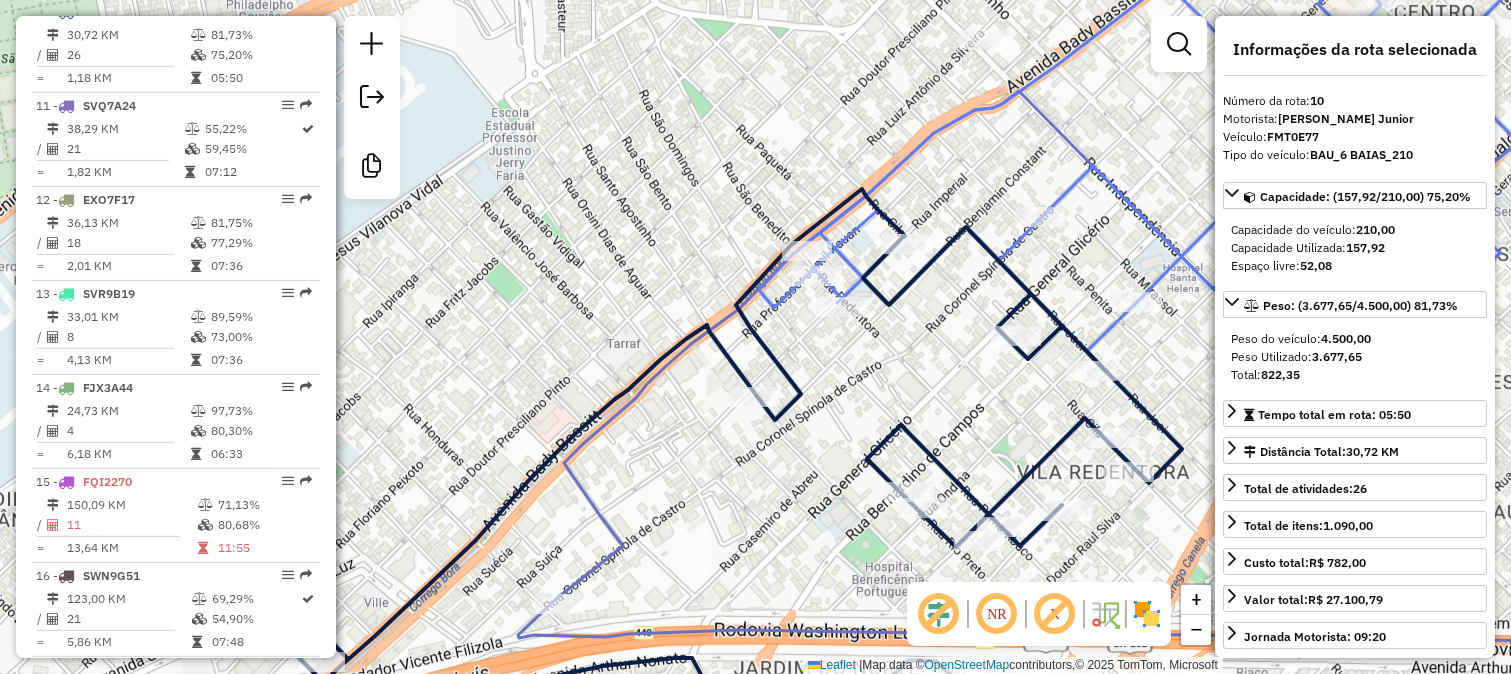 click 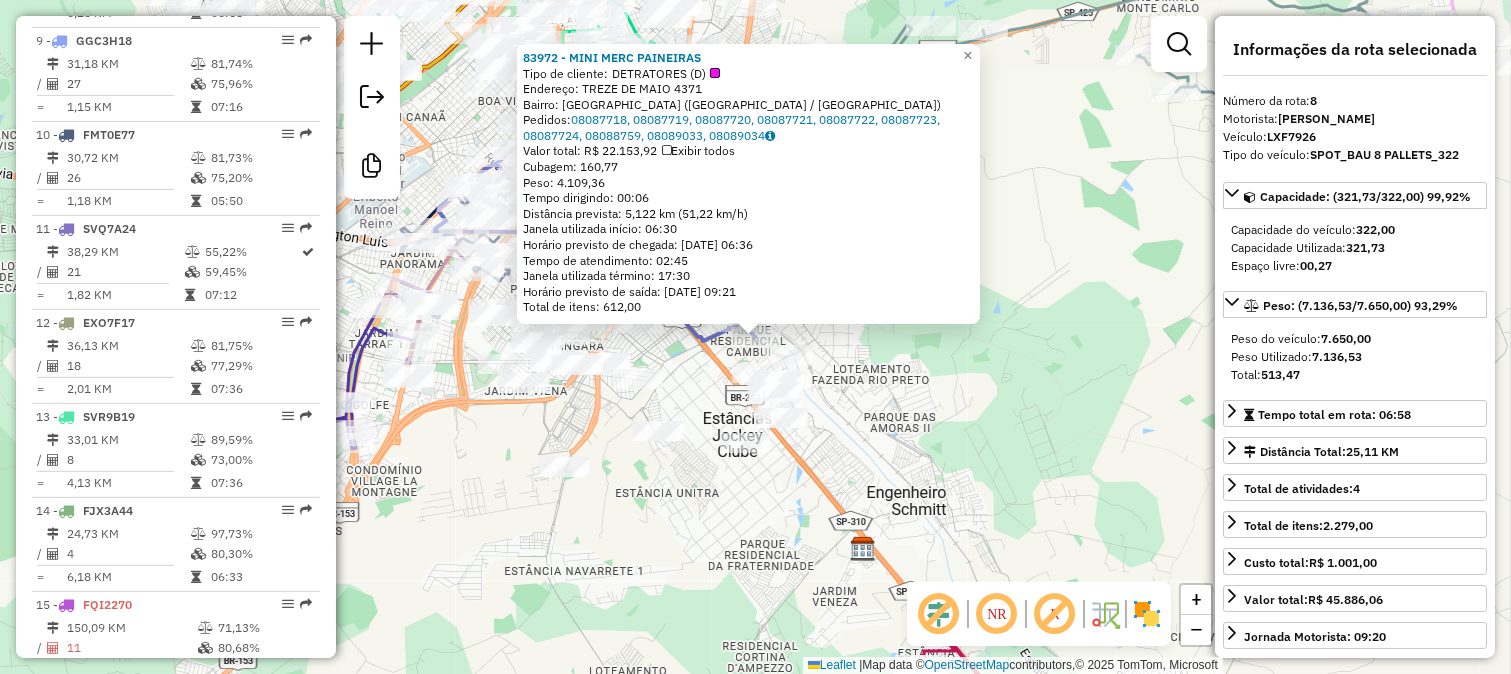 scroll, scrollTop: 1463, scrollLeft: 0, axis: vertical 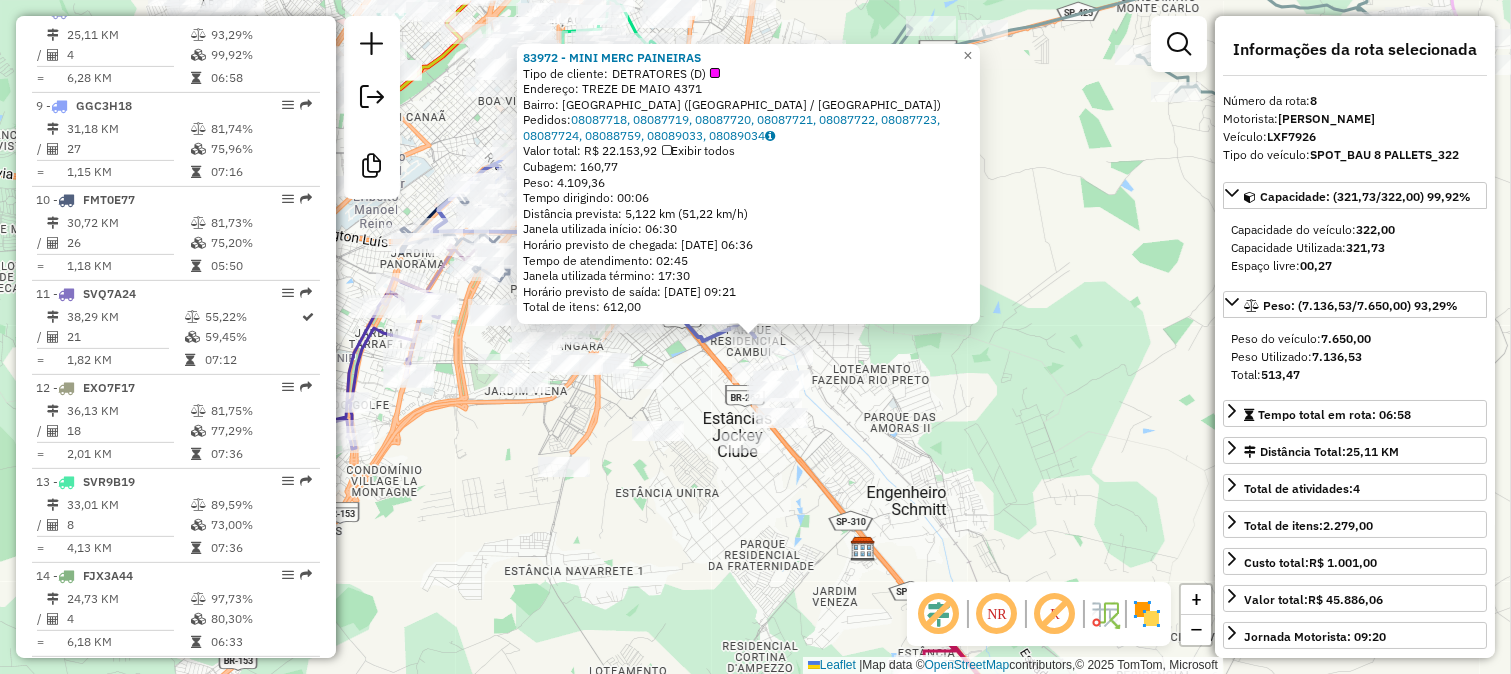 click on "83972 - MINI MERC PAINEIRAS  Tipo de cliente:   DETRATORES (D)   Endereço:  TREZE DE MAIO 4371   Bairro: PARQUE RESIDENCIAL CAMBUI (SAO JOSE DO RIO PRETO / SP)   Pedidos:  08087718, 08087719, 08087720, 08087721, 08087722, 08087723, 08087724, 08088759, 08089033, 08089034   Valor total: R$ 22.153,92   Exibir todos   Cubagem: 160,77  Peso: 4.109,36  Tempo dirigindo: 00:06   Distância prevista: 5,122 km (51,22 km/h)   Janela utilizada início: 06:30   Horário previsto de chegada: 10/07/2025 06:36   Tempo de atendimento: 02:45   Janela utilizada término: 17:30   Horário previsto de saída: 10/07/2025 09:21   Total de itens: 612,00  × Janela de atendimento Grade de atendimento Capacidade Transportadoras Veículos Cliente Pedidos  Rotas Selecione os dias de semana para filtrar as janelas de atendimento  Seg   Ter   Qua   Qui   Sex   Sáb   Dom  Informe o período da janela de atendimento: De: Até:  Filtrar exatamente a janela do cliente  Considerar janela de atendimento padrão   Seg   Ter   Qua   Qui   Sex" 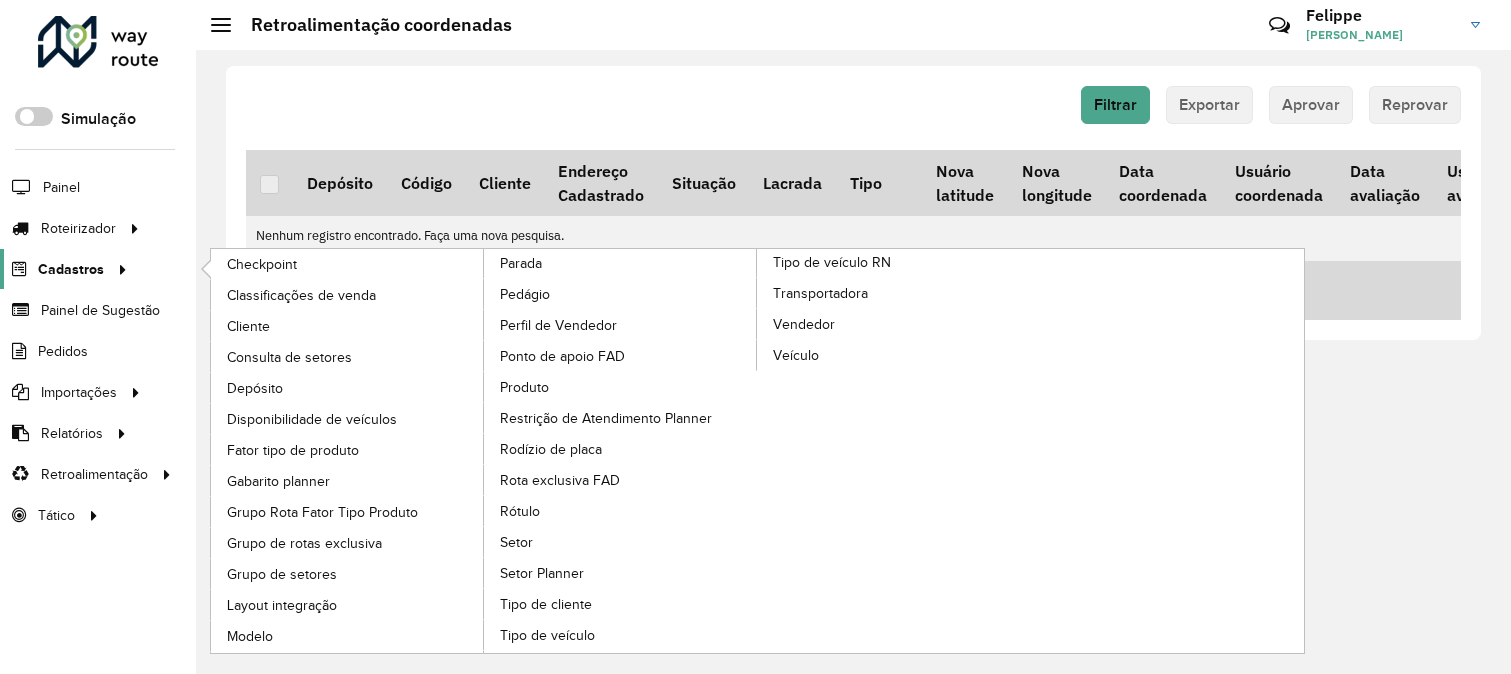 scroll, scrollTop: 0, scrollLeft: 0, axis: both 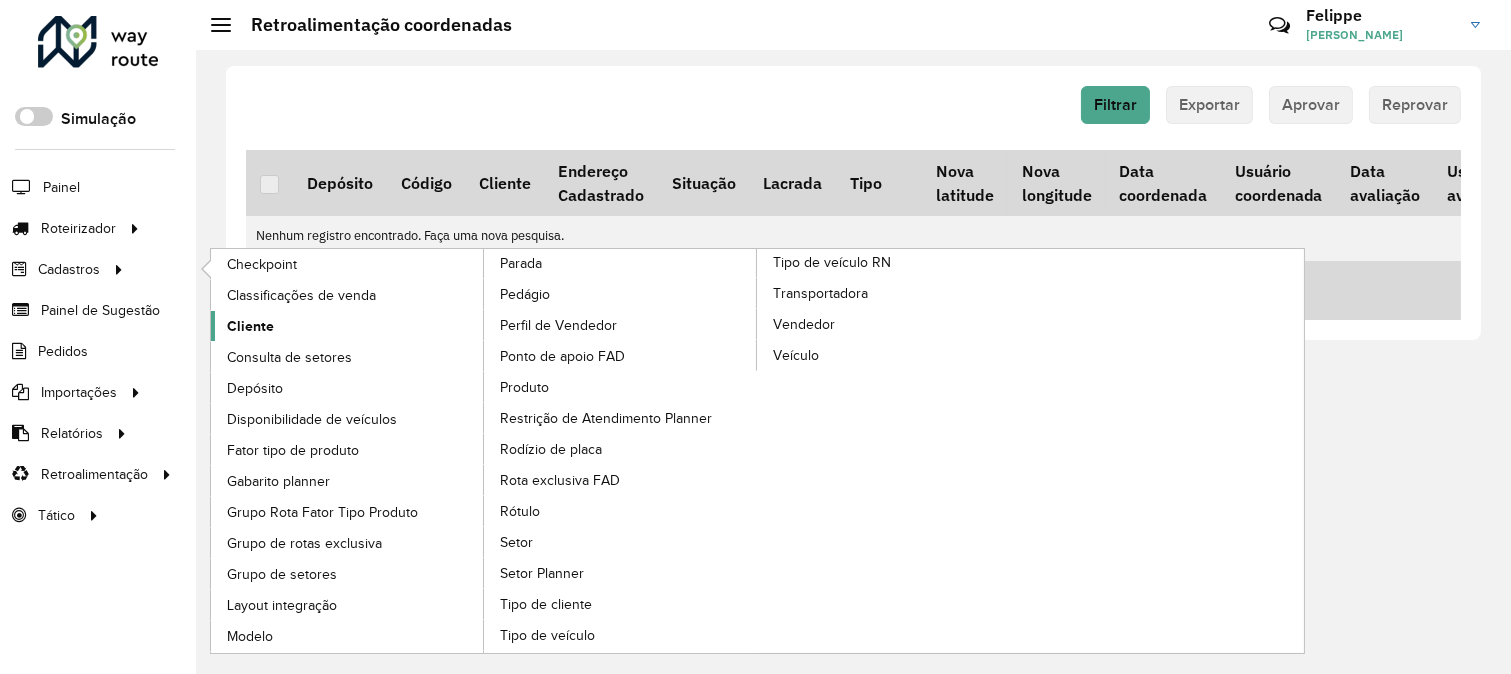 click on "Cliente" 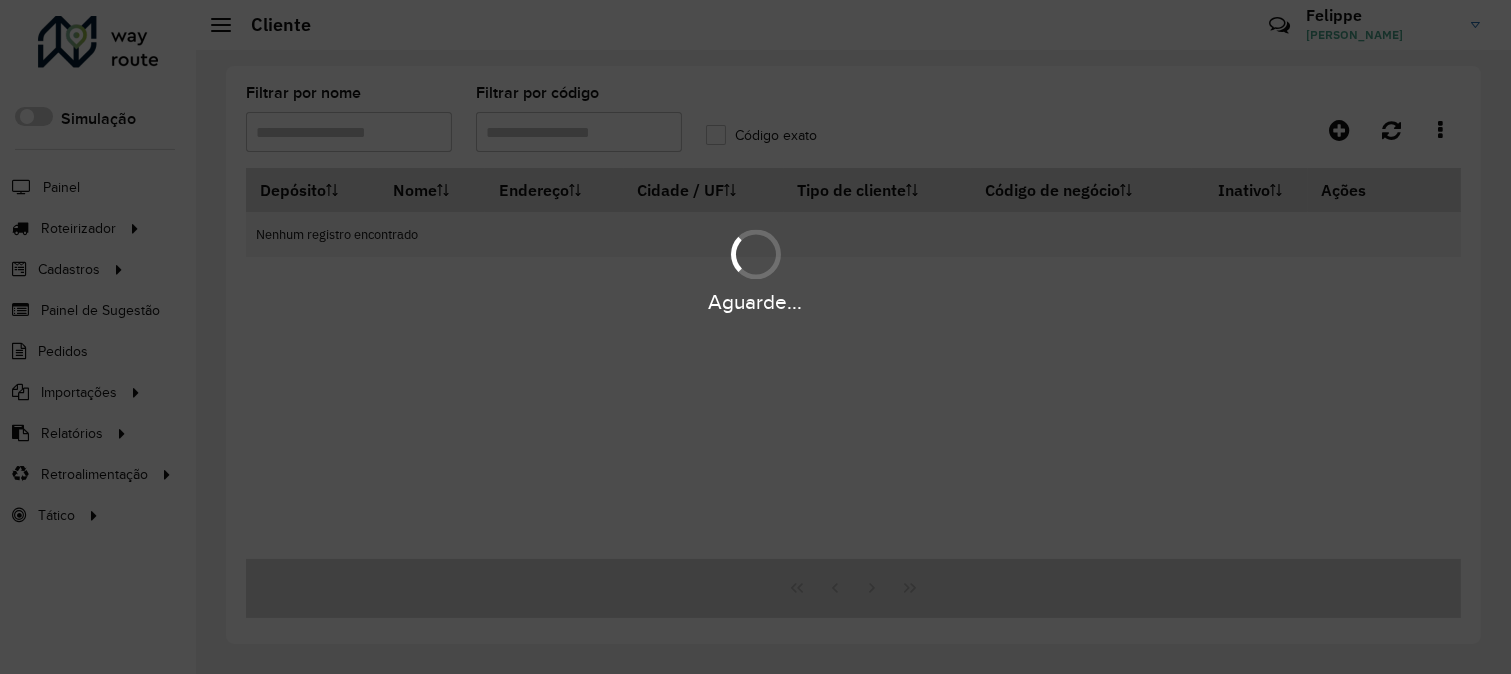 click on "Aguarde..." at bounding box center [755, 337] 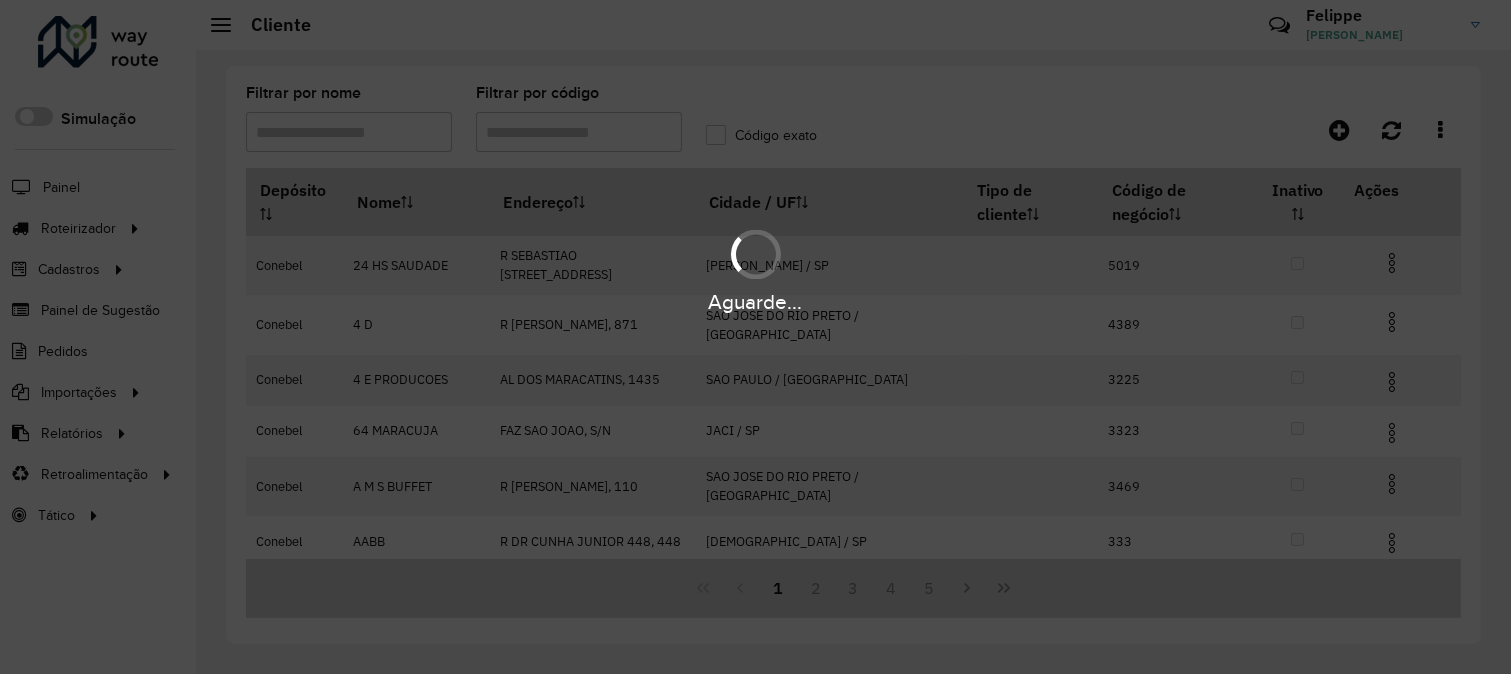 click on "Aguarde..." at bounding box center (755, 337) 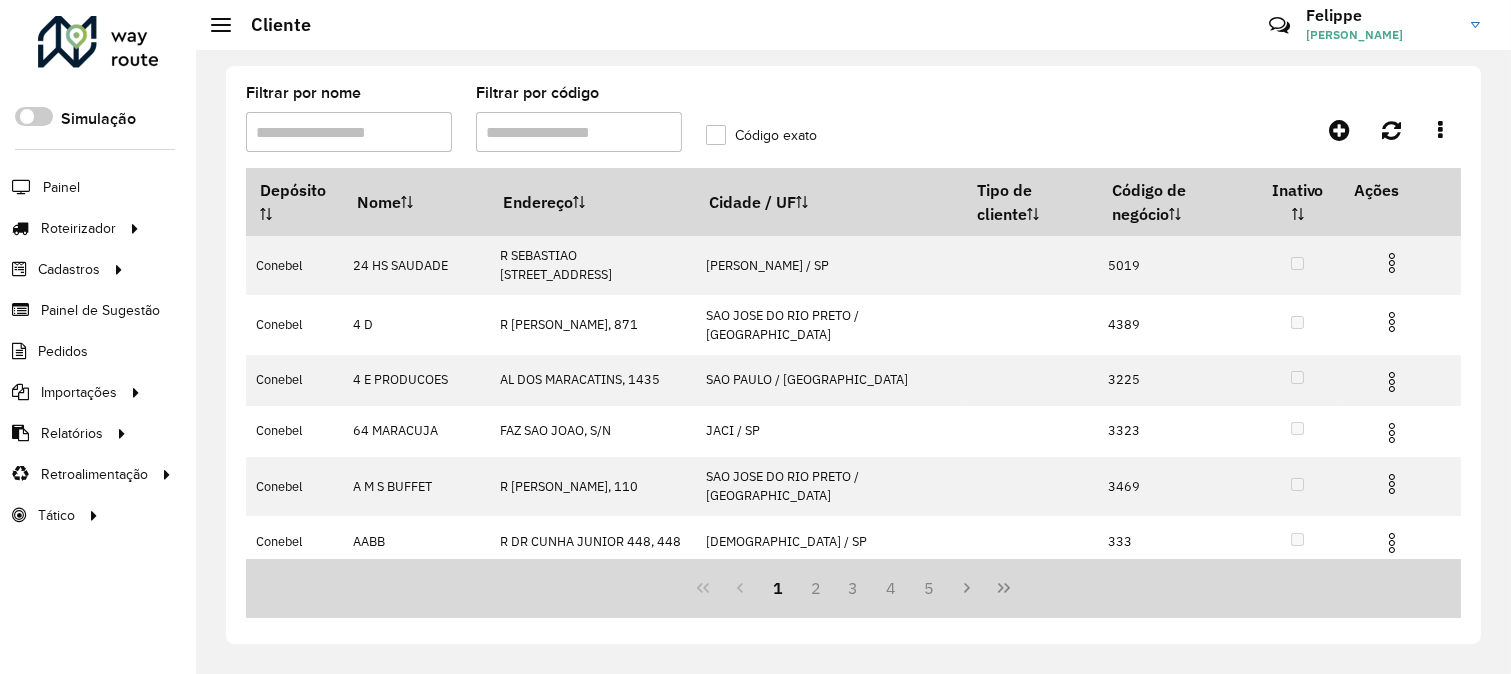 click on "Filtrar por código" at bounding box center (579, 132) 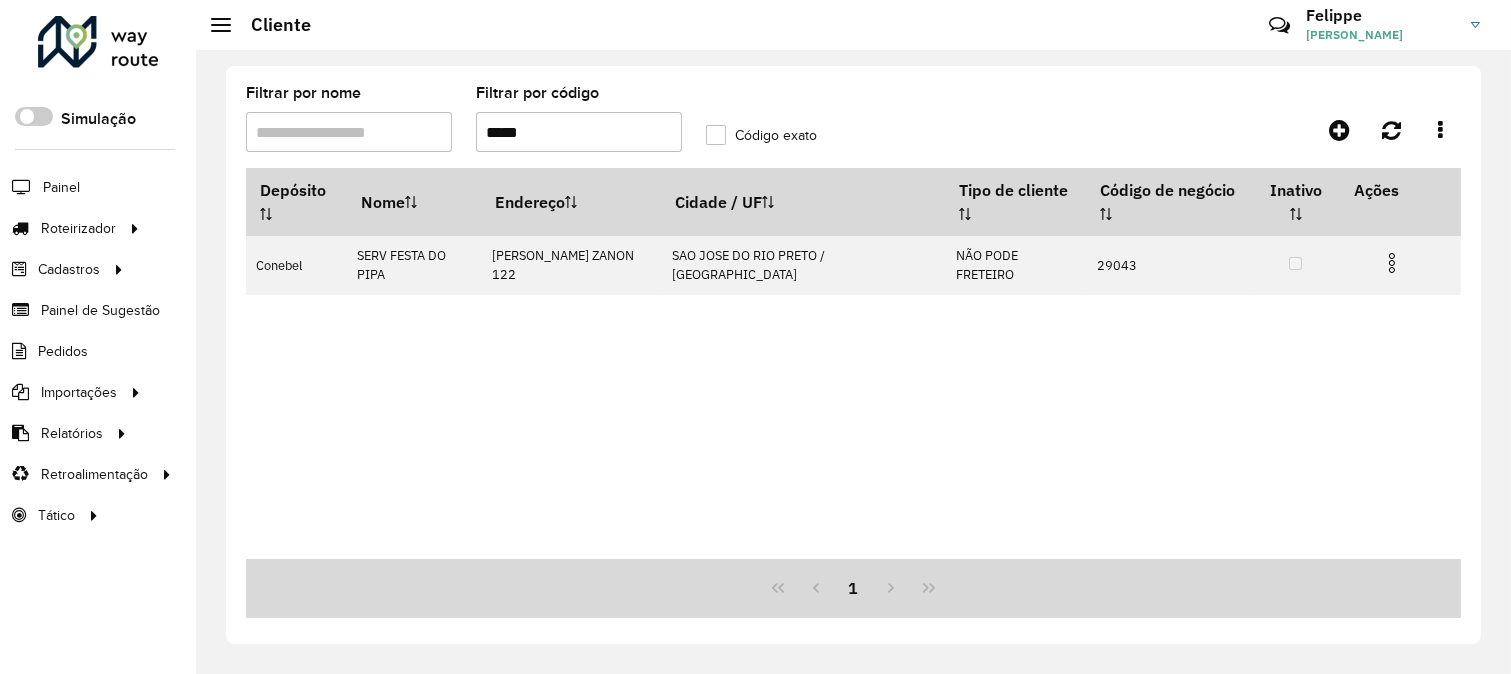 type on "*****" 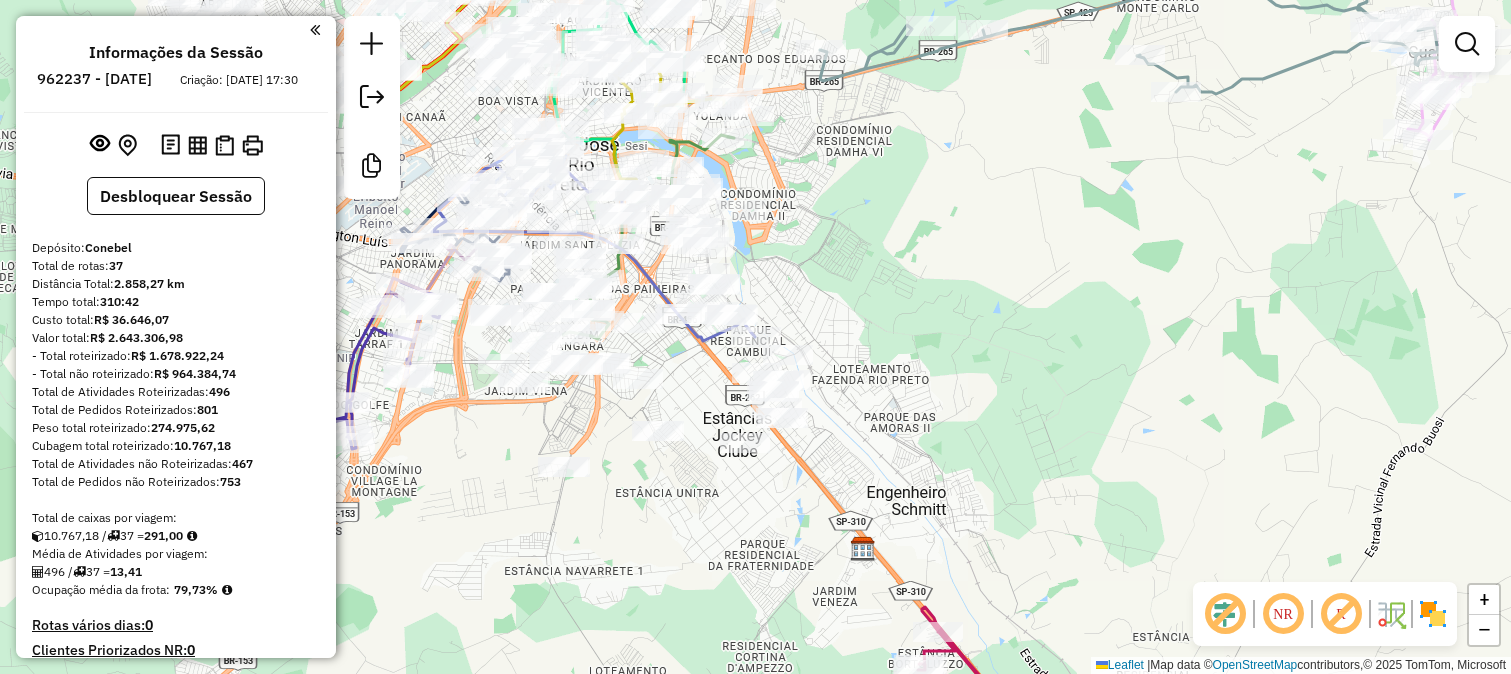 scroll, scrollTop: 0, scrollLeft: 0, axis: both 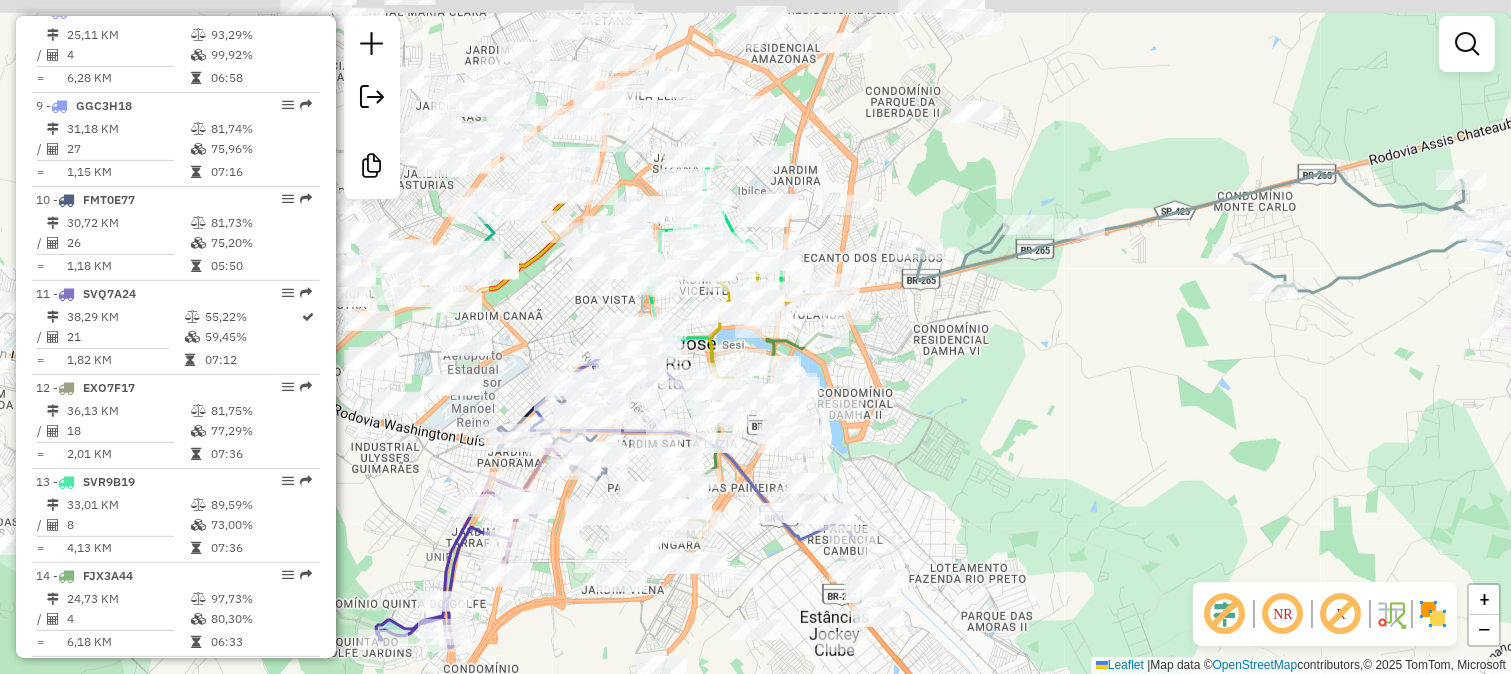 drag, startPoint x: 912, startPoint y: 344, endPoint x: 932, endPoint y: 448, distance: 105.90562 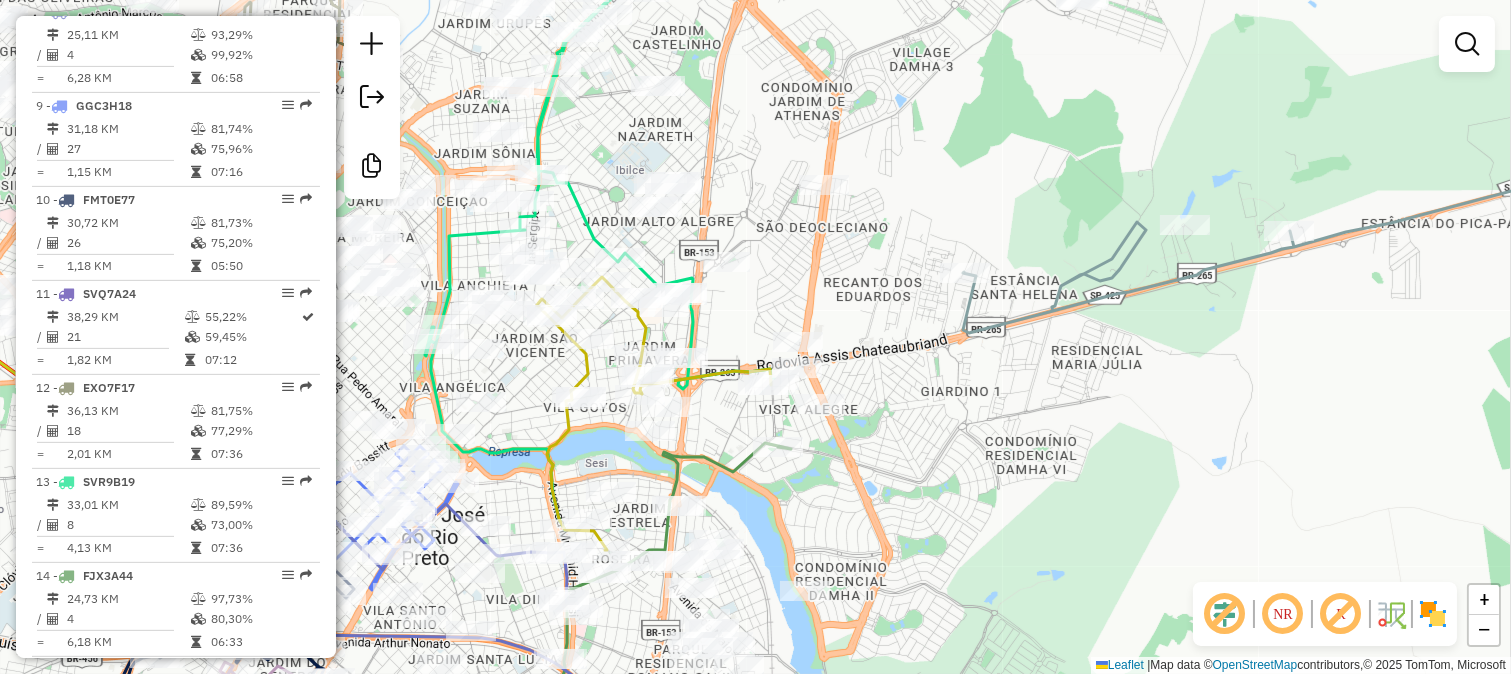 drag, startPoint x: 750, startPoint y: 293, endPoint x: 935, endPoint y: 347, distance: 192.72 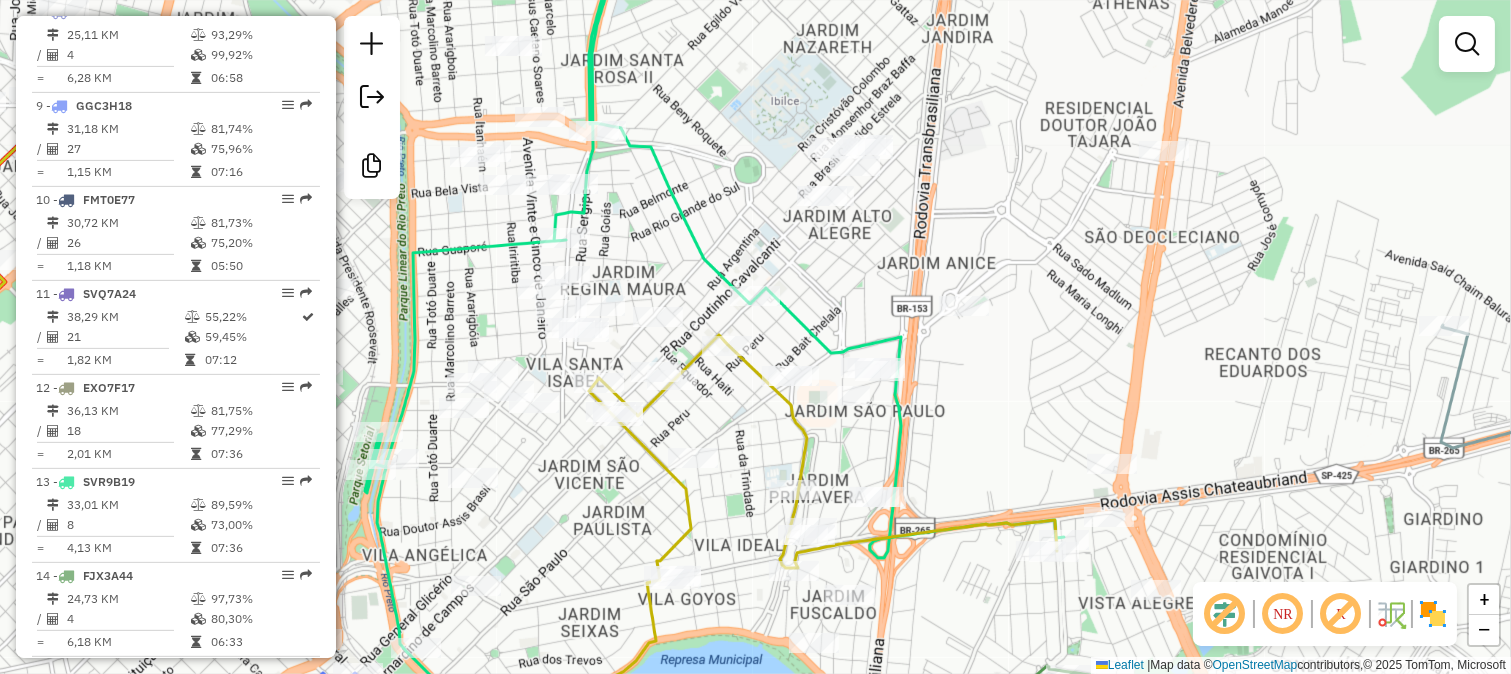 click 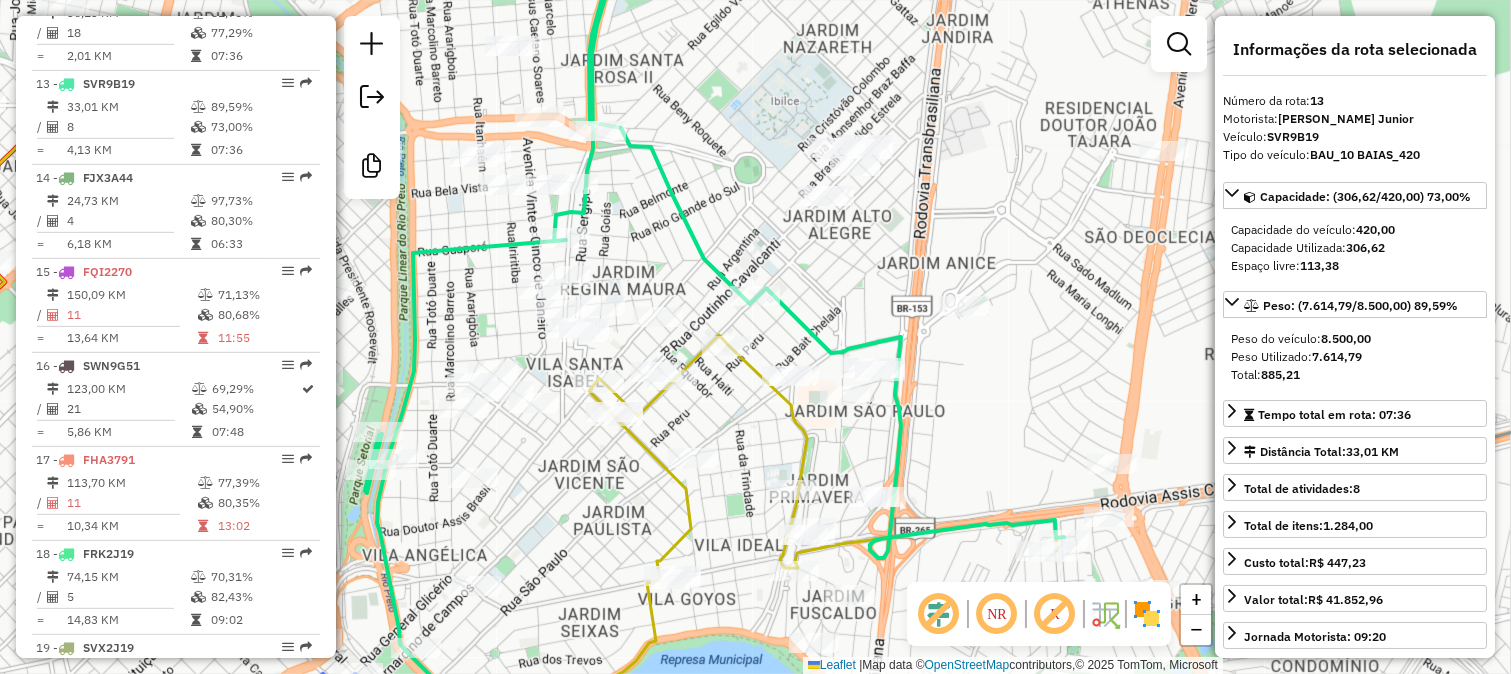 scroll, scrollTop: 1933, scrollLeft: 0, axis: vertical 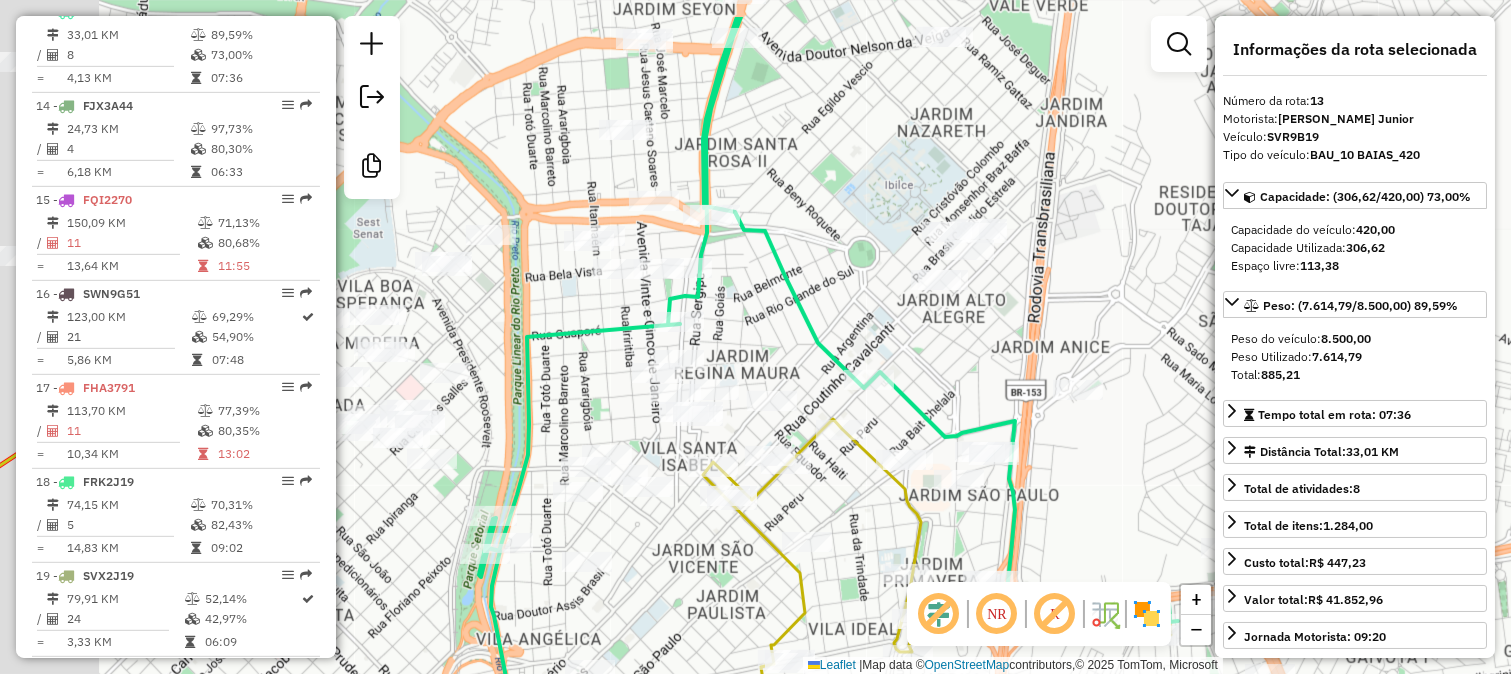 drag, startPoint x: 884, startPoint y: 337, endPoint x: 940, endPoint y: 387, distance: 75.073296 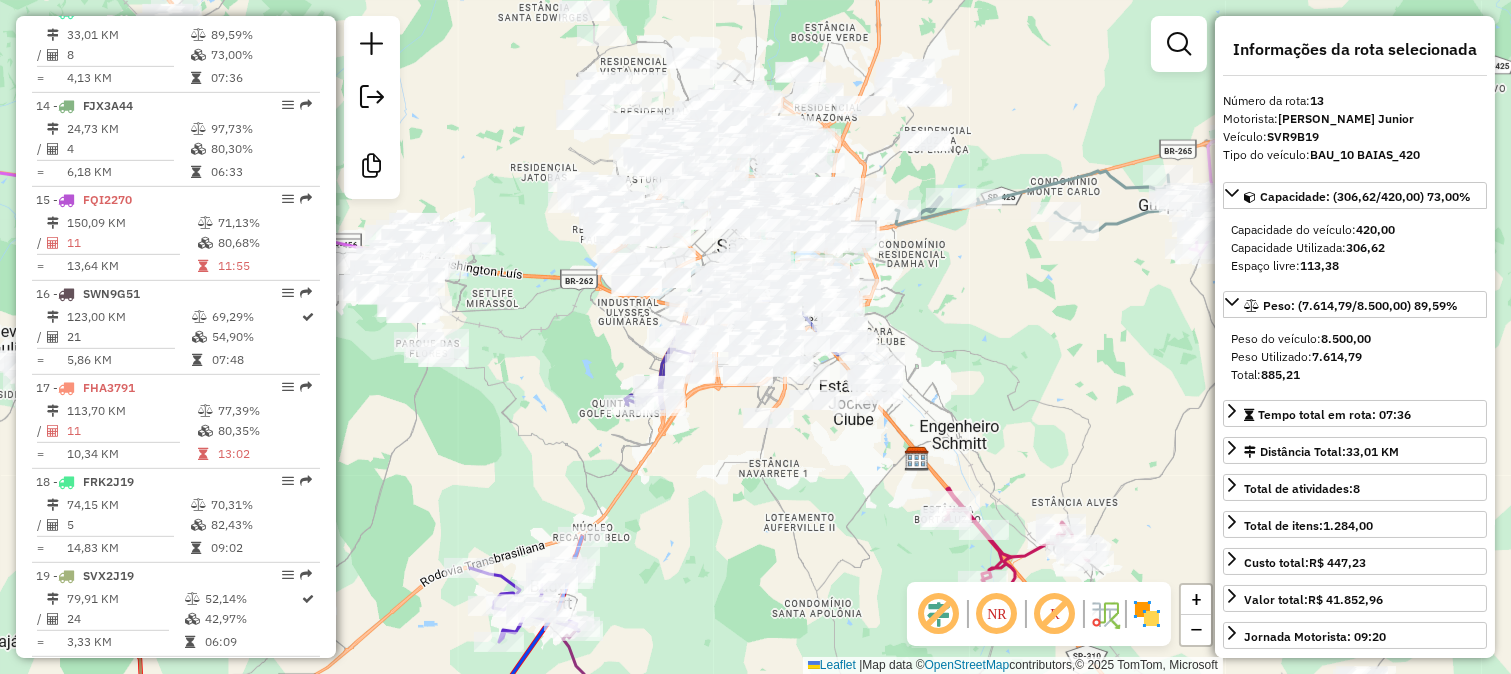 drag, startPoint x: 633, startPoint y: 495, endPoint x: 836, endPoint y: 281, distance: 294.9661 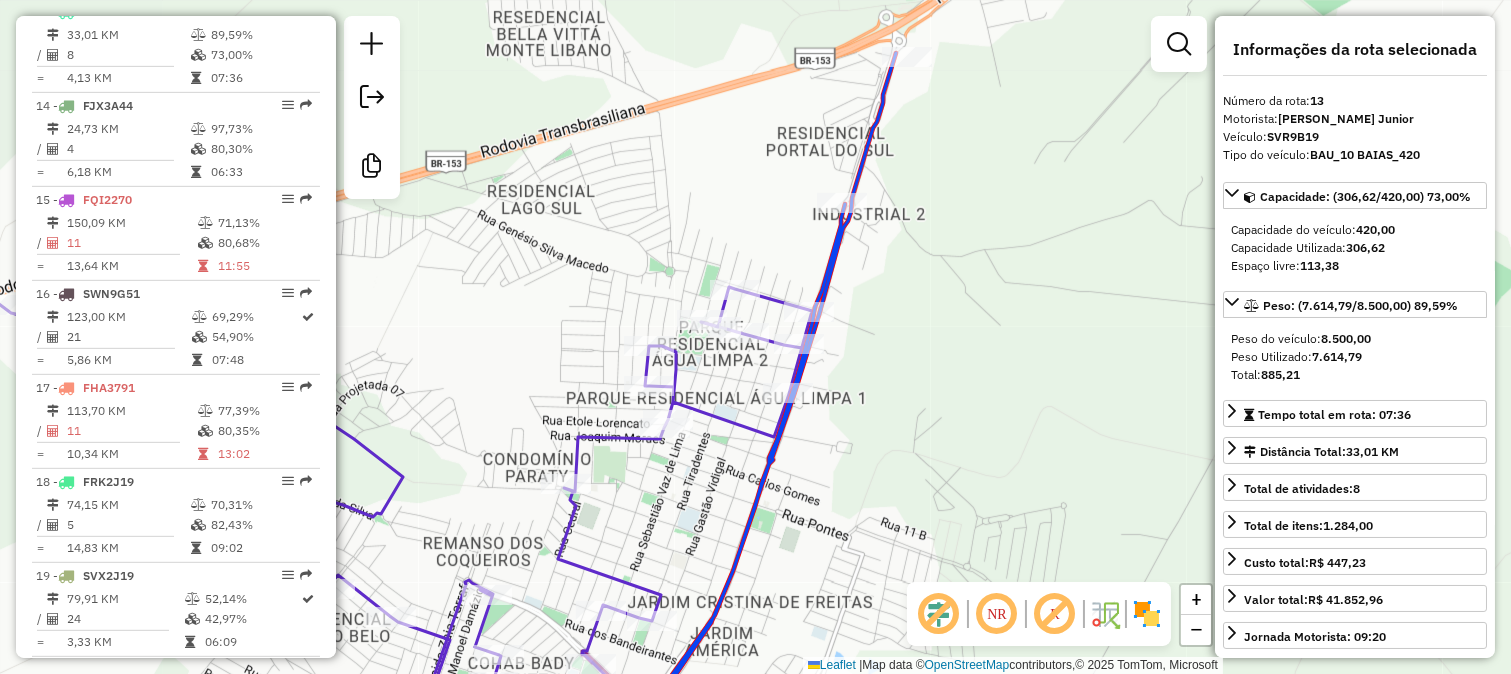 click 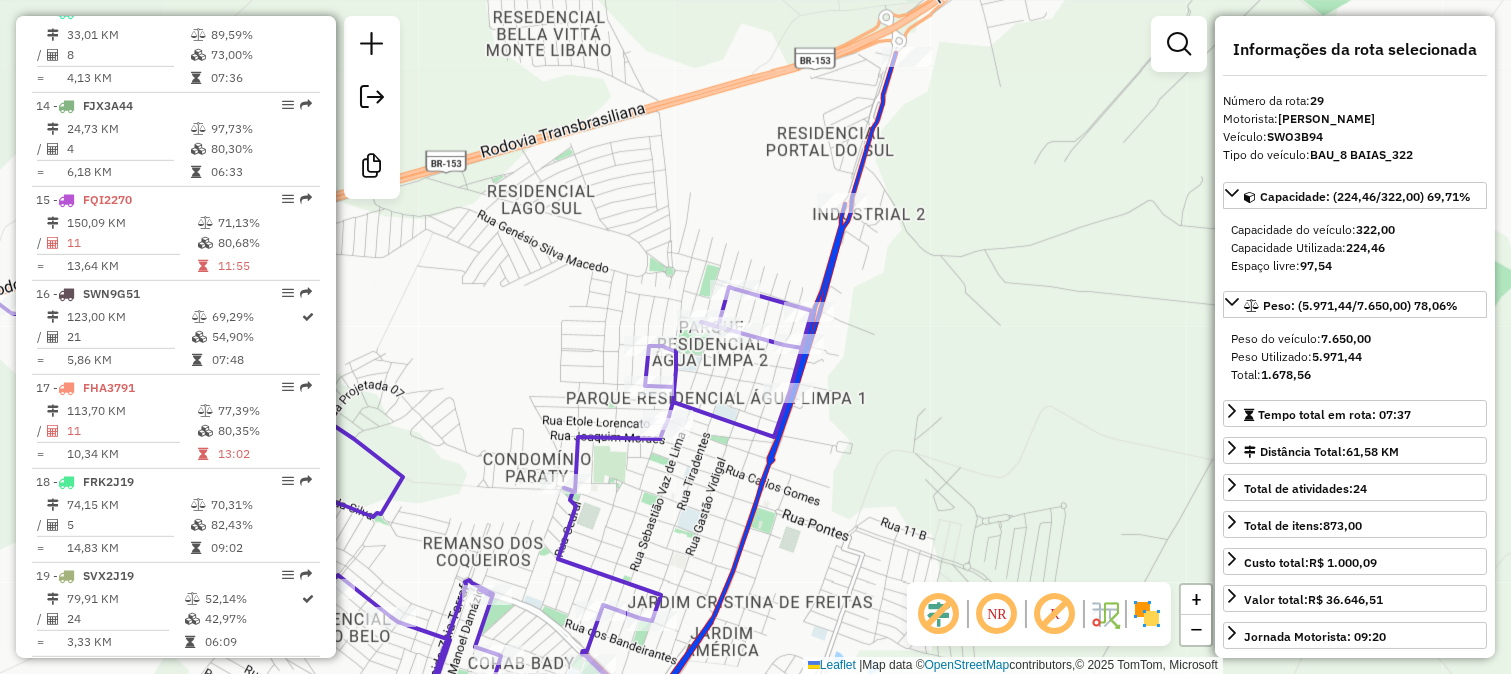 scroll, scrollTop: 3435, scrollLeft: 0, axis: vertical 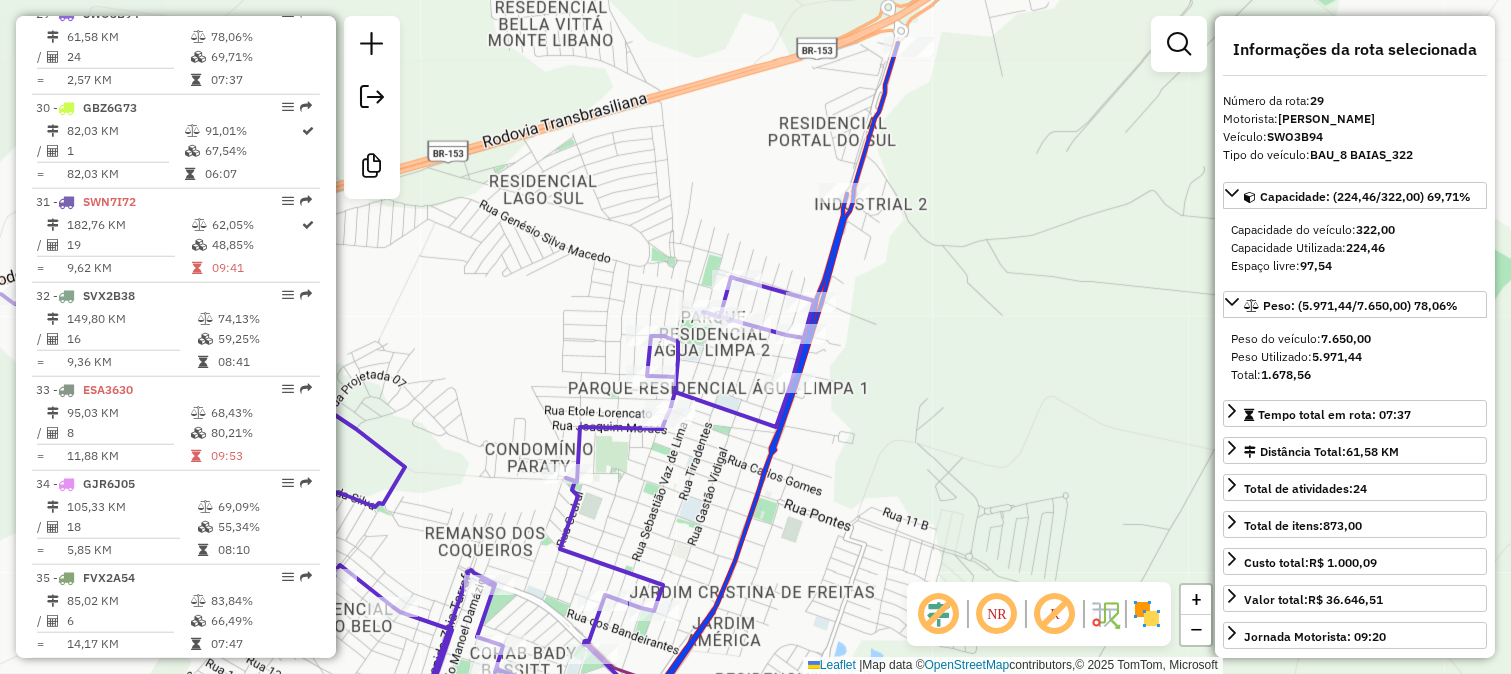 drag, startPoint x: 838, startPoint y: 423, endPoint x: 811, endPoint y: 267, distance: 158.31929 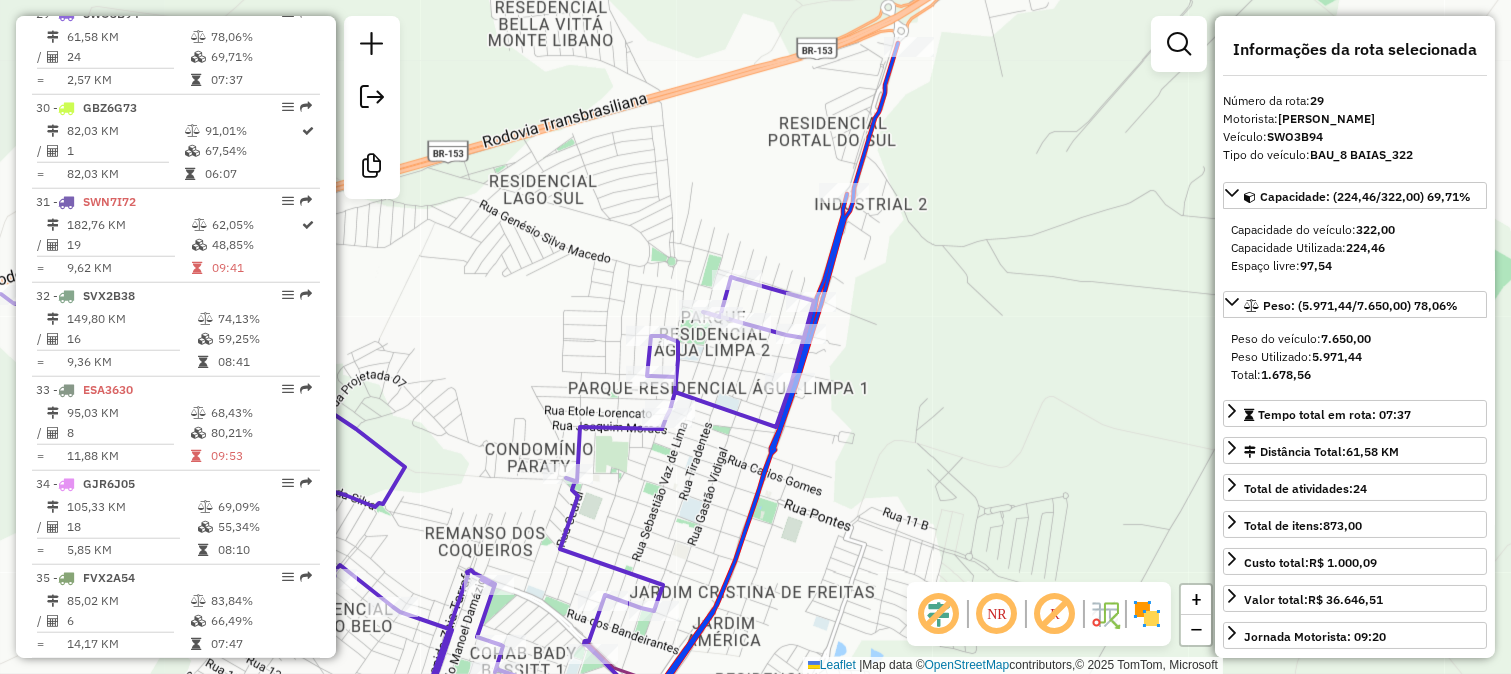click on "Janela de atendimento Grade de atendimento Capacidade Transportadoras Veículos Cliente Pedidos  Rotas Selecione os dias de semana para filtrar as janelas de atendimento  Seg   Ter   Qua   Qui   Sex   Sáb   Dom  Informe o período da janela de atendimento: De: Até:  Filtrar exatamente a janela do cliente  Considerar janela de atendimento padrão  Selecione os dias de semana para filtrar as grades de atendimento  Seg   Ter   Qua   Qui   Sex   Sáb   Dom   Considerar clientes sem dia de atendimento cadastrado  Clientes fora do dia de atendimento selecionado Filtrar as atividades entre os valores definidos abaixo:  Peso mínimo:   Peso máximo:   Cubagem mínima:   Cubagem máxima:   De:   Até:  Filtrar as atividades entre o tempo de atendimento definido abaixo:  De:   Até:   Considerar capacidade total dos clientes não roteirizados Transportadora: Selecione um ou mais itens Tipo de veículo: Selecione um ou mais itens Veículo: Selecione um ou mais itens Motorista: Selecione um ou mais itens Nome: Rótulo:" 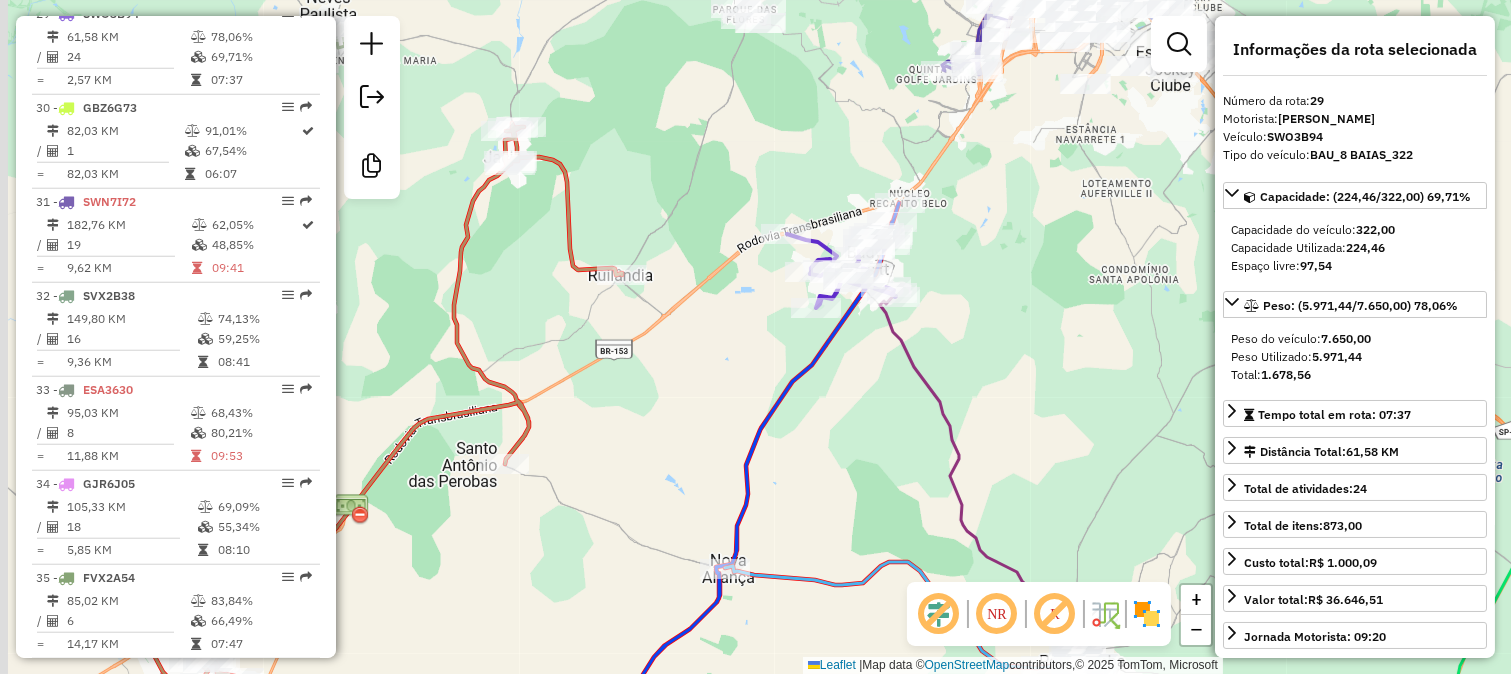 drag, startPoint x: 526, startPoint y: 322, endPoint x: 626, endPoint y: 335, distance: 100.84146 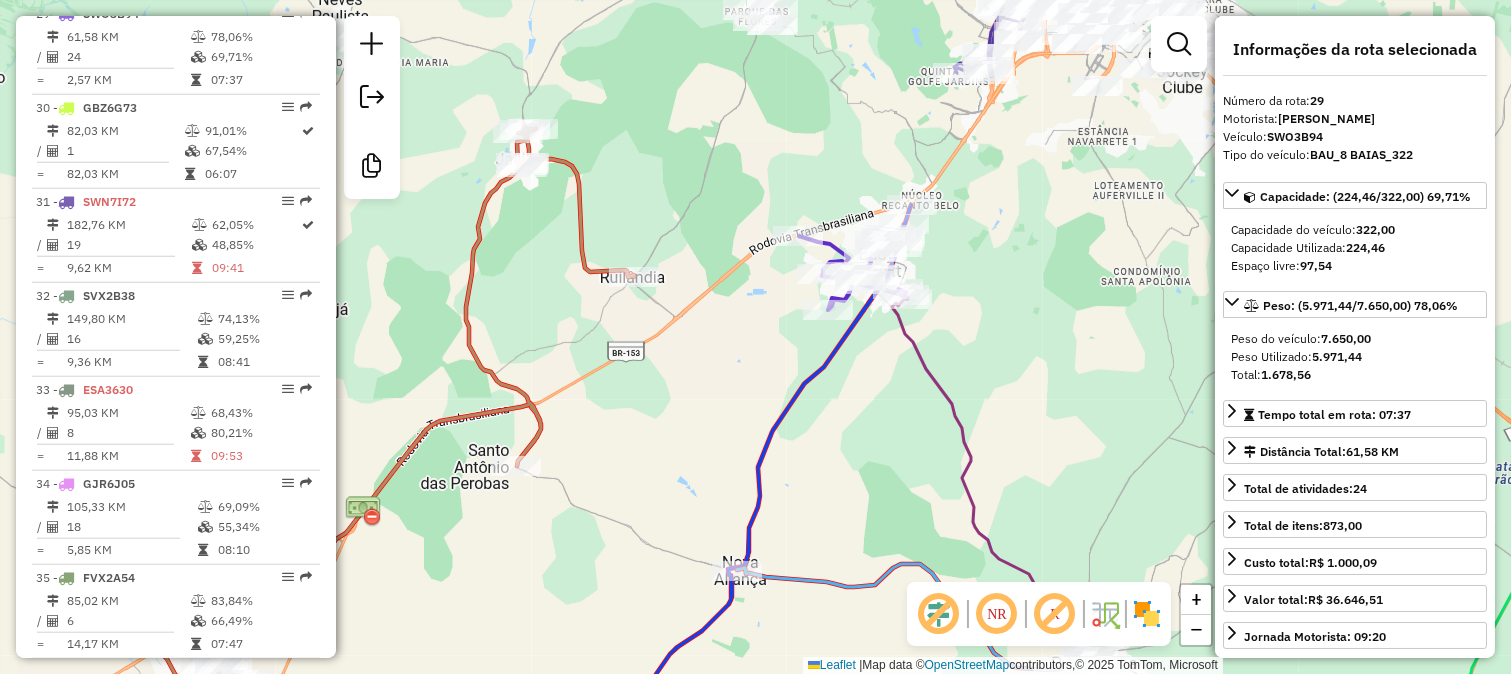click 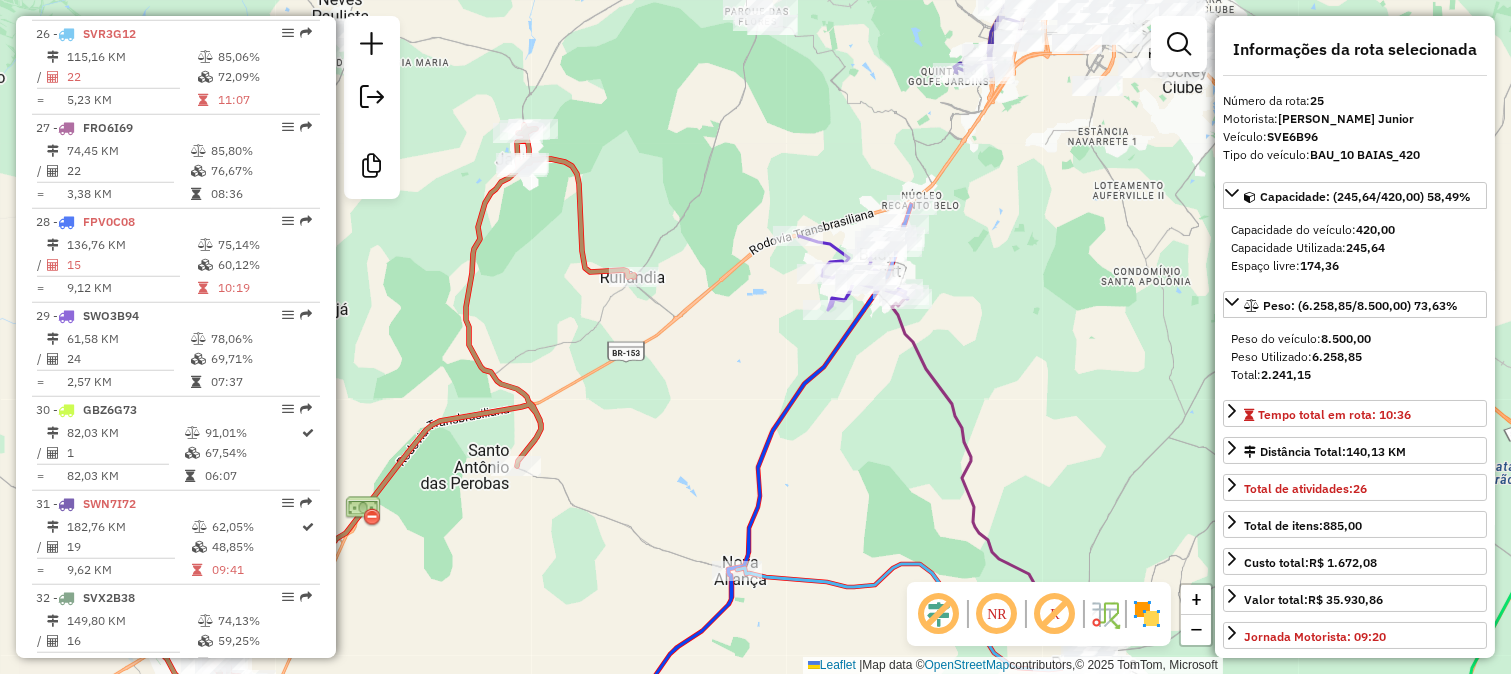 scroll, scrollTop: 3060, scrollLeft: 0, axis: vertical 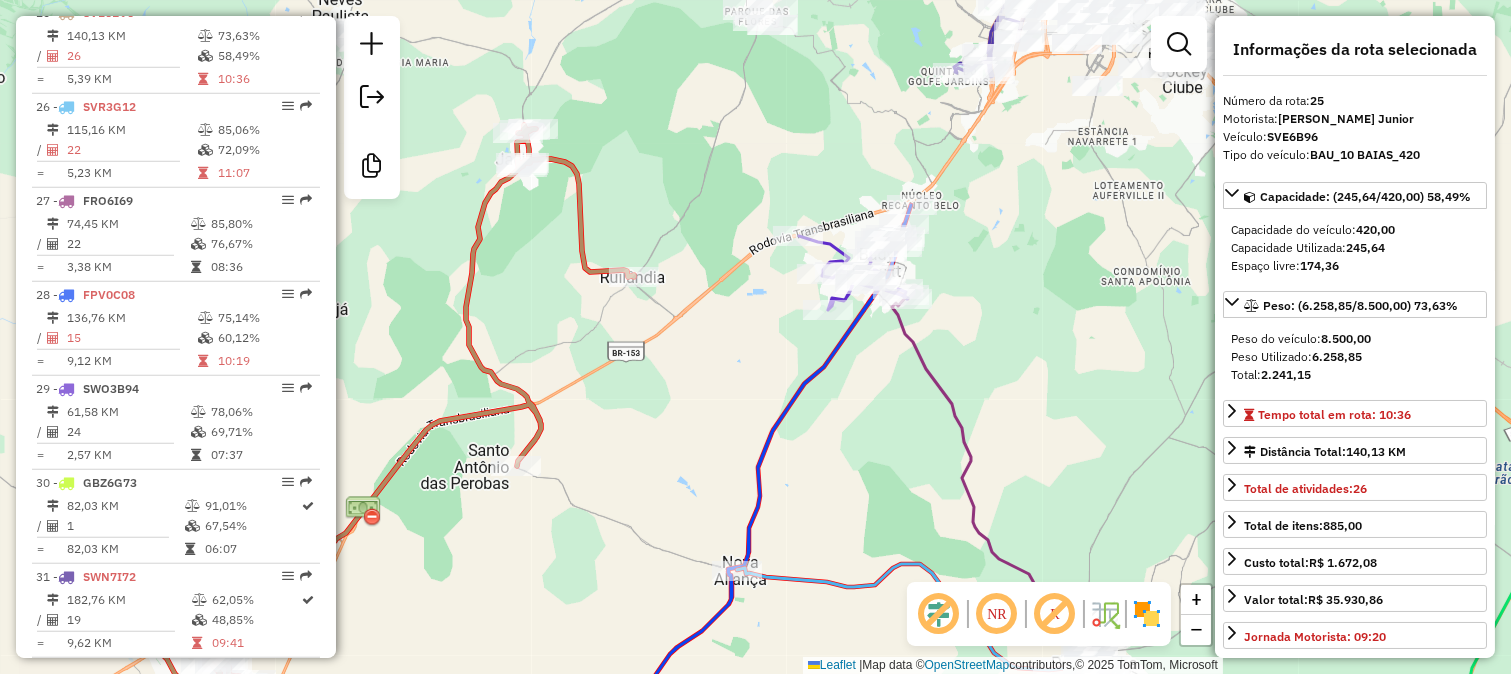 drag, startPoint x: 552, startPoint y: 241, endPoint x: 616, endPoint y: 381, distance: 153.93506 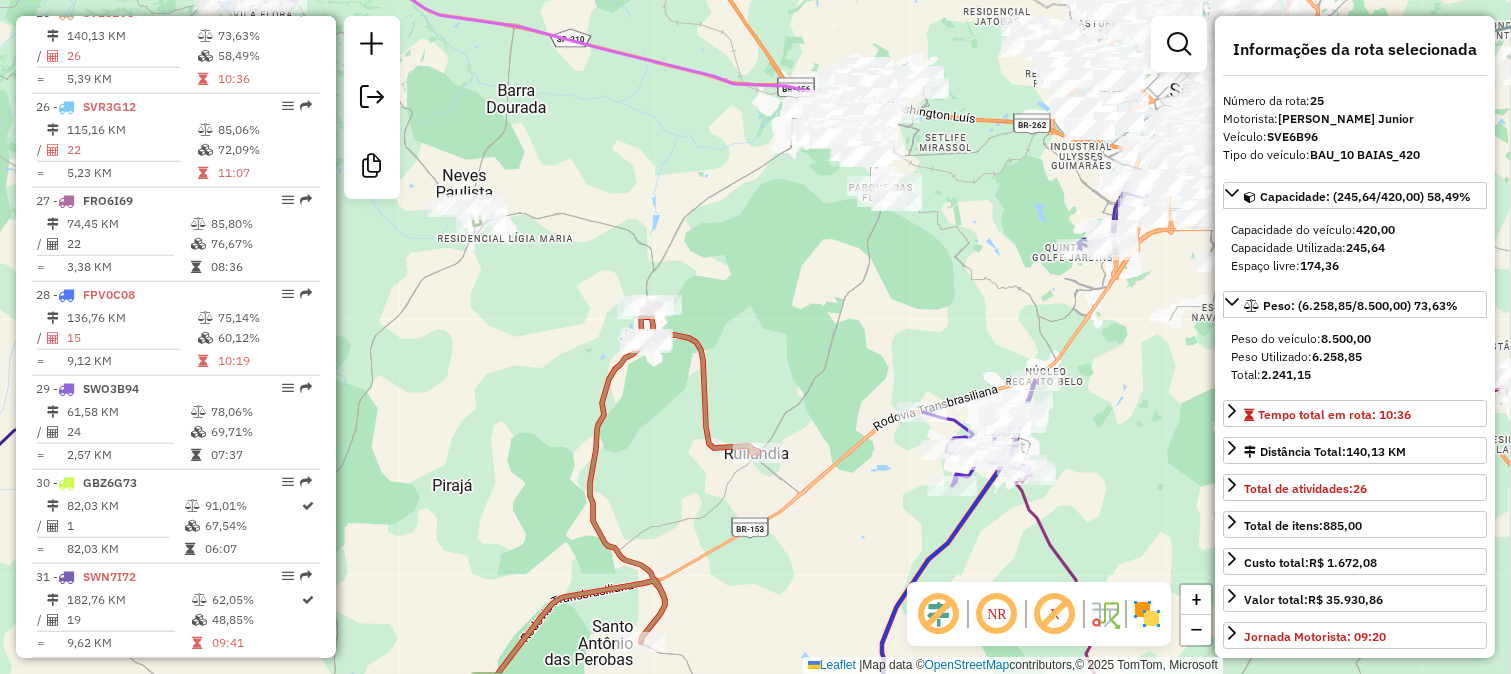 drag, startPoint x: 508, startPoint y: 280, endPoint x: 693, endPoint y: 355, distance: 199.62465 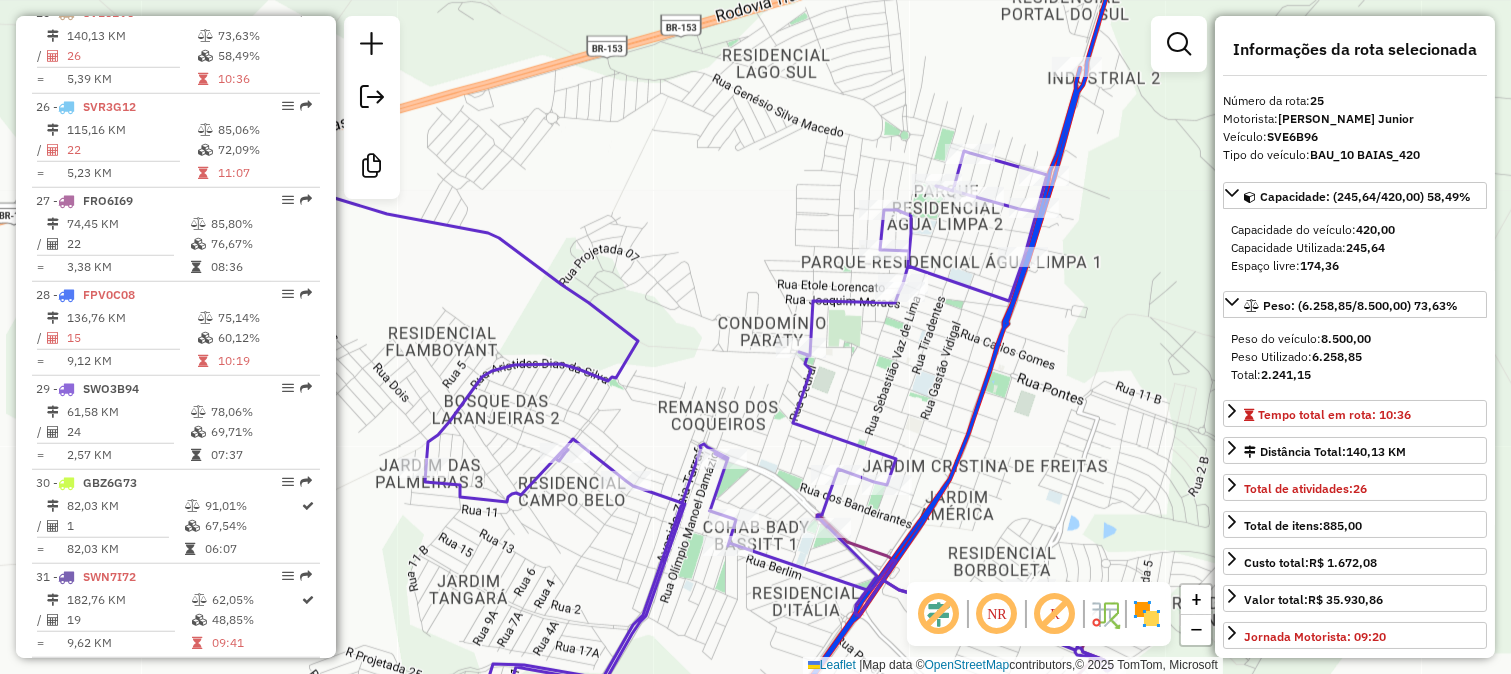 click 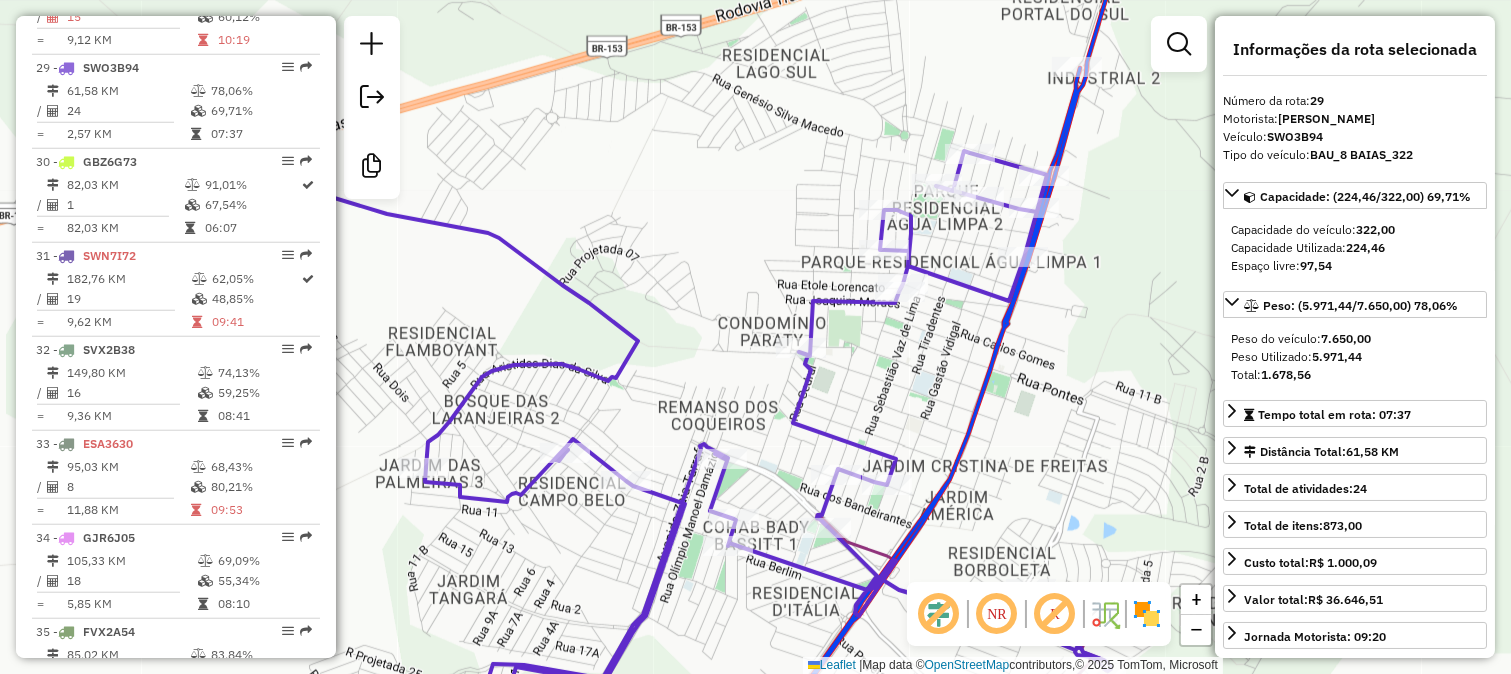 scroll, scrollTop: 3435, scrollLeft: 0, axis: vertical 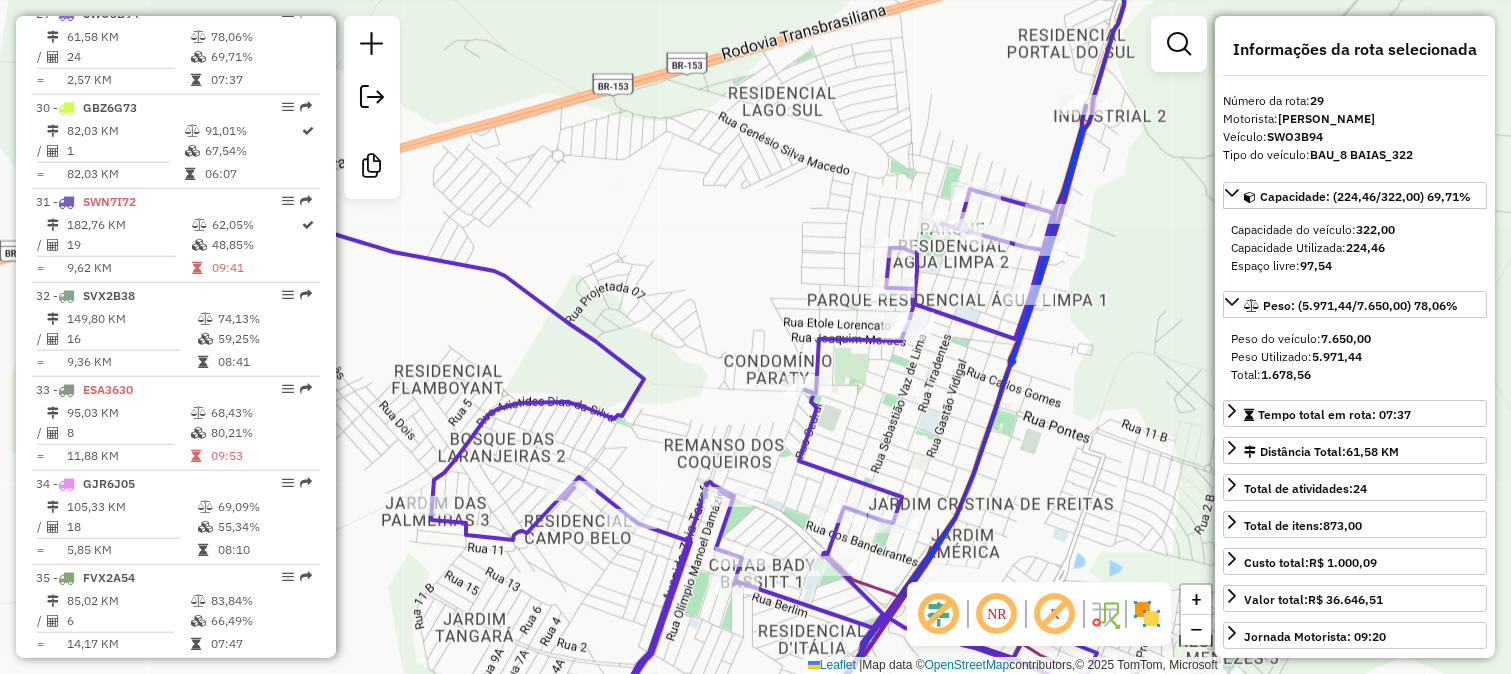 drag, startPoint x: 945, startPoint y: 332, endPoint x: 958, endPoint y: 453, distance: 121.69634 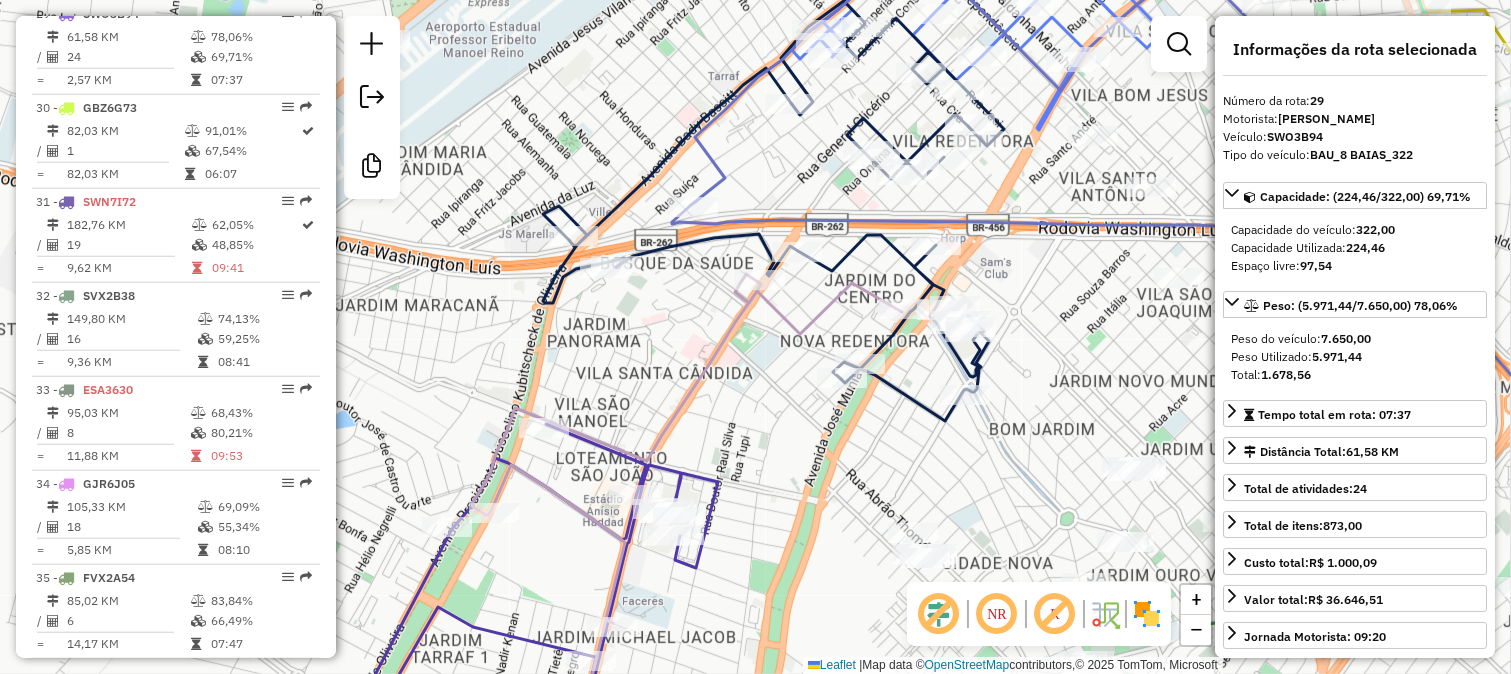 drag, startPoint x: 1186, startPoint y: 341, endPoint x: 946, endPoint y: 250, distance: 256.67294 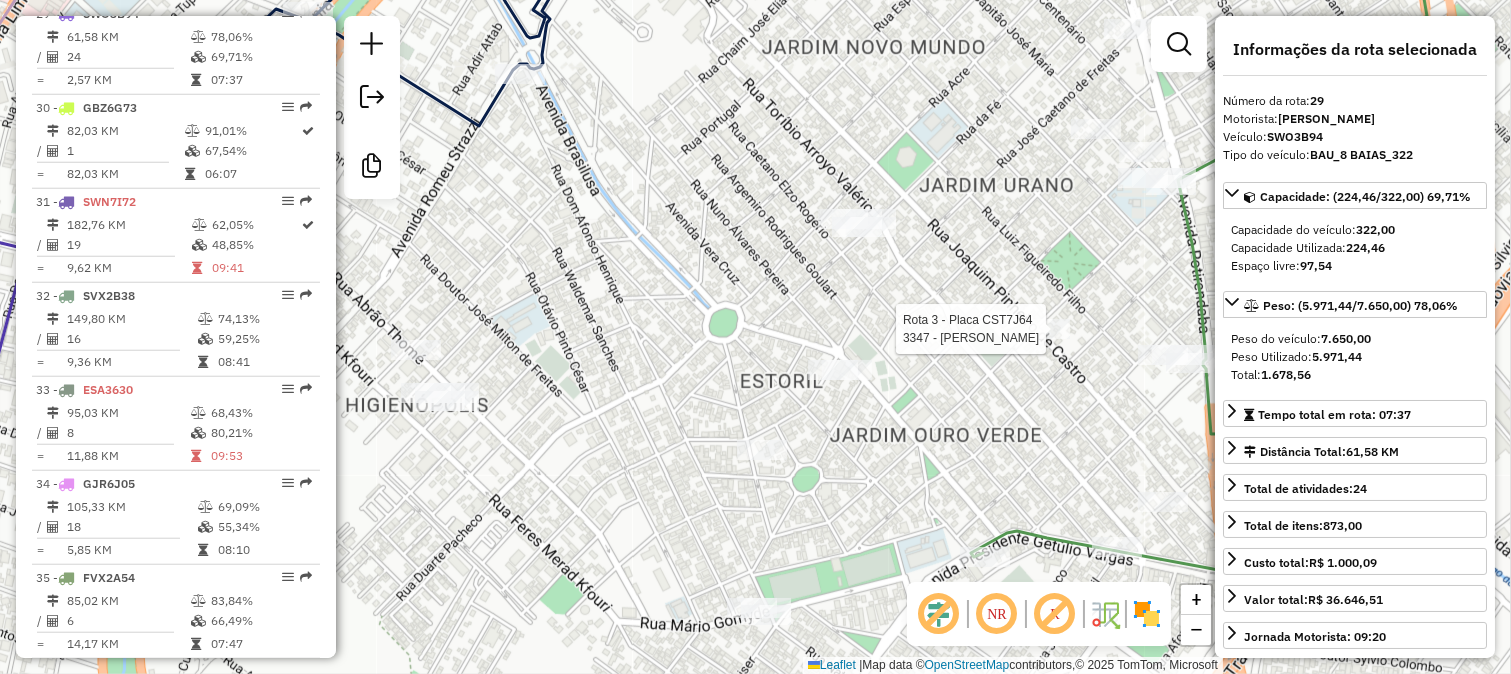 click 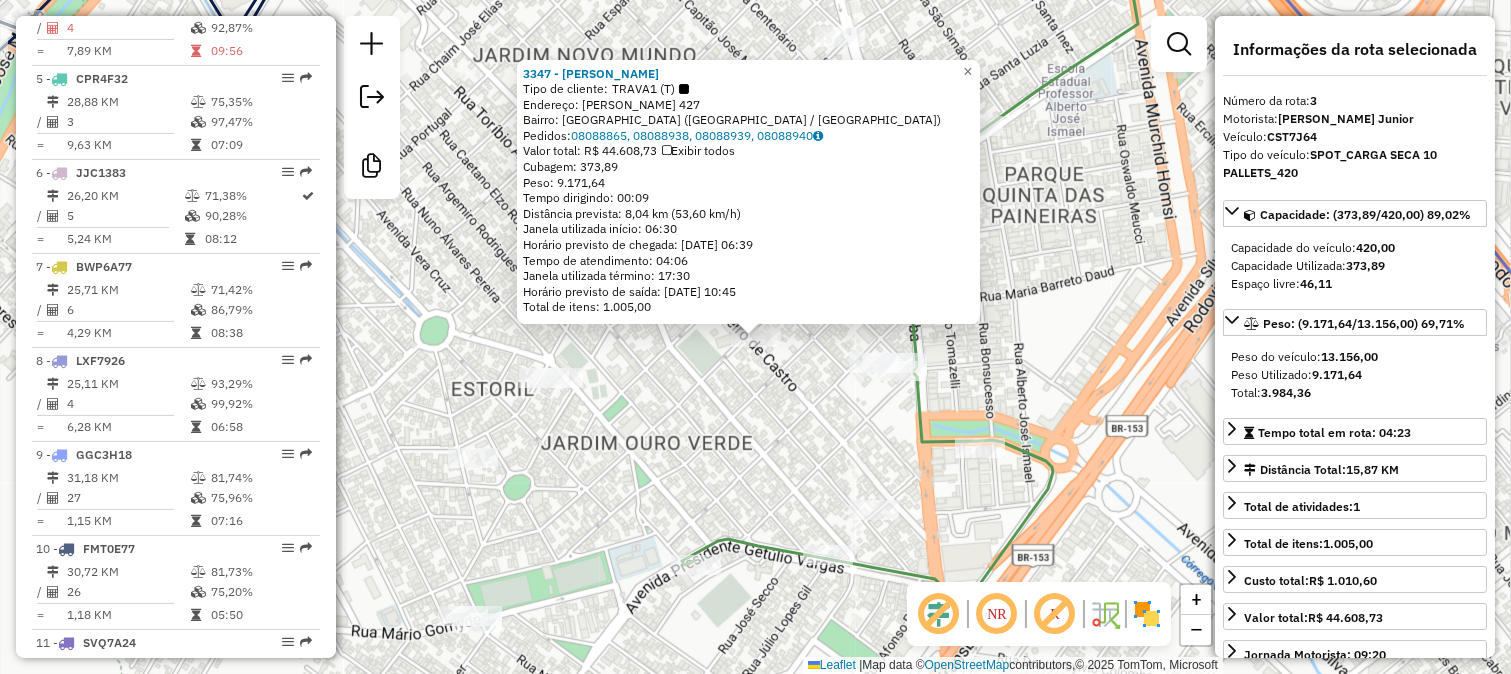 scroll, scrollTop: 993, scrollLeft: 0, axis: vertical 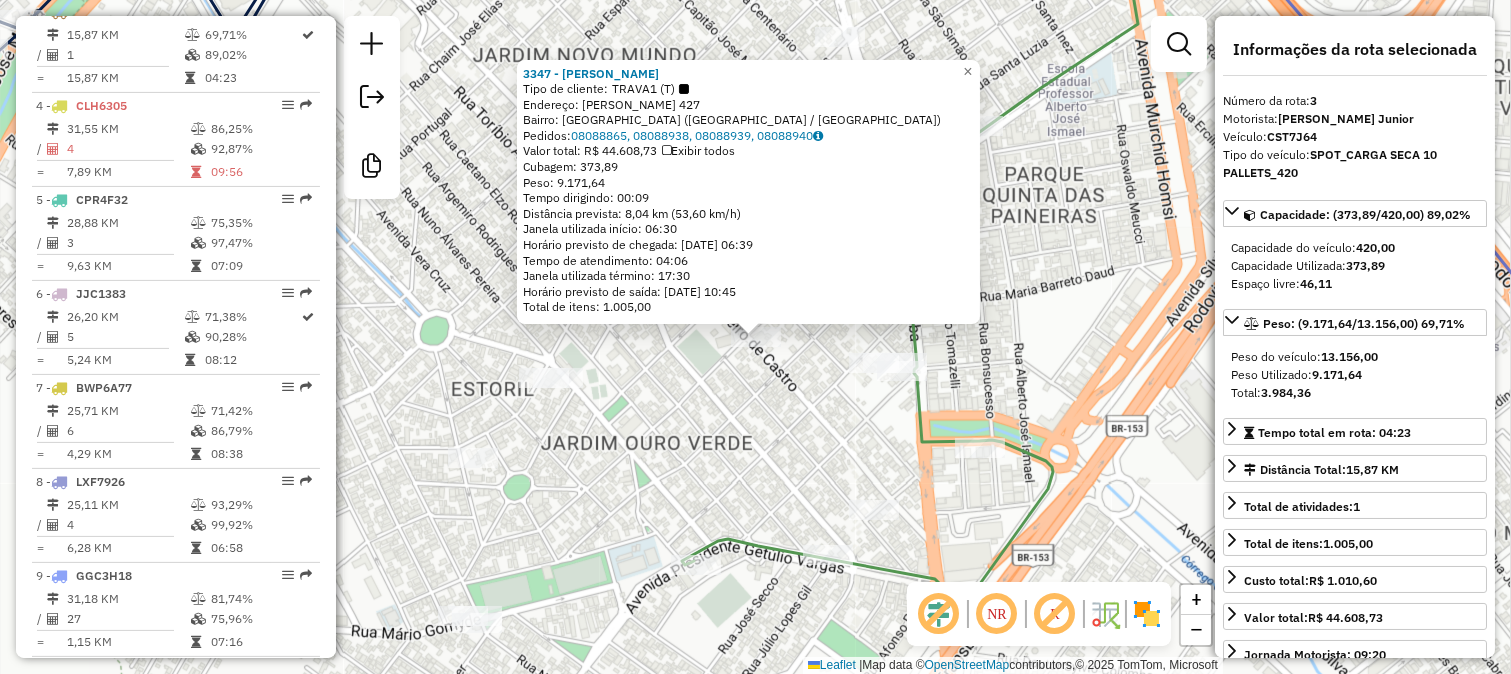 click on "3347 - FERNANDAO  Tipo de cliente:   TRAVA1 (T)   Endereço:  [PERSON_NAME] 427   Bairro: [GEOGRAPHIC_DATA] ([GEOGRAPHIC_DATA] / [GEOGRAPHIC_DATA])   Pedidos:  08088865, 08088938, 08088939, 08088940   Valor total: R$ 44.608,73   Exibir todos   Cubagem: 373,89  Peso: 9.171,64  Tempo dirigindo: 00:09   Distância prevista: 8,04 km (53,60 km/h)   Janela utilizada início: 06:30   Horário previsto de chegada: [DATE] 06:39   Tempo de atendimento: 04:06   Janela utilizada término: 17:30   Horário previsto de saída: [DATE] 10:45   Total de itens: 1.005,00  × Janela de atendimento Grade de atendimento Capacidade Transportadoras Veículos Cliente Pedidos  Rotas Selecione os dias de semana para filtrar as janelas de atendimento  Seg   Ter   Qua   Qui   Sex   Sáb   Dom  Informe o período da janela de atendimento: De: Até:  Filtrar exatamente a janela do cliente  Considerar janela de atendimento padrão  Selecione os dias de semana para filtrar as grades de atendimento  Seg   Ter   Qua   Qui   Sex   Sáb   Dom" 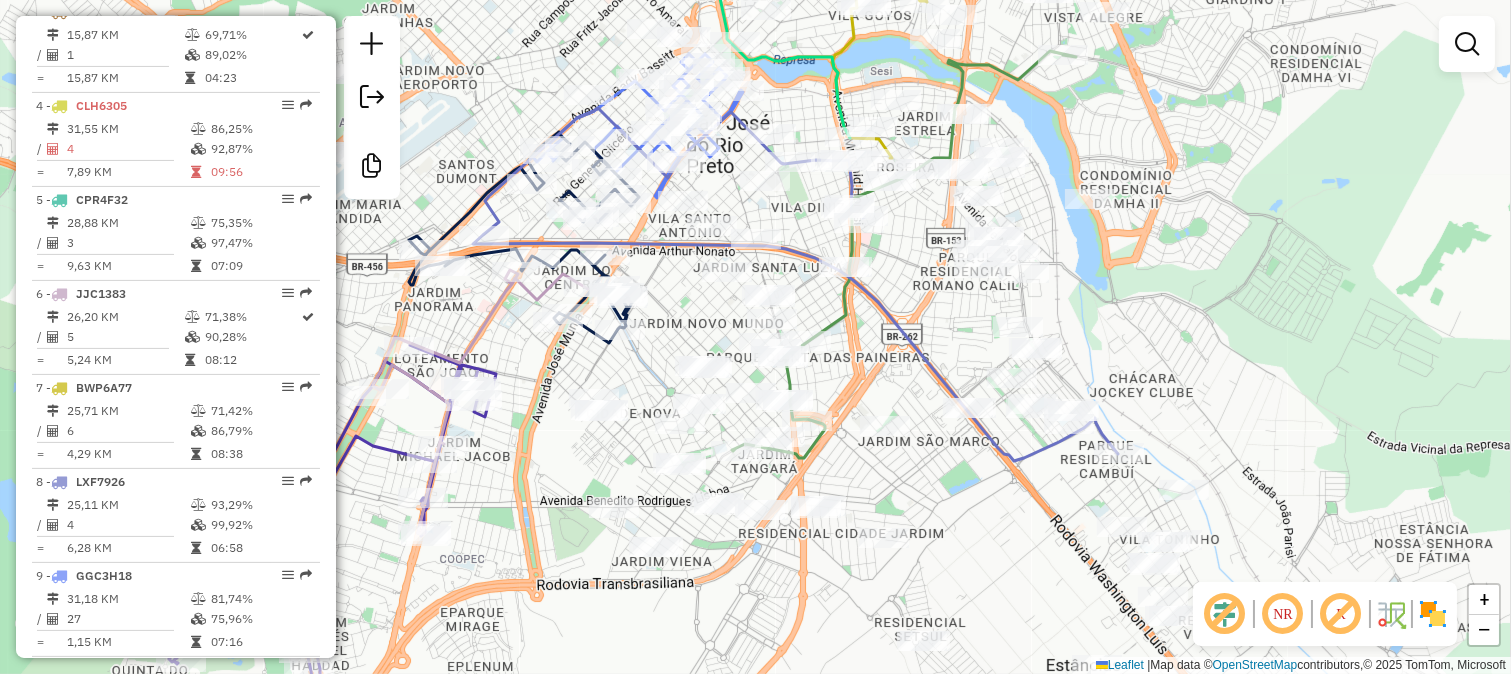 click 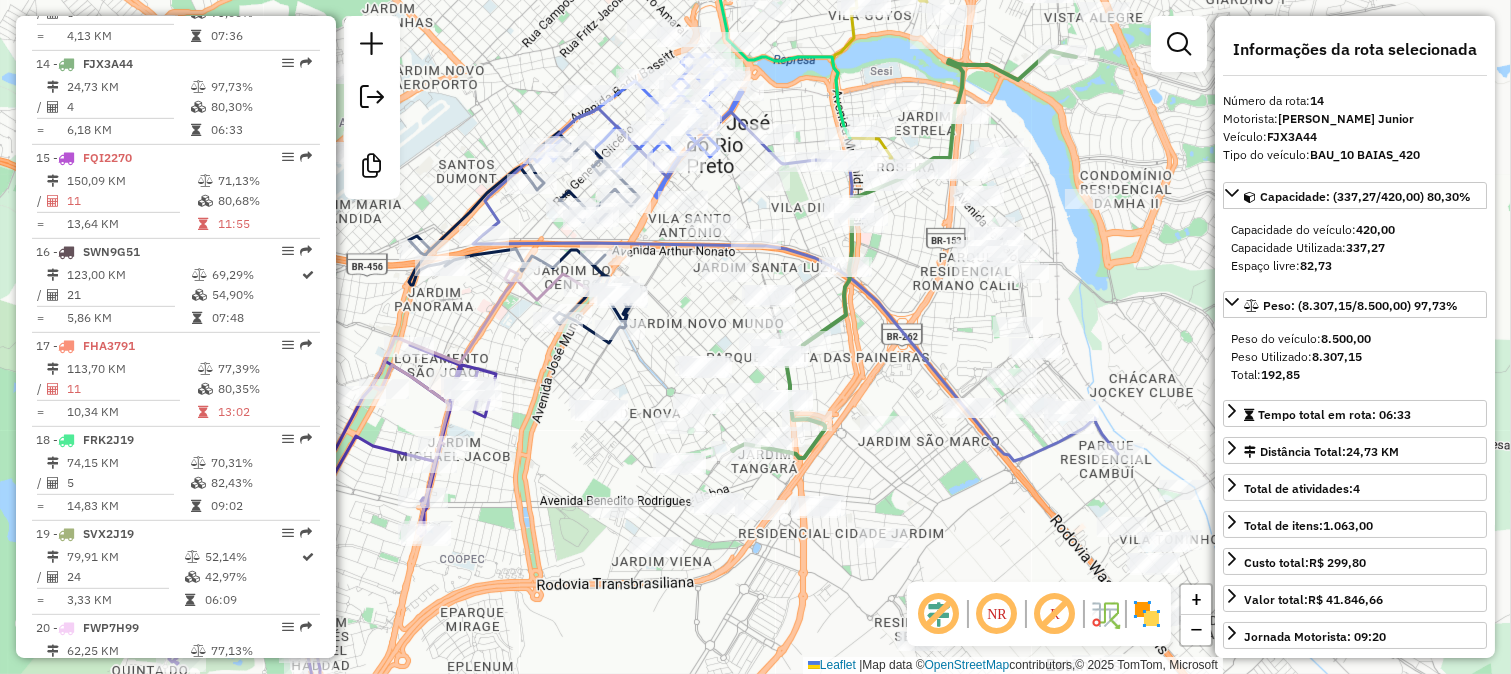 scroll, scrollTop: 2026, scrollLeft: 0, axis: vertical 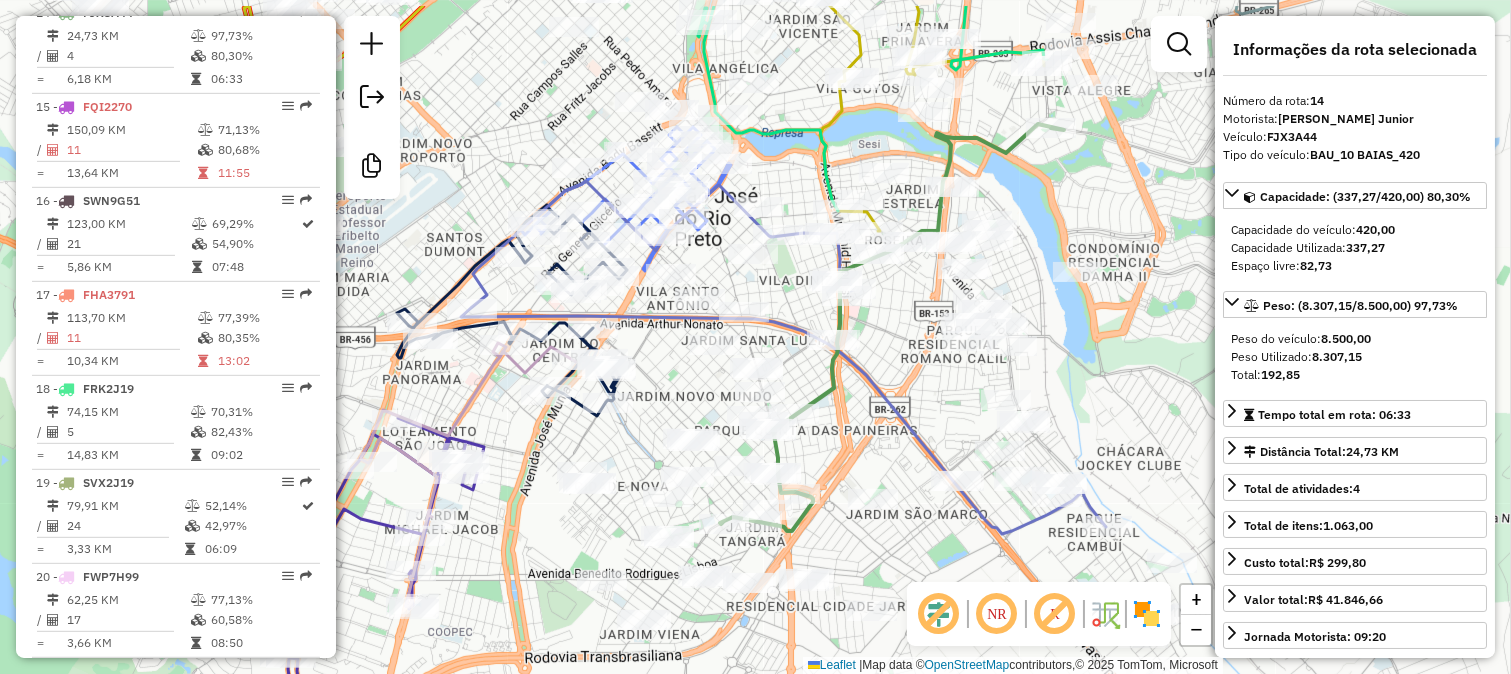 drag, startPoint x: 856, startPoint y: 407, endPoint x: 838, endPoint y: 466, distance: 61.68468 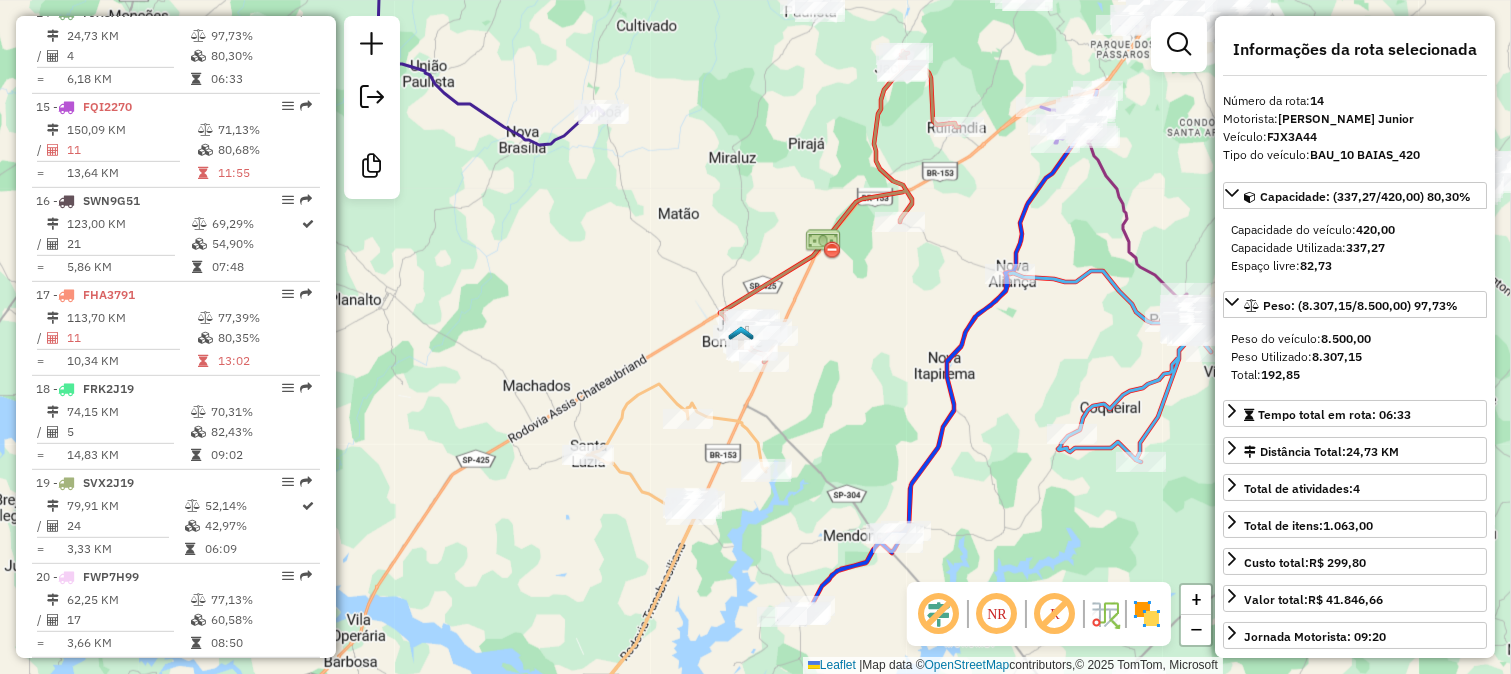 drag, startPoint x: 803, startPoint y: 403, endPoint x: 884, endPoint y: 230, distance: 191.02356 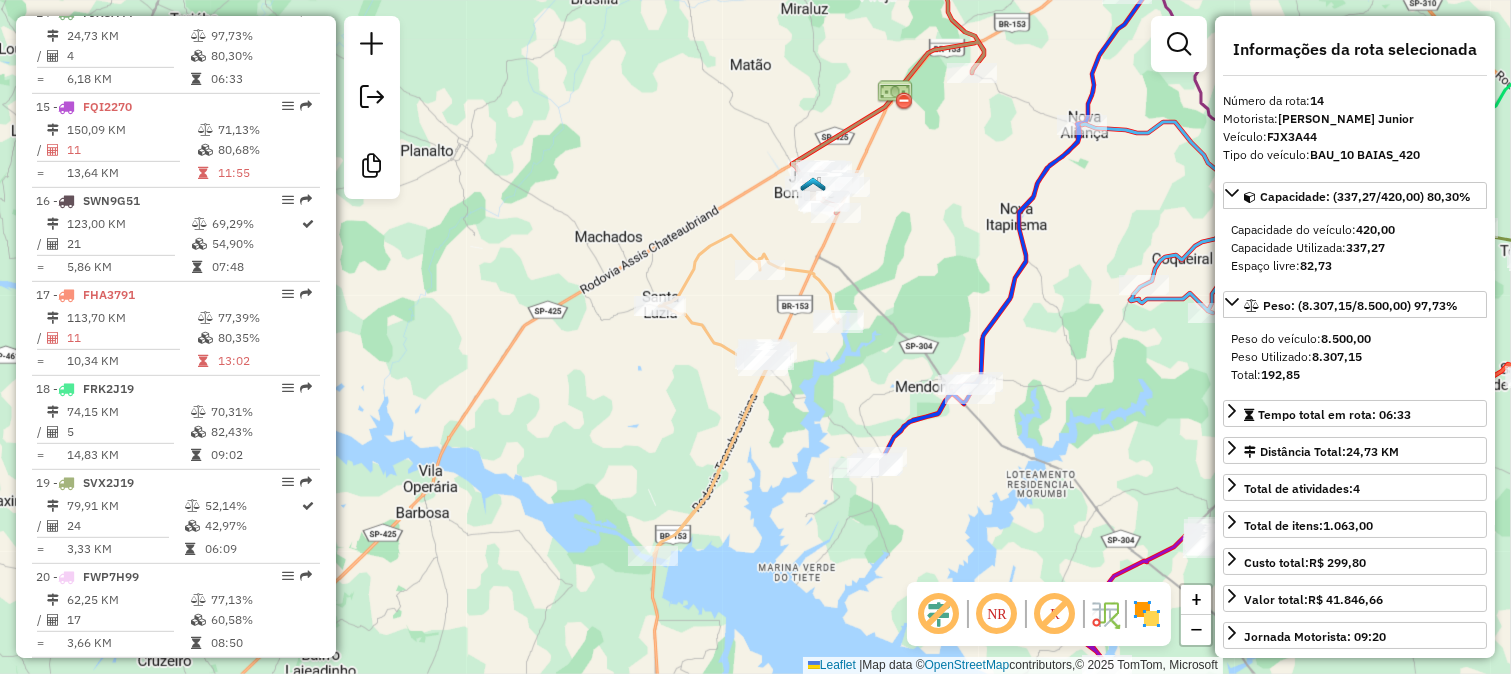 drag, startPoint x: 756, startPoint y: 583, endPoint x: 776, endPoint y: 370, distance: 213.9369 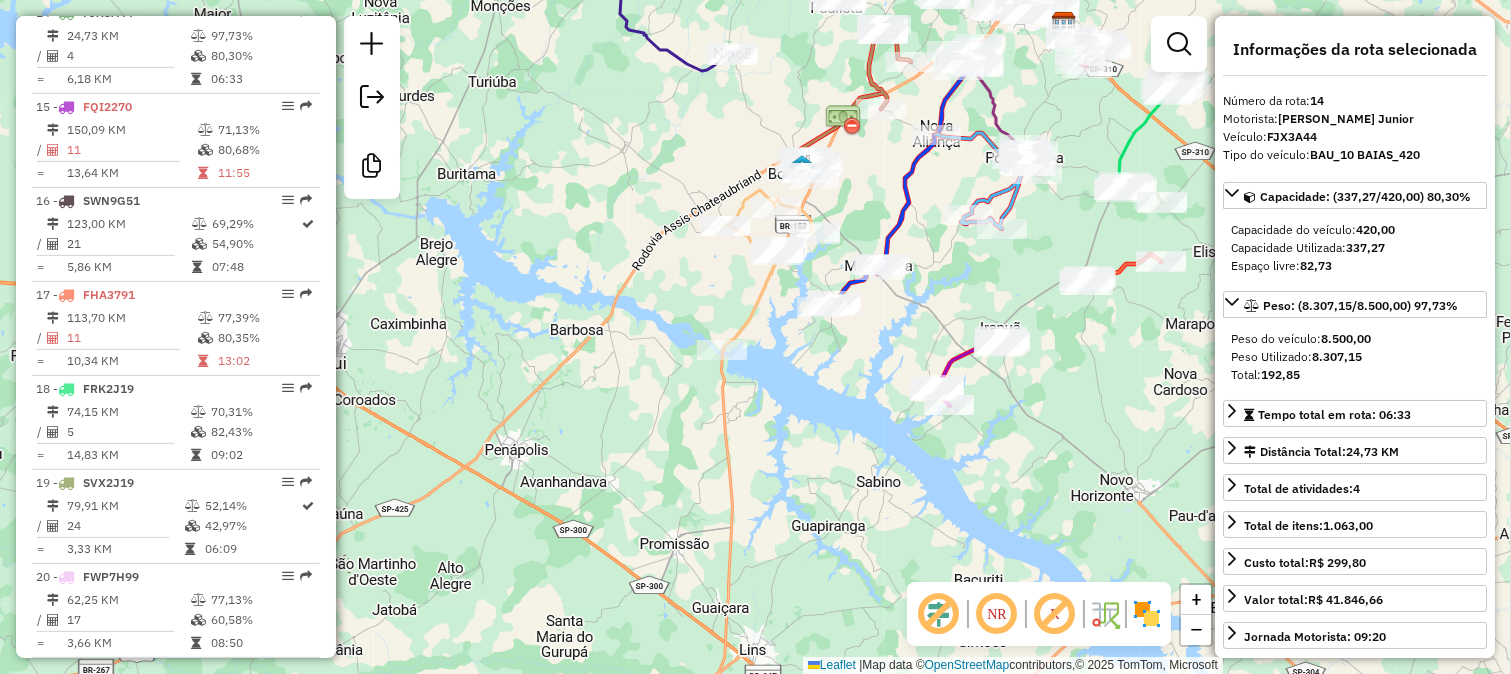 drag, startPoint x: 812, startPoint y: 425, endPoint x: 812, endPoint y: 392, distance: 33 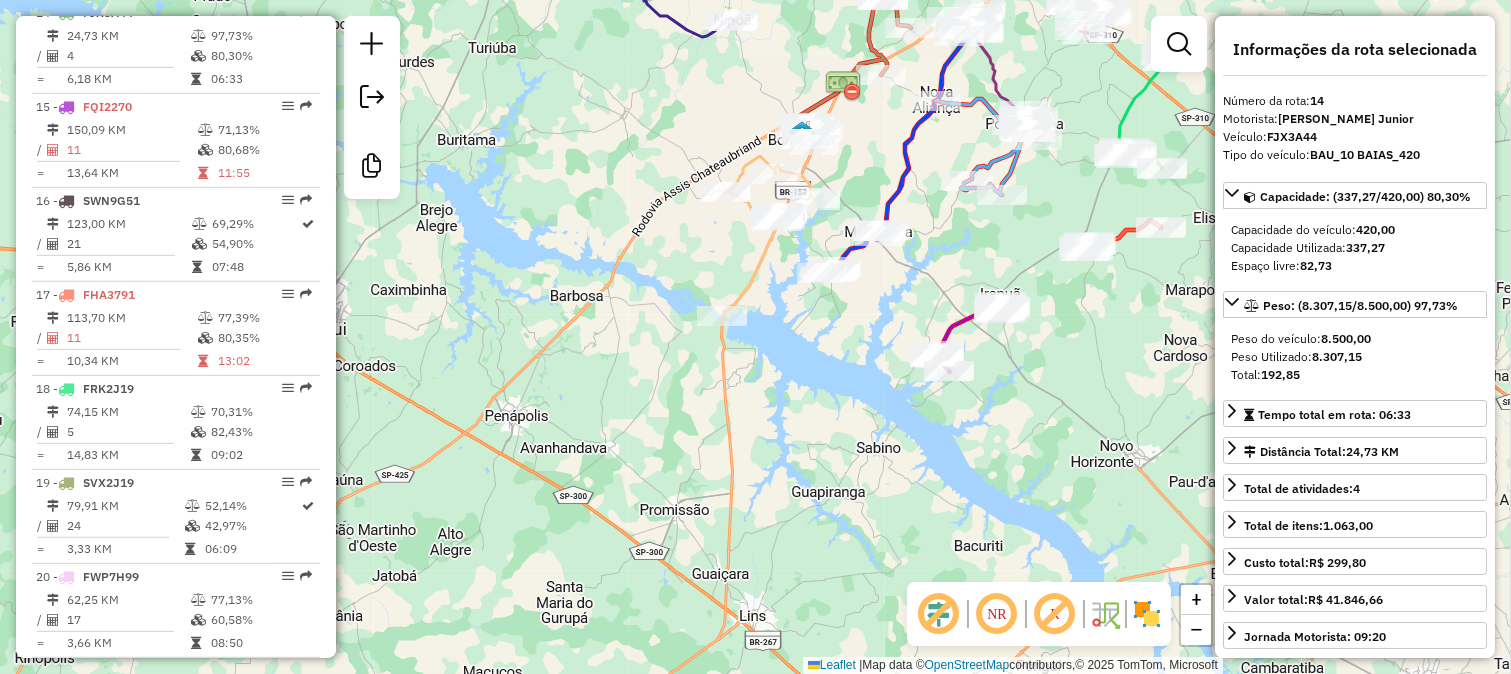 click on "Janela de atendimento Grade de atendimento Capacidade Transportadoras Veículos Cliente Pedidos  Rotas Selecione os dias de semana para filtrar as janelas de atendimento  Seg   Ter   Qua   Qui   Sex   Sáb   Dom  Informe o período da janela de atendimento: De: Até:  Filtrar exatamente a janela do cliente  Considerar janela de atendimento padrão  Selecione os dias de semana para filtrar as grades de atendimento  Seg   Ter   Qua   Qui   Sex   Sáb   Dom   Considerar clientes sem dia de atendimento cadastrado  Clientes fora do dia de atendimento selecionado Filtrar as atividades entre os valores definidos abaixo:  Peso mínimo:   Peso máximo:   Cubagem mínima:   Cubagem máxima:   De:   Até:  Filtrar as atividades entre o tempo de atendimento definido abaixo:  De:   Até:   Considerar capacidade total dos clientes não roteirizados Transportadora: Selecione um ou mais itens Tipo de veículo: Selecione um ou mais itens Veículo: Selecione um ou mais itens Motorista: Selecione um ou mais itens Nome: Rótulo:" 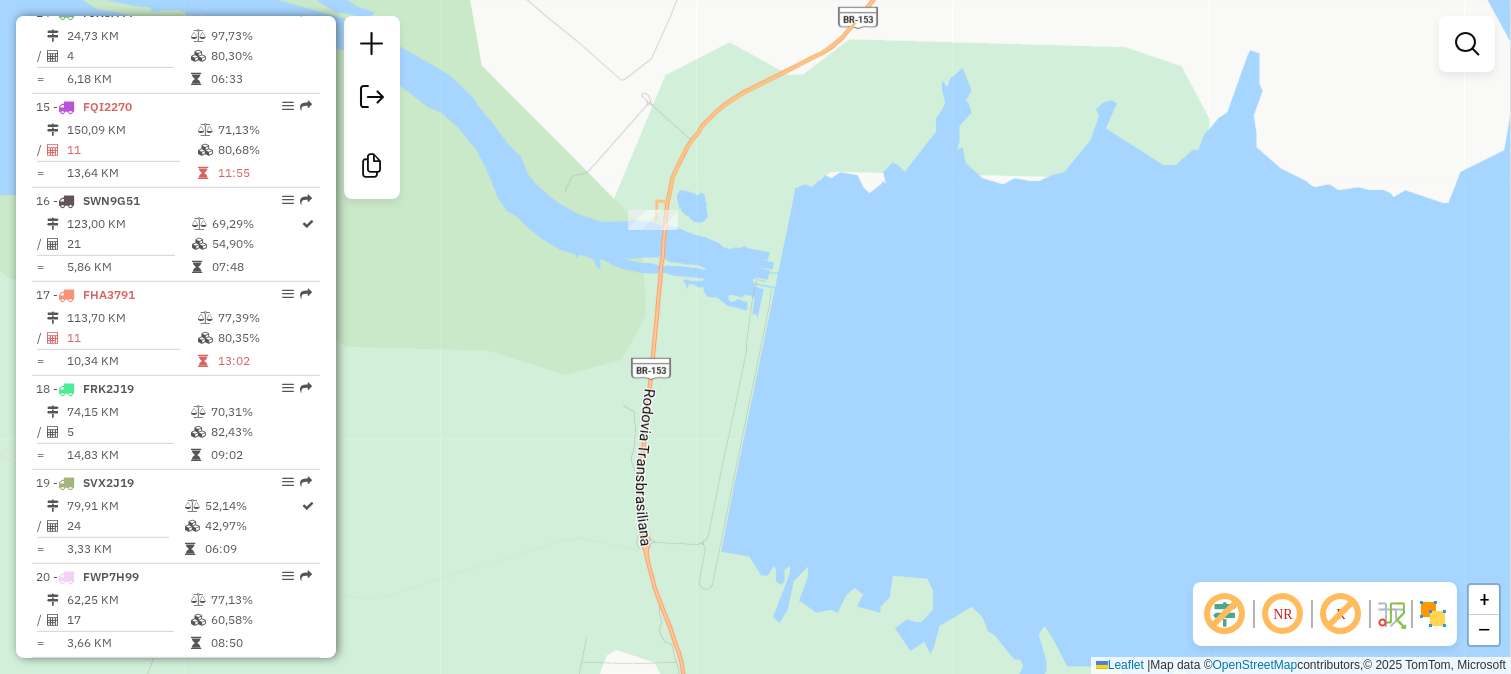 drag, startPoint x: 727, startPoint y: 218, endPoint x: 702, endPoint y: 266, distance: 54.120235 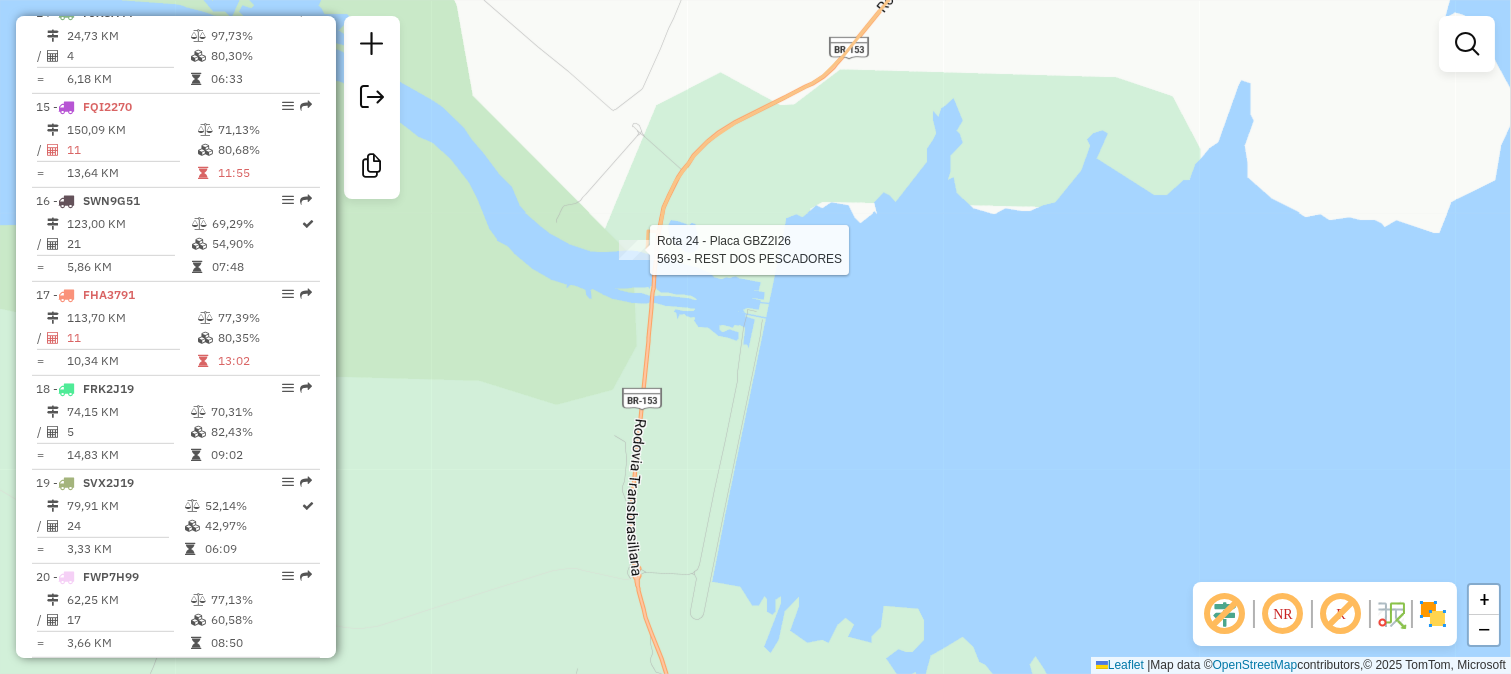 click 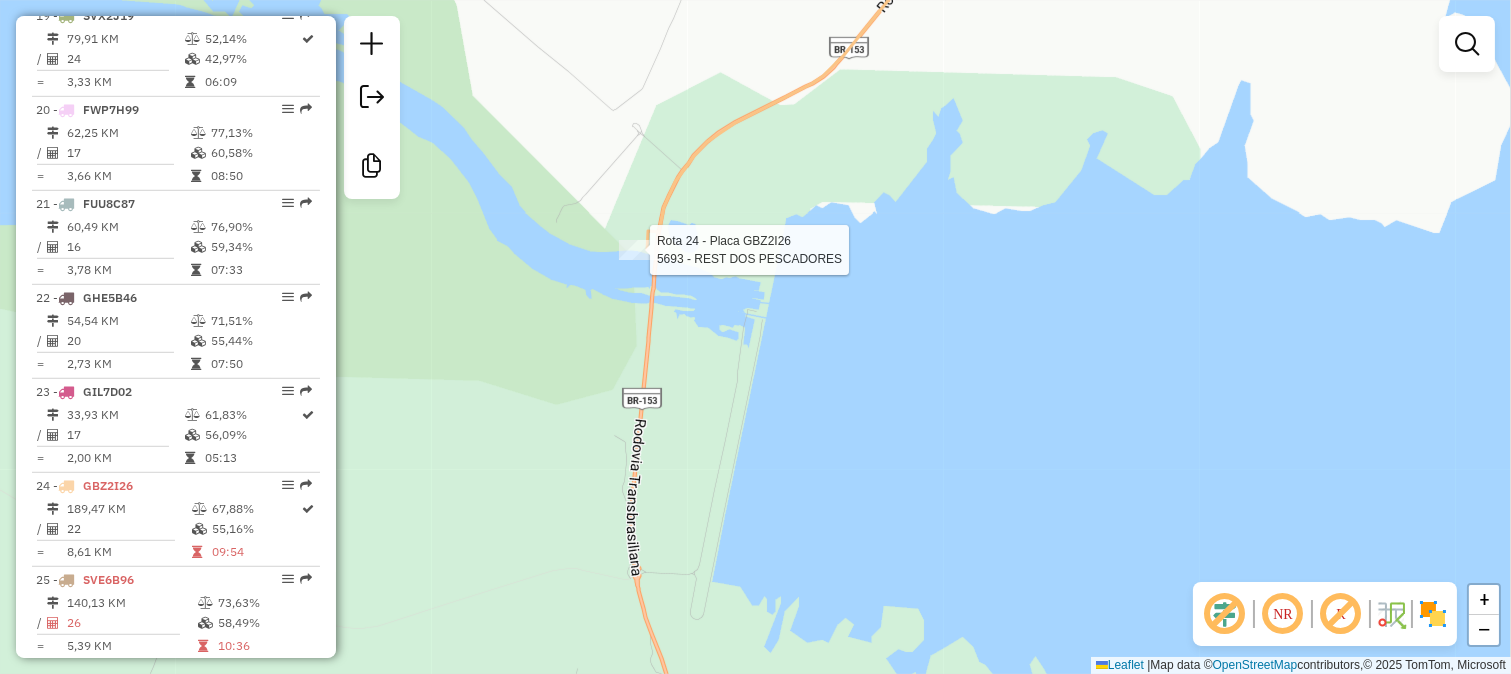 select on "**********" 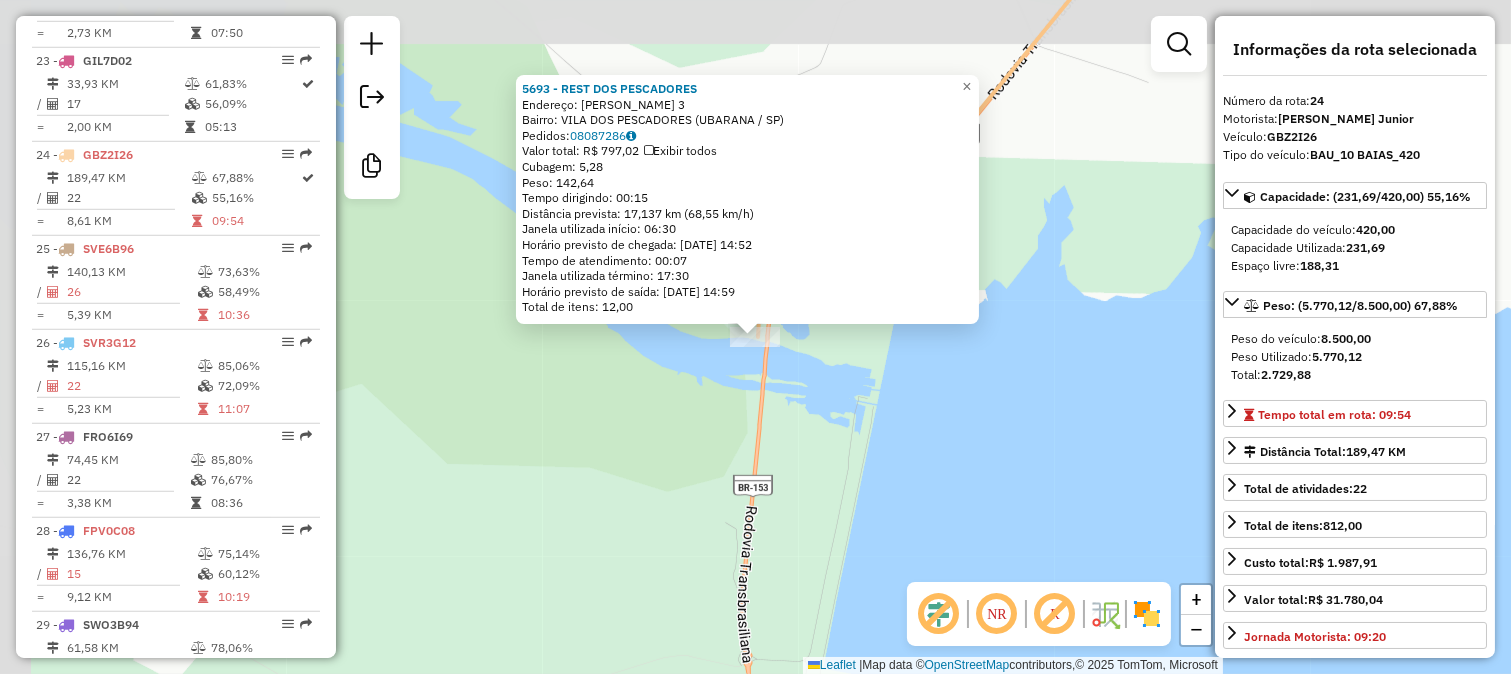 scroll, scrollTop: 2965, scrollLeft: 0, axis: vertical 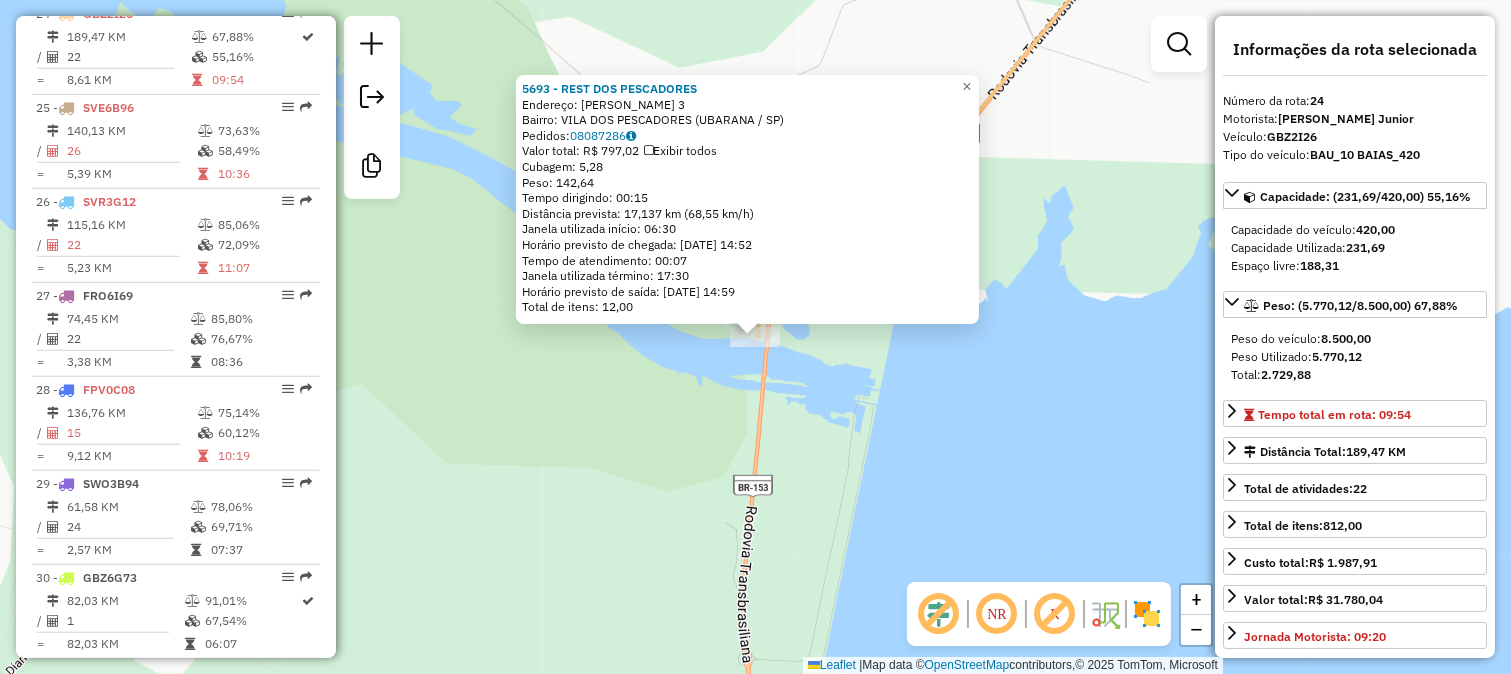 click on "5693 - REST DOS PESCADORES  Endereço:  [PERSON_NAME] 3   Bairro: VILA DOS PESCADORES (UBARANA / SP)   Pedidos:  08087286   Valor total: R$ 797,02   Exibir todos   Cubagem: 5,28  Peso: 142,64  Tempo dirigindo: 00:15   Distância prevista: 17,137 km (68,55 km/h)   [GEOGRAPHIC_DATA] utilizada início: 06:30   Horário previsto de chegada: [DATE] 14:52   Tempo de atendimento: 00:07   Janela utilizada término: 17:30   Horário previsto de saída: [DATE] 14:59   Total de itens: 12,00  × Janela de atendimento Grade de atendimento Capacidade Transportadoras Veículos Cliente Pedidos  Rotas Selecione os dias de semana para filtrar as janelas de atendimento  Seg   Ter   Qua   Qui   Sex   Sáb   Dom  Informe o período da janela de atendimento: De: Até:  Filtrar exatamente a janela do cliente  Considerar janela de atendimento padrão  Selecione os dias de semana para filtrar as grades de atendimento  Seg   Ter   Qua   Qui   Sex   Sáb   Dom   Considerar clientes sem dia de atendimento cadastrado  Peso mínimo:  +" 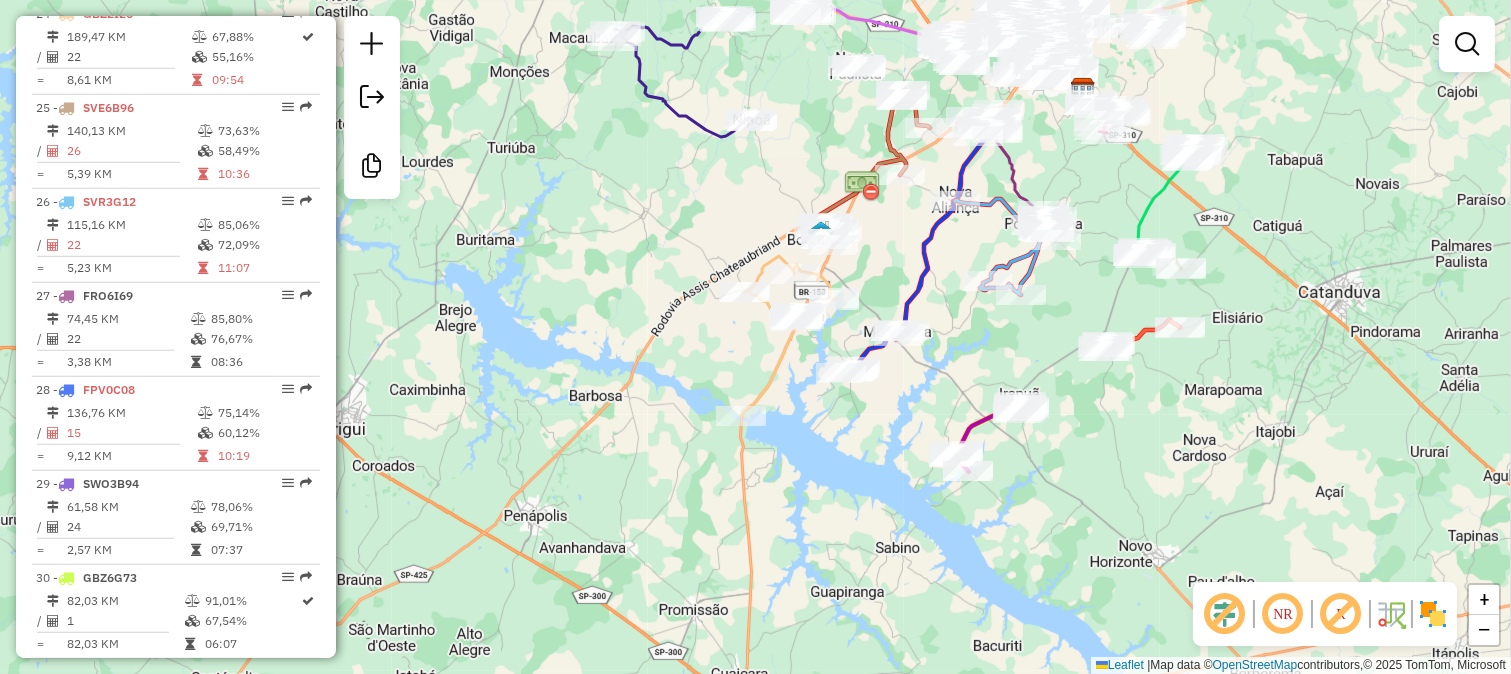 drag, startPoint x: 952, startPoint y: 383, endPoint x: 960, endPoint y: 204, distance: 179.17868 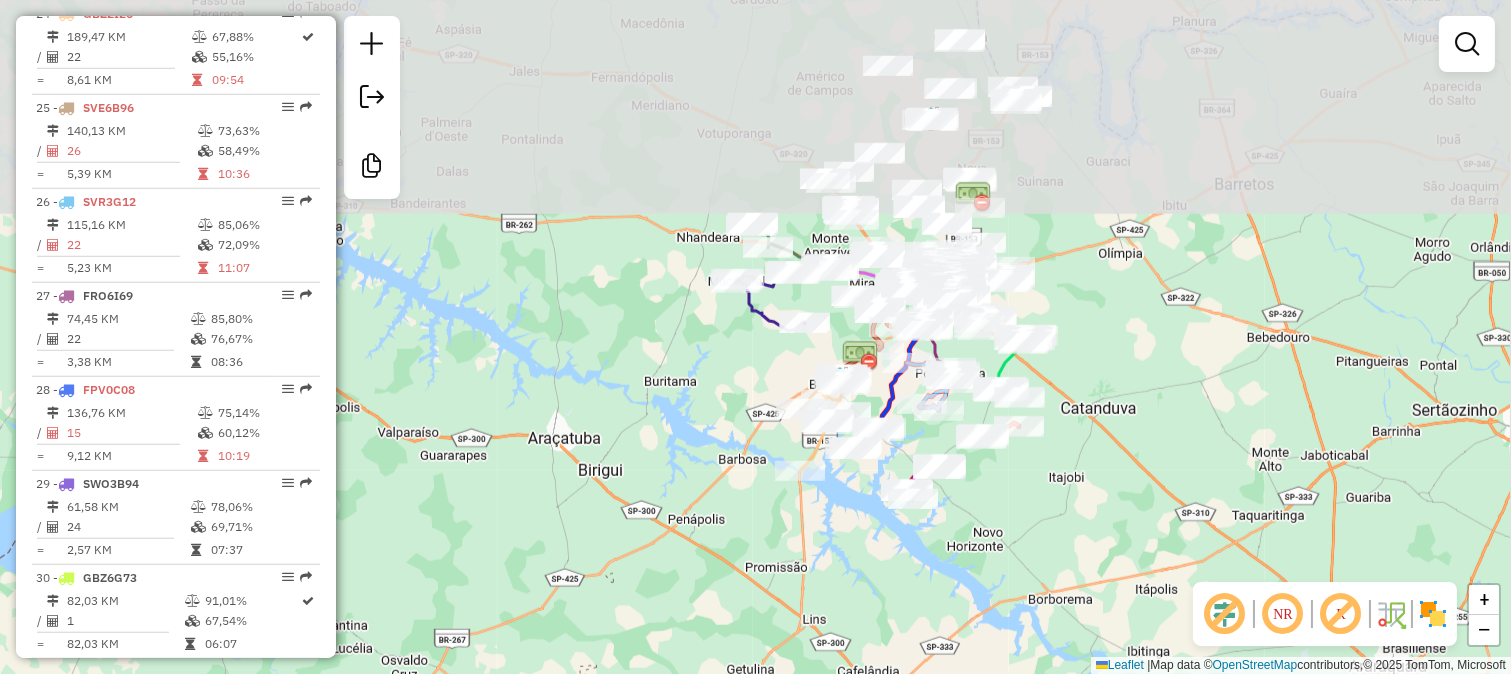 drag, startPoint x: 926, startPoint y: 334, endPoint x: 850, endPoint y: 564, distance: 242.2313 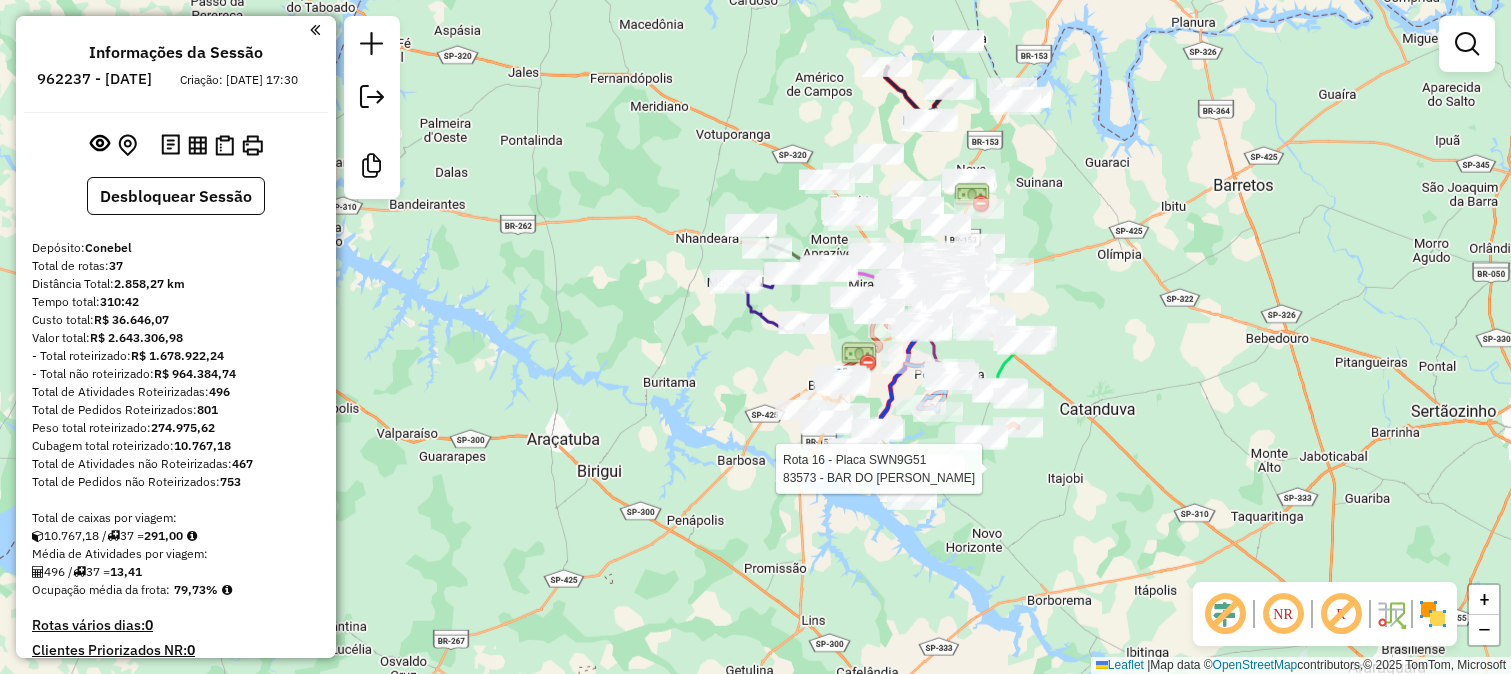scroll, scrollTop: 0, scrollLeft: 0, axis: both 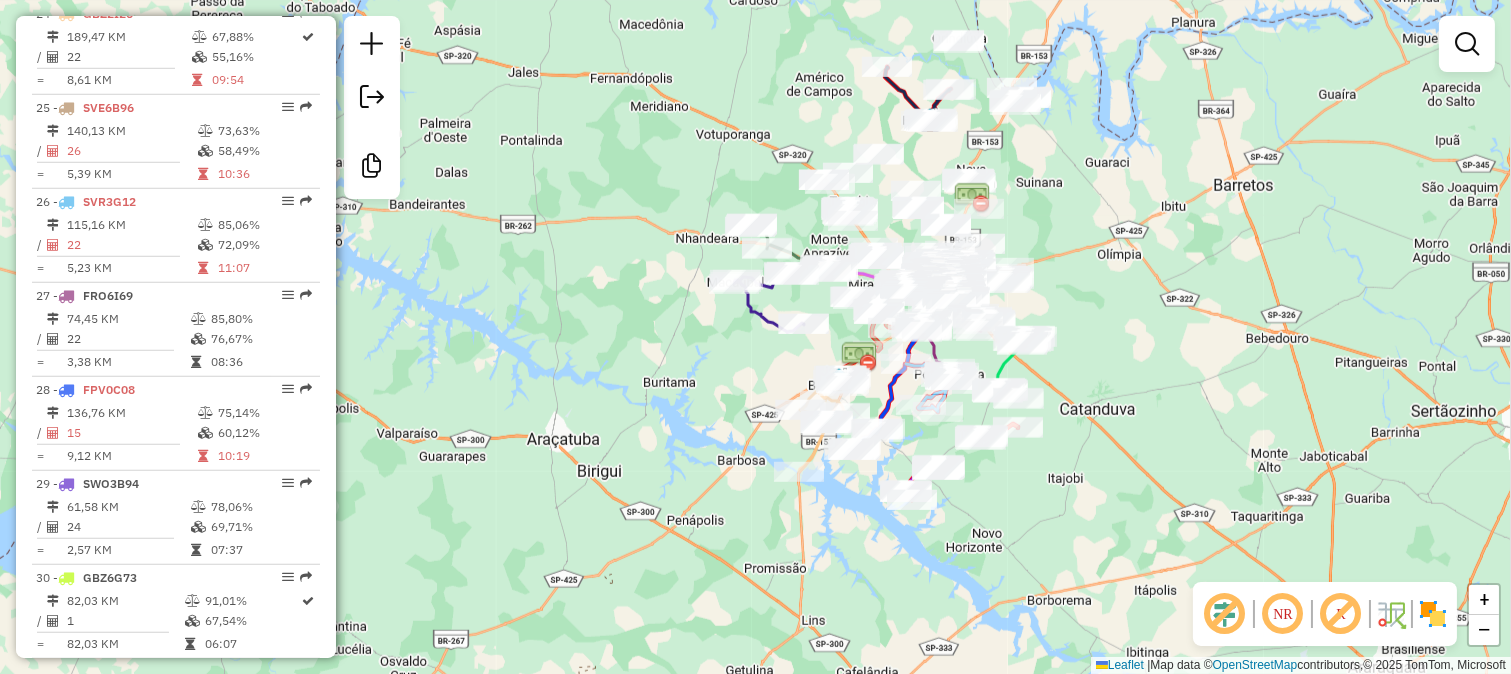 click on "Janela de atendimento Grade de atendimento Capacidade Transportadoras Veículos Cliente Pedidos  Rotas Selecione os dias de semana para filtrar as janelas de atendimento  Seg   Ter   Qua   Qui   Sex   Sáb   Dom  Informe o período da janela de atendimento: De: Até:  Filtrar exatamente a janela do cliente  Considerar janela de atendimento padrão  Selecione os dias de semana para filtrar as grades de atendimento  Seg   Ter   Qua   Qui   Sex   Sáb   Dom   Considerar clientes sem dia de atendimento cadastrado  Clientes fora do dia de atendimento selecionado Filtrar as atividades entre os valores definidos abaixo:  Peso mínimo:   Peso máximo:   Cubagem mínima:   Cubagem máxima:   De:   Até:  Filtrar as atividades entre o tempo de atendimento definido abaixo:  De:   Até:   Considerar capacidade total dos clientes não roteirizados Transportadora: Selecione um ou mais itens Tipo de veículo: Selecione um ou mais itens Veículo: Selecione um ou mais itens Motorista: Selecione um ou mais itens Nome: Rótulo:" 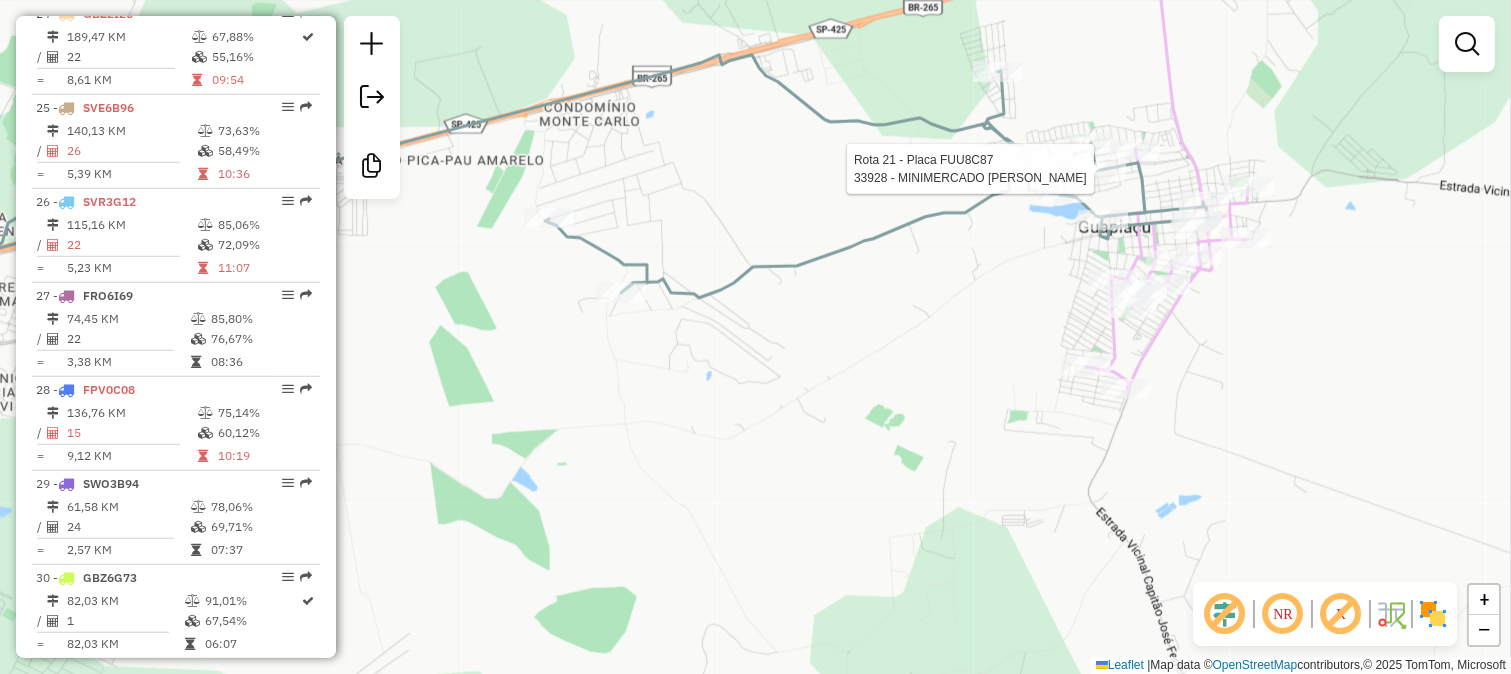select on "**********" 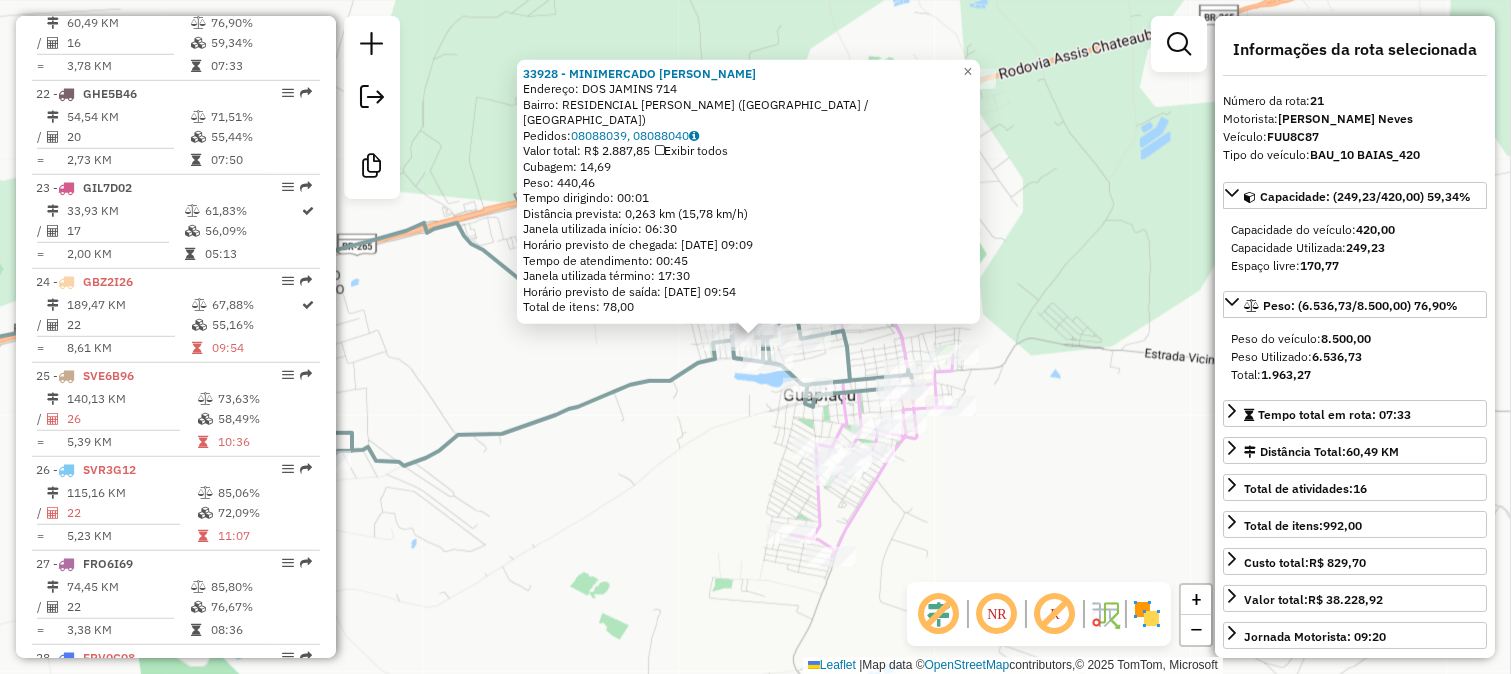 scroll, scrollTop: 2684, scrollLeft: 0, axis: vertical 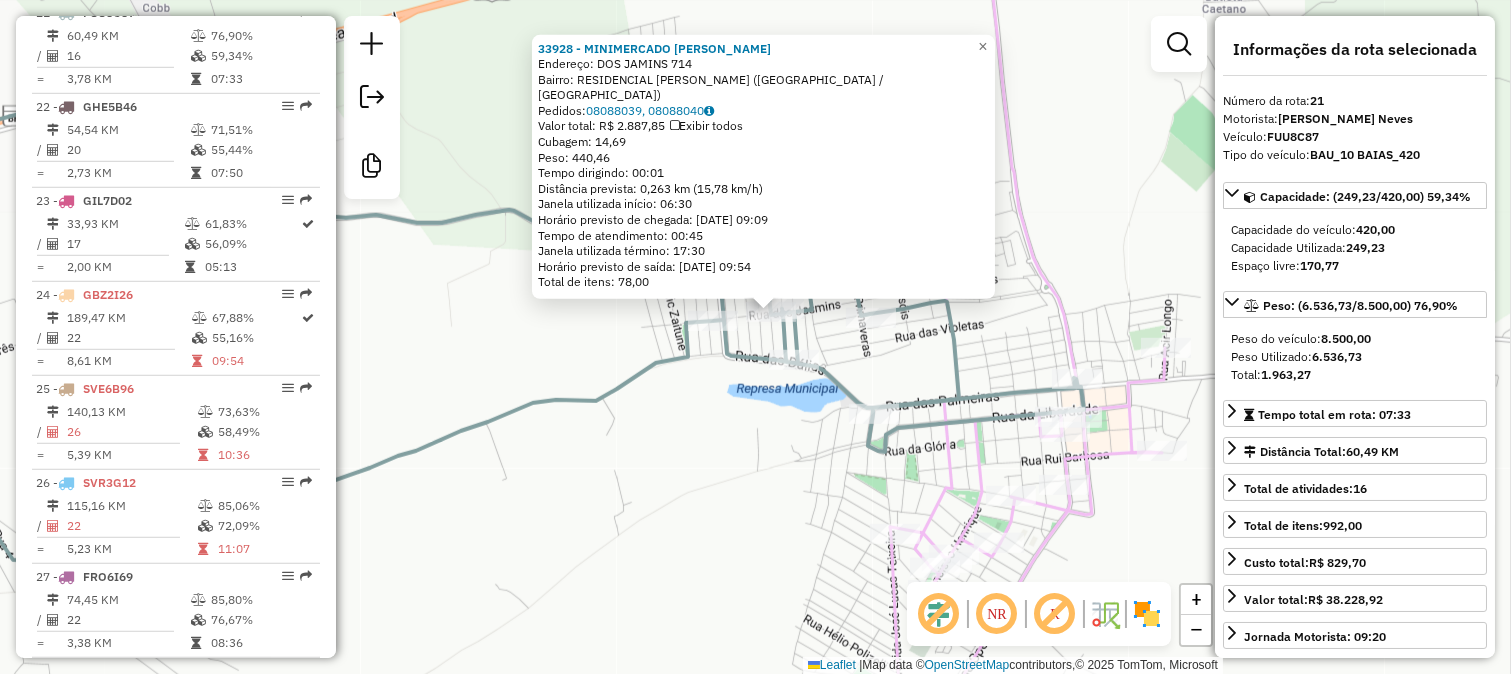 click on "33928 - MINIMERCADO JESSICA  Endereço:  DOS JAMINS 714   Bairro: RESIDENCIAL ANTONIETA I (GUAPIACU / SP)   Pedidos:  08088039, 08088040   Valor total: R$ 2.887,85   Exibir todos   Cubagem: 14,69  Peso: 440,46  Tempo dirigindo: 00:01   Distância prevista: 0,263 km (15,78 km/h)   Janela utilizada início: 06:30   Horário previsto de chegada: 10/07/2025 09:09   Tempo de atendimento: 00:45   Janela utilizada término: 17:30   Horário previsto de saída: 10/07/2025 09:54   Total de itens: 78,00  × Janela de atendimento Grade de atendimento Capacidade Transportadoras Veículos Cliente Pedidos  Rotas Selecione os dias de semana para filtrar as janelas de atendimento  Seg   Ter   Qua   Qui   Sex   Sáb   Dom  Informe o período da janela de atendimento: De: Até:  Filtrar exatamente a janela do cliente  Considerar janela de atendimento padrão  Selecione os dias de semana para filtrar as grades de atendimento  Seg   Ter   Qua   Qui   Sex   Sáb   Dom   Considerar clientes sem dia de atendimento cadastrado  De:" 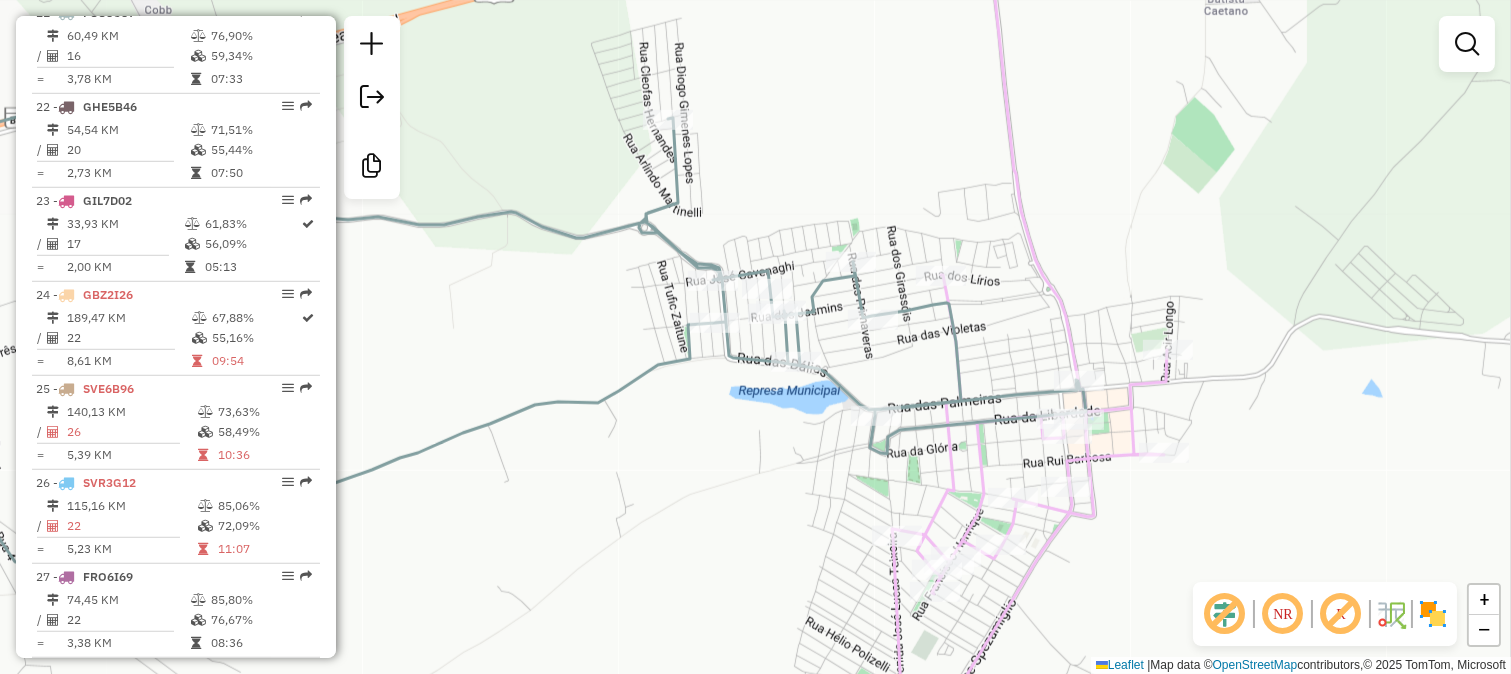 drag, startPoint x: 798, startPoint y: 470, endPoint x: 758, endPoint y: 277, distance: 197.1015 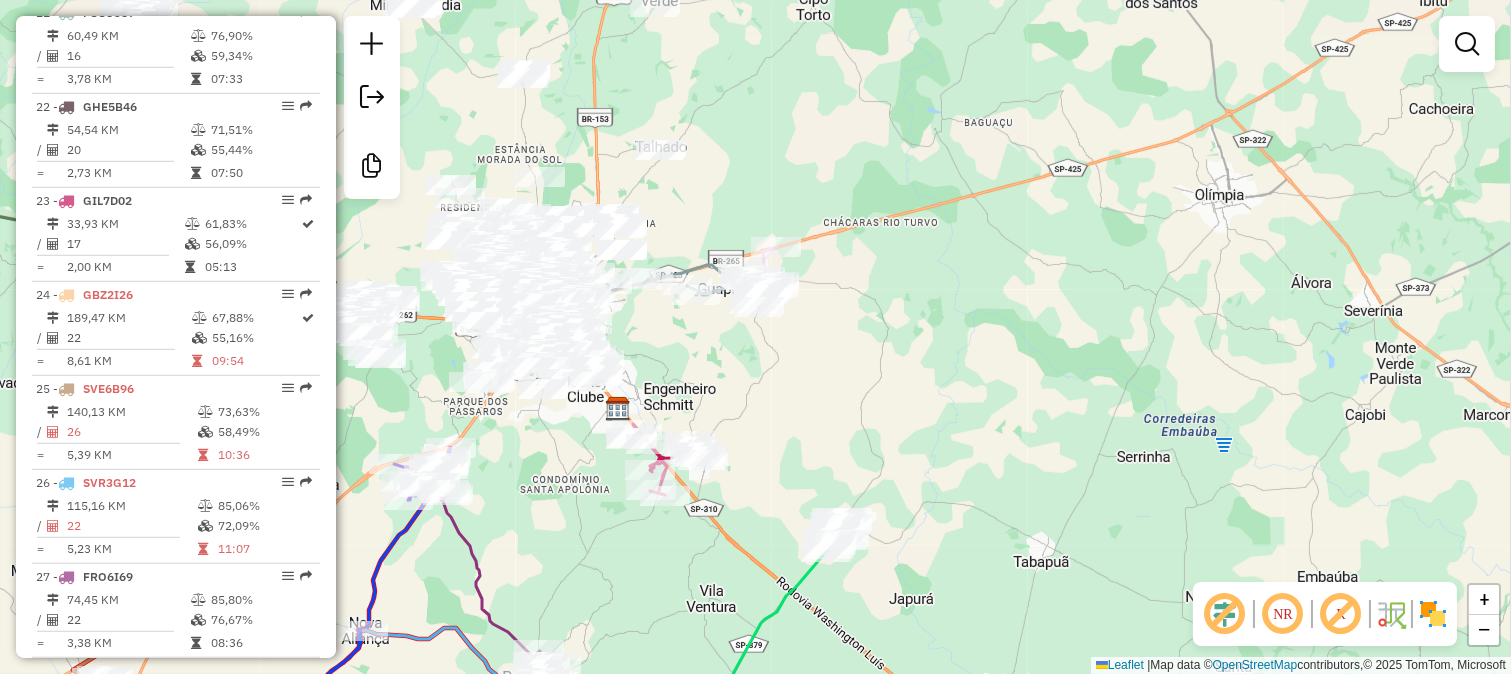 drag, startPoint x: 791, startPoint y: 396, endPoint x: 790, endPoint y: 204, distance: 192.00261 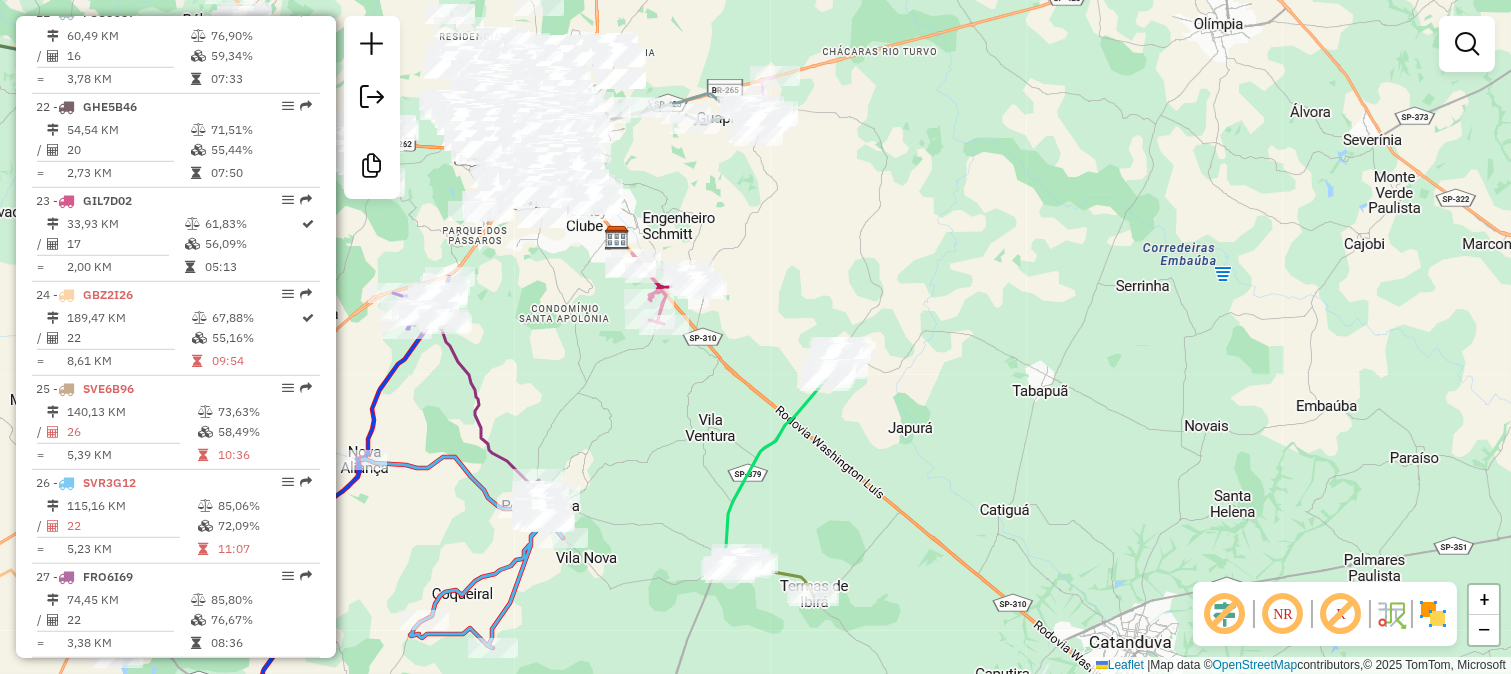 click 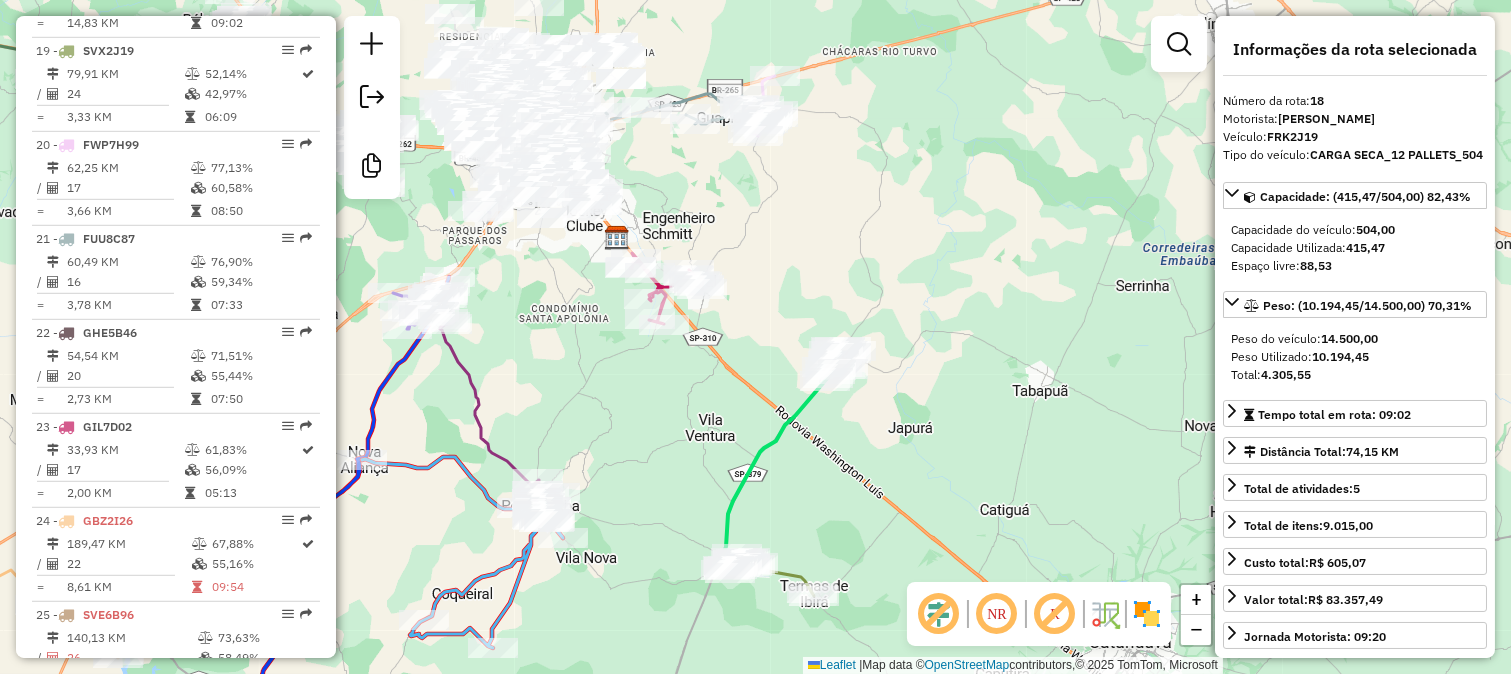scroll, scrollTop: 2403, scrollLeft: 0, axis: vertical 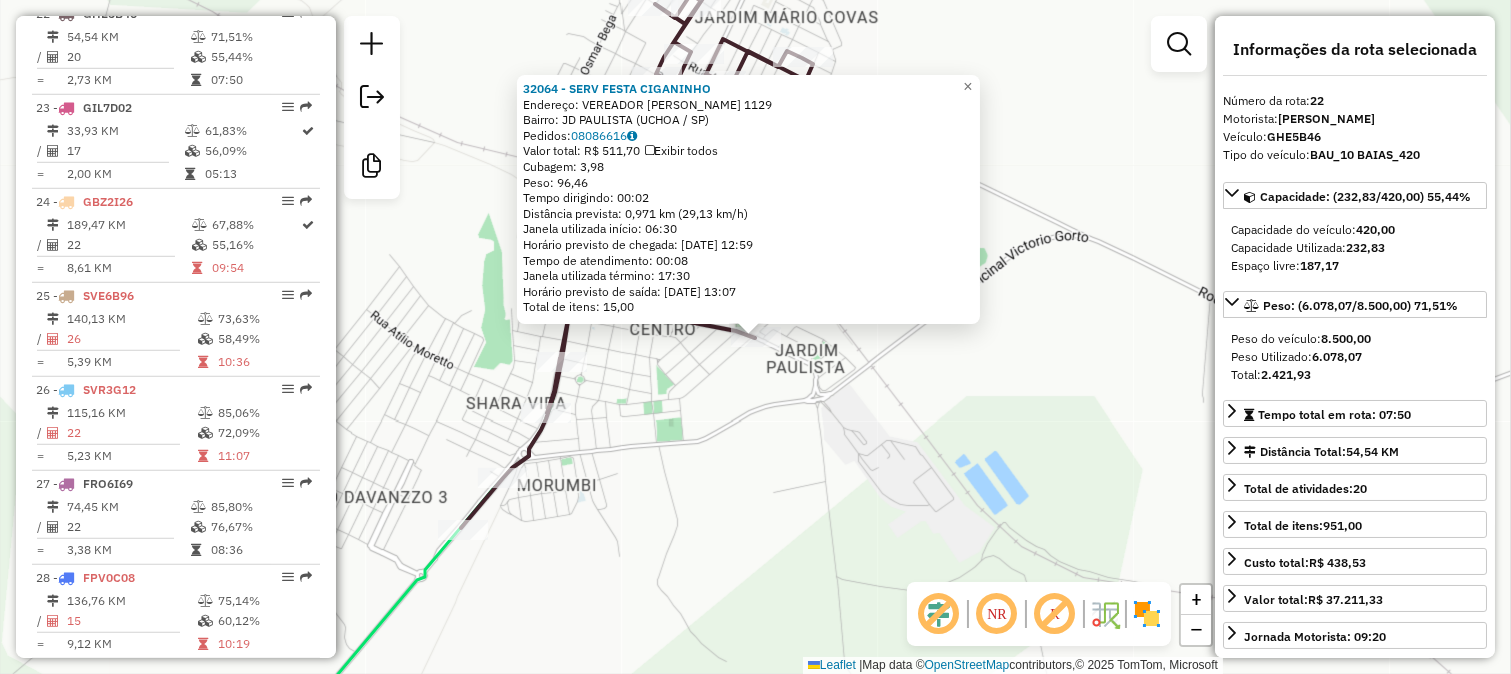 click on "32064 - SERV FESTA CIGANINHO  Endereço:  VEREADOR ERNESTO LAINETTI 1129   Bairro: JD PAULISTA (UCHOA / SP)   Pedidos:  08086616   Valor total: R$ 511,70   Exibir todos   Cubagem: 3,98  Peso: 96,46  Tempo dirigindo: 00:02   Distância prevista: 0,971 km (29,13 km/h)   Janela utilizada início: 06:30   Horário previsto de chegada: 10/07/2025 12:59   Tempo de atendimento: 00:08   Janela utilizada término: 17:30   Horário previsto de saída: 10/07/2025 13:07   Total de itens: 15,00  × Janela de atendimento Grade de atendimento Capacidade Transportadoras Veículos Cliente Pedidos  Rotas Selecione os dias de semana para filtrar as janelas de atendimento  Seg   Ter   Qua   Qui   Sex   Sáb   Dom  Informe o período da janela de atendimento: De: Até:  Filtrar exatamente a janela do cliente  Considerar janela de atendimento padrão  Selecione os dias de semana para filtrar as grades de atendimento  Seg   Ter   Qua   Qui   Sex   Sáb   Dom   Considerar clientes sem dia de atendimento cadastrado  Peso mínimo:  +" 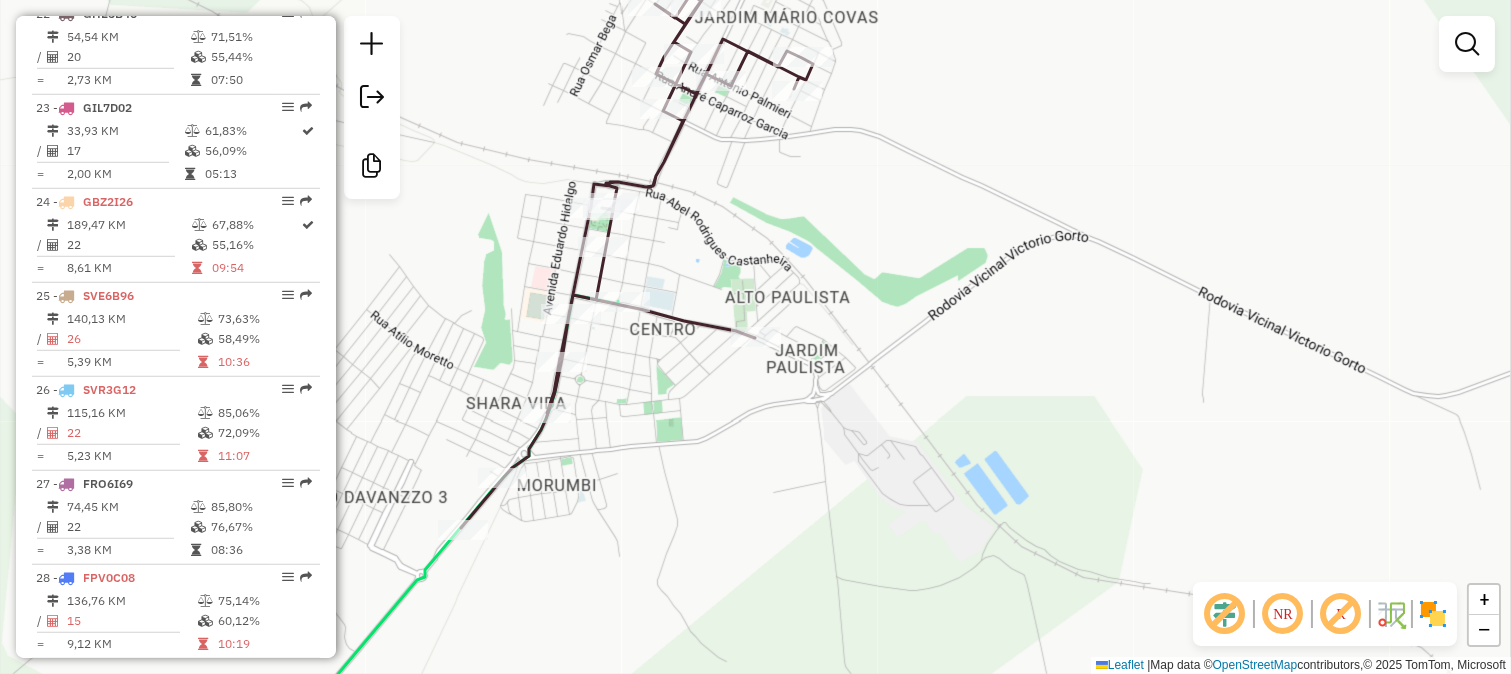 click 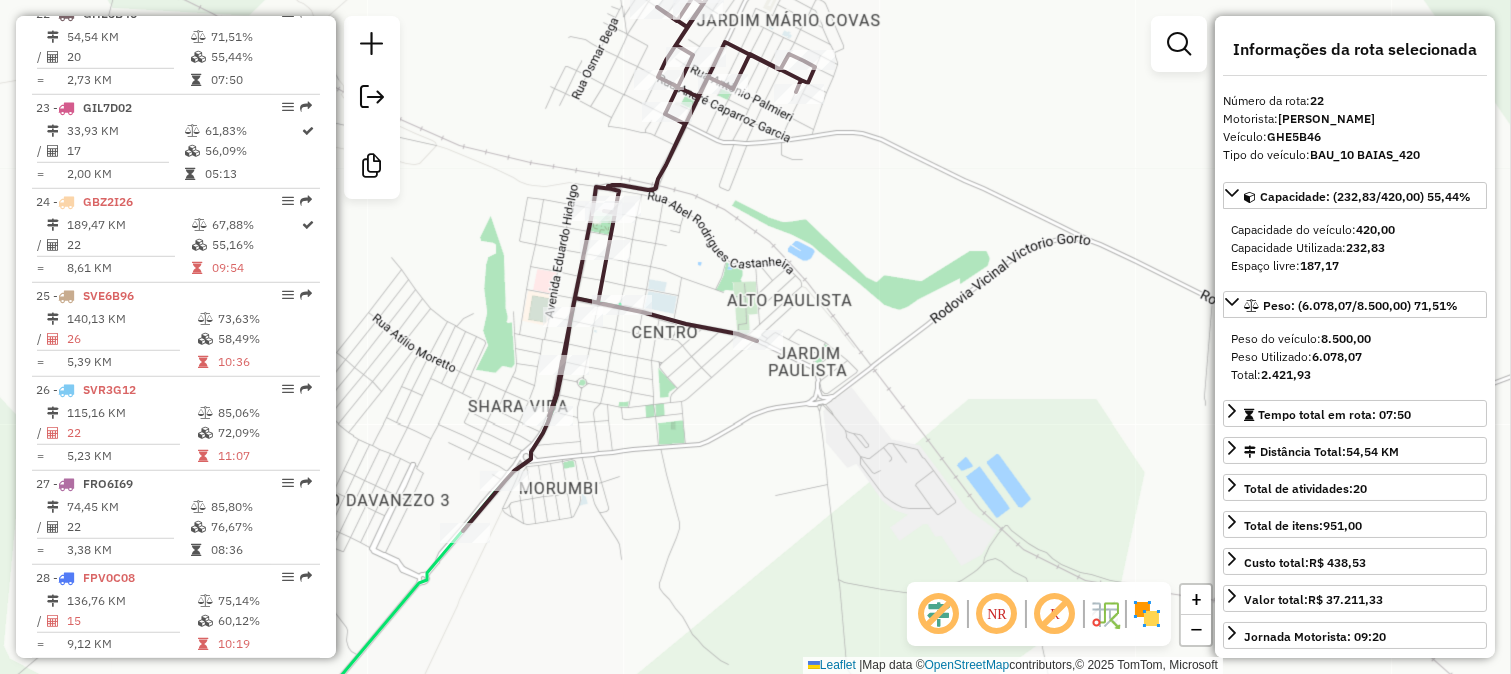 drag, startPoint x: 690, startPoint y: 368, endPoint x: 742, endPoint y: 334, distance: 62.1289 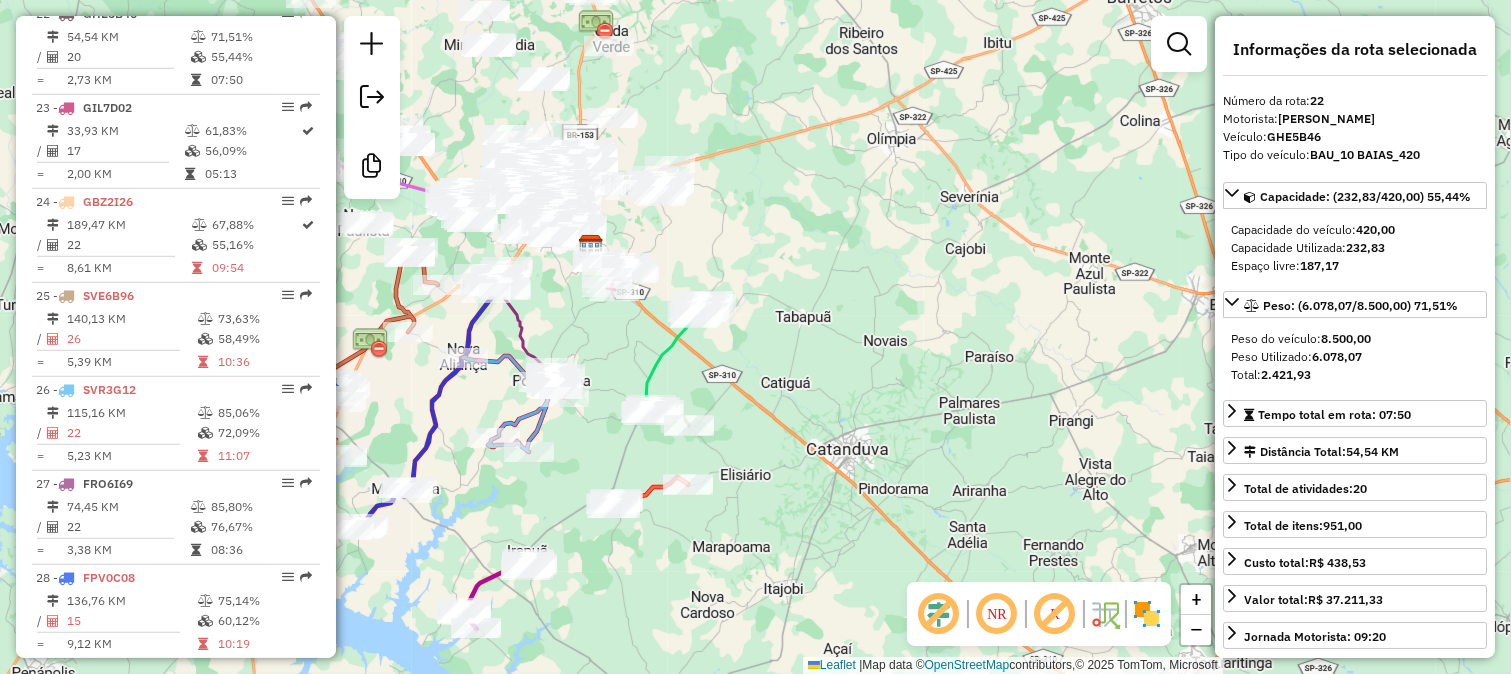 drag, startPoint x: 687, startPoint y: 345, endPoint x: 873, endPoint y: 306, distance: 190.04474 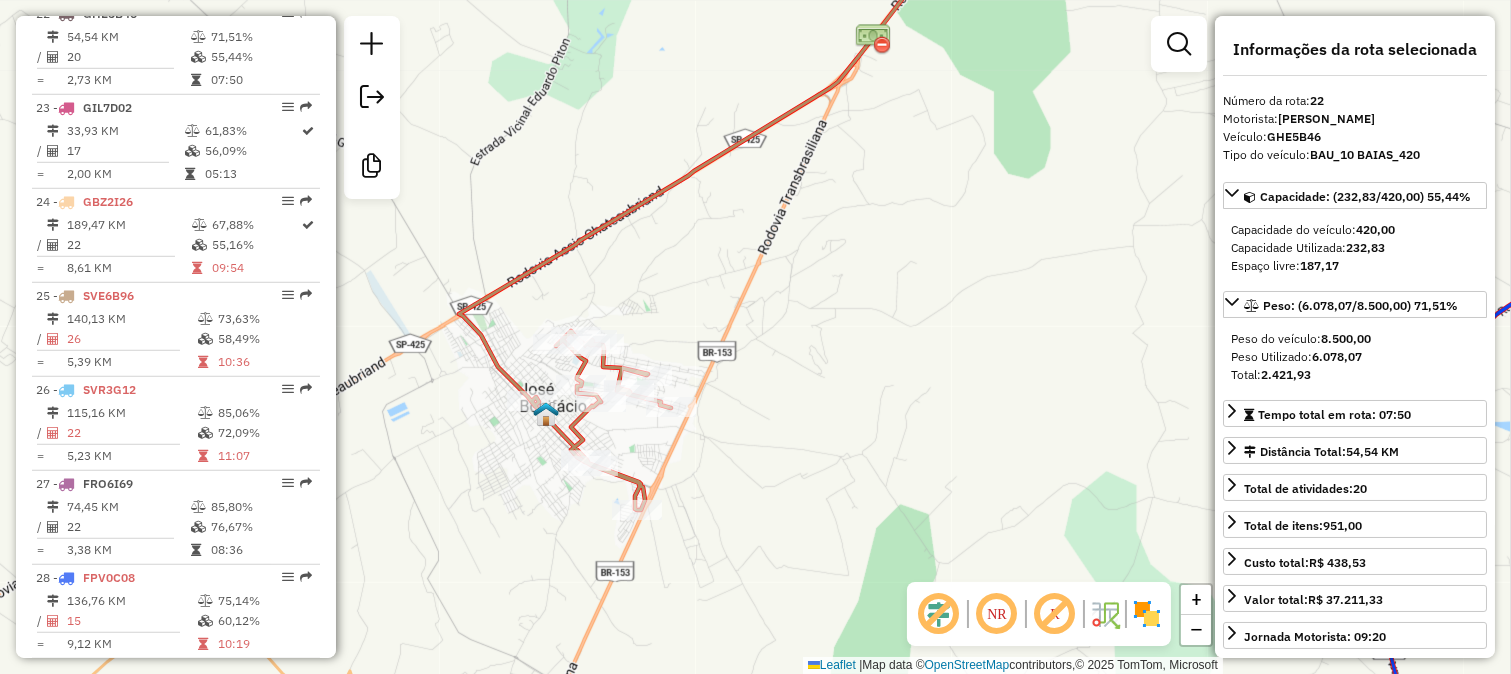 drag, startPoint x: 793, startPoint y: 246, endPoint x: 521, endPoint y: 548, distance: 406.43326 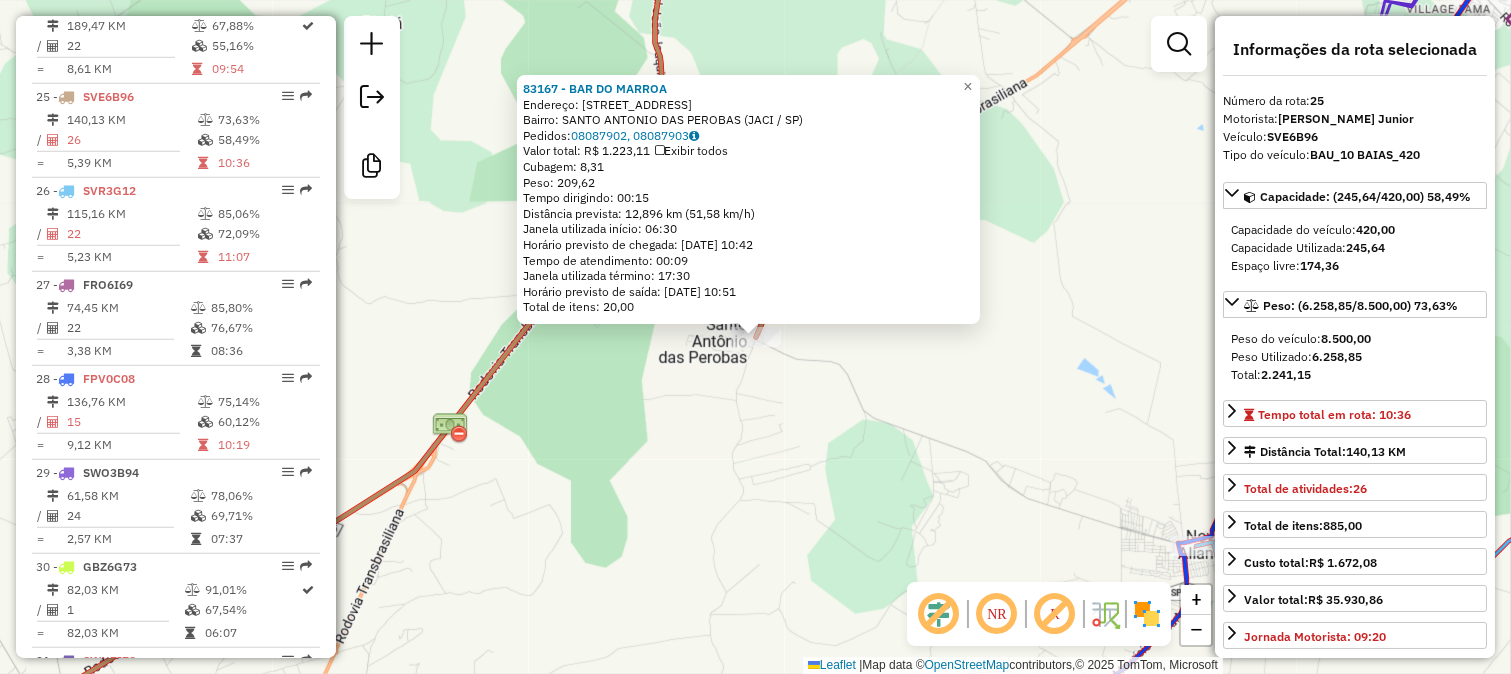 scroll, scrollTop: 3060, scrollLeft: 0, axis: vertical 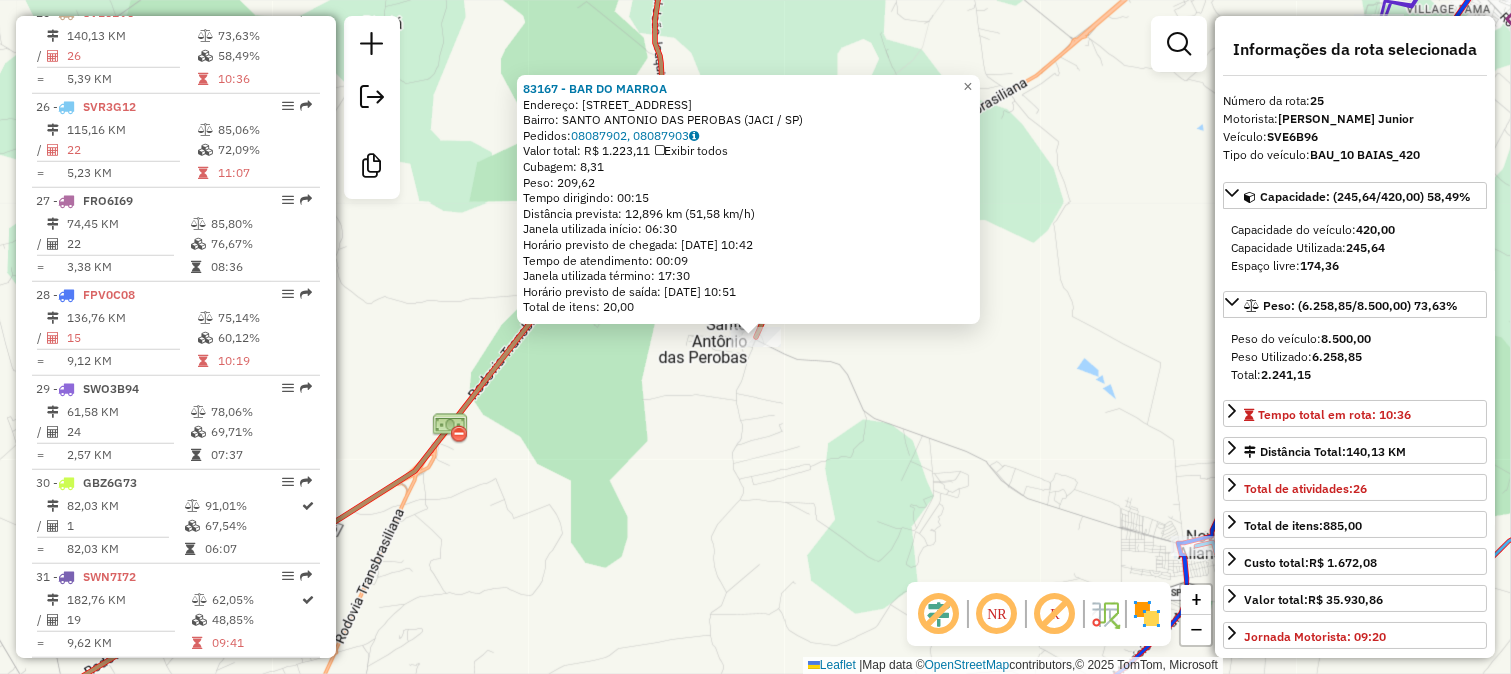 click on "83167 - BAR DO MARROA  Endereço:  SANTO ANTONIO 222   Bairro: SANTO ANTONIO DAS PEROBAS (JACI / SP)   Pedidos:  08087902, 08087903   Valor total: R$ 1.223,11   Exibir todos   Cubagem: 8,31  Peso: 209,62  Tempo dirigindo: 00:15   Distância prevista: 12,896 km (51,58 km/h)   Janela utilizada início: 06:30   Horário previsto de chegada: 10/07/2025 10:42   Tempo de atendimento: 00:09   Janela utilizada término: 17:30   Horário previsto de saída: 10/07/2025 10:51   Total de itens: 20,00  × Janela de atendimento Grade de atendimento Capacidade Transportadoras Veículos Cliente Pedidos  Rotas Selecione os dias de semana para filtrar as janelas de atendimento  Seg   Ter   Qua   Qui   Sex   Sáb   Dom  Informe o período da janela de atendimento: De: Até:  Filtrar exatamente a janela do cliente  Considerar janela de atendimento padrão  Selecione os dias de semana para filtrar as grades de atendimento  Seg   Ter   Qua   Qui   Sex   Sáb   Dom   Considerar clientes sem dia de atendimento cadastrado  De:   De:" 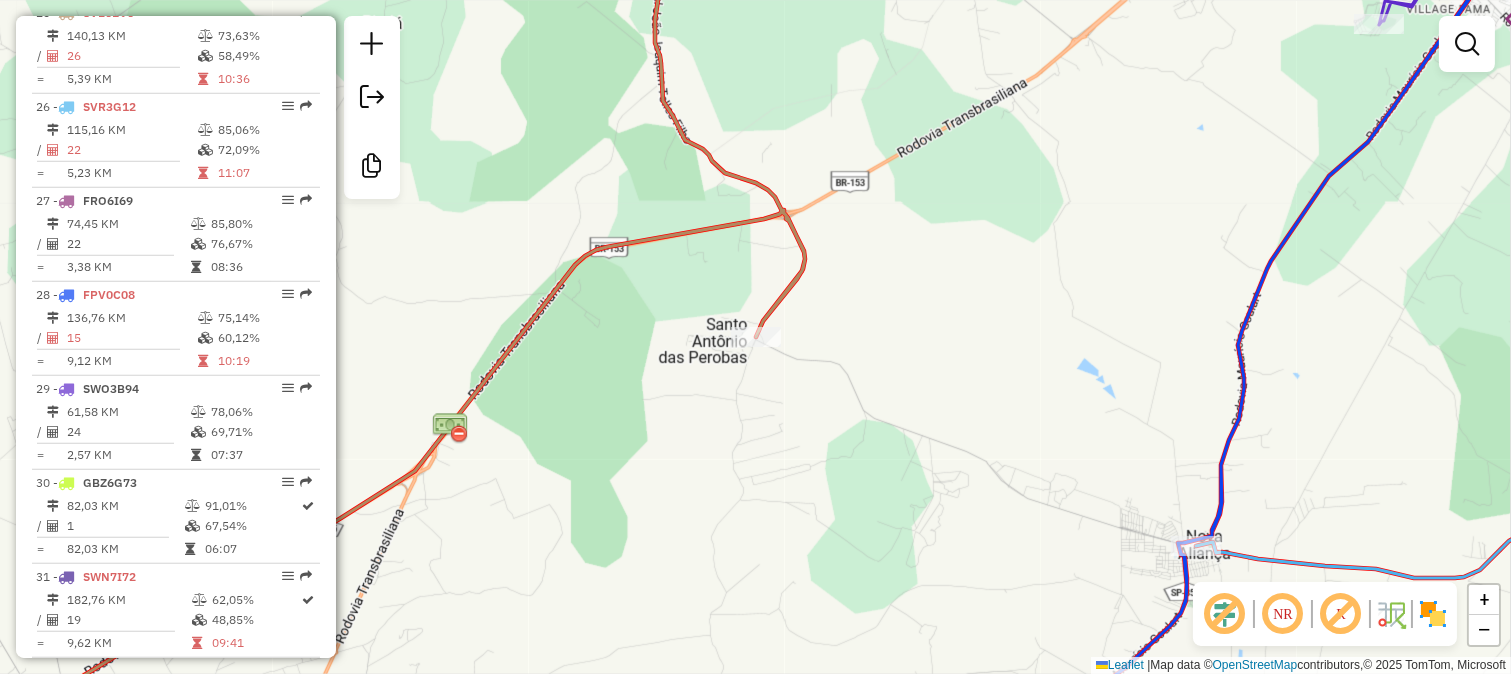 drag, startPoint x: 673, startPoint y: 311, endPoint x: 678, endPoint y: 530, distance: 219.05707 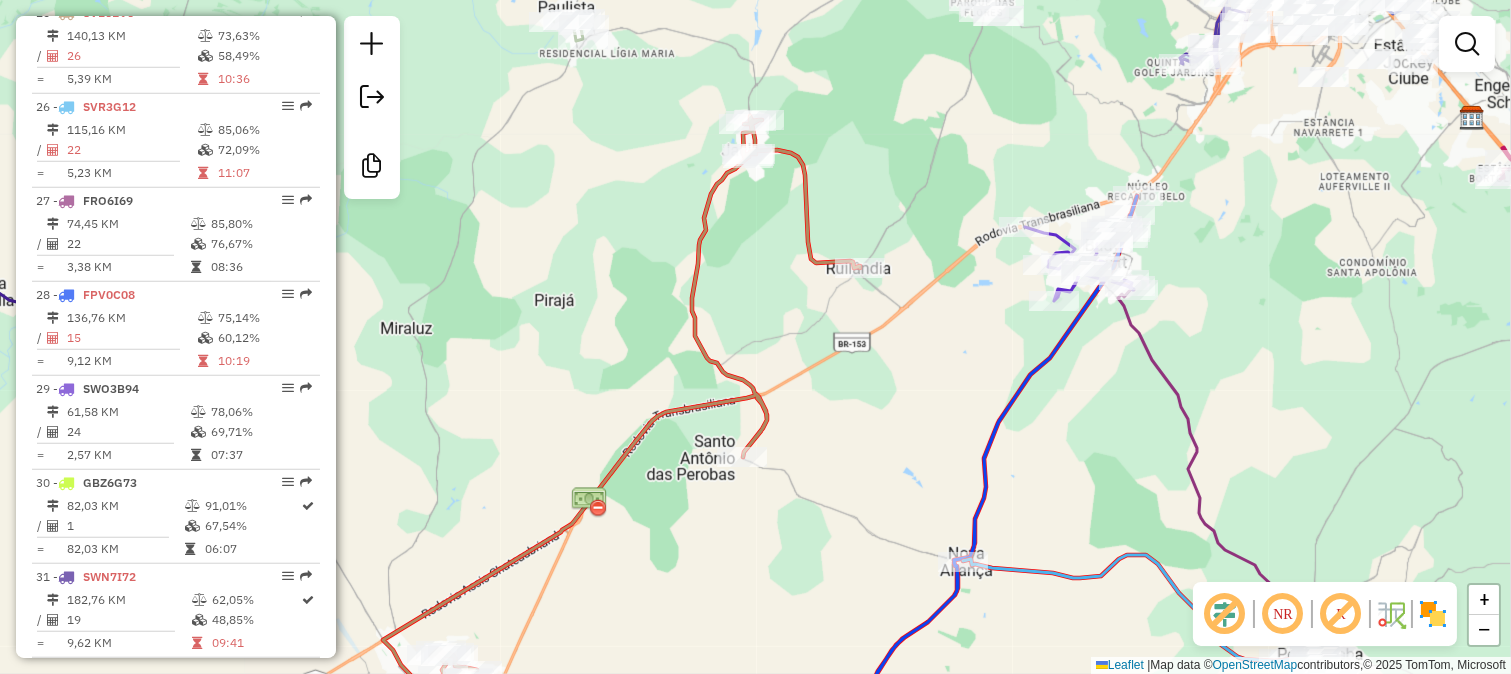 click on "Janela de atendimento Grade de atendimento Capacidade Transportadoras Veículos Cliente Pedidos  Rotas Selecione os dias de semana para filtrar as janelas de atendimento  Seg   Ter   Qua   Qui   Sex   Sáb   Dom  Informe o período da janela de atendimento: De: Até:  Filtrar exatamente a janela do cliente  Considerar janela de atendimento padrão  Selecione os dias de semana para filtrar as grades de atendimento  Seg   Ter   Qua   Qui   Sex   Sáb   Dom   Considerar clientes sem dia de atendimento cadastrado  Clientes fora do dia de atendimento selecionado Filtrar as atividades entre os valores definidos abaixo:  Peso mínimo:   Peso máximo:   Cubagem mínima:   Cubagem máxima:   De:   Até:  Filtrar as atividades entre o tempo de atendimento definido abaixo:  De:   Até:   Considerar capacidade total dos clientes não roteirizados Transportadora: Selecione um ou mais itens Tipo de veículo: Selecione um ou mais itens Veículo: Selecione um ou mais itens Motorista: Selecione um ou mais itens Nome: Rótulo:" 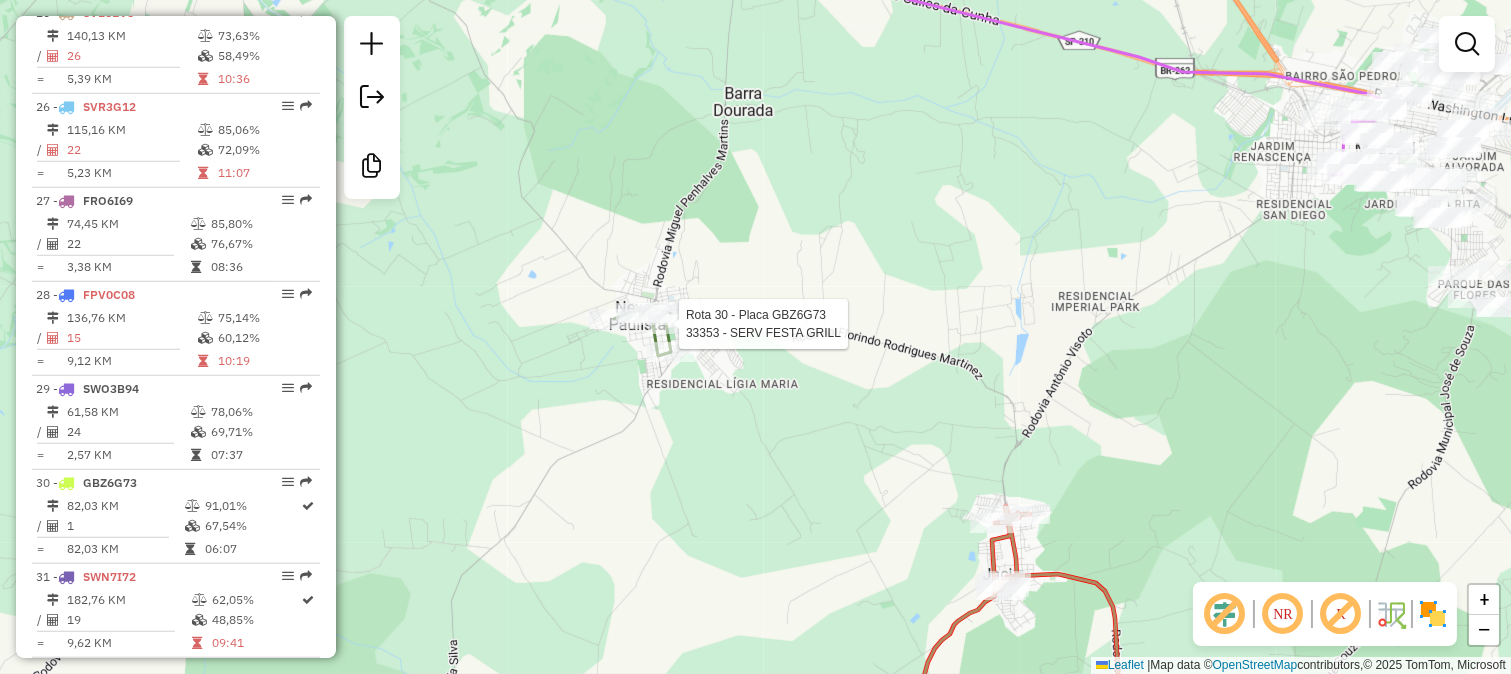 select on "**********" 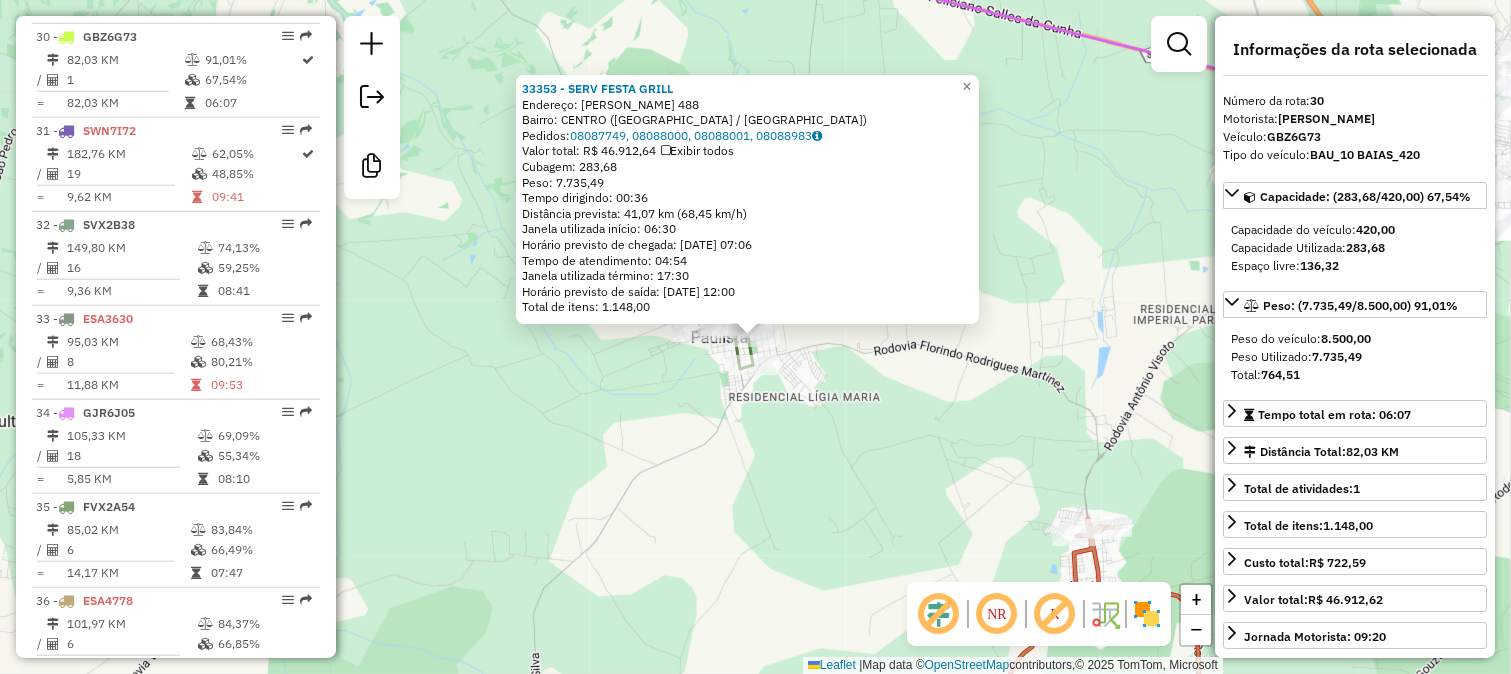 scroll, scrollTop: 3530, scrollLeft: 0, axis: vertical 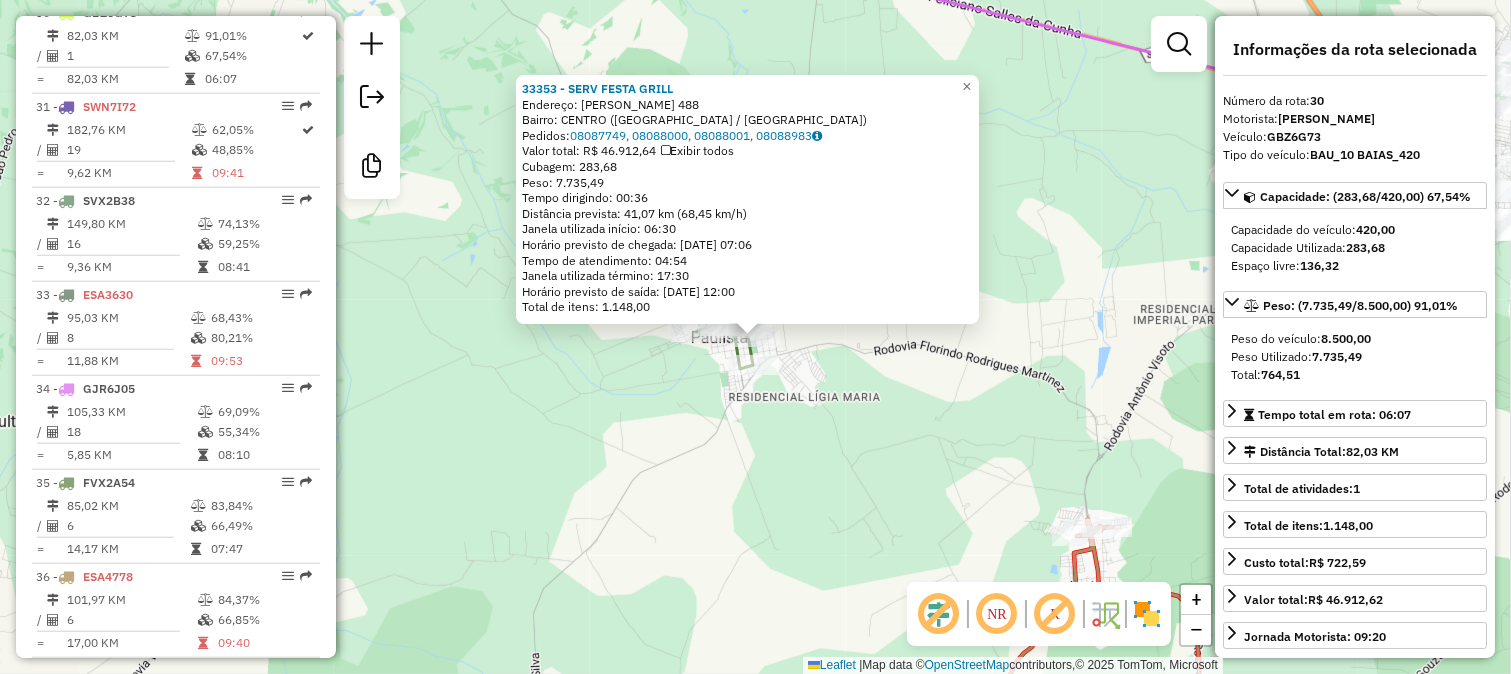 click on "33353 - SERV FESTA GRILL  Endereço:  CAPITAO NEVES 488   Bairro: CENTRO (NEVES PAULISTA / SP)   Pedidos:  08087749, 08088000, 08088001, 08088983   Valor total: R$ 46.912,64   Exibir todos   Cubagem: 283,68  Peso: 7.735,49  Tempo dirigindo: 00:36   Distância prevista: 41,07 km (68,45 km/h)   Janela utilizada início: 06:30   Horário previsto de chegada: 10/07/2025 07:06   Tempo de atendimento: 04:54   Janela utilizada término: 17:30   Horário previsto de saída: 10/07/2025 12:00   Total de itens: 1.148,00  × Janela de atendimento Grade de atendimento Capacidade Transportadoras Veículos Cliente Pedidos  Rotas Selecione os dias de semana para filtrar as janelas de atendimento  Seg   Ter   Qua   Qui   Sex   Sáb   Dom  Informe o período da janela de atendimento: De: Até:  Filtrar exatamente a janela do cliente  Considerar janela de atendimento padrão  Selecione os dias de semana para filtrar as grades de atendimento  Seg   Ter   Qua   Qui   Sex   Sáb   Dom   Peso mínimo:   Peso máximo:   De:   Até:" 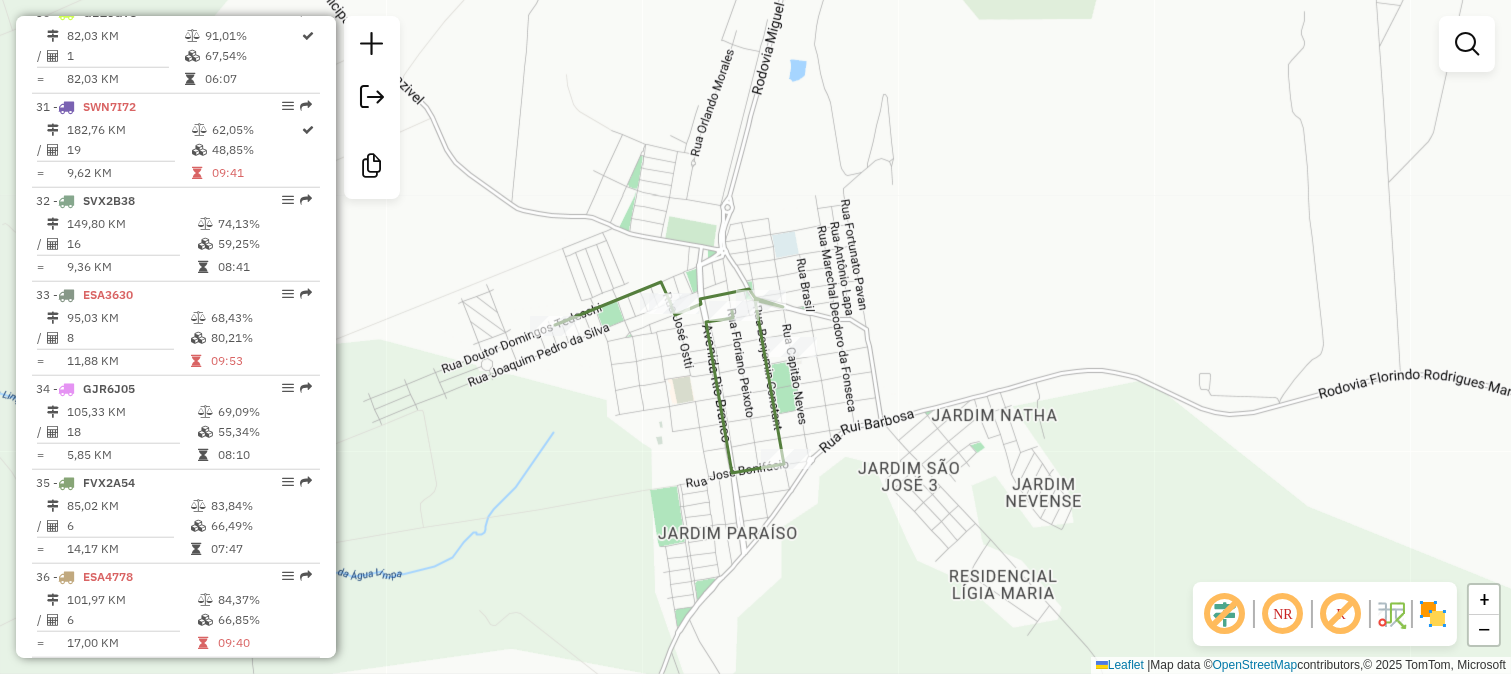 click 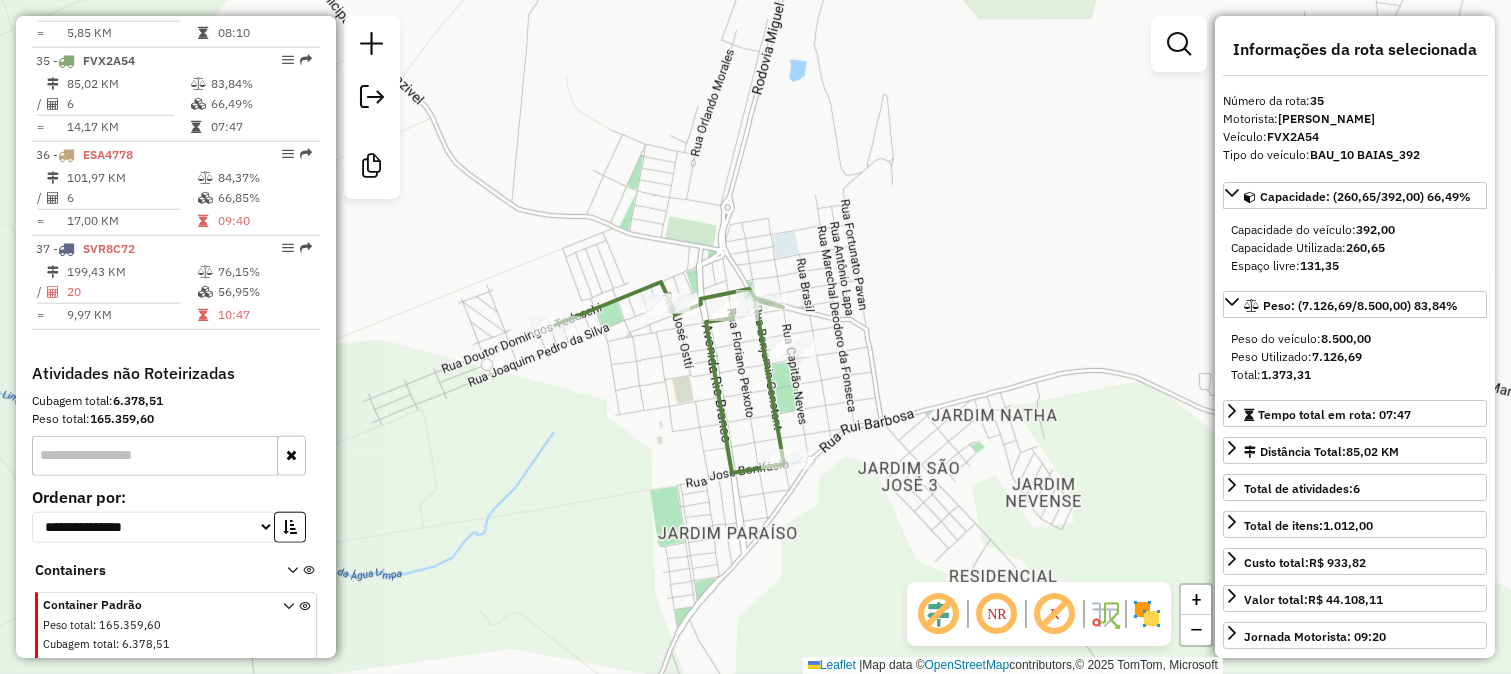 scroll, scrollTop: 3987, scrollLeft: 0, axis: vertical 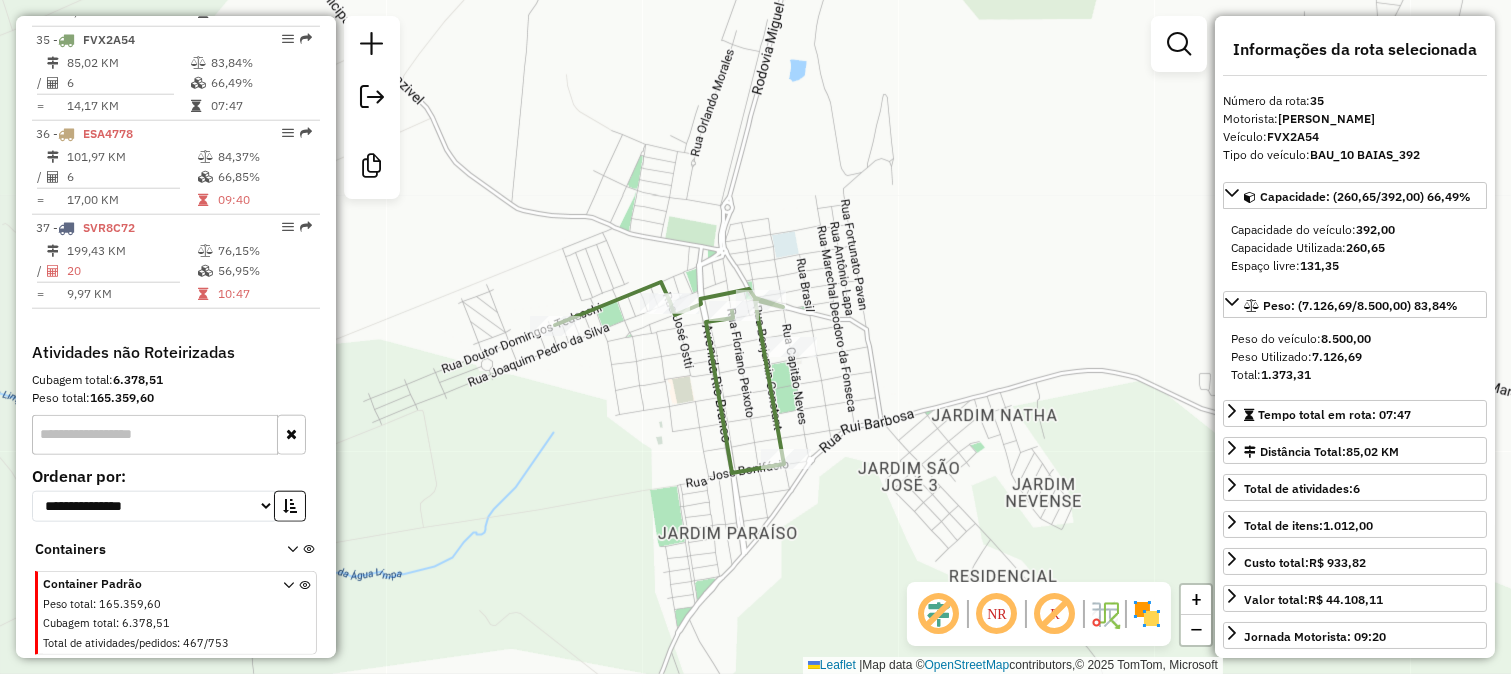click on "Rota 30 - Placa GBZ6G73  33353 - SERV FESTA GRILL Janela de atendimento Grade de atendimento Capacidade Transportadoras Veículos Cliente Pedidos  Rotas Selecione os dias de semana para filtrar as janelas de atendimento  Seg   Ter   Qua   Qui   Sex   Sáb   Dom  Informe o período da janela de atendimento: De: Até:  Filtrar exatamente a janela do cliente  Considerar janela de atendimento padrão  Selecione os dias de semana para filtrar as grades de atendimento  Seg   Ter   Qua   Qui   Sex   Sáb   Dom   Considerar clientes sem dia de atendimento cadastrado  Clientes fora do dia de atendimento selecionado Filtrar as atividades entre os valores definidos abaixo:  Peso mínimo:   Peso máximo:   Cubagem mínima:   Cubagem máxima:   De:   Até:  Filtrar as atividades entre o tempo de atendimento definido abaixo:  De:   Até:   Considerar capacidade total dos clientes não roteirizados Transportadora: Selecione um ou mais itens Tipo de veículo: Selecione um ou mais itens Veículo: Selecione um ou mais itens +" 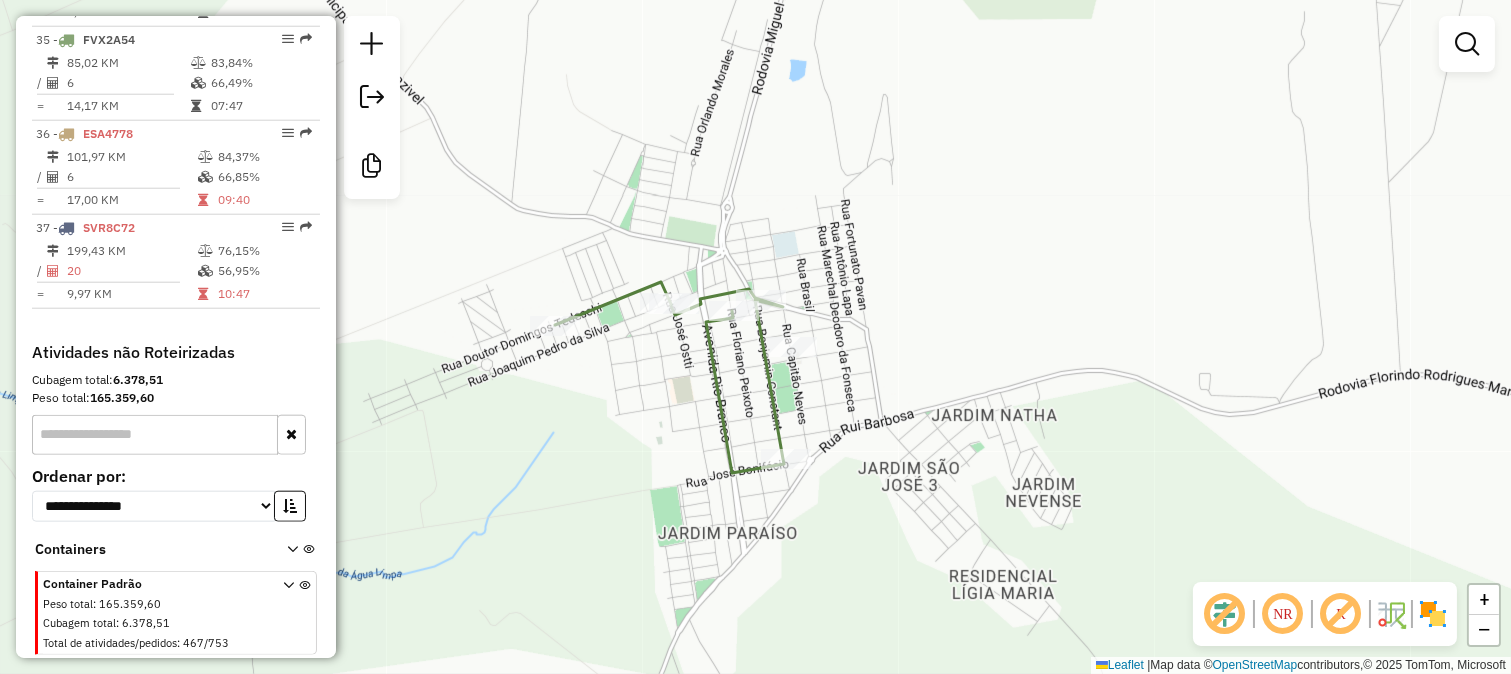 drag, startPoint x: 1003, startPoint y: 357, endPoint x: 715, endPoint y: 385, distance: 289.3579 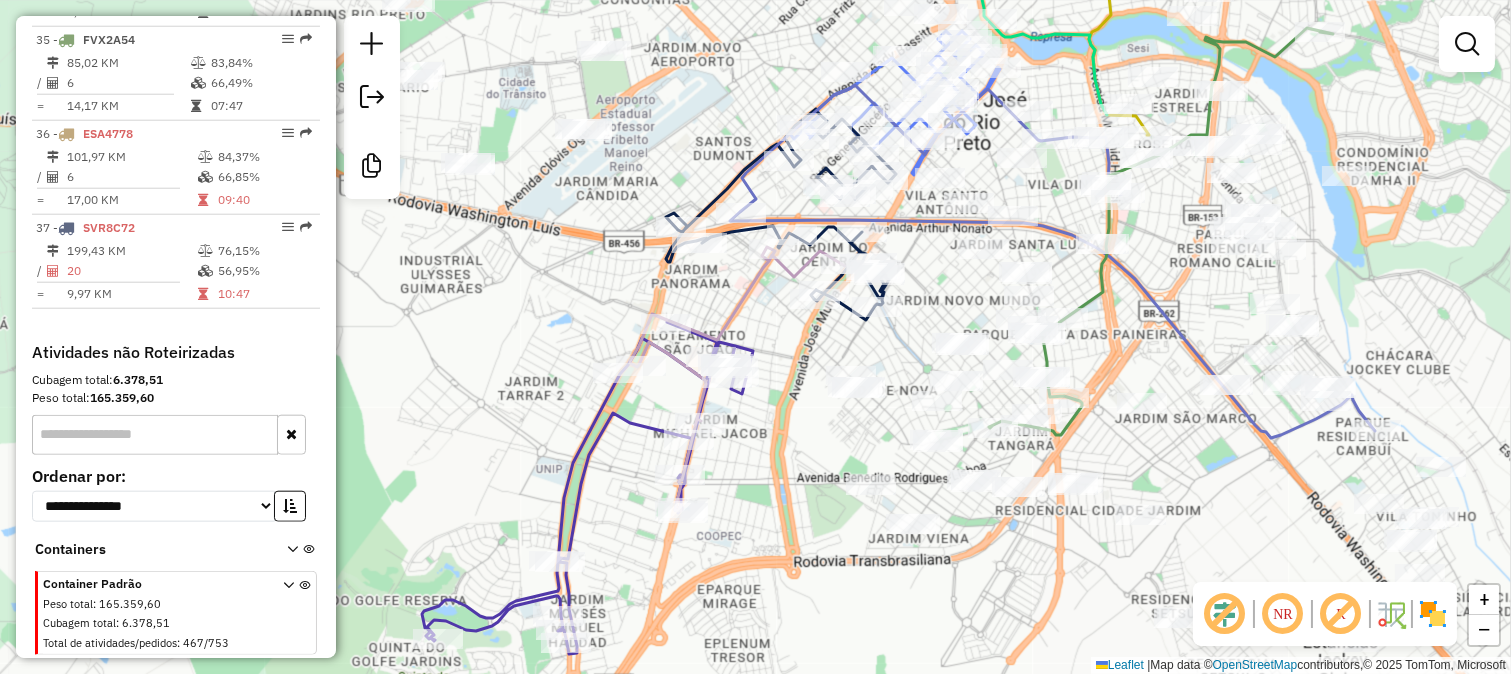 drag, startPoint x: 813, startPoint y: 335, endPoint x: 765, endPoint y: 597, distance: 266.36066 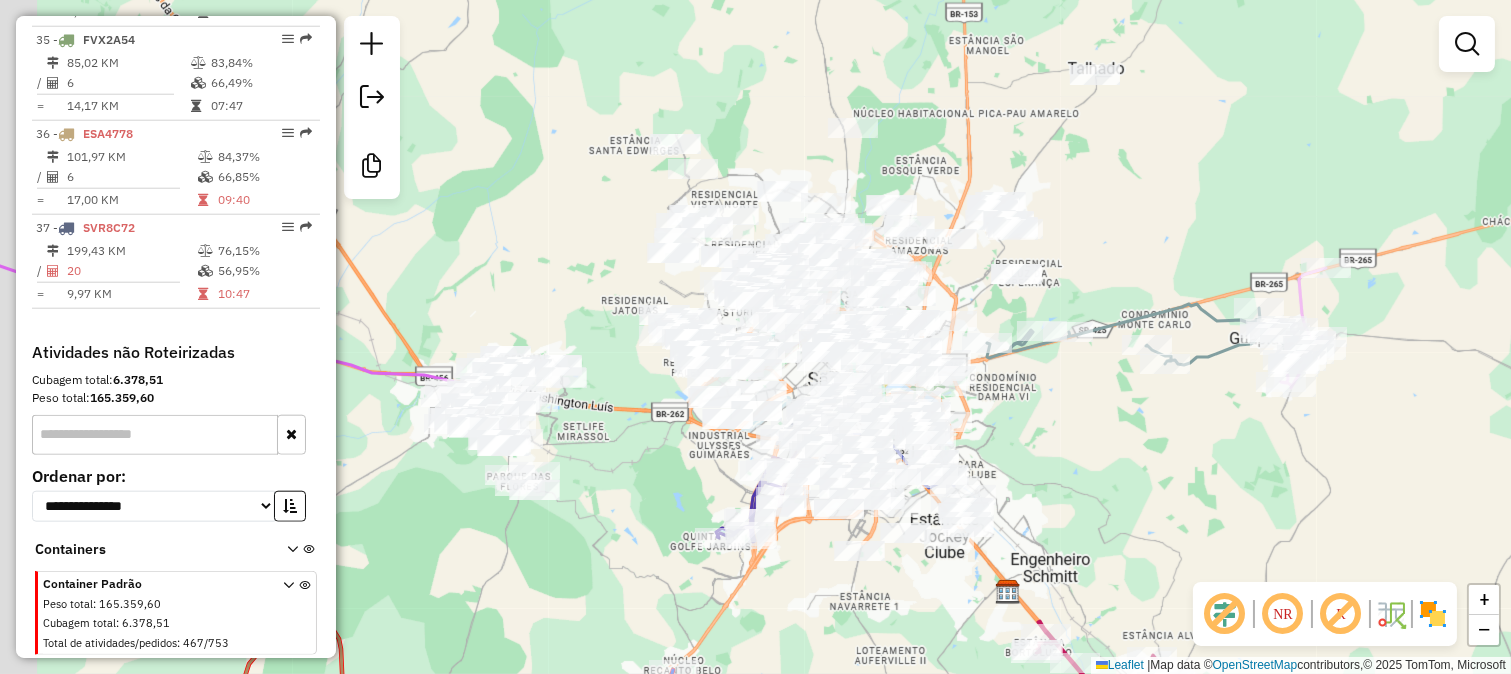 drag, startPoint x: 575, startPoint y: 496, endPoint x: 810, endPoint y: 444, distance: 240.68445 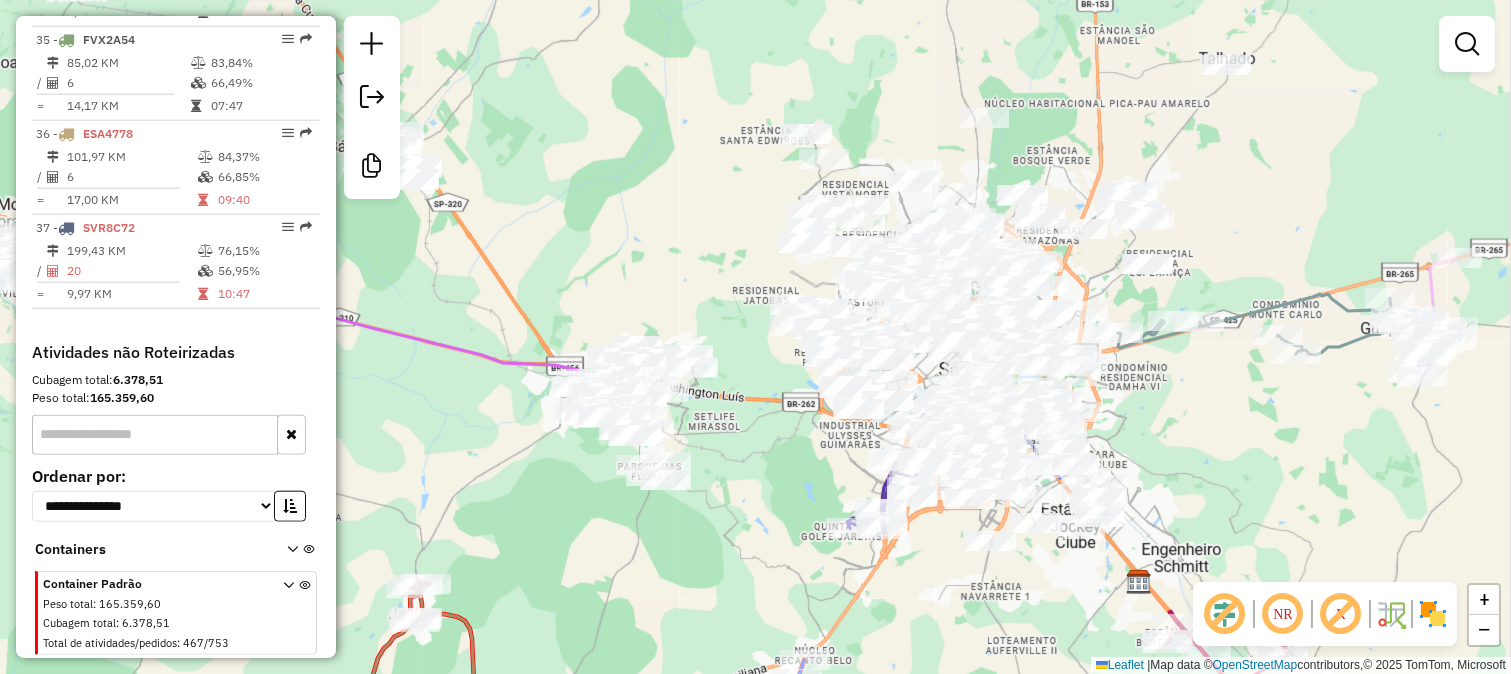 drag, startPoint x: 762, startPoint y: 426, endPoint x: 706, endPoint y: 503, distance: 95.2103 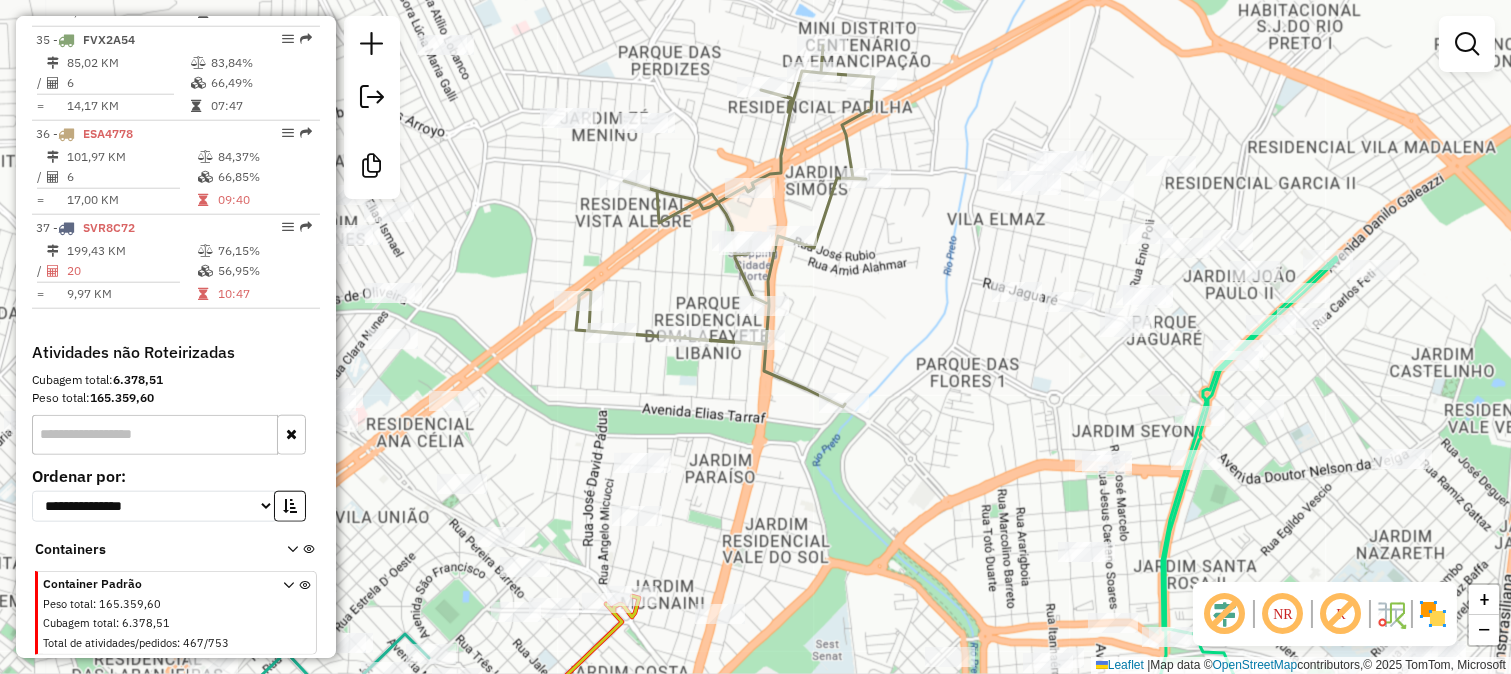 click 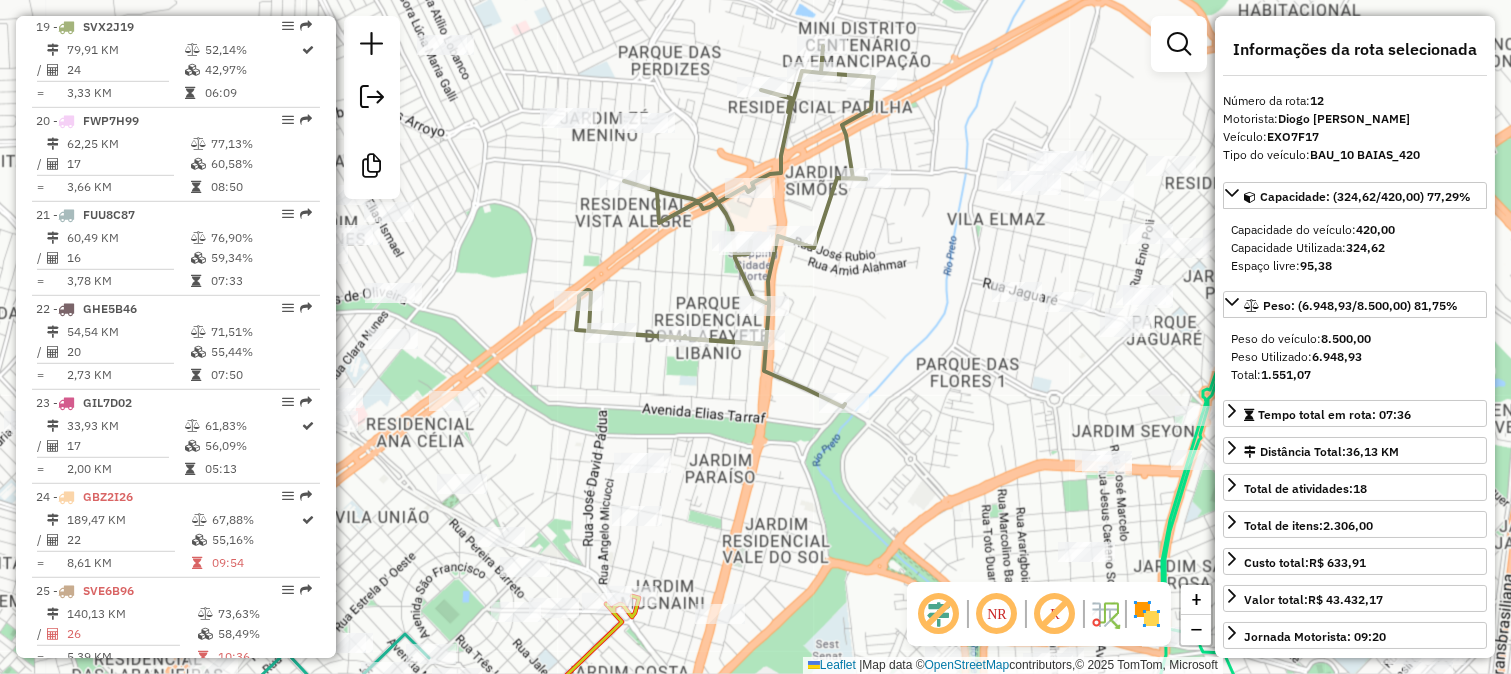 scroll, scrollTop: 1838, scrollLeft: 0, axis: vertical 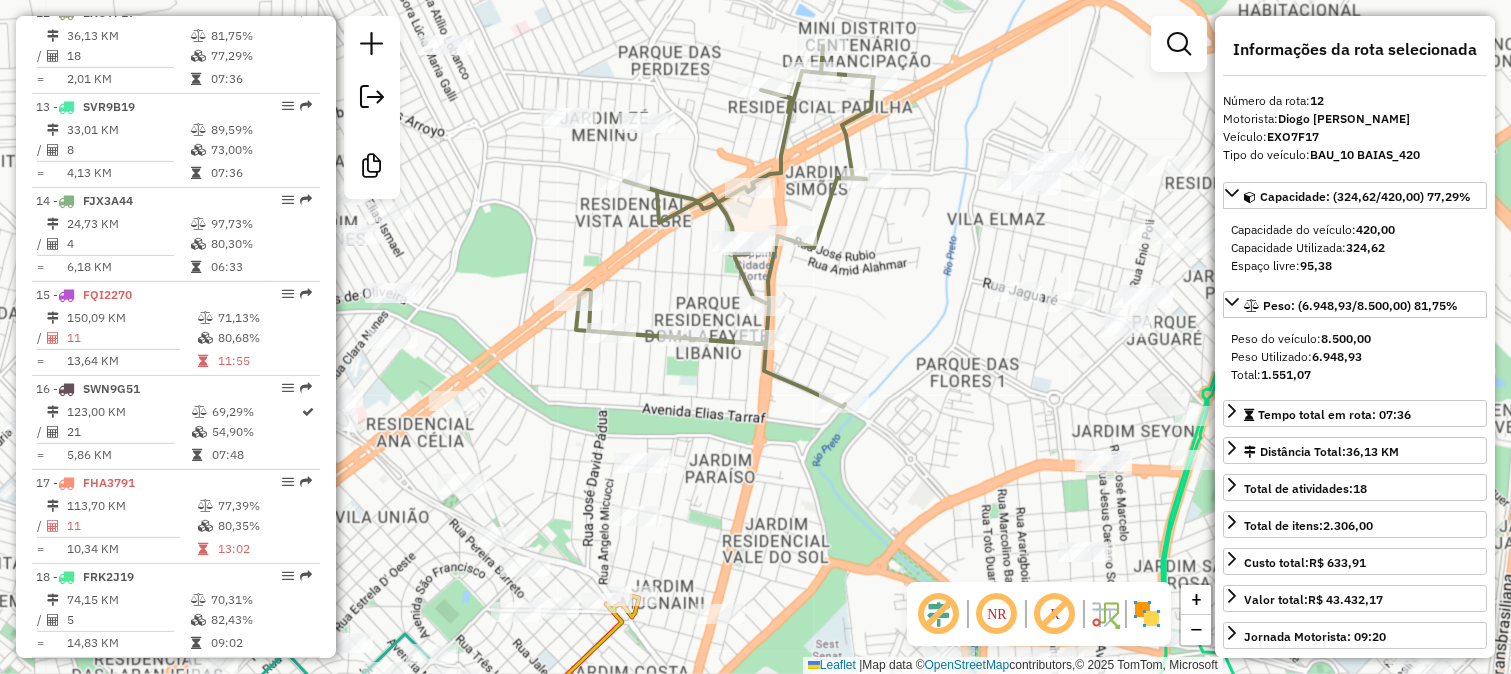 drag, startPoint x: 870, startPoint y: 315, endPoint x: 841, endPoint y: 386, distance: 76.6942 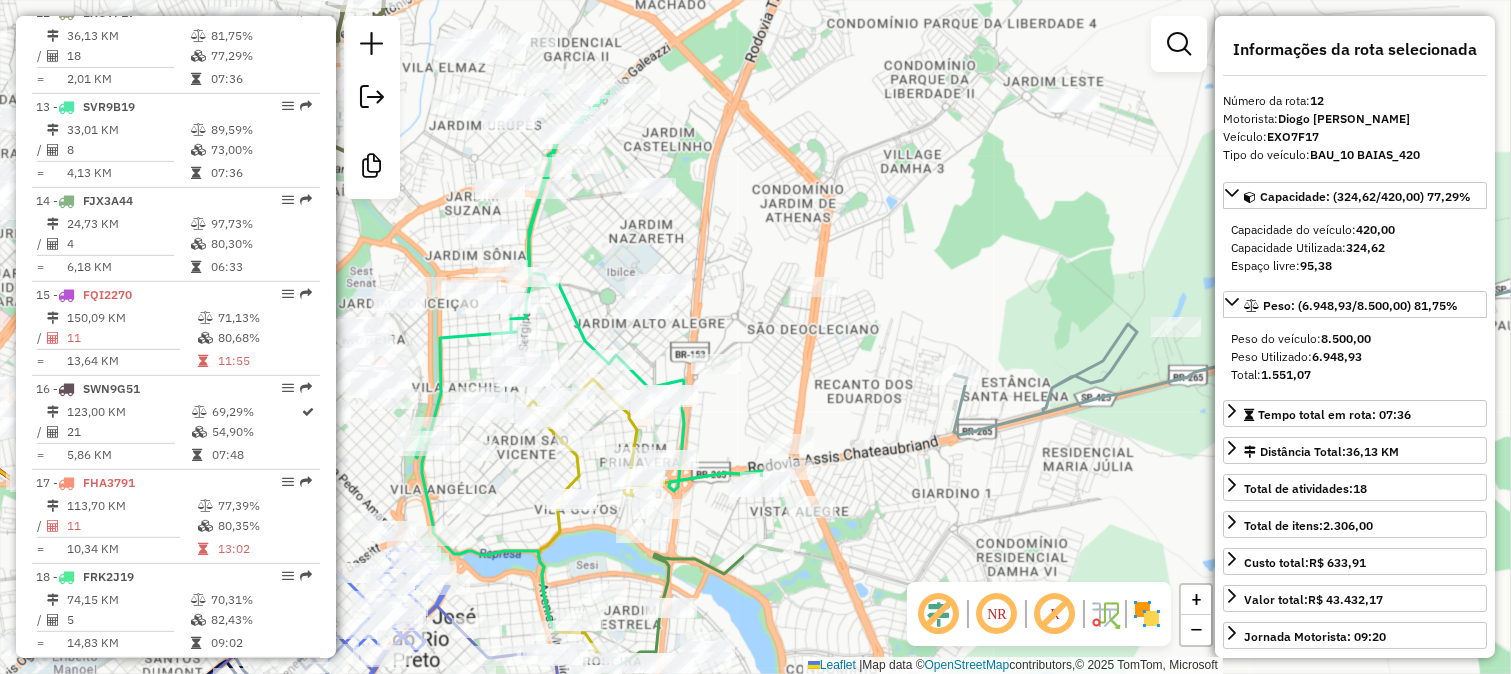 click on "Janela de atendimento Grade de atendimento Capacidade Transportadoras Veículos Cliente Pedidos  Rotas Selecione os dias de semana para filtrar as janelas de atendimento  Seg   Ter   Qua   Qui   Sex   Sáb   Dom  Informe o período da janela de atendimento: De: Até:  Filtrar exatamente a janela do cliente  Considerar janela de atendimento padrão  Selecione os dias de semana para filtrar as grades de atendimento  Seg   Ter   Qua   Qui   Sex   Sáb   Dom   Considerar clientes sem dia de atendimento cadastrado  Clientes fora do dia de atendimento selecionado Filtrar as atividades entre os valores definidos abaixo:  Peso mínimo:   Peso máximo:   Cubagem mínima:   Cubagem máxima:   De:   Até:  Filtrar as atividades entre o tempo de atendimento definido abaixo:  De:   Até:   Considerar capacidade total dos clientes não roteirizados Transportadora: Selecione um ou mais itens Tipo de veículo: Selecione um ou mais itens Veículo: Selecione um ou mais itens Motorista: Selecione um ou mais itens Nome: Rótulo:" 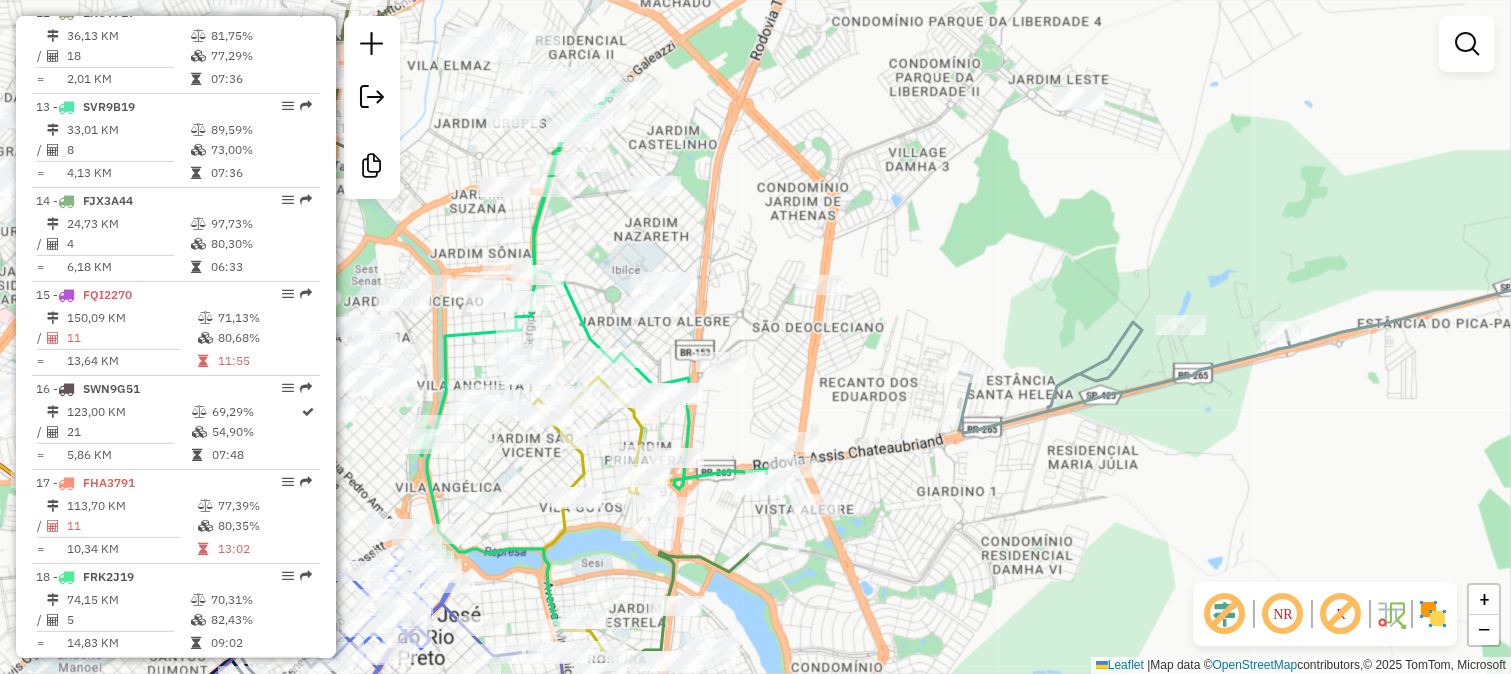 drag, startPoint x: 1072, startPoint y: 508, endPoint x: 1022, endPoint y: 374, distance: 143.02448 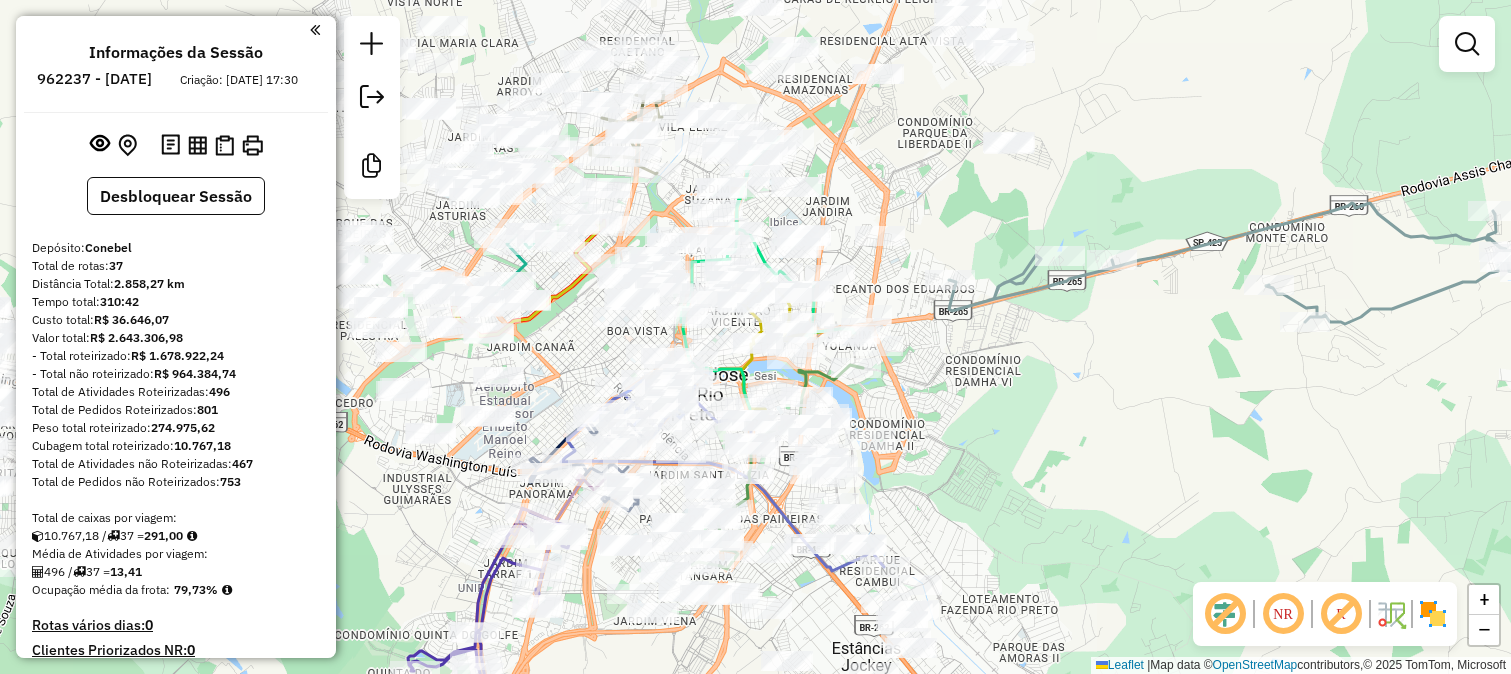 scroll, scrollTop: 0, scrollLeft: 0, axis: both 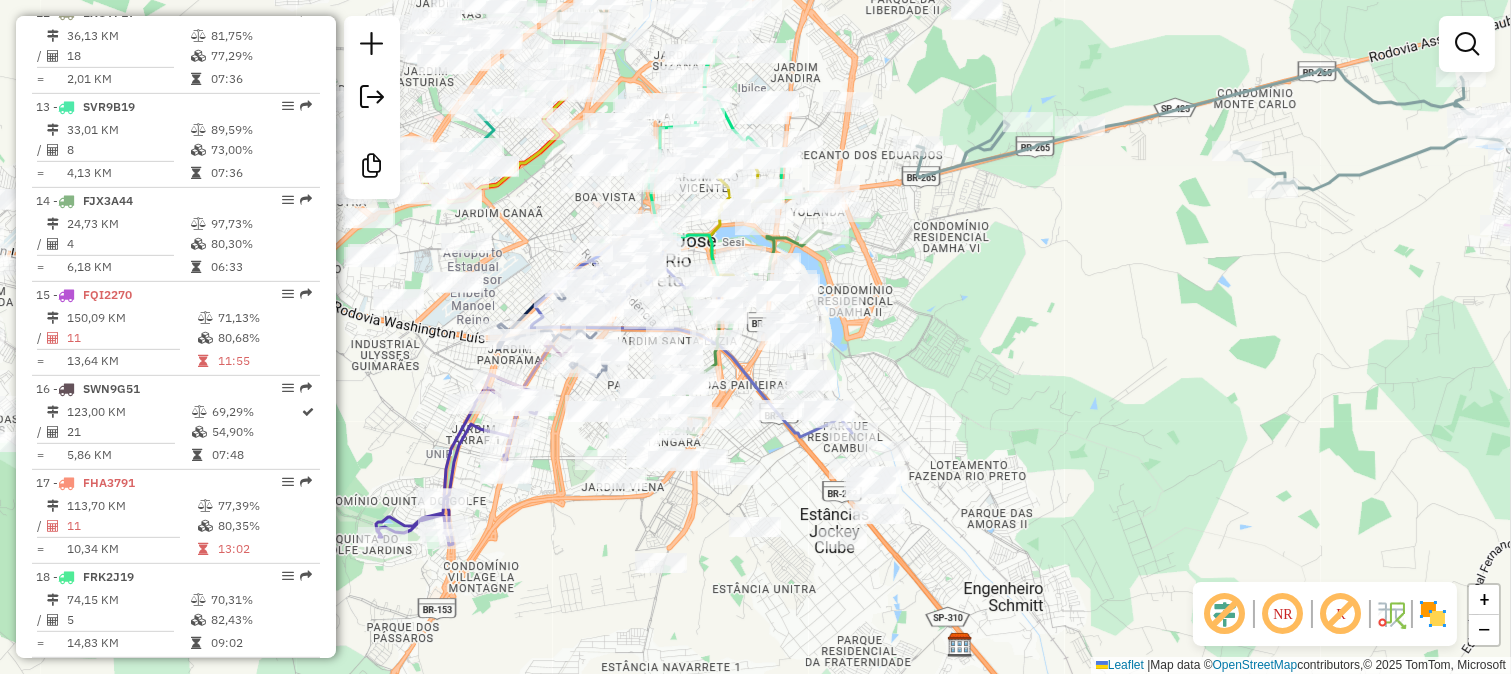 drag, startPoint x: 1018, startPoint y: 463, endPoint x: 918, endPoint y: 220, distance: 262.77176 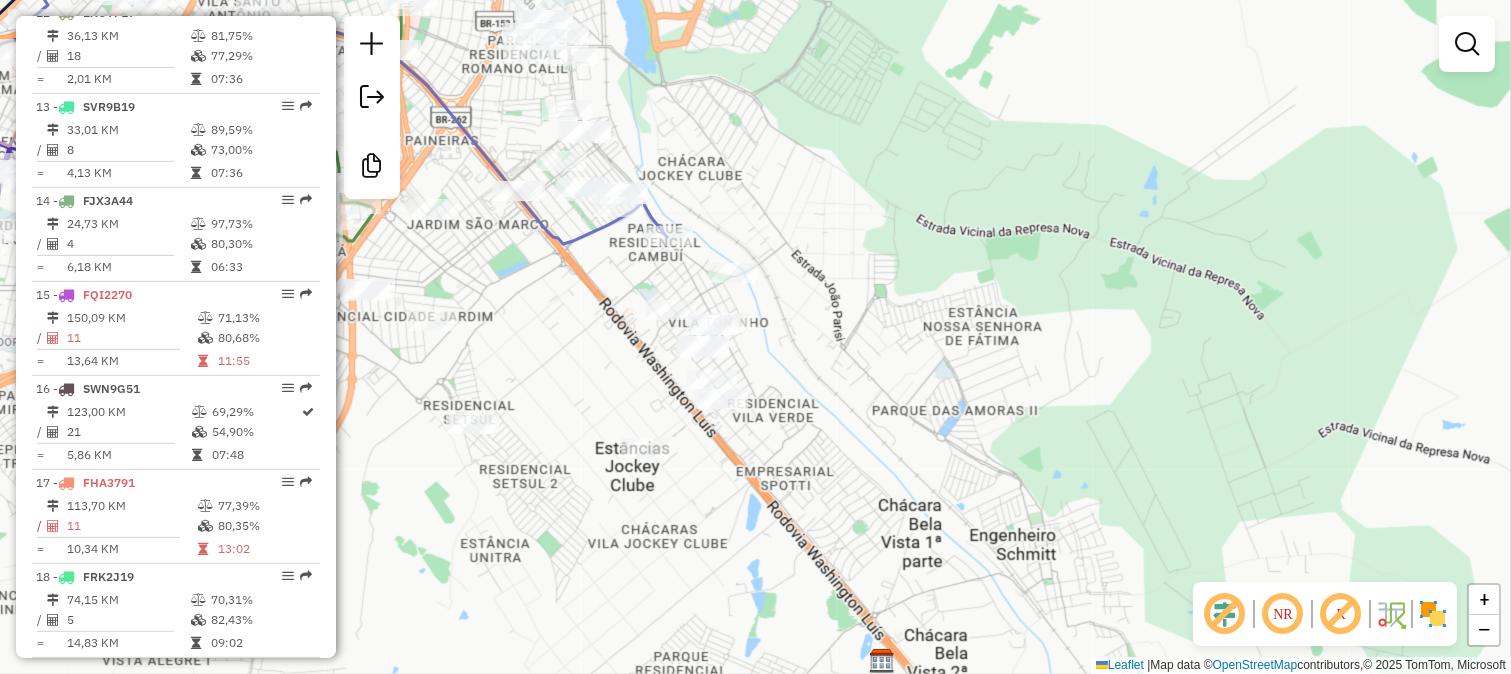 drag, startPoint x: 1028, startPoint y: 365, endPoint x: 872, endPoint y: 164, distance: 254.43466 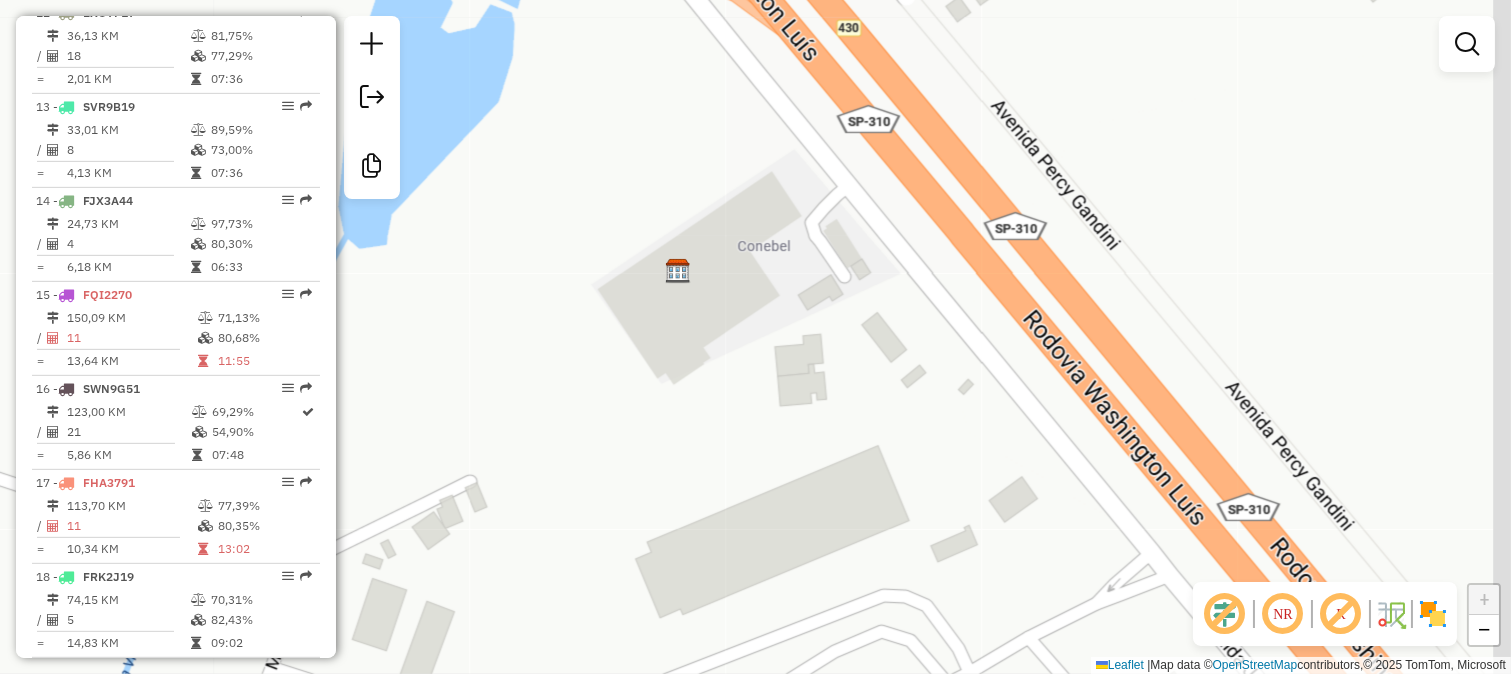 drag, startPoint x: 976, startPoint y: 347, endPoint x: 931, endPoint y: 234, distance: 121.630585 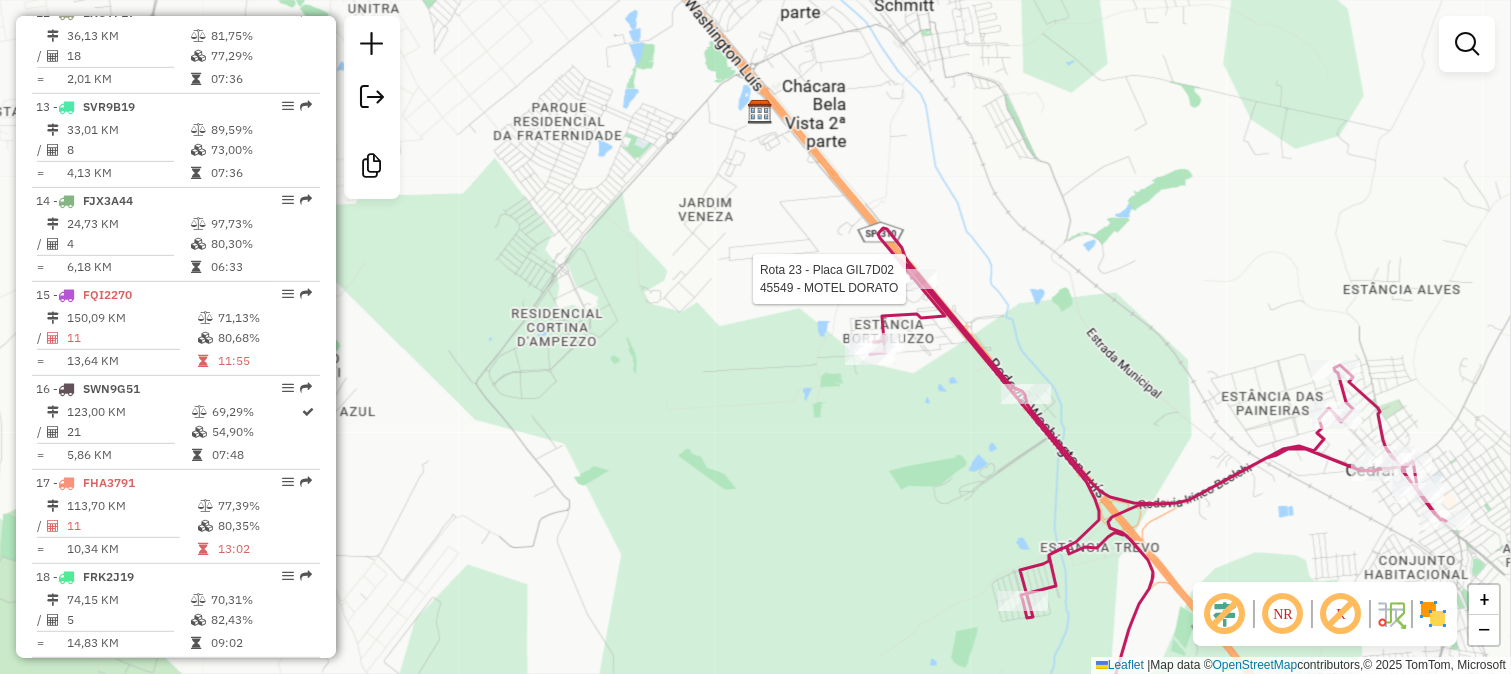 select on "**********" 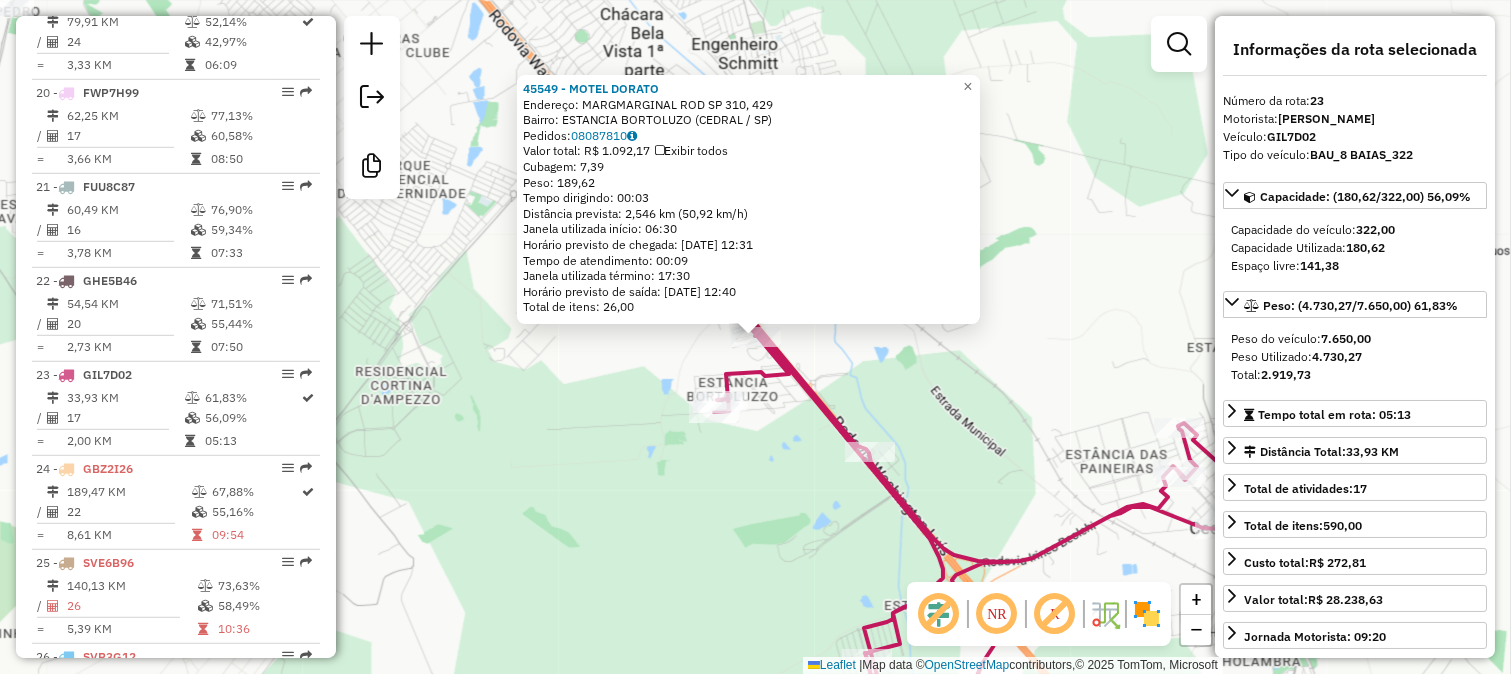 scroll, scrollTop: 2872, scrollLeft: 0, axis: vertical 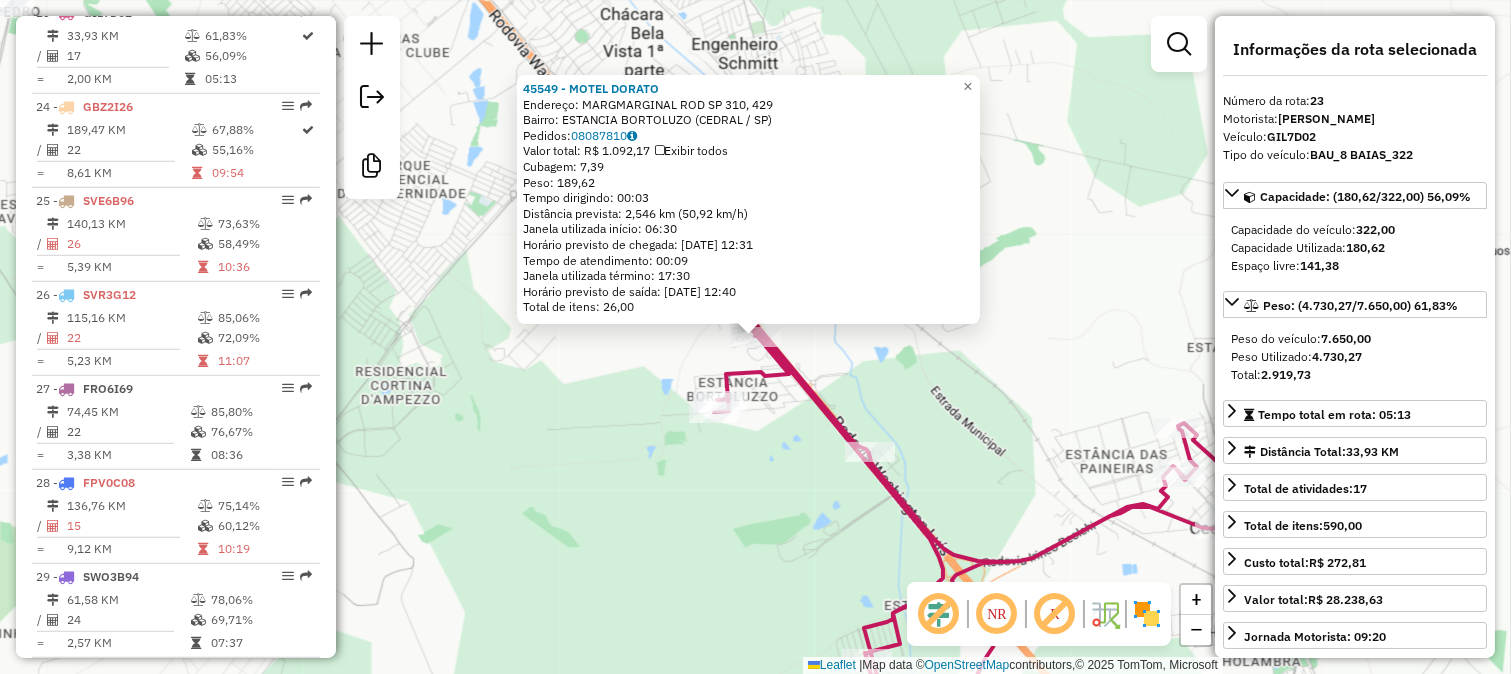 click on "45549 - MOTEL DORATO  Endereço: MARGMARGINAL ROD SP 310, 429   Bairro: ESTANCIA BORTOLUZO (CEDRAL / SP)   Pedidos:  08087810   Valor total: R$ 1.092,17   Exibir todos   Cubagem: 7,39  Peso: 189,62  Tempo dirigindo: 00:03   Distância prevista: 2,546 km (50,92 km/h)   [GEOGRAPHIC_DATA] utilizada início: 06:30   Horário previsto de chegada: [DATE] 12:31   Tempo de atendimento: 00:09   Janela utilizada término: 17:30   Horário previsto de saída: [DATE] 12:40   Total de itens: 26,00  × Janela de atendimento Grade de atendimento Capacidade Transportadoras Veículos Cliente Pedidos  Rotas Selecione os dias de semana para filtrar as janelas de atendimento  Seg   Ter   Qua   Qui   Sex   Sáb   Dom  Informe o período da janela de atendimento: De: Até:  Filtrar exatamente a janela do cliente  Considerar janela de atendimento padrão  Selecione os dias de semana para filtrar as grades de atendimento  Seg   Ter   Qua   Qui   Sex   Sáb   Dom   Considerar clientes sem dia de atendimento cadastrado  Peso mínimo:  +" 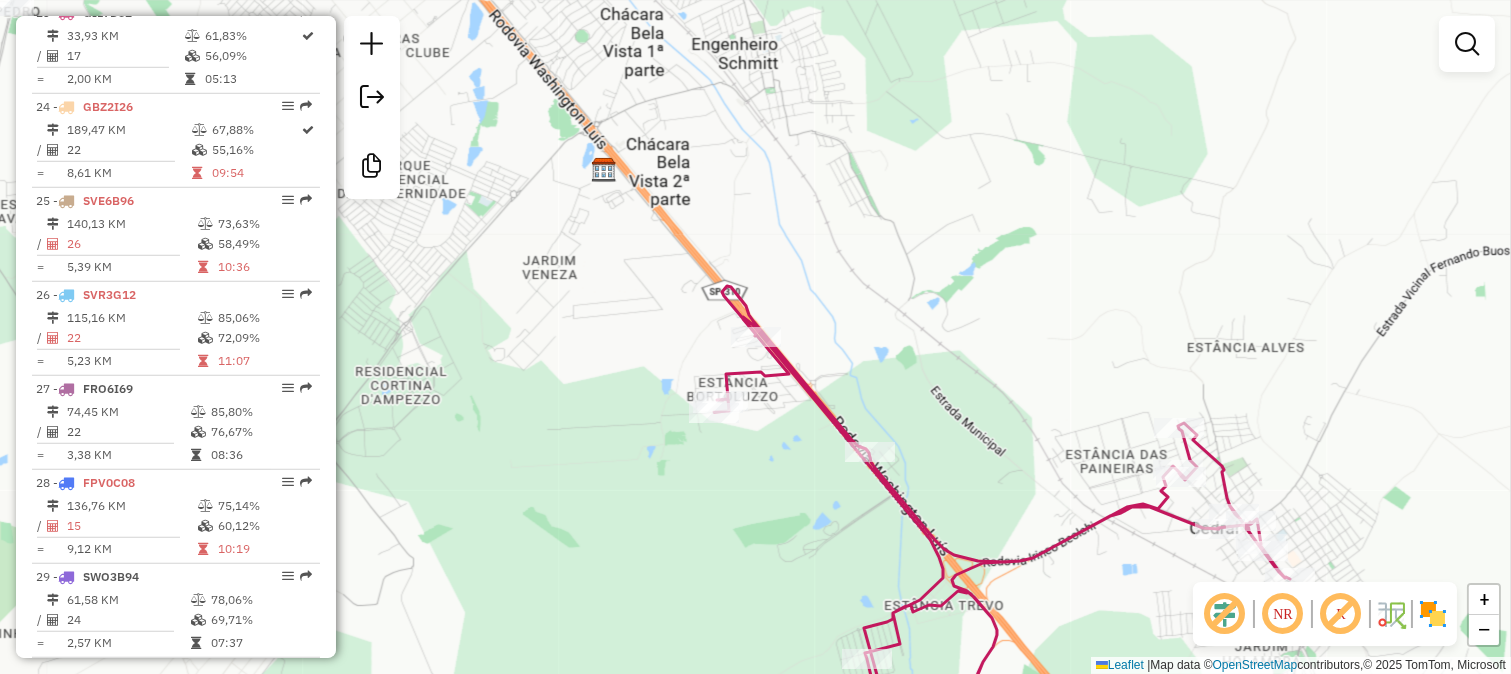 drag, startPoint x: 1000, startPoint y: 427, endPoint x: 958, endPoint y: 322, distance: 113.08846 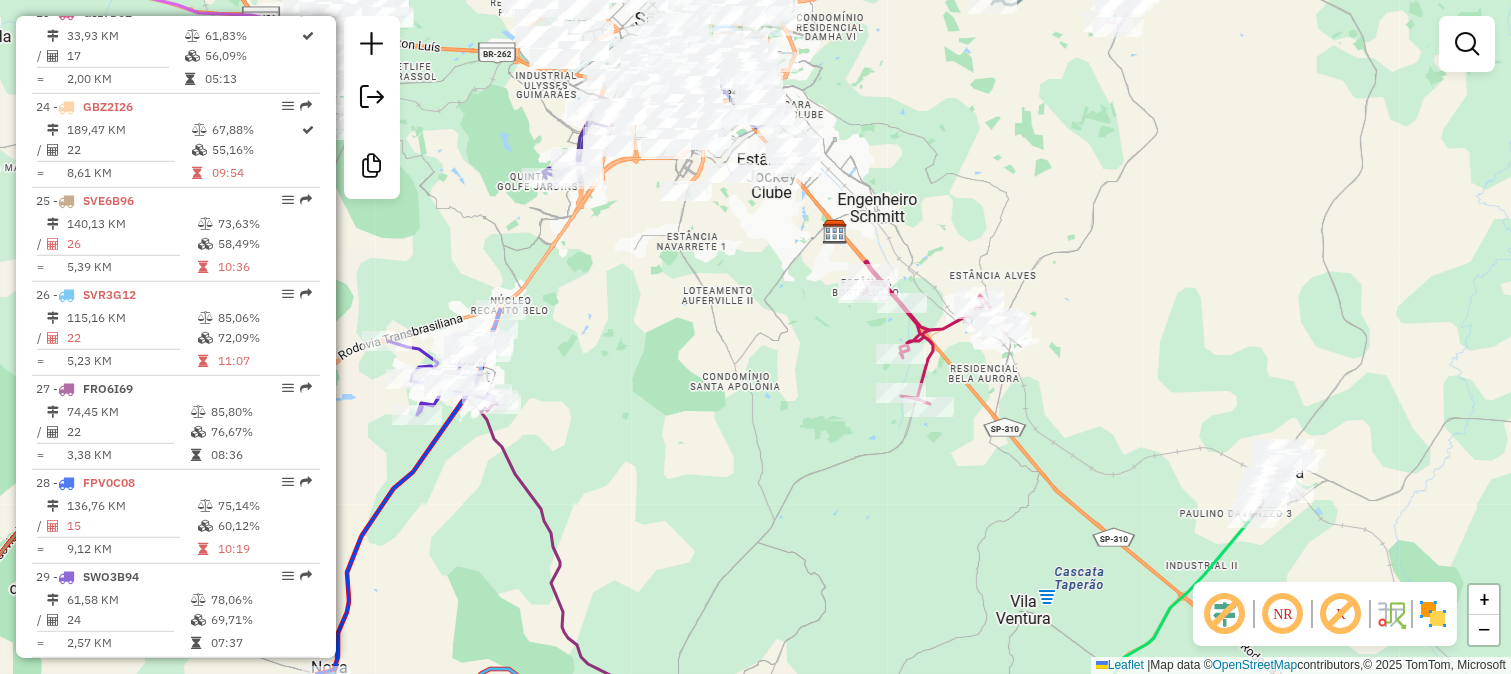 drag, startPoint x: 1097, startPoint y: 484, endPoint x: 973, endPoint y: 344, distance: 187.01872 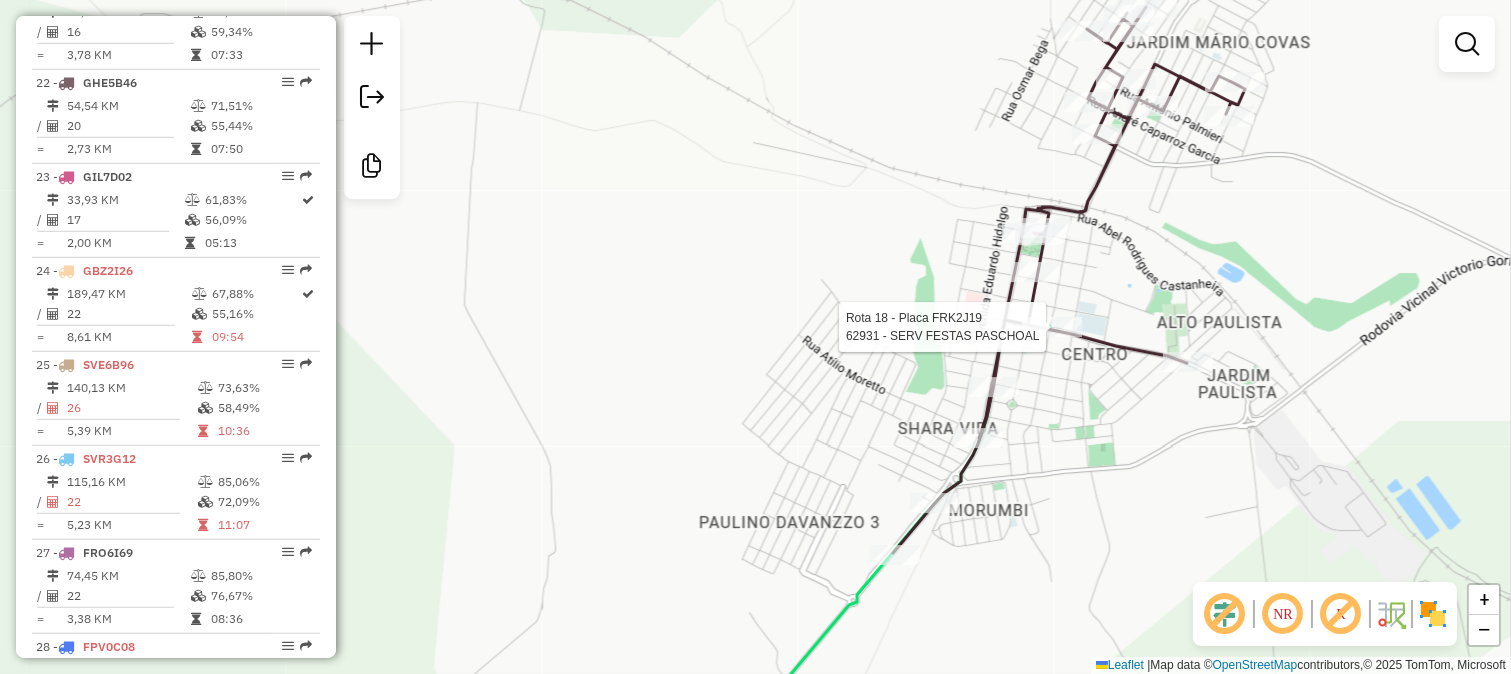 select on "**********" 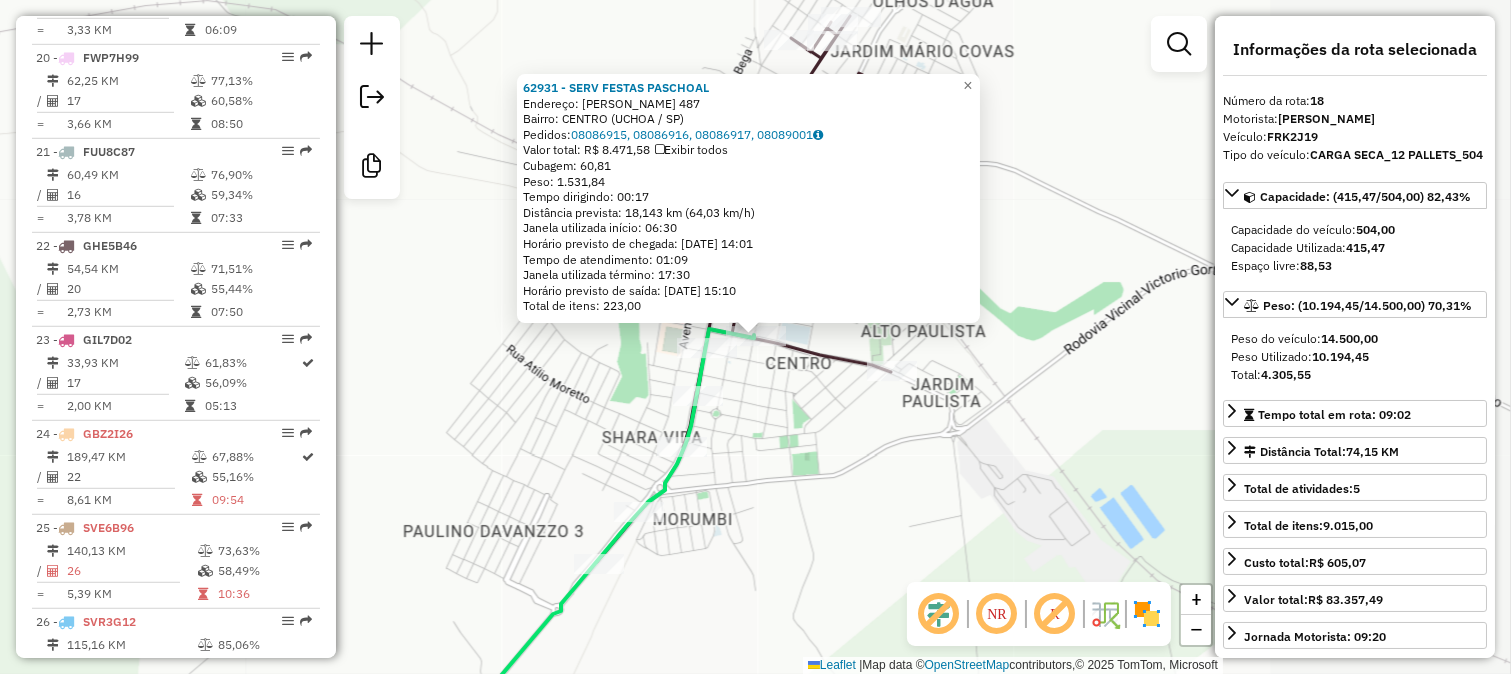 scroll, scrollTop: 2403, scrollLeft: 0, axis: vertical 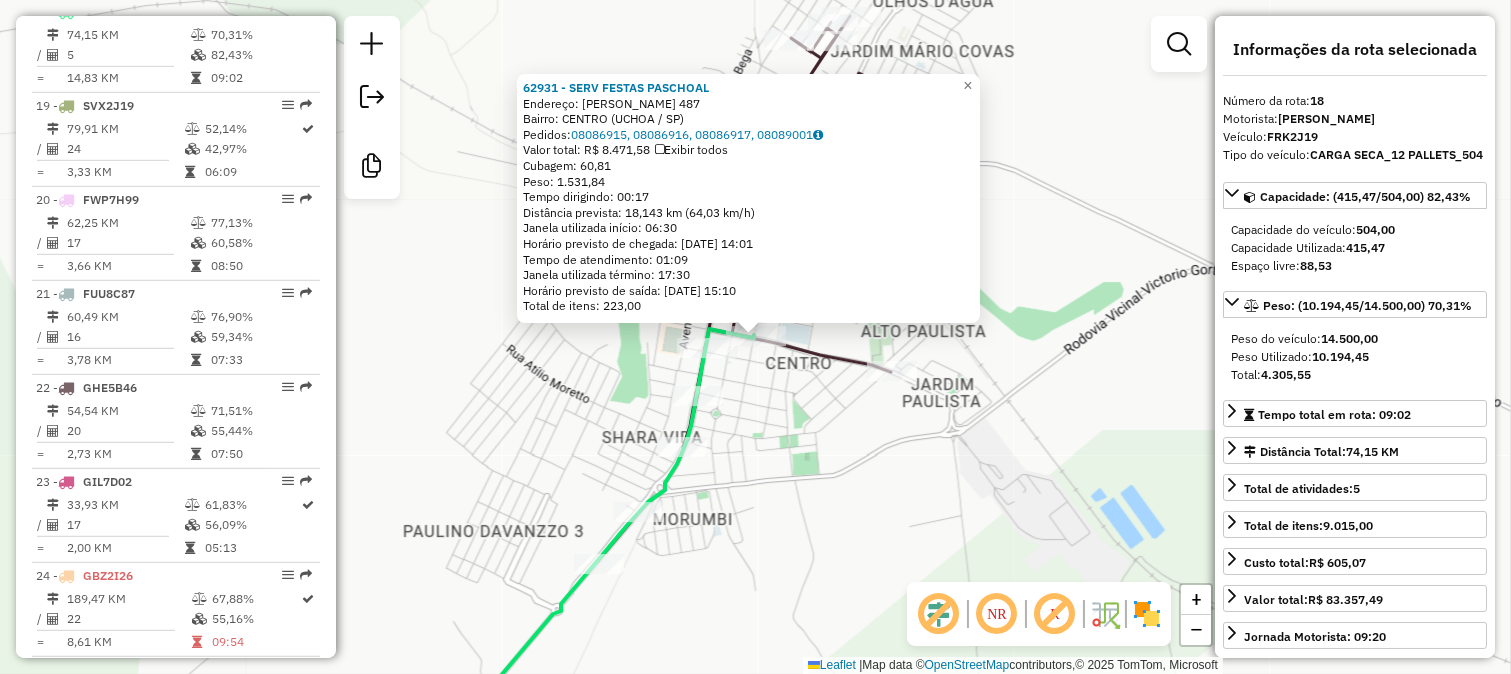 click on "62931 - SERV FESTAS PASCHOAL  Endereço:  BENJAMIN CONSTANT 487   Bairro: CENTRO (UCHOA / SP)   Pedidos:  08086915, 08086916, 08086917, 08089001   Valor total: R$ 8.471,58   Exibir todos   Cubagem: 60,81  Peso: 1.531,84  Tempo dirigindo: 00:17   Distância prevista: 18,143 km (64,03 km/h)   Janela utilizada início: 06:30   Horário previsto de chegada: 10/07/2025 14:01   Tempo de atendimento: 01:09   Janela utilizada término: 17:30   Horário previsto de saída: 10/07/2025 15:10   Total de itens: 223,00  × Janela de atendimento Grade de atendimento Capacidade Transportadoras Veículos Cliente Pedidos  Rotas Selecione os dias de semana para filtrar as janelas de atendimento  Seg   Ter   Qua   Qui   Sex   Sáb   Dom  Informe o período da janela de atendimento: De: Até:  Filtrar exatamente a janela do cliente  Considerar janela de atendimento padrão  Selecione os dias de semana para filtrar as grades de atendimento  Seg   Ter   Qua   Qui   Sex   Sáb   Dom   Clientes fora do dia de atendimento selecionado" 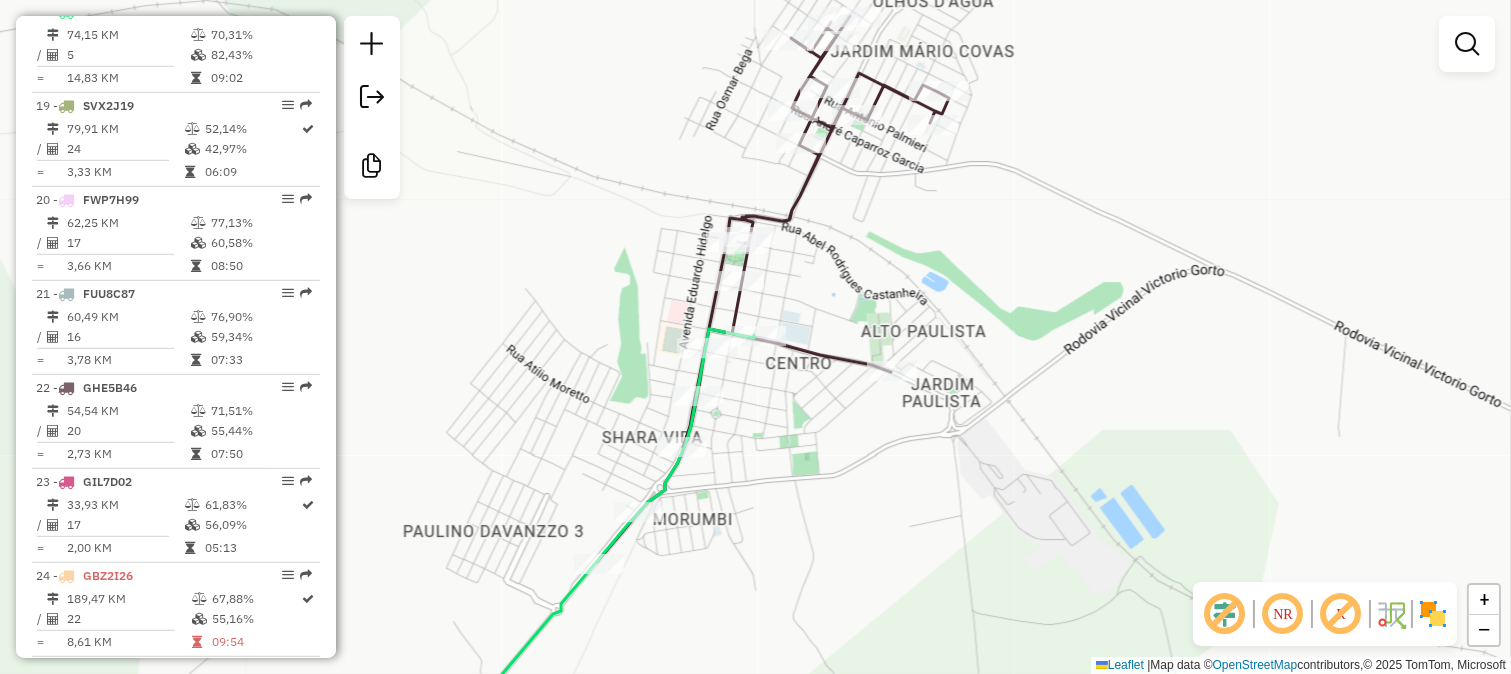 drag, startPoint x: 790, startPoint y: 473, endPoint x: 897, endPoint y: 316, distance: 189.99474 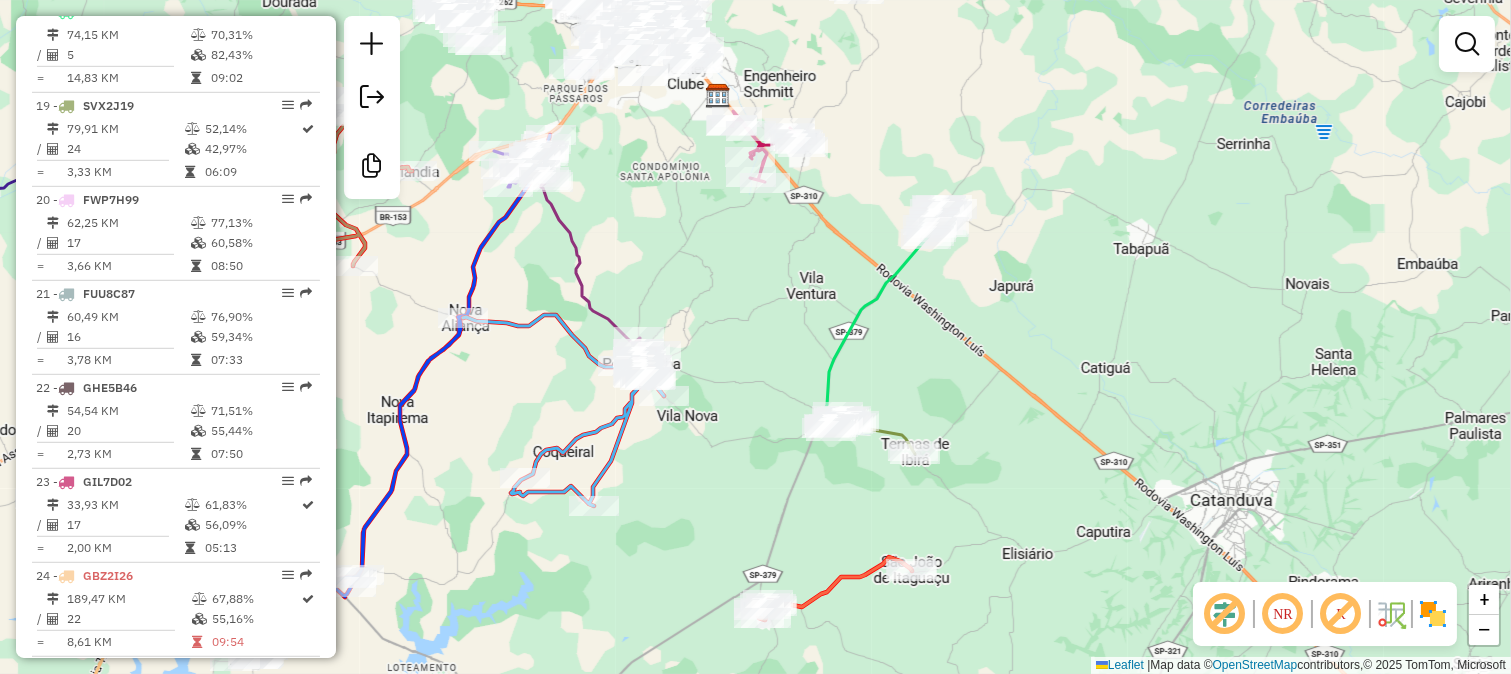 click on "Janela de atendimento Grade de atendimento Capacidade Transportadoras Veículos Cliente Pedidos  Rotas Selecione os dias de semana para filtrar as janelas de atendimento  Seg   Ter   Qua   Qui   Sex   Sáb   Dom  Informe o período da janela de atendimento: De: Até:  Filtrar exatamente a janela do cliente  Considerar janela de atendimento padrão  Selecione os dias de semana para filtrar as grades de atendimento  Seg   Ter   Qua   Qui   Sex   Sáb   Dom   Considerar clientes sem dia de atendimento cadastrado  Clientes fora do dia de atendimento selecionado Filtrar as atividades entre os valores definidos abaixo:  Peso mínimo:   Peso máximo:   Cubagem mínima:   Cubagem máxima:   De:   Até:  Filtrar as atividades entre o tempo de atendimento definido abaixo:  De:   Até:   Considerar capacidade total dos clientes não roteirizados Transportadora: Selecione um ou mais itens Tipo de veículo: Selecione um ou mais itens Veículo: Selecione um ou mais itens Motorista: Selecione um ou mais itens Nome: Rótulo:" 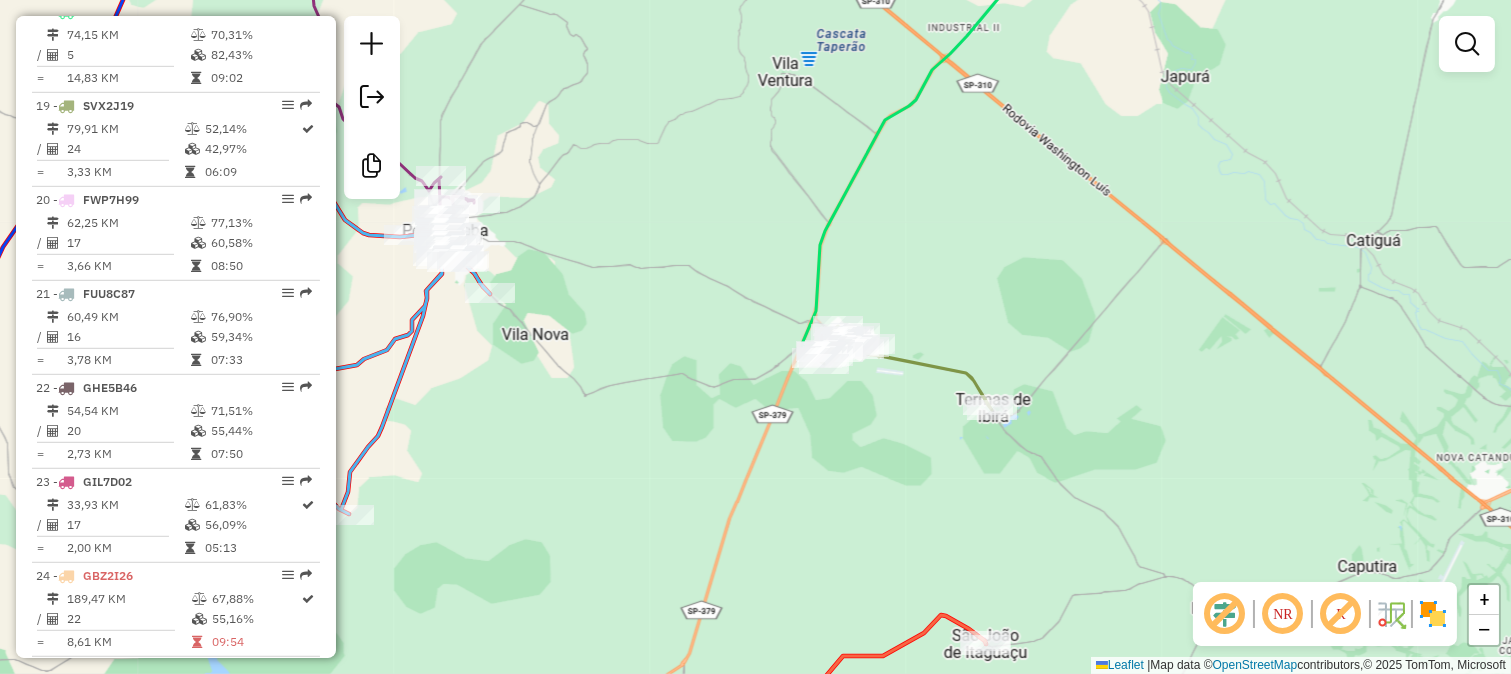 click 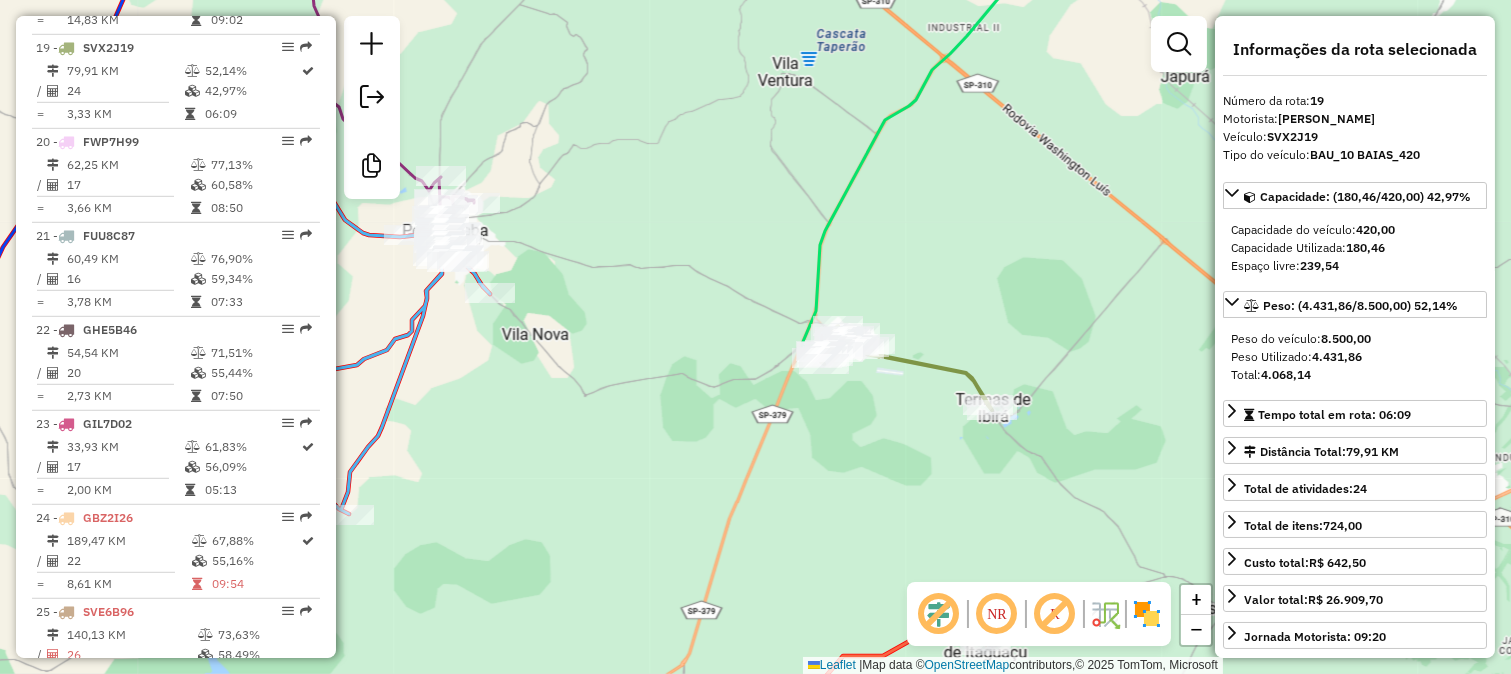 scroll, scrollTop: 2495, scrollLeft: 0, axis: vertical 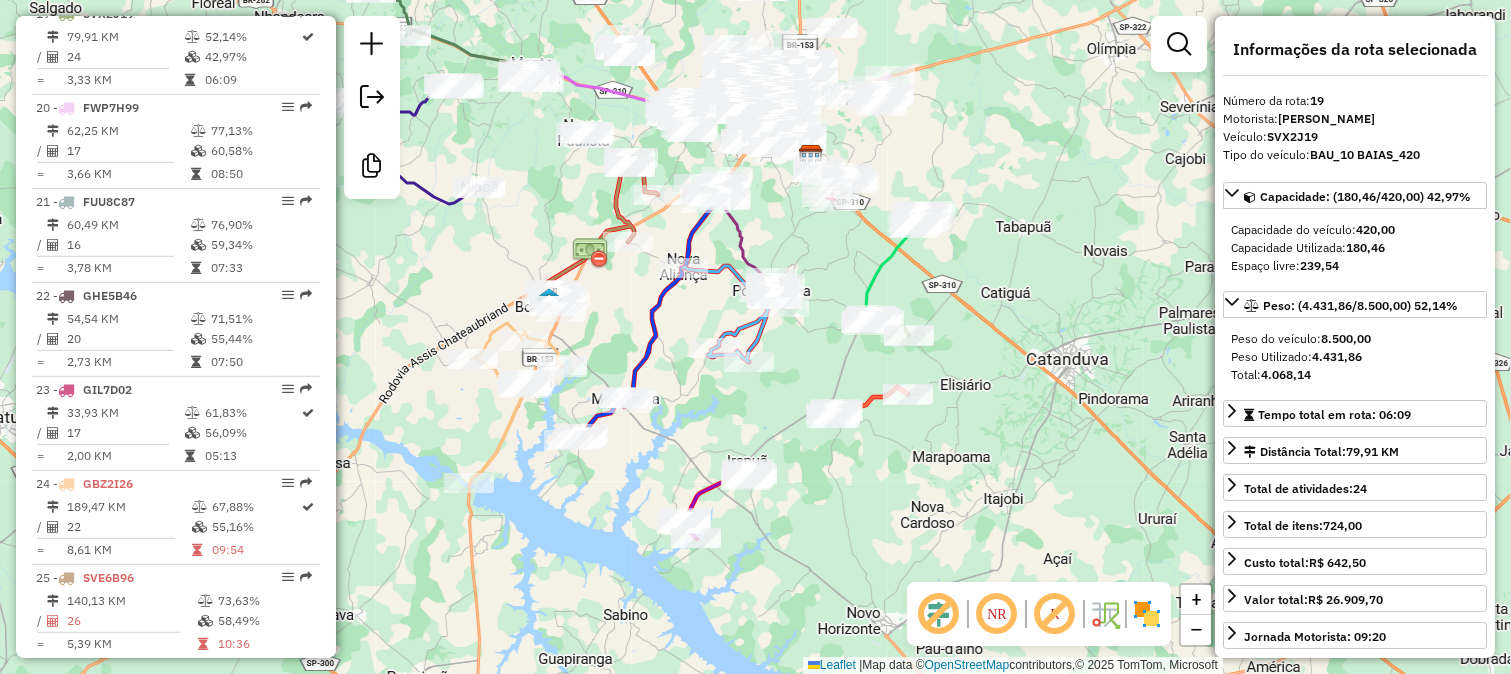 click 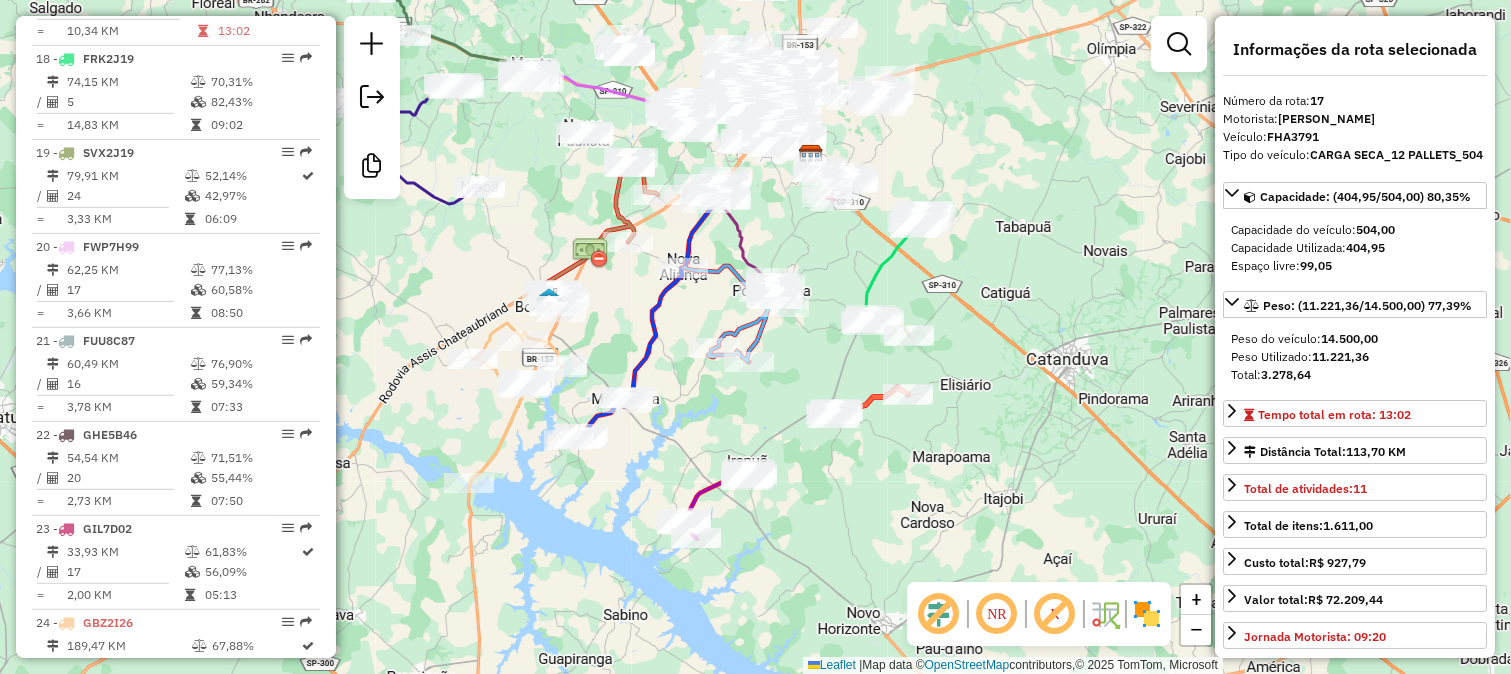scroll, scrollTop: 2308, scrollLeft: 0, axis: vertical 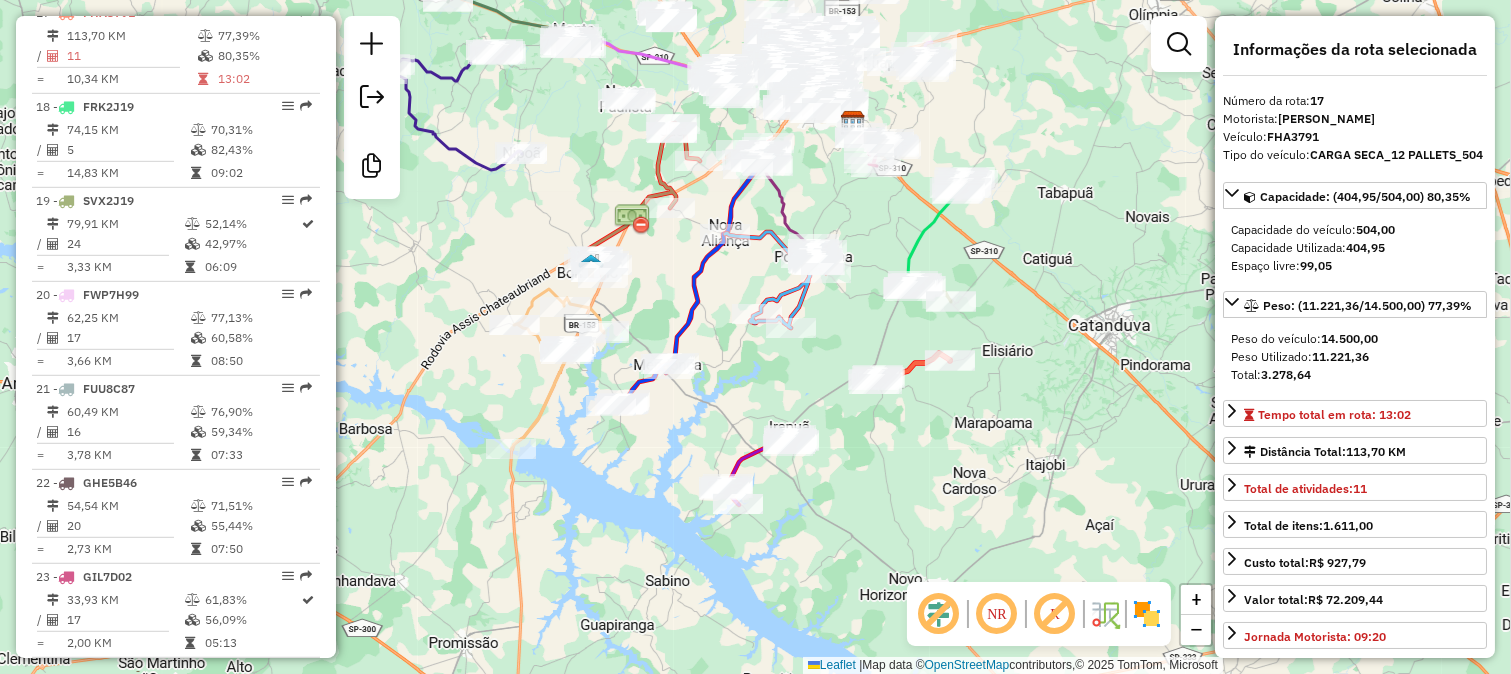 drag, startPoint x: 804, startPoint y: 418, endPoint x: 872, endPoint y: 358, distance: 90.68627 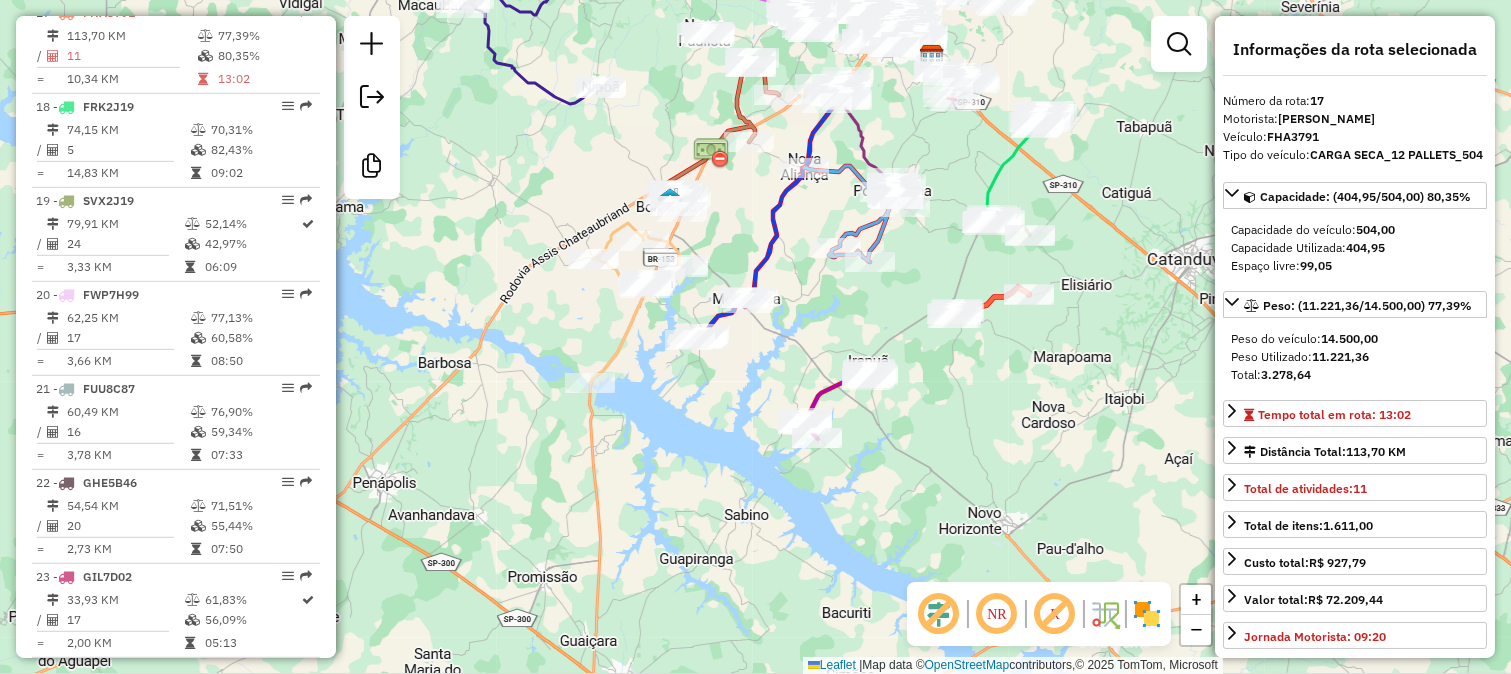 click on "Janela de atendimento Grade de atendimento Capacidade Transportadoras Veículos Cliente Pedidos  Rotas Selecione os dias de semana para filtrar as janelas de atendimento  Seg   Ter   Qua   Qui   Sex   Sáb   Dom  Informe o período da janela de atendimento: De: Até:  Filtrar exatamente a janela do cliente  Considerar janela de atendimento padrão  Selecione os dias de semana para filtrar as grades de atendimento  Seg   Ter   Qua   Qui   Sex   Sáb   Dom   Considerar clientes sem dia de atendimento cadastrado  Clientes fora do dia de atendimento selecionado Filtrar as atividades entre os valores definidos abaixo:  Peso mínimo:   Peso máximo:   Cubagem mínima:   Cubagem máxima:   De:   Até:  Filtrar as atividades entre o tempo de atendimento definido abaixo:  De:   Até:   Considerar capacidade total dos clientes não roteirizados Transportadora: Selecione um ou mais itens Tipo de veículo: Selecione um ou mais itens Veículo: Selecione um ou mais itens Motorista: Selecione um ou mais itens Nome: Rótulo:" 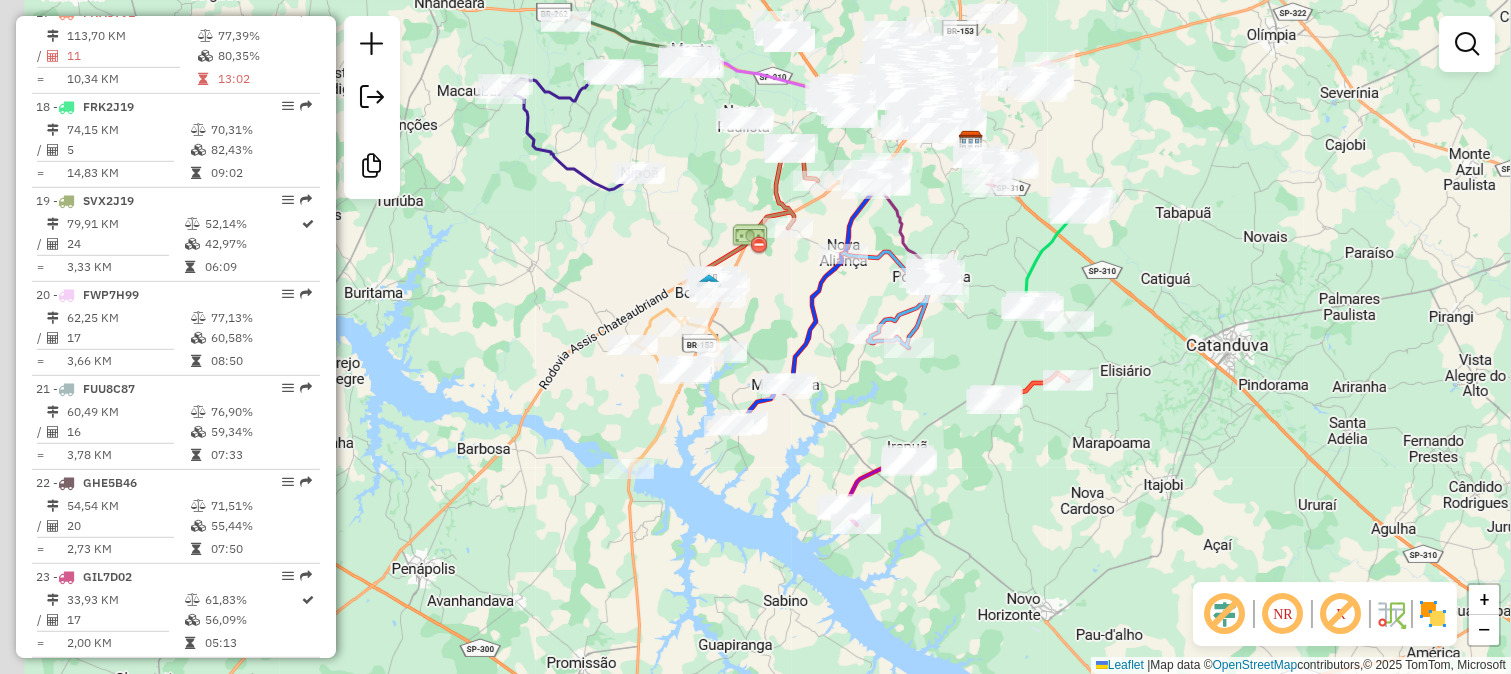 drag, startPoint x: 835, startPoint y: 350, endPoint x: 888, endPoint y: 474, distance: 134.85178 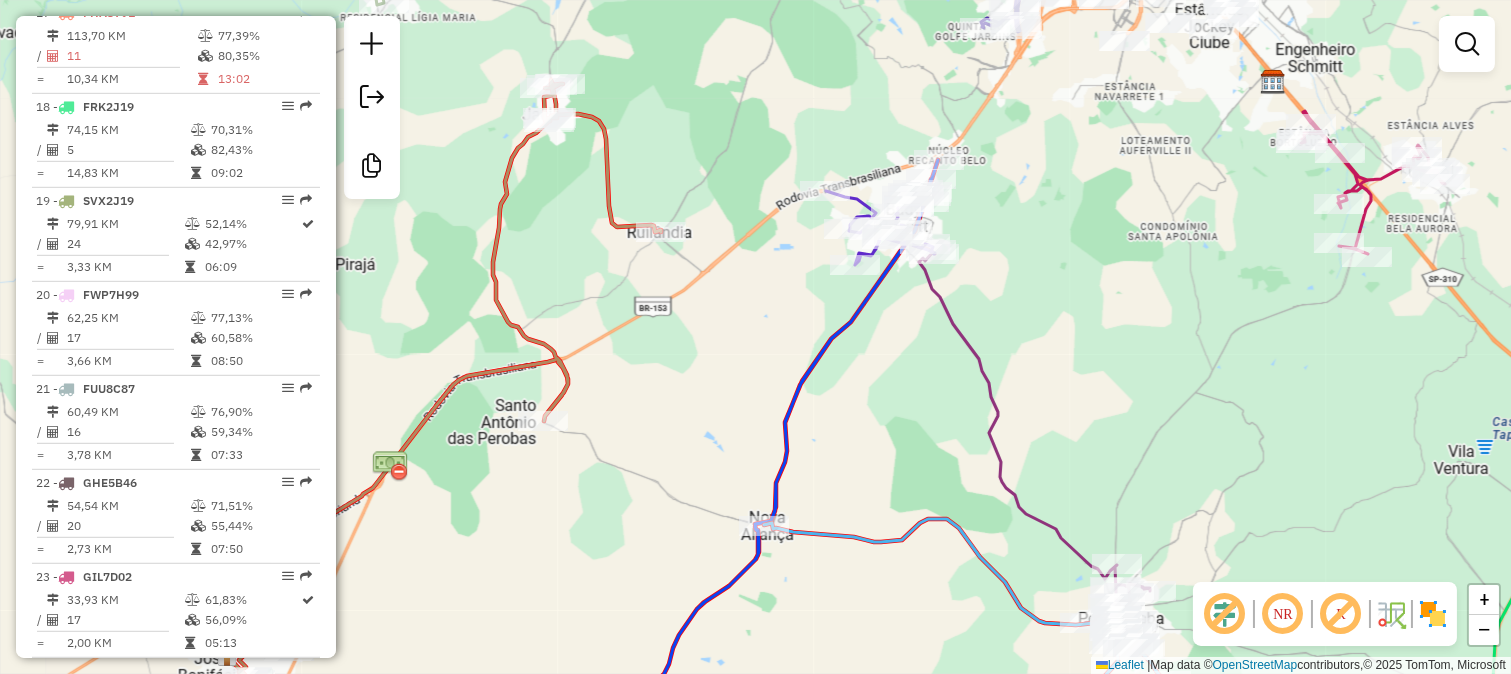drag, startPoint x: 1010, startPoint y: 334, endPoint x: 1010, endPoint y: 348, distance: 14 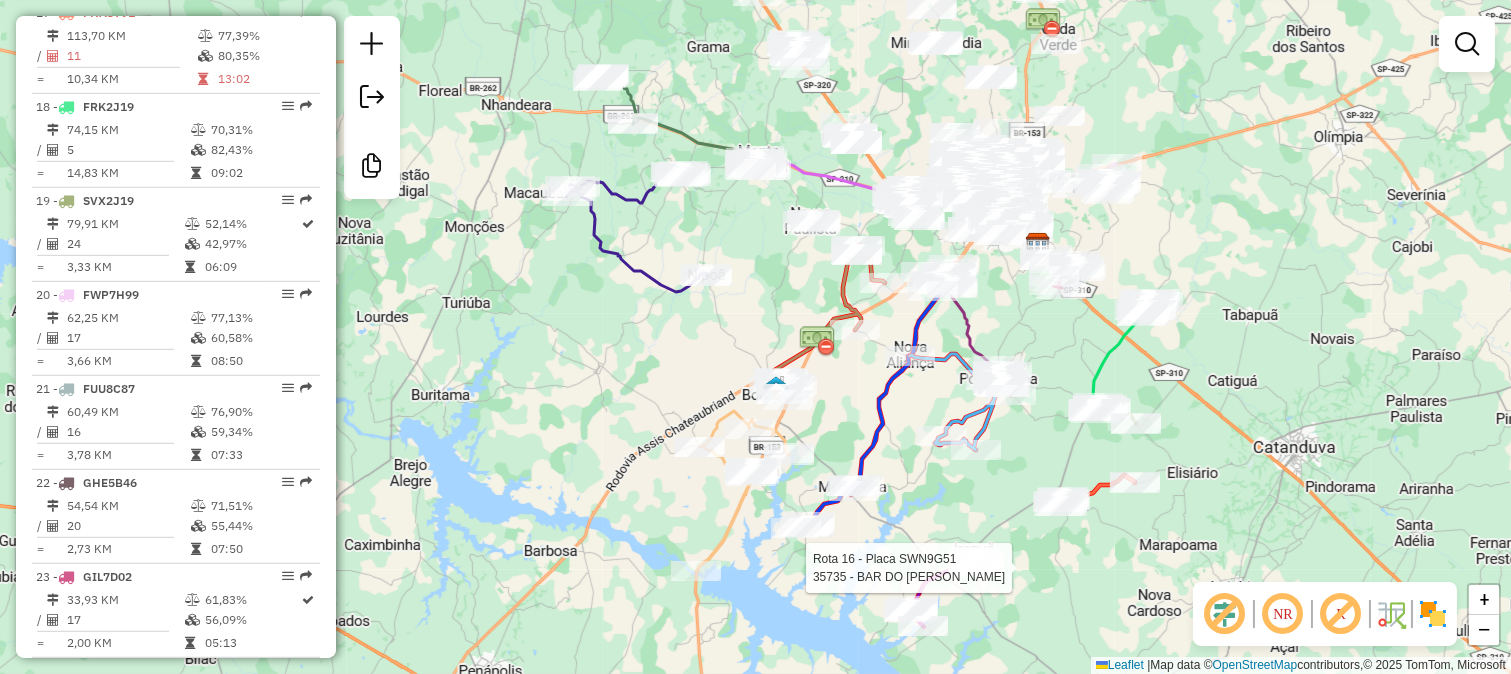 drag, startPoint x: 822, startPoint y: 195, endPoint x: 784, endPoint y: 407, distance: 215.37874 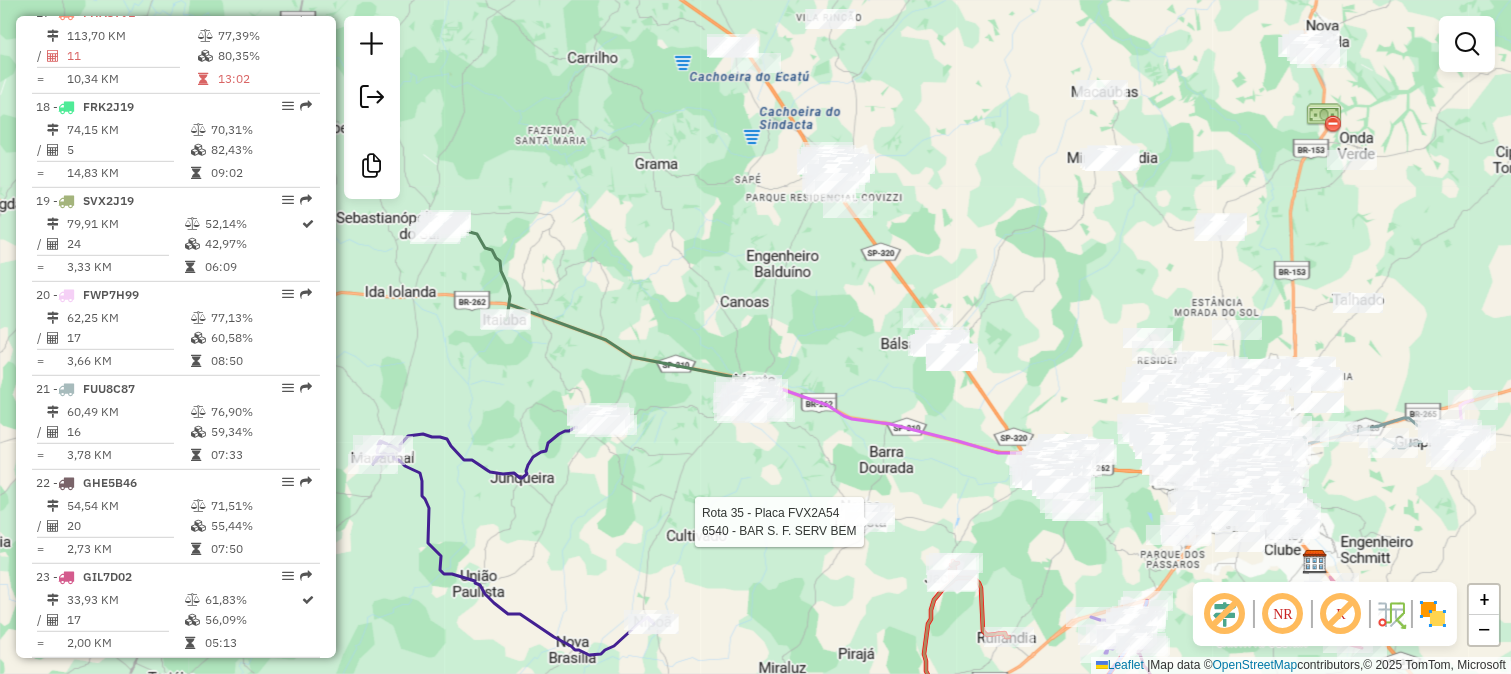 click 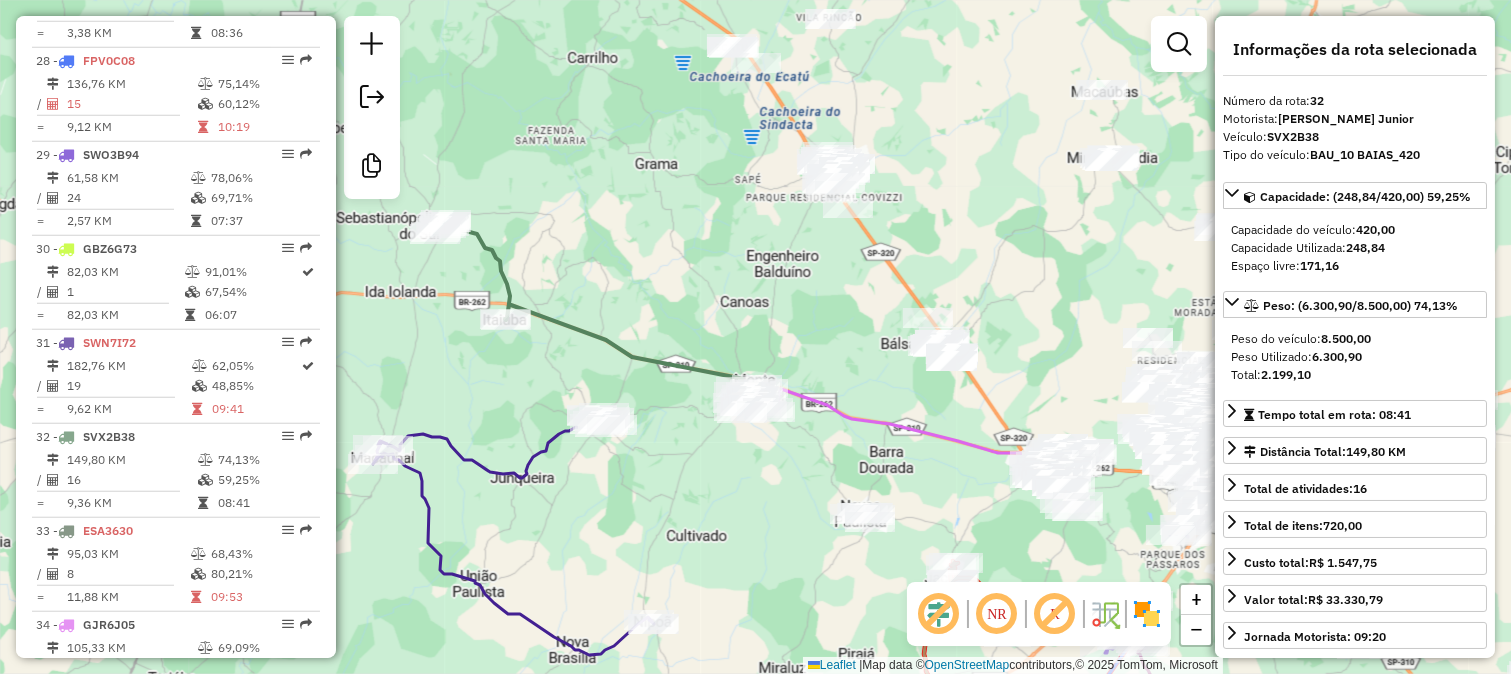 scroll, scrollTop: 3717, scrollLeft: 0, axis: vertical 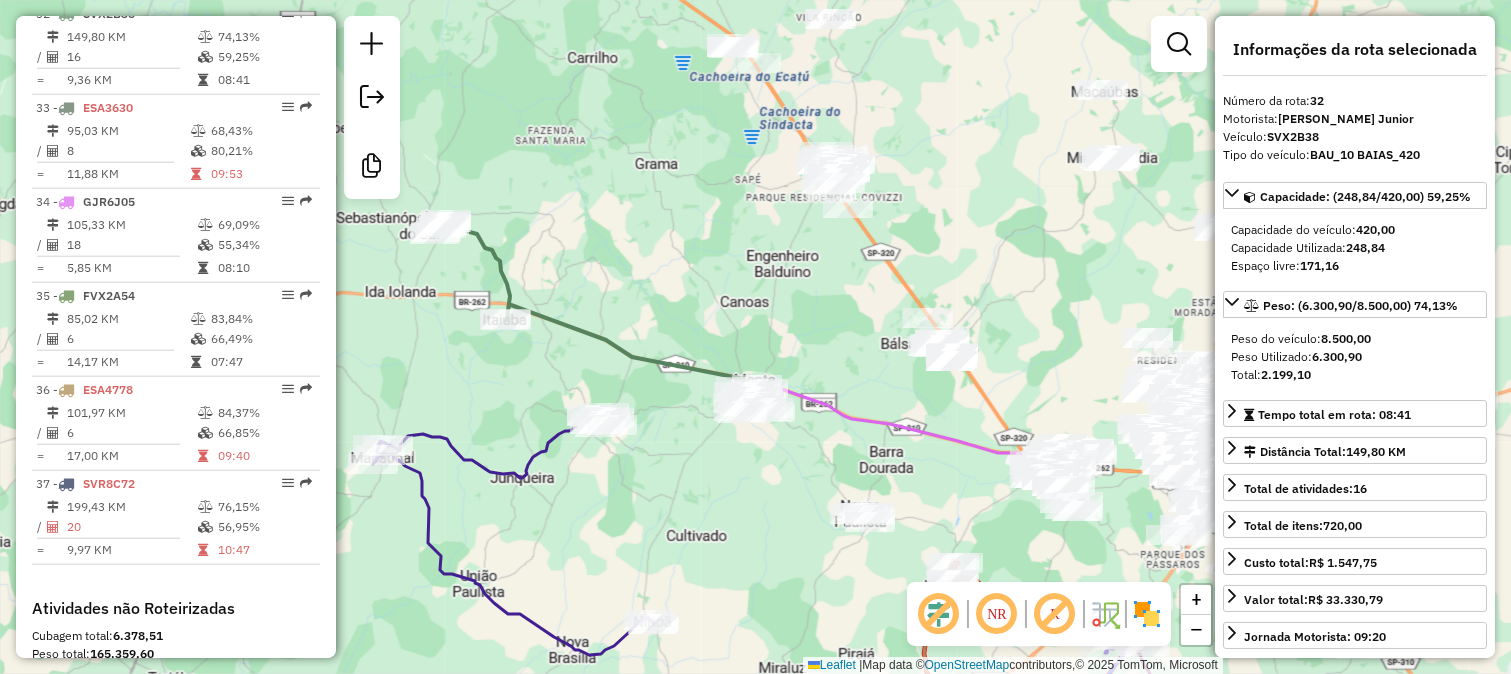 drag, startPoint x: 840, startPoint y: 412, endPoint x: 800, endPoint y: 360, distance: 65.60488 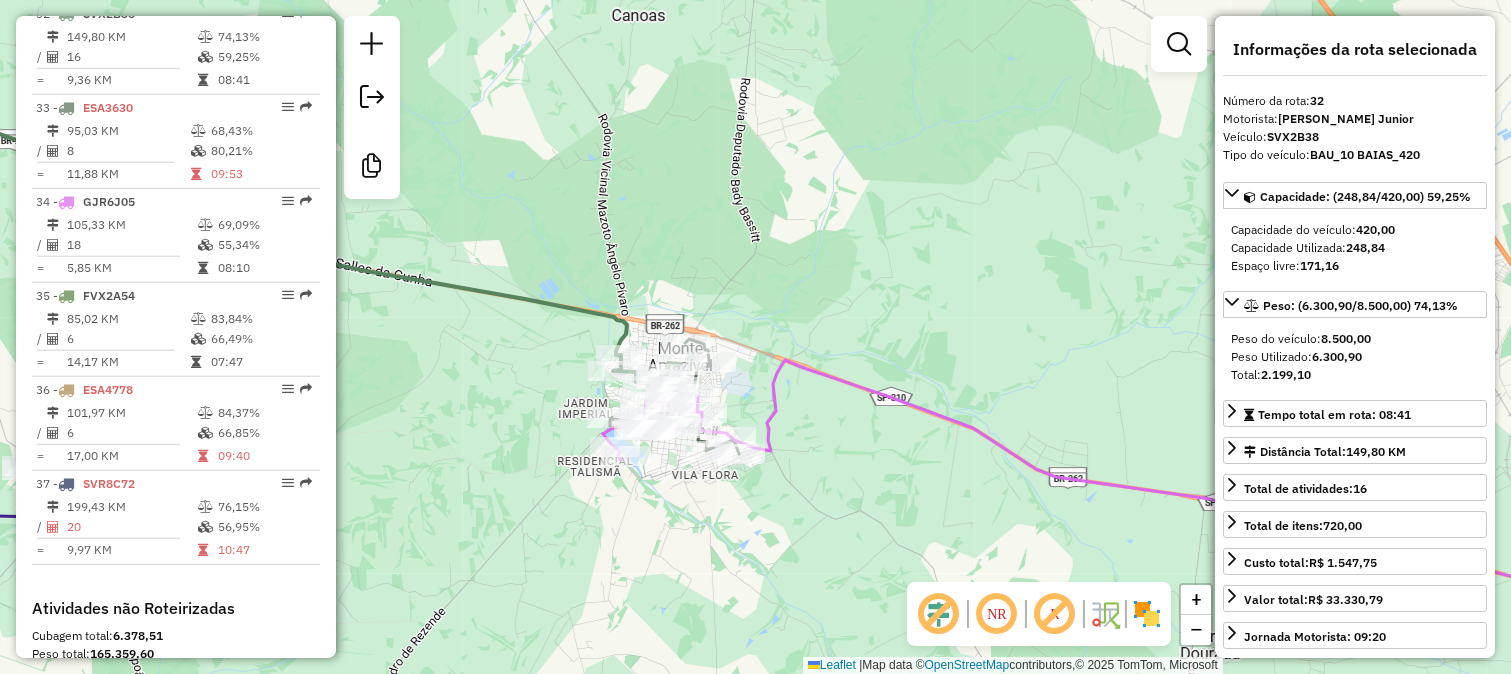 click on "Janela de atendimento Grade de atendimento Capacidade Transportadoras Veículos Cliente Pedidos  Rotas Selecione os dias de semana para filtrar as janelas de atendimento  Seg   Ter   Qua   Qui   Sex   Sáb   Dom  Informe o período da janela de atendimento: De: Até:  Filtrar exatamente a janela do cliente  Considerar janela de atendimento padrão  Selecione os dias de semana para filtrar as grades de atendimento  Seg   Ter   Qua   Qui   Sex   Sáb   Dom   Considerar clientes sem dia de atendimento cadastrado  Clientes fora do dia de atendimento selecionado Filtrar as atividades entre os valores definidos abaixo:  Peso mínimo:   Peso máximo:   Cubagem mínima:   Cubagem máxima:   De:   Até:  Filtrar as atividades entre o tempo de atendimento definido abaixo:  De:   Até:   Considerar capacidade total dos clientes não roteirizados Transportadora: Selecione um ou mais itens Tipo de veículo: Selecione um ou mais itens Veículo: Selecione um ou mais itens Motorista: Selecione um ou mais itens Nome: Rótulo:" 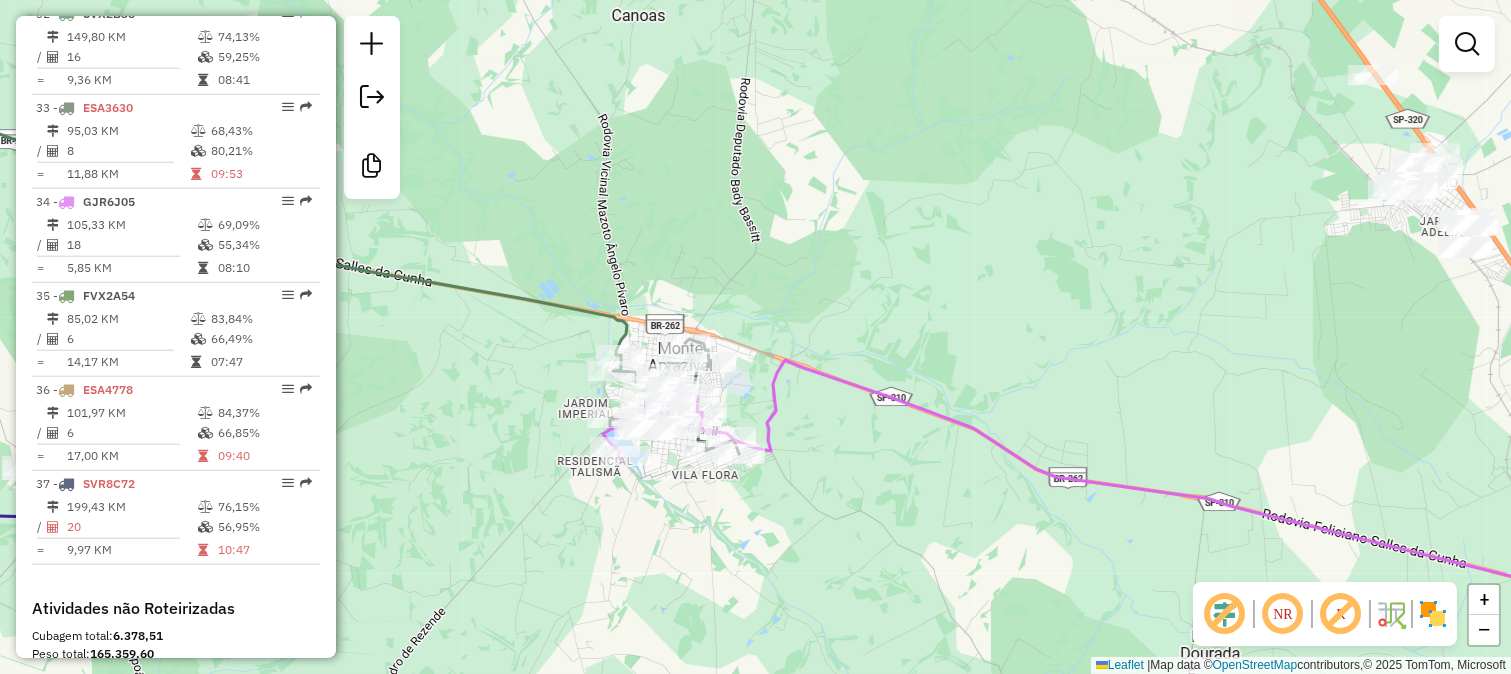 click 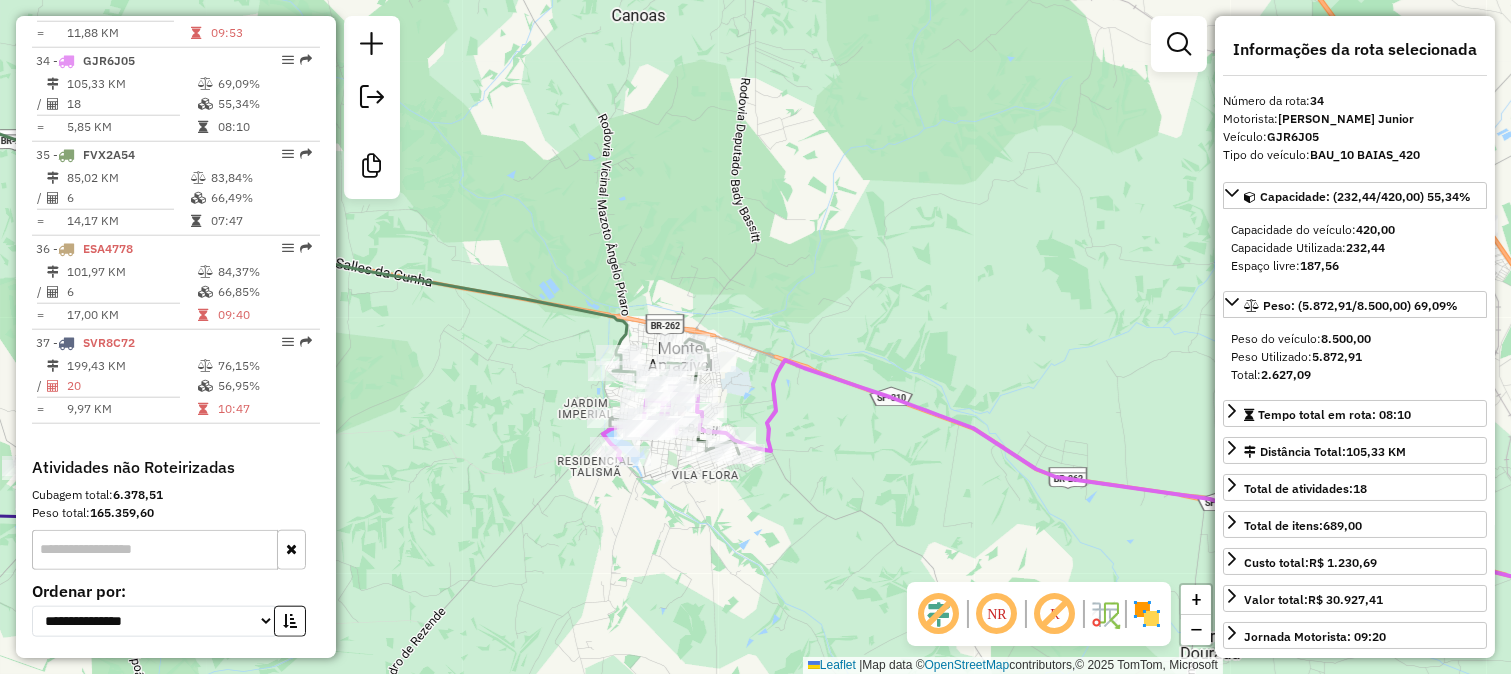 click on "Janela de atendimento Grade de atendimento Capacidade Transportadoras Veículos Cliente Pedidos  Rotas Selecione os dias de semana para filtrar as janelas de atendimento  Seg   Ter   Qua   Qui   Sex   Sáb   Dom  Informe o período da janela de atendimento: De: Até:  Filtrar exatamente a janela do cliente  Considerar janela de atendimento padrão  Selecione os dias de semana para filtrar as grades de atendimento  Seg   Ter   Qua   Qui   Sex   Sáb   Dom   Considerar clientes sem dia de atendimento cadastrado  Clientes fora do dia de atendimento selecionado Filtrar as atividades entre os valores definidos abaixo:  Peso mínimo:   Peso máximo:   Cubagem mínima:   Cubagem máxima:   De:   Até:  Filtrar as atividades entre o tempo de atendimento definido abaixo:  De:   Até:   Considerar capacidade total dos clientes não roteirizados Transportadora: Selecione um ou mais itens Tipo de veículo: Selecione um ou mais itens Veículo: Selecione um ou mais itens Motorista: Selecione um ou mais itens Nome: Rótulo:" 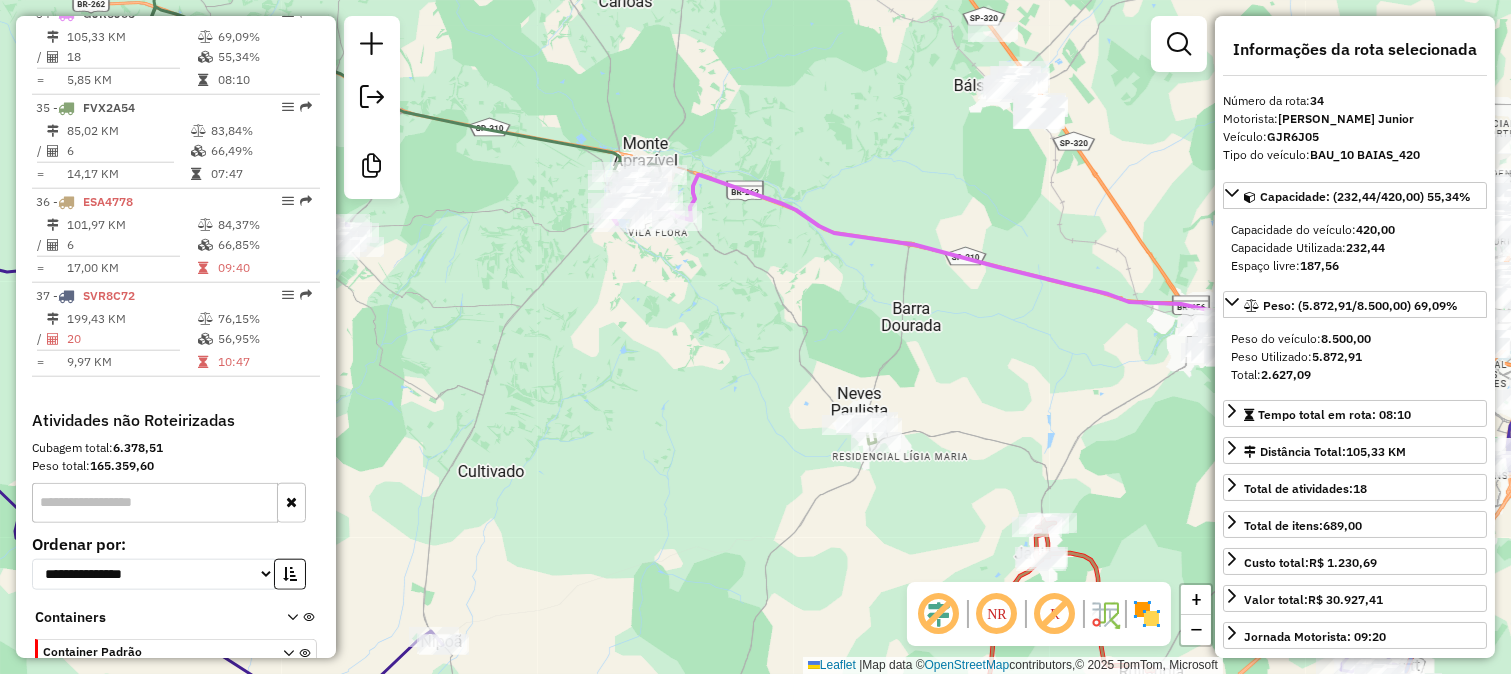 click on "Janela de atendimento Grade de atendimento Capacidade Transportadoras Veículos Cliente Pedidos  Rotas Selecione os dias de semana para filtrar as janelas de atendimento  Seg   Ter   Qua   Qui   Sex   Sáb   Dom  Informe o período da janela de atendimento: De: Até:  Filtrar exatamente a janela do cliente  Considerar janela de atendimento padrão  Selecione os dias de semana para filtrar as grades de atendimento  Seg   Ter   Qua   Qui   Sex   Sáb   Dom   Considerar clientes sem dia de atendimento cadastrado  Clientes fora do dia de atendimento selecionado Filtrar as atividades entre os valores definidos abaixo:  Peso mínimo:   Peso máximo:   Cubagem mínima:   Cubagem máxima:   De:   Até:  Filtrar as atividades entre o tempo de atendimento definido abaixo:  De:   Até:   Considerar capacidade total dos clientes não roteirizados Transportadora: Selecione um ou mais itens Tipo de veículo: Selecione um ou mais itens Veículo: Selecione um ou mais itens Motorista: Selecione um ou mais itens Nome: Rótulo:" 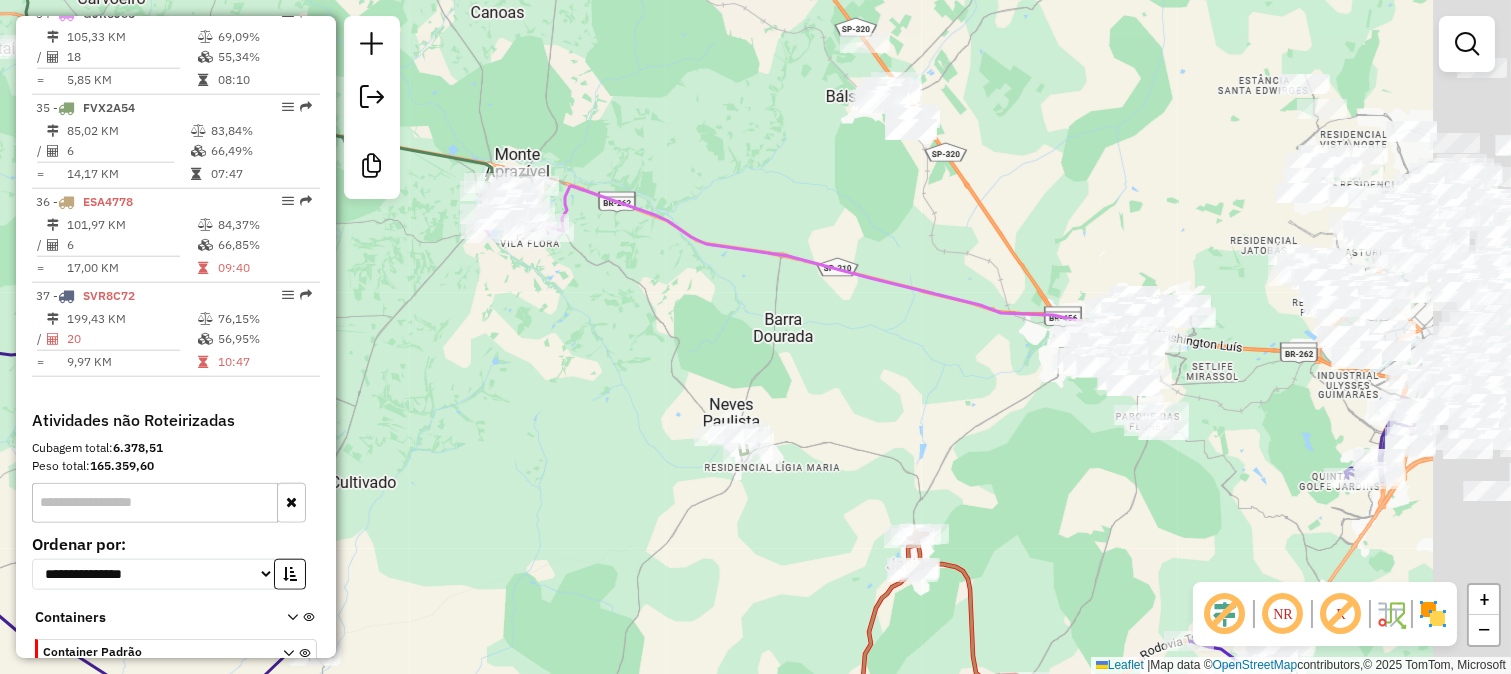drag, startPoint x: 993, startPoint y: 363, endPoint x: 755, endPoint y: 360, distance: 238.0189 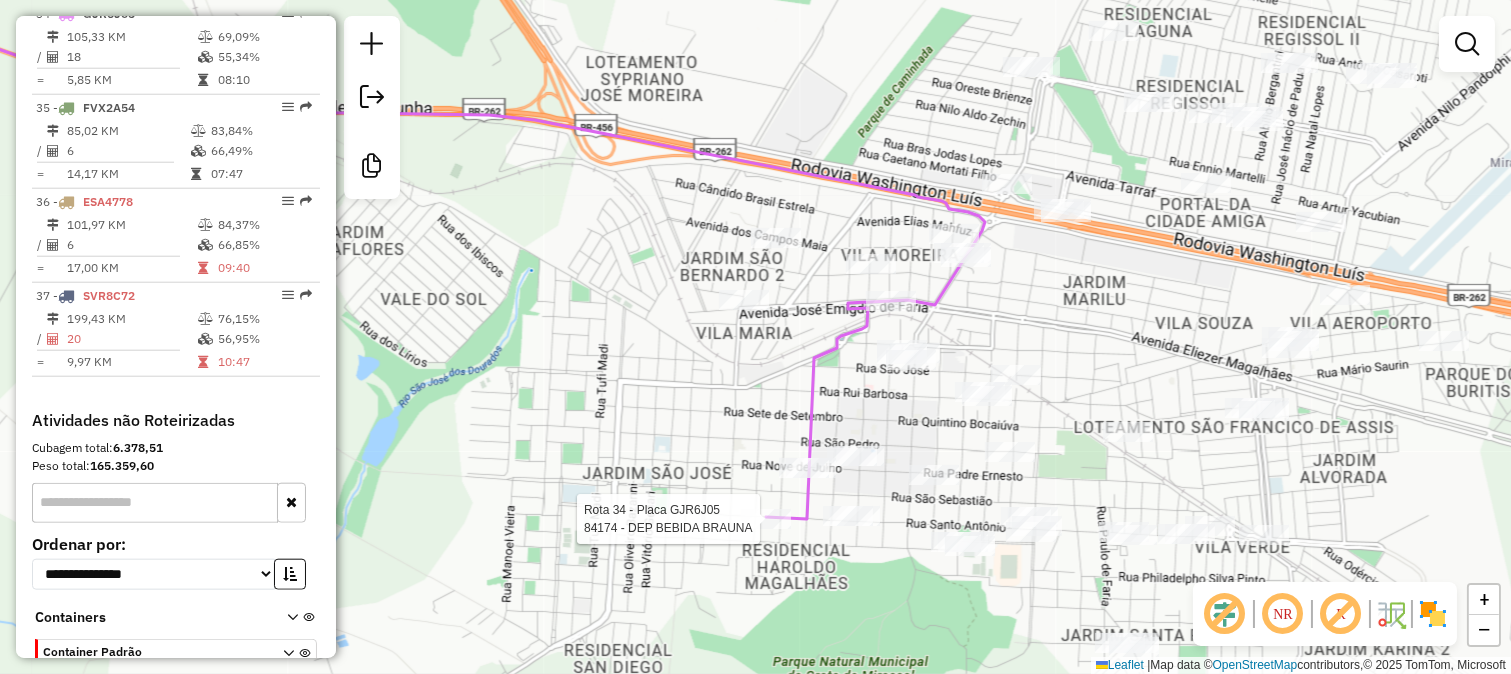 select on "**********" 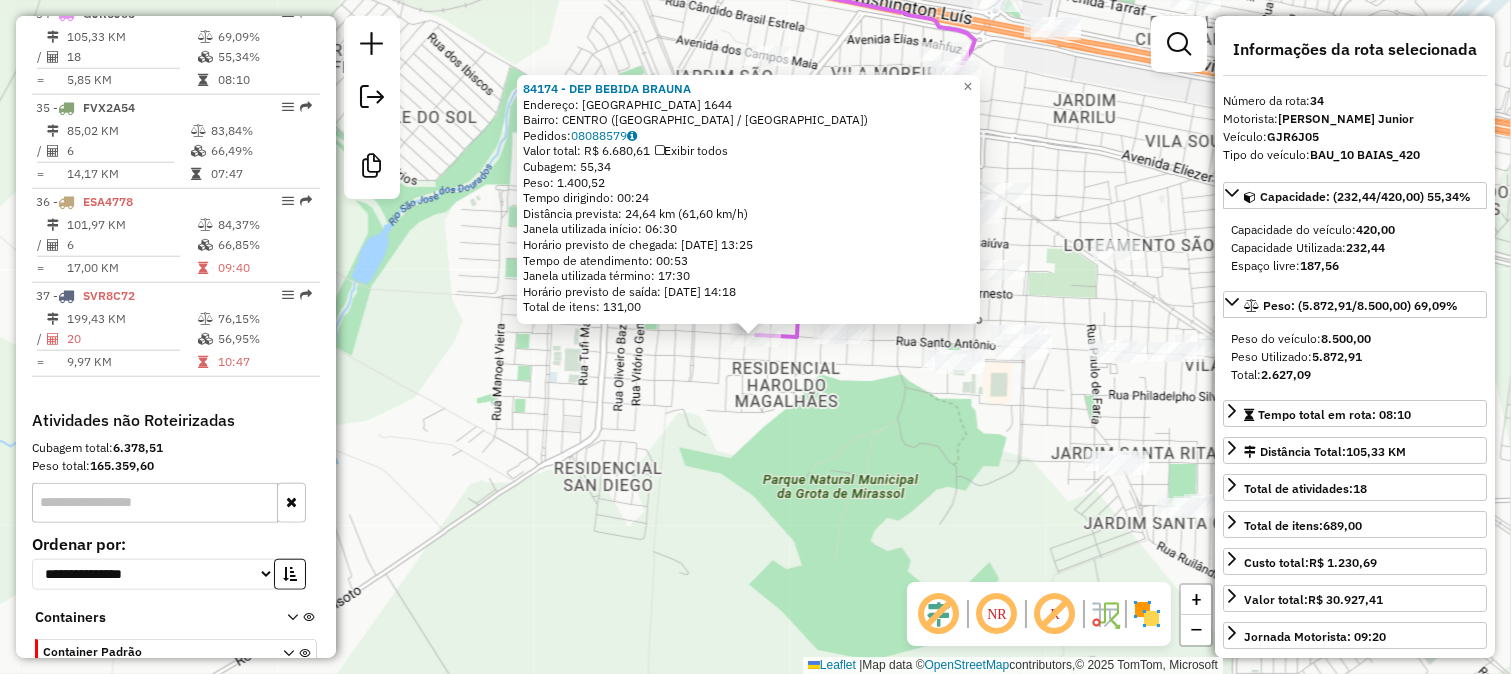 click on "84174 - DEP BEBIDA BRAUNA  Endereço:  SANTO ANTONIO 1644   Bairro: CENTRO (MIRASSOL / SP)   Pedidos:  08088579   Valor total: R$ 6.680,61   Exibir todos   Cubagem: 55,34  Peso: 1.400,52  Tempo dirigindo: 00:24   Distância prevista: 24,64 km (61,60 km/h)   Janela utilizada início: 06:30   Horário previsto de chegada: 10/07/2025 13:25   Tempo de atendimento: 00:53   Janela utilizada término: 17:30   Horário previsto de saída: 10/07/2025 14:18   Total de itens: 131,00  × Janela de atendimento Grade de atendimento Capacidade Transportadoras Veículos Cliente Pedidos  Rotas Selecione os dias de semana para filtrar as janelas de atendimento  Seg   Ter   Qua   Qui   Sex   Sáb   Dom  Informe o período da janela de atendimento: De: Até:  Filtrar exatamente a janela do cliente  Considerar janela de atendimento padrão  Selecione os dias de semana para filtrar as grades de atendimento  Seg   Ter   Qua   Qui   Sex   Sáb   Dom   Considerar clientes sem dia de atendimento cadastrado  Peso mínimo:   De:   De:" 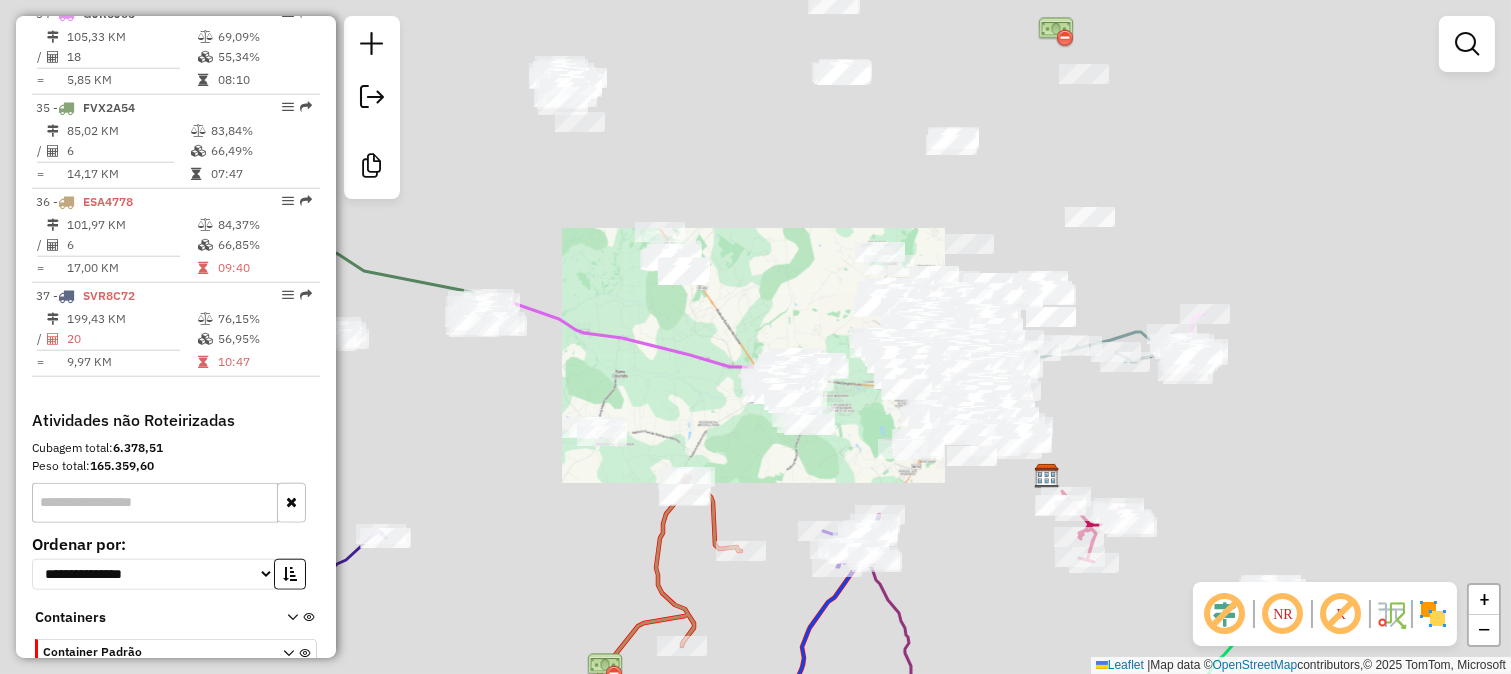 click 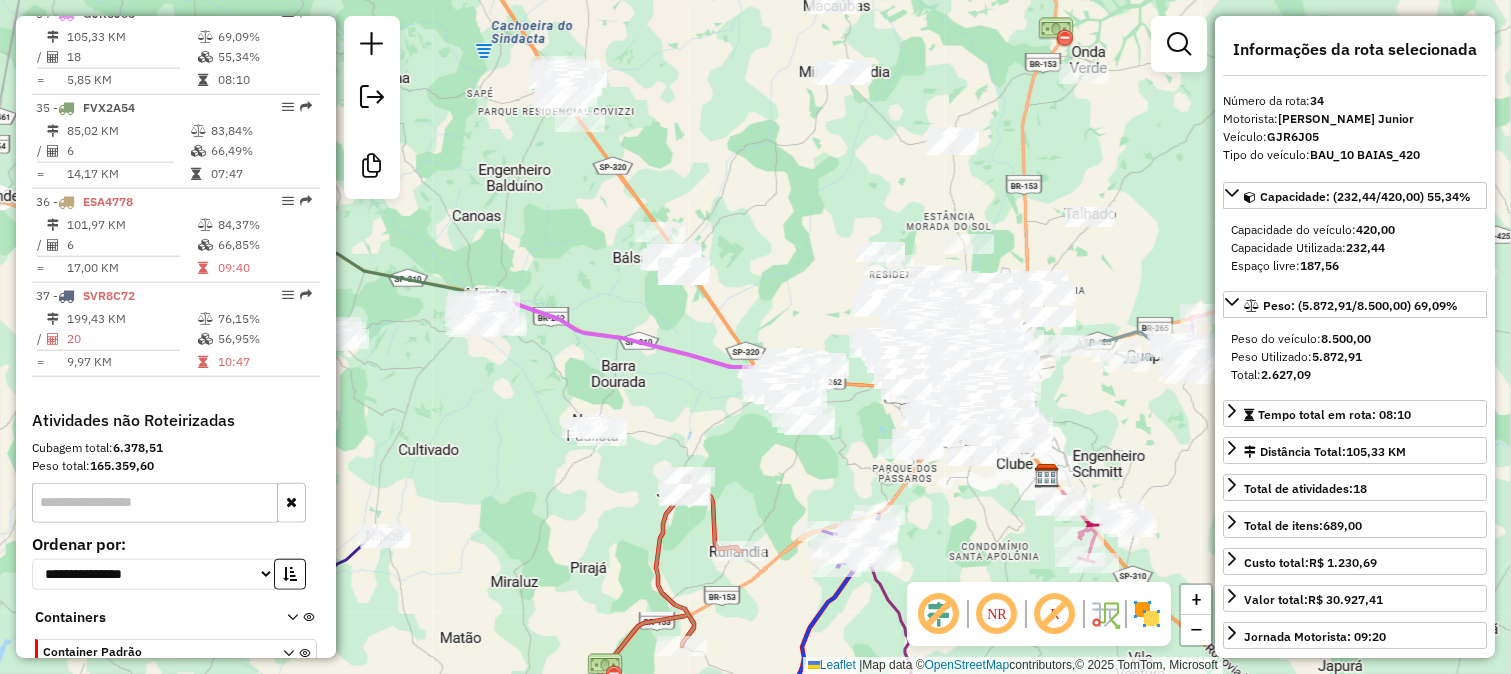 click on "Janela de atendimento Grade de atendimento Capacidade Transportadoras Veículos Cliente Pedidos  Rotas Selecione os dias de semana para filtrar as janelas de atendimento  Seg   Ter   Qua   Qui   Sex   Sáb   Dom  Informe o período da janela de atendimento: De: Até:  Filtrar exatamente a janela do cliente  Considerar janela de atendimento padrão  Selecione os dias de semana para filtrar as grades de atendimento  Seg   Ter   Qua   Qui   Sex   Sáb   Dom   Considerar clientes sem dia de atendimento cadastrado  Clientes fora do dia de atendimento selecionado Filtrar as atividades entre os valores definidos abaixo:  Peso mínimo:   Peso máximo:   Cubagem mínima:   Cubagem máxima:   De:   Até:  Filtrar as atividades entre o tempo de atendimento definido abaixo:  De:   Até:   Considerar capacidade total dos clientes não roteirizados Transportadora: Selecione um ou mais itens Tipo de veículo: Selecione um ou mais itens Veículo: Selecione um ou mais itens Motorista: Selecione um ou mais itens Nome: Rótulo:" 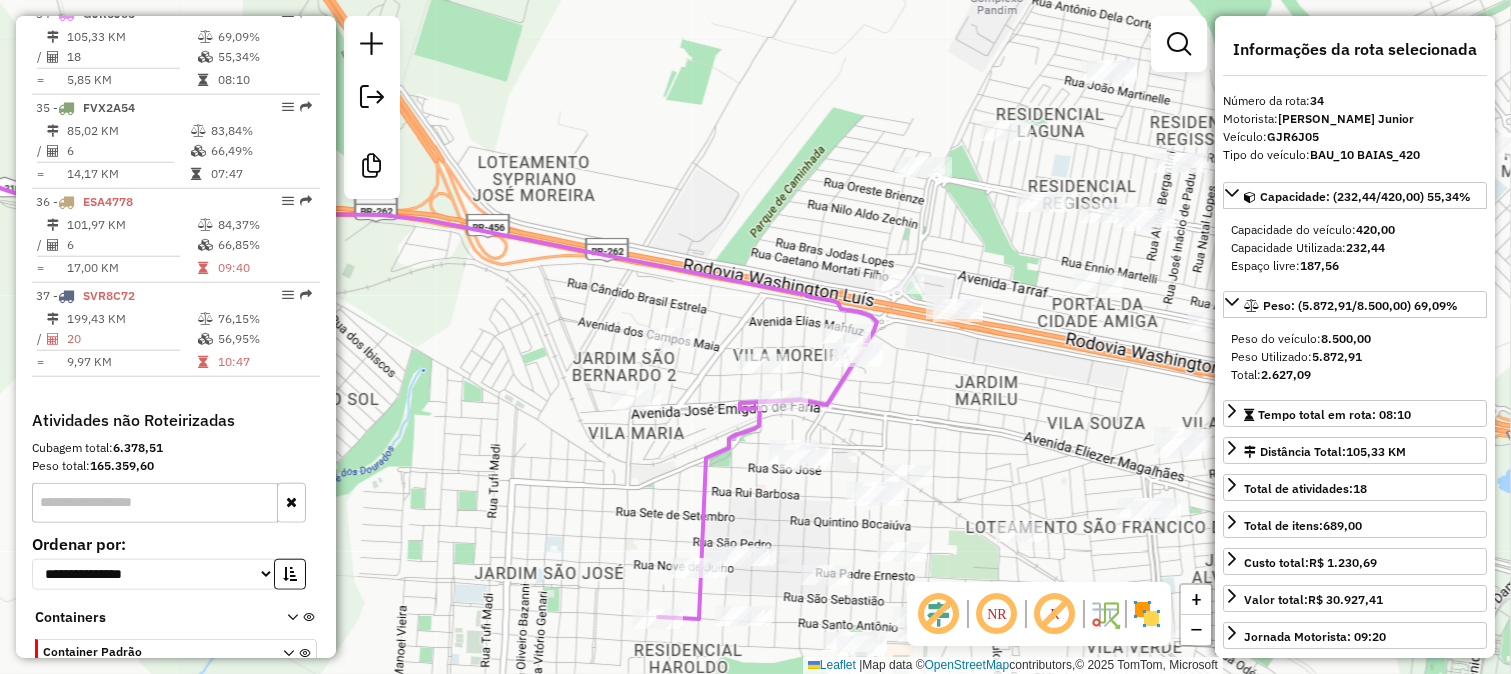 drag, startPoint x: 886, startPoint y: 428, endPoint x: 903, endPoint y: 295, distance: 134.08206 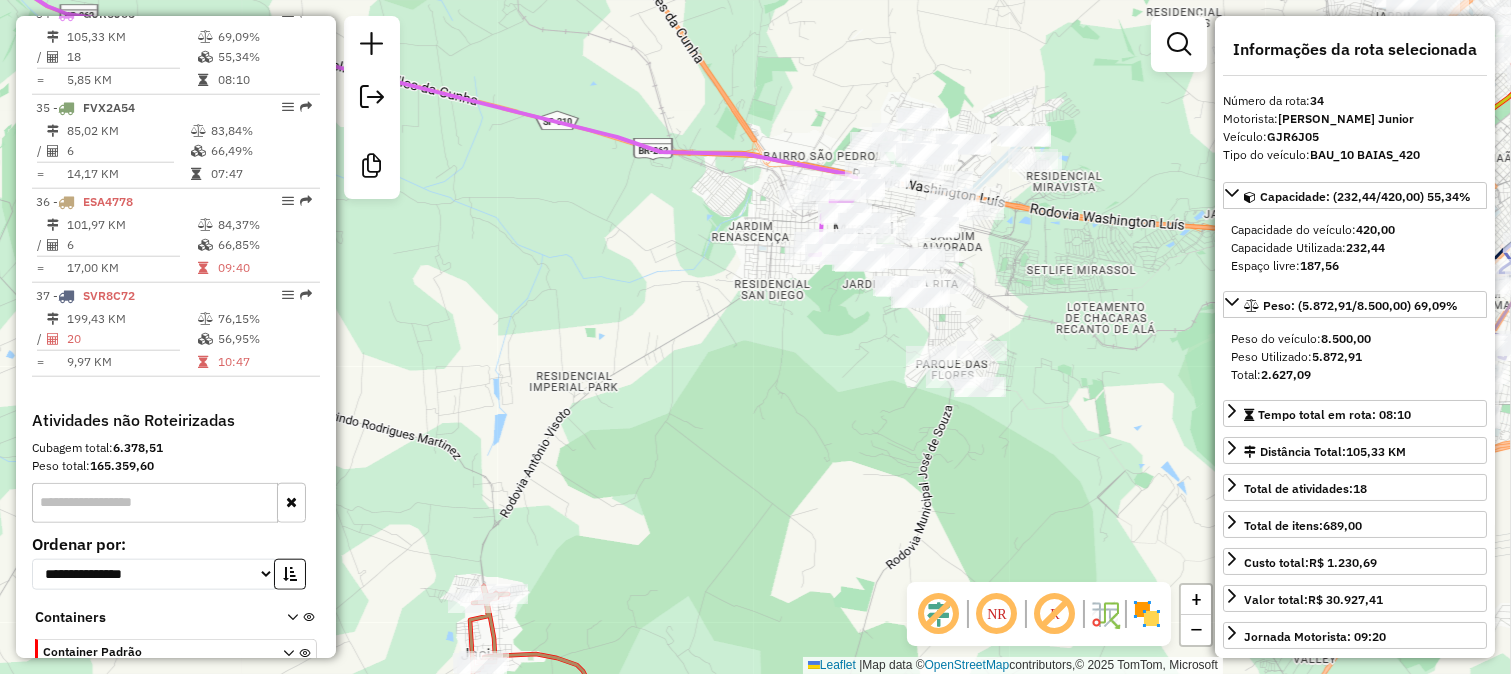 click on "Janela de atendimento Grade de atendimento Capacidade Transportadoras Veículos Cliente Pedidos  Rotas Selecione os dias de semana para filtrar as janelas de atendimento  Seg   Ter   Qua   Qui   Sex   Sáb   Dom  Informe o período da janela de atendimento: De: Até:  Filtrar exatamente a janela do cliente  Considerar janela de atendimento padrão  Selecione os dias de semana para filtrar as grades de atendimento  Seg   Ter   Qua   Qui   Sex   Sáb   Dom   Considerar clientes sem dia de atendimento cadastrado  Clientes fora do dia de atendimento selecionado Filtrar as atividades entre os valores definidos abaixo:  Peso mínimo:   Peso máximo:   Cubagem mínima:   Cubagem máxima:   De:   Até:  Filtrar as atividades entre o tempo de atendimento definido abaixo:  De:   Até:   Considerar capacidade total dos clientes não roteirizados Transportadora: Selecione um ou mais itens Tipo de veículo: Selecione um ou mais itens Veículo: Selecione um ou mais itens Motorista: Selecione um ou mais itens Nome: Rótulo:" 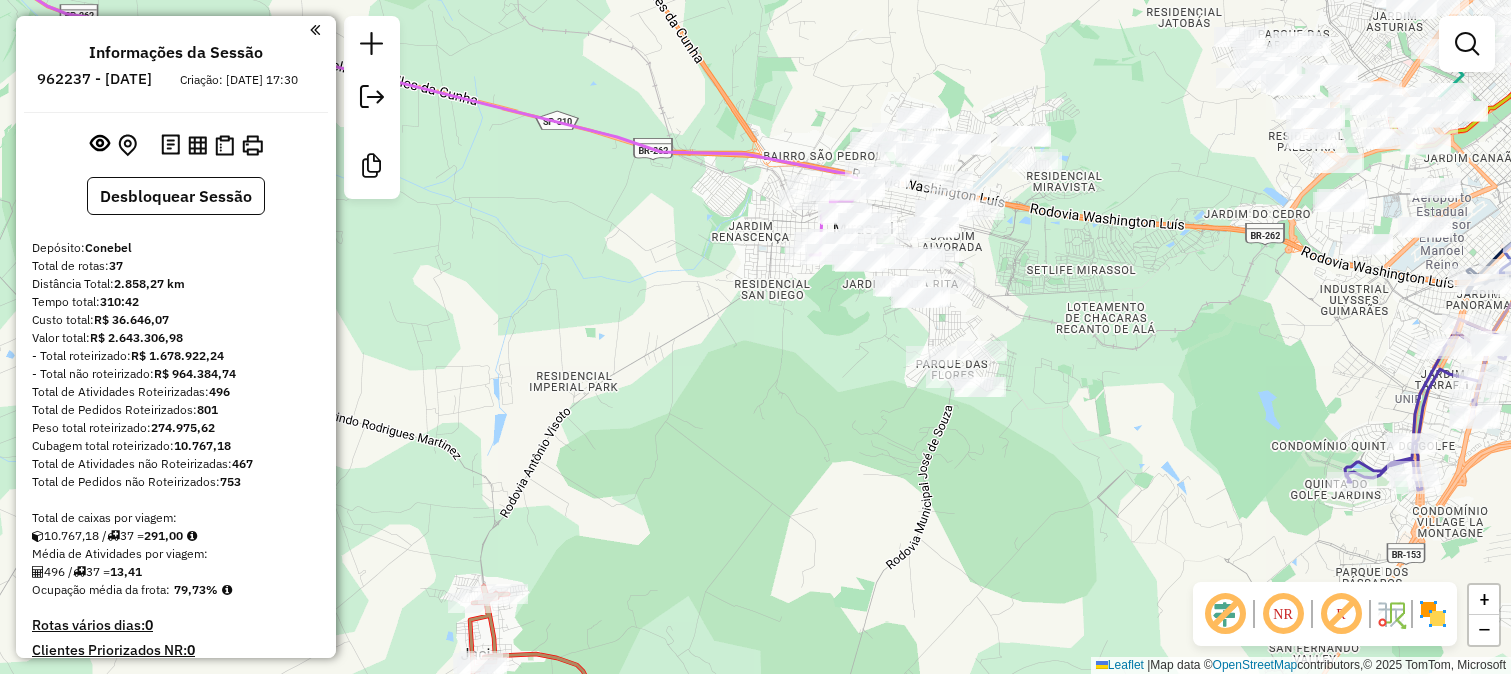 scroll, scrollTop: 0, scrollLeft: 0, axis: both 